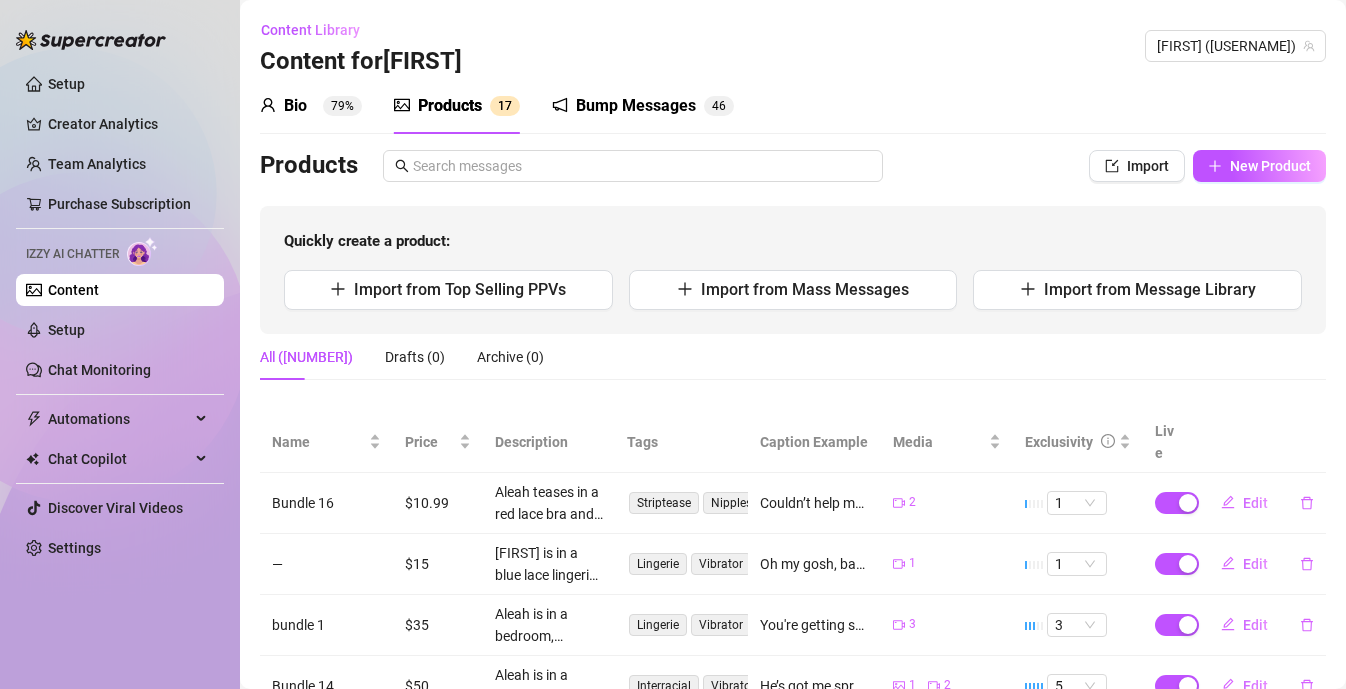 scroll, scrollTop: 0, scrollLeft: 0, axis: both 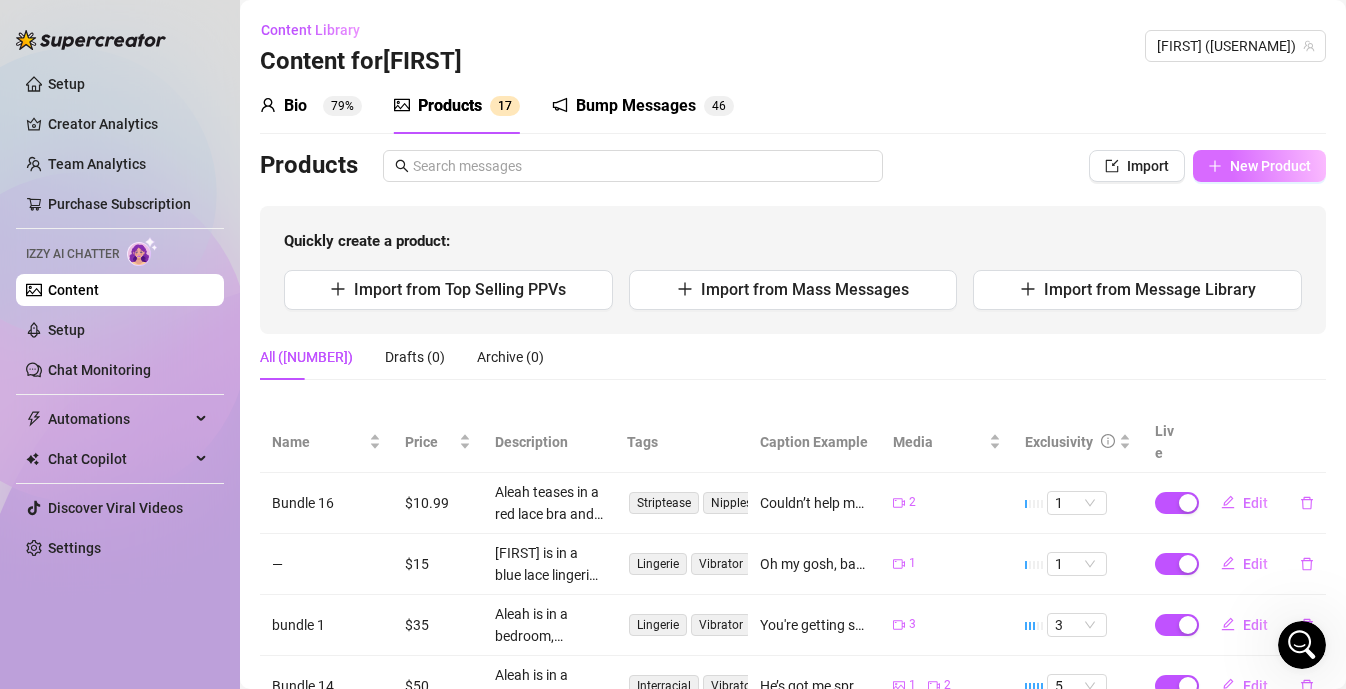 click on "New Product" at bounding box center [1270, 166] 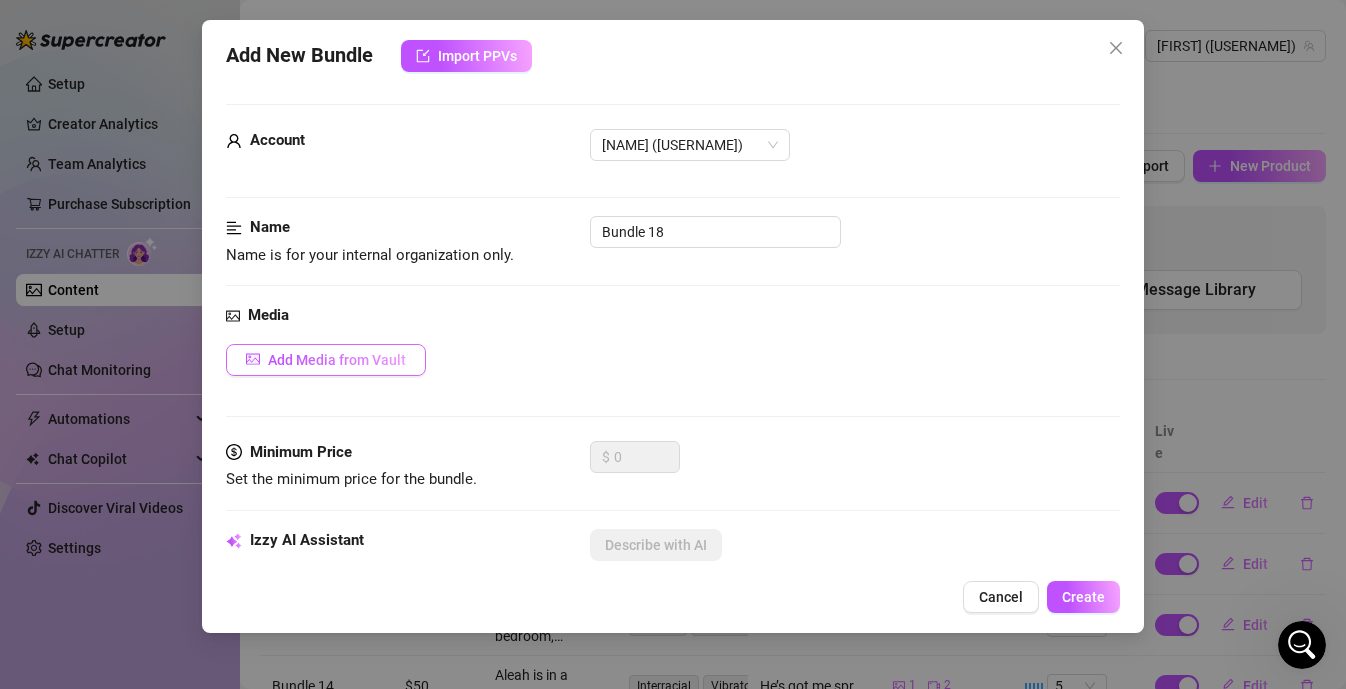 click on "Add Media from Vault" at bounding box center (326, 360) 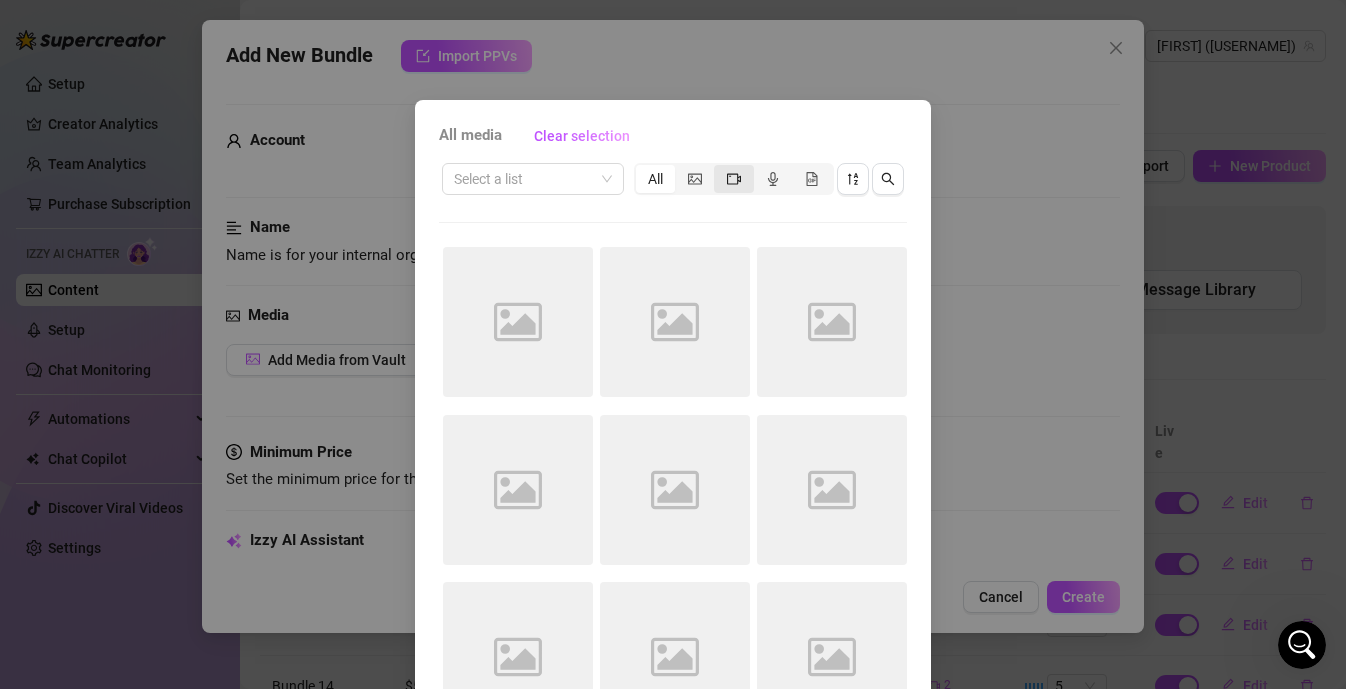 click 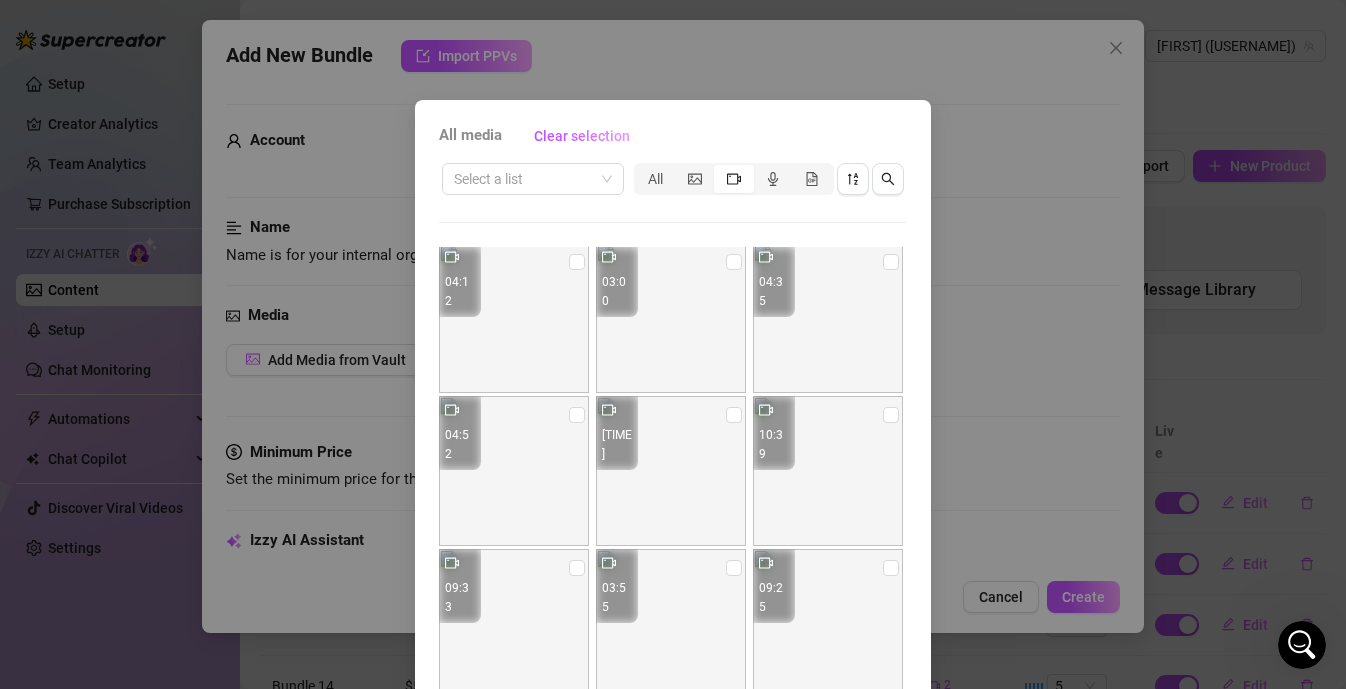 scroll, scrollTop: 0, scrollLeft: 0, axis: both 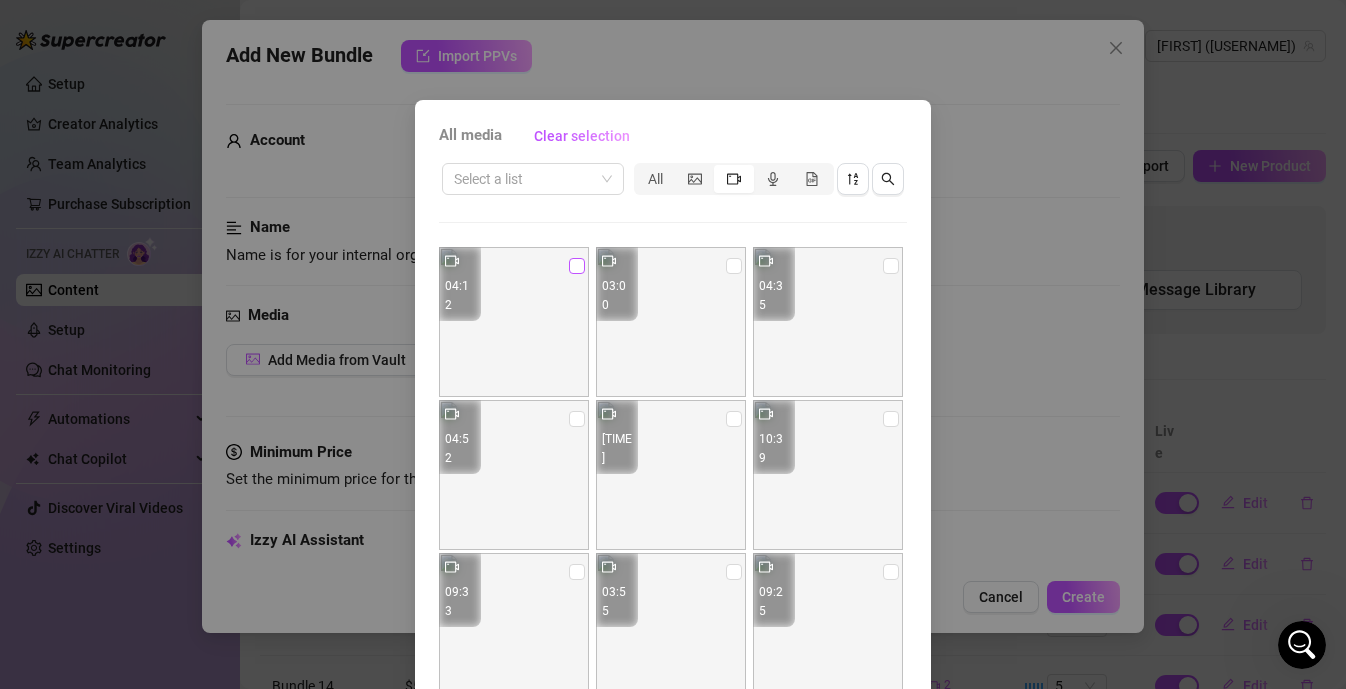 click at bounding box center [577, 266] 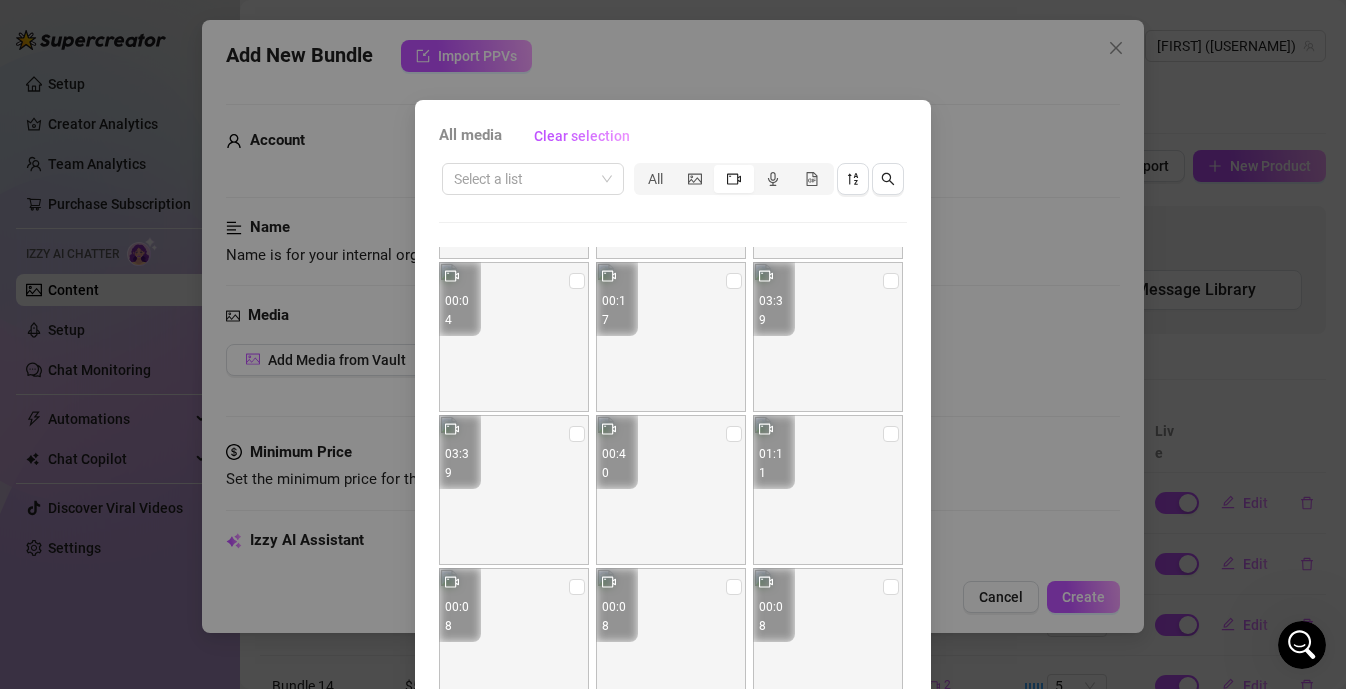 scroll, scrollTop: 1674, scrollLeft: 0, axis: vertical 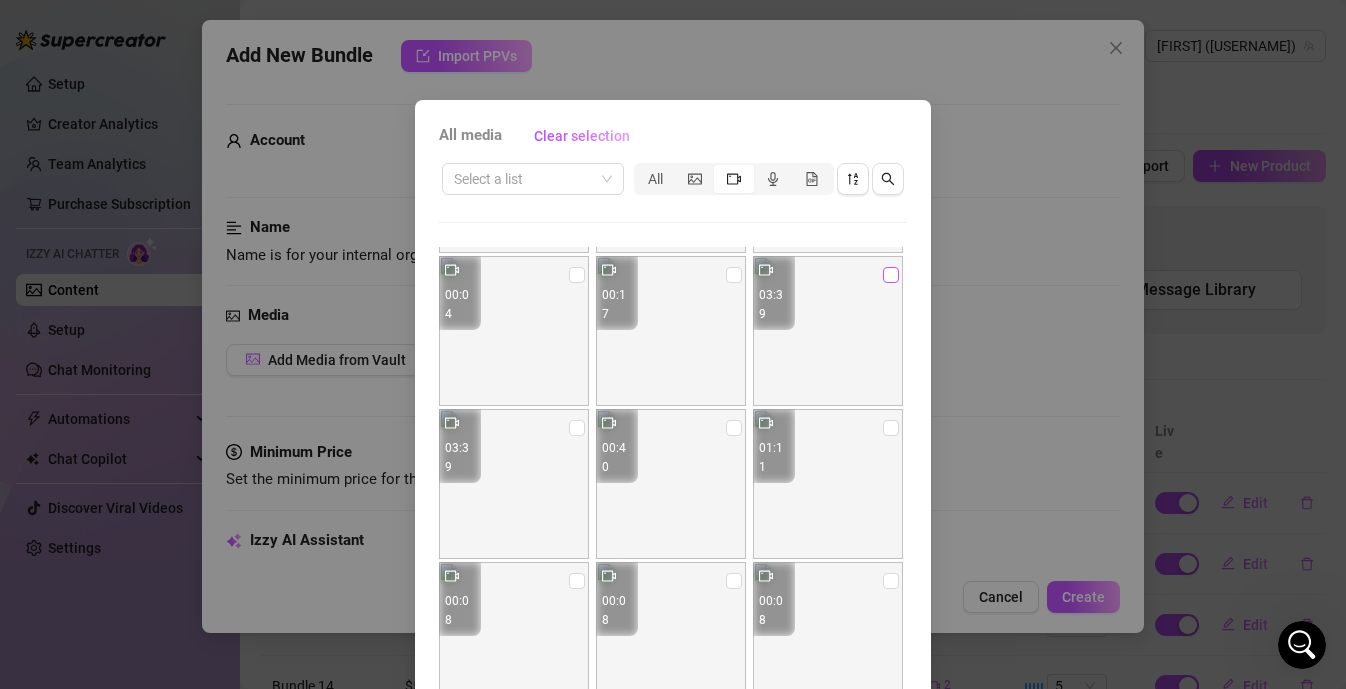 click at bounding box center [891, 275] 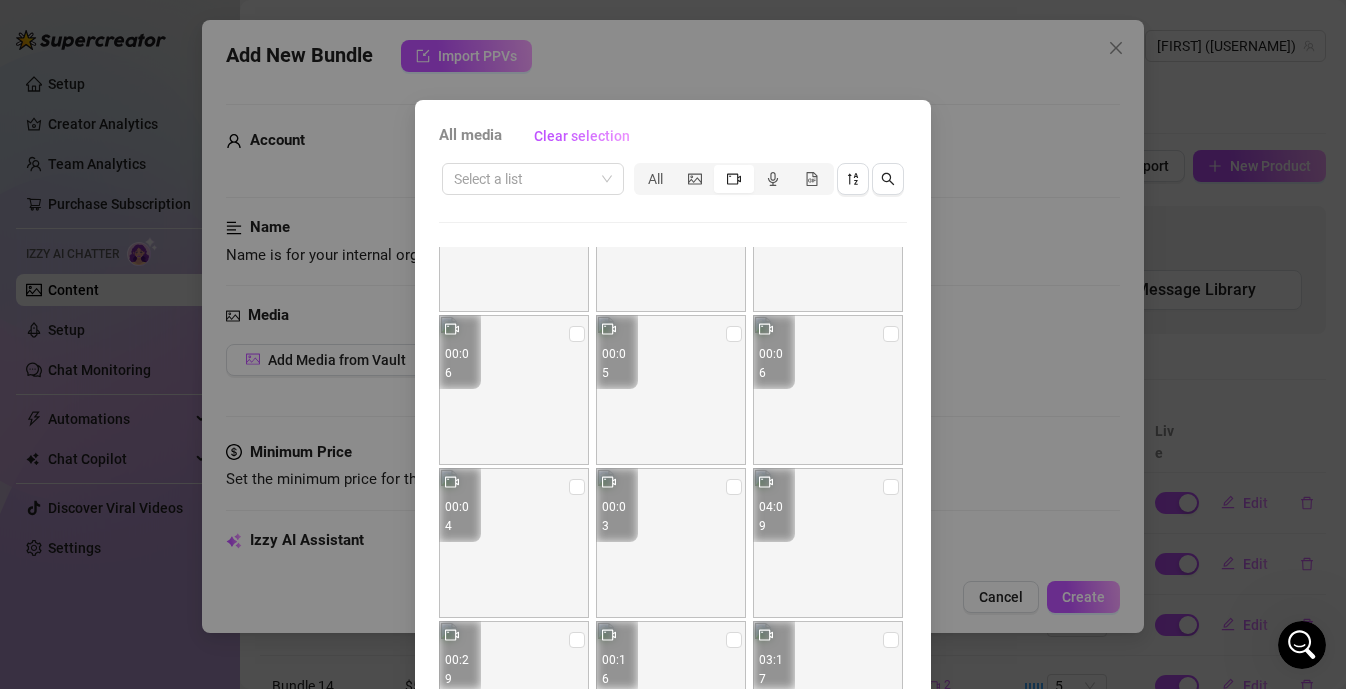 scroll, scrollTop: 2234, scrollLeft: 0, axis: vertical 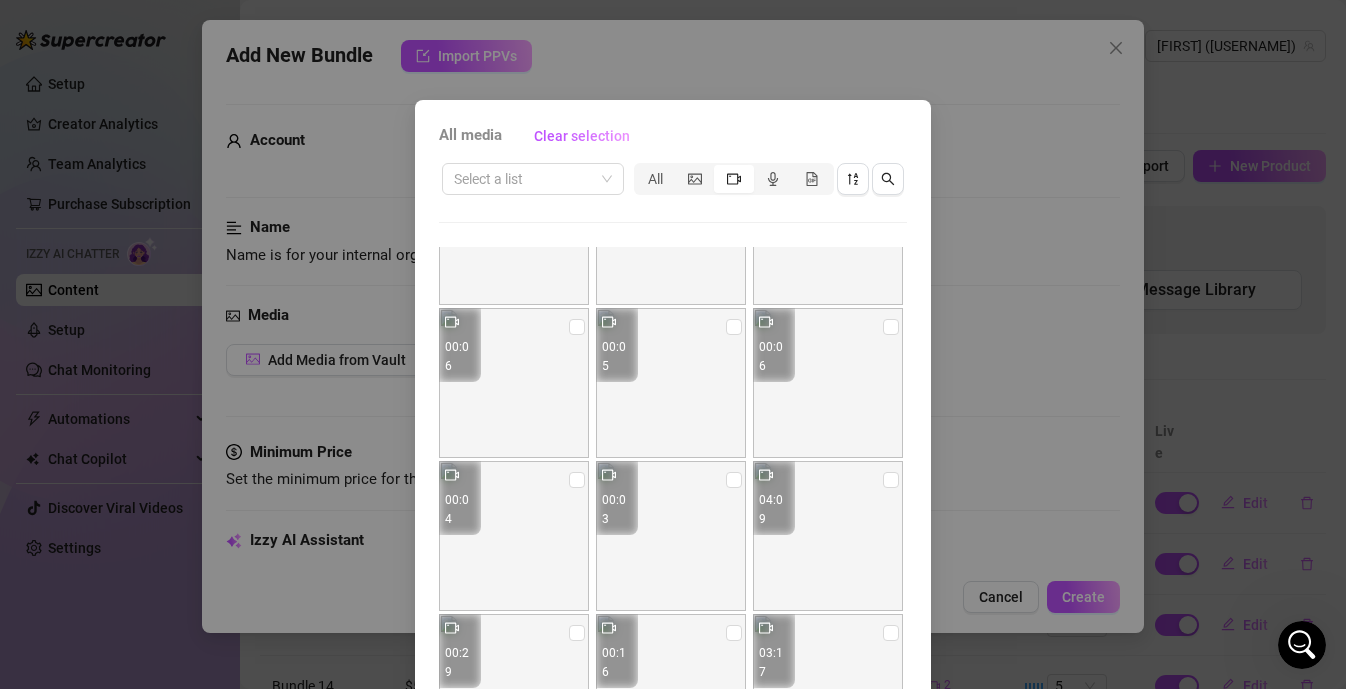 click at bounding box center (828, 536) 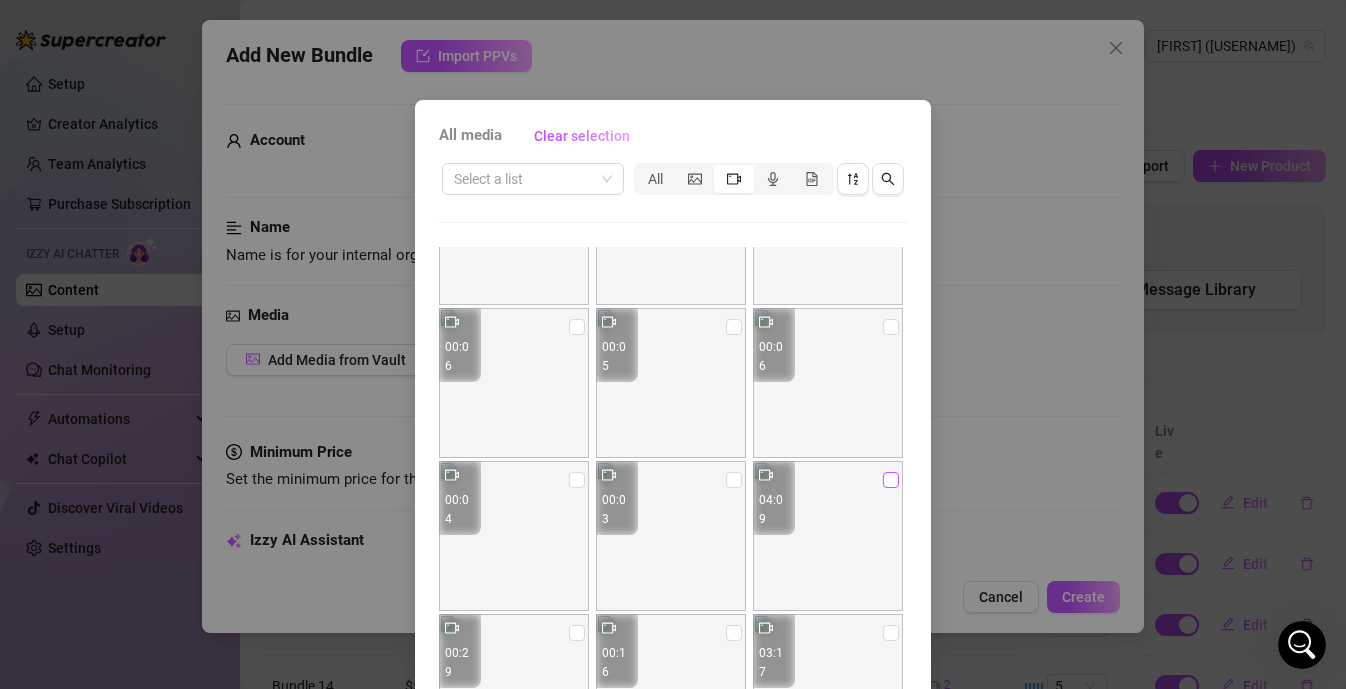 click at bounding box center [891, 480] 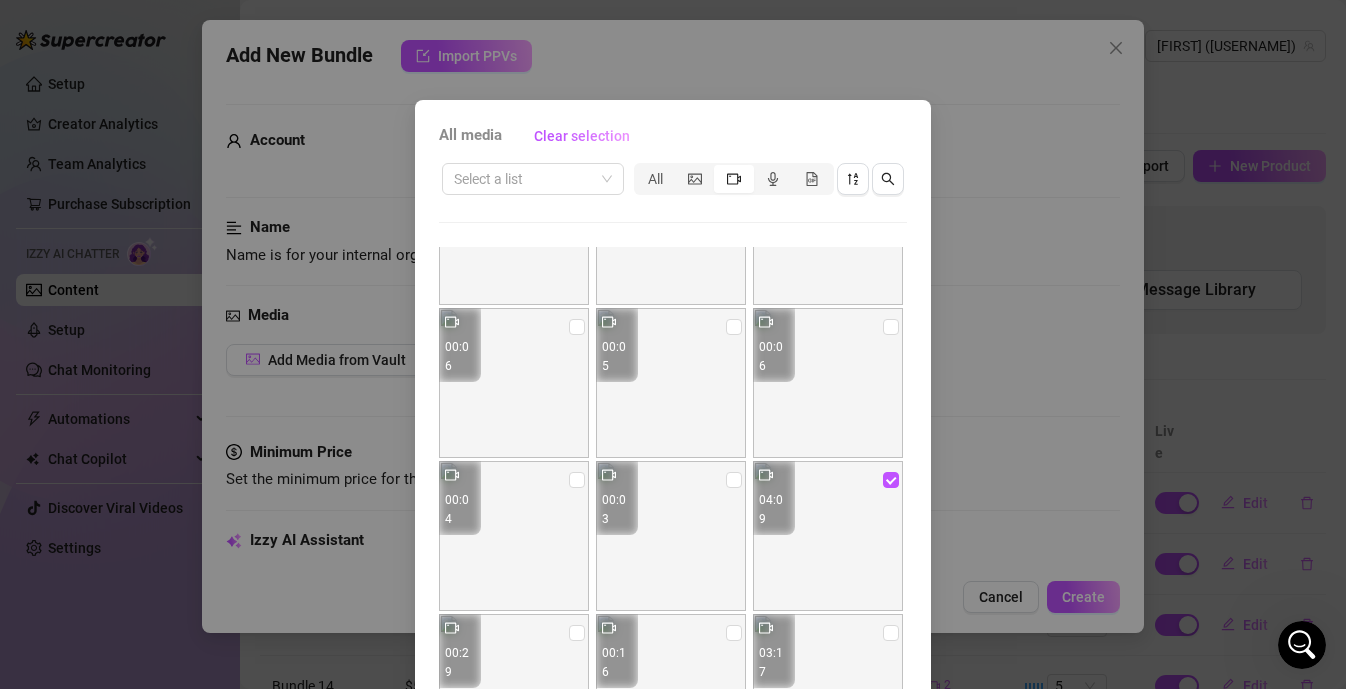scroll, scrollTop: 146, scrollLeft: 0, axis: vertical 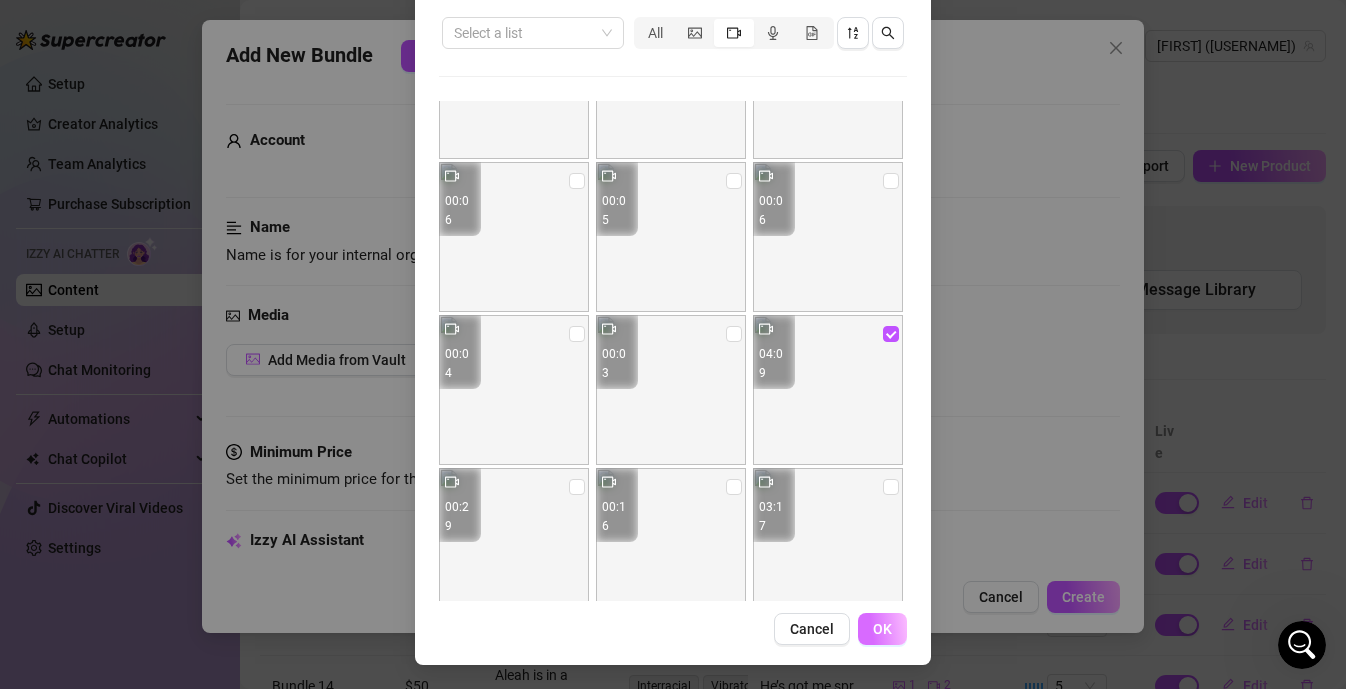 click on "OK" at bounding box center (882, 629) 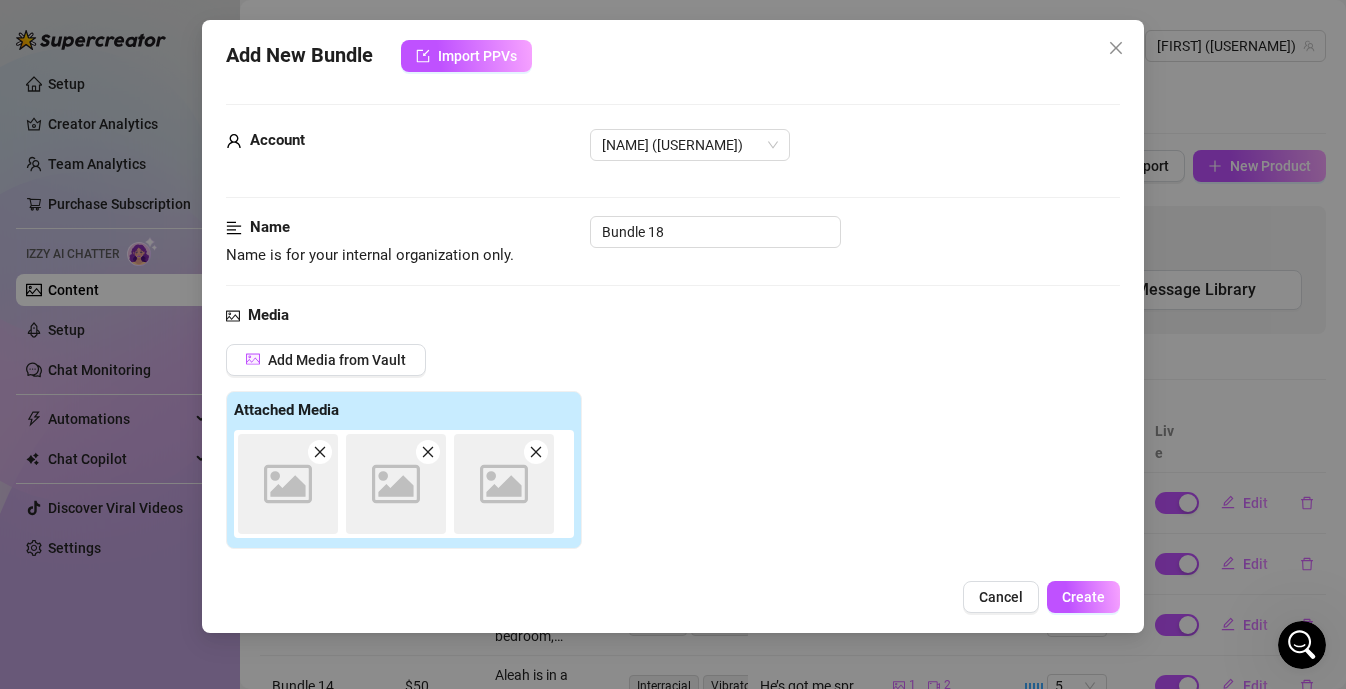 scroll, scrollTop: 321, scrollLeft: 0, axis: vertical 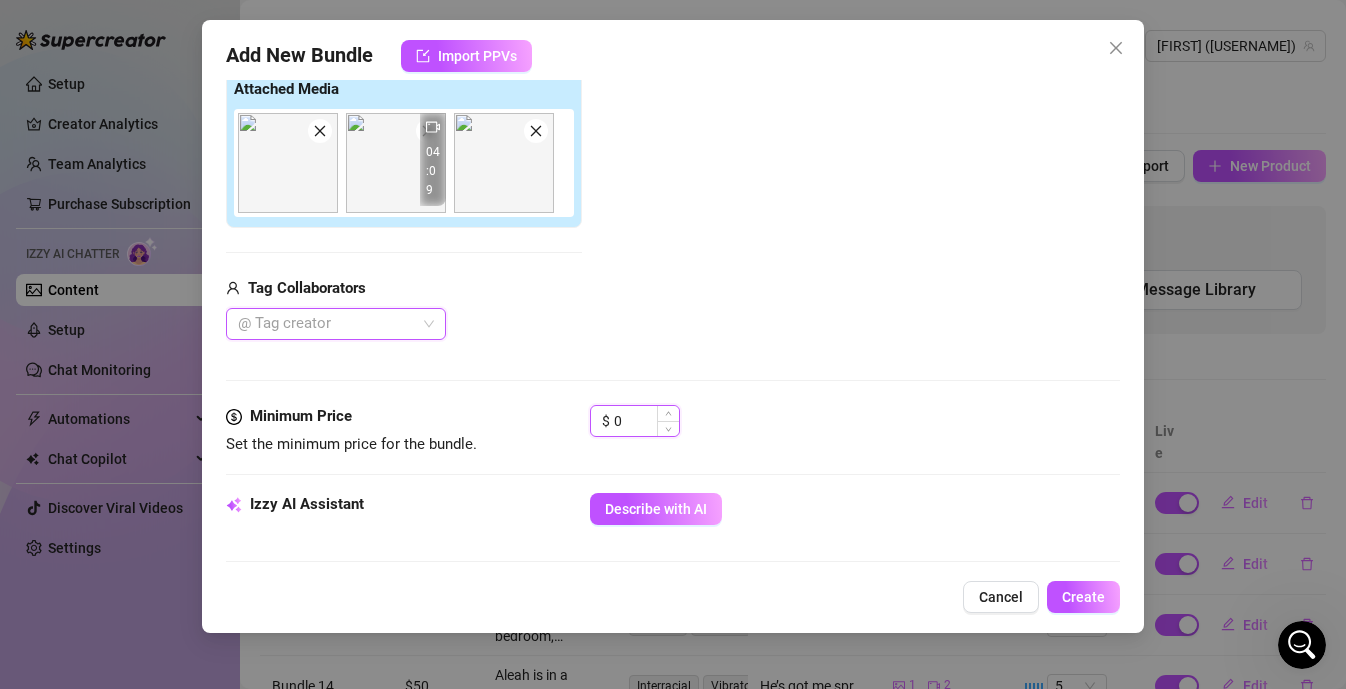 click on "0" at bounding box center (646, 421) 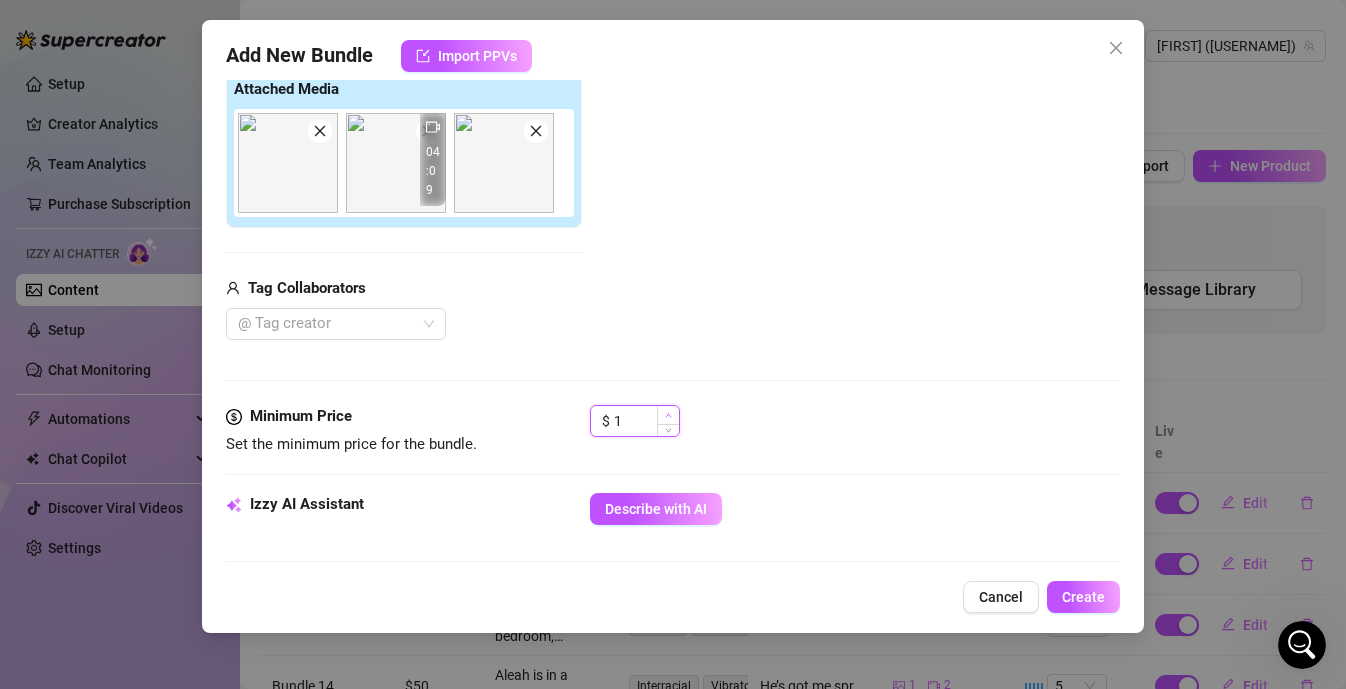 click 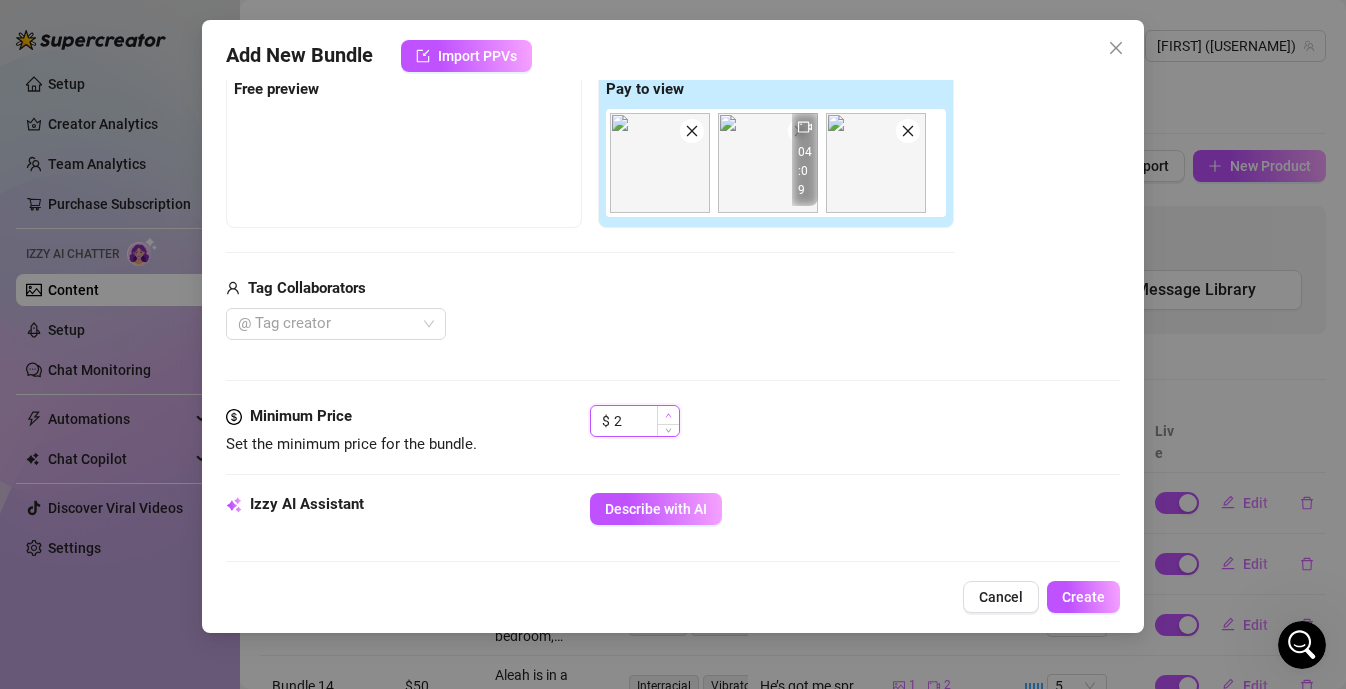 click 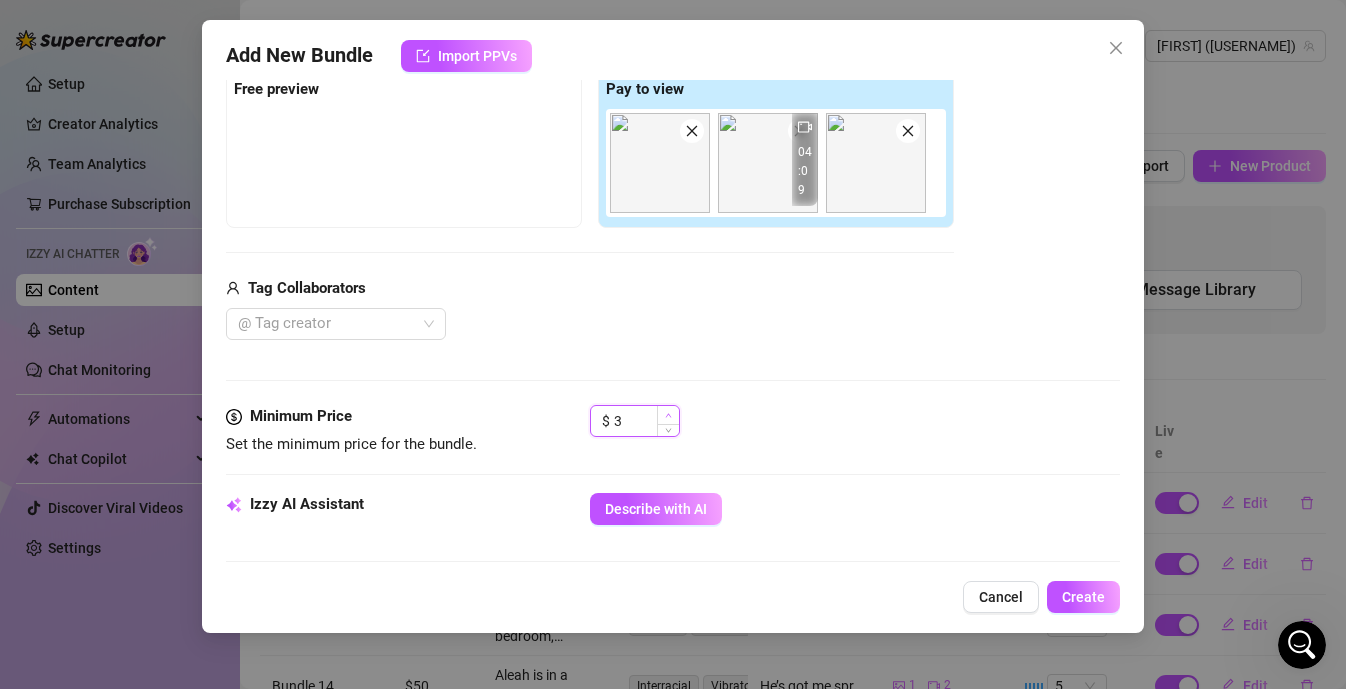 click 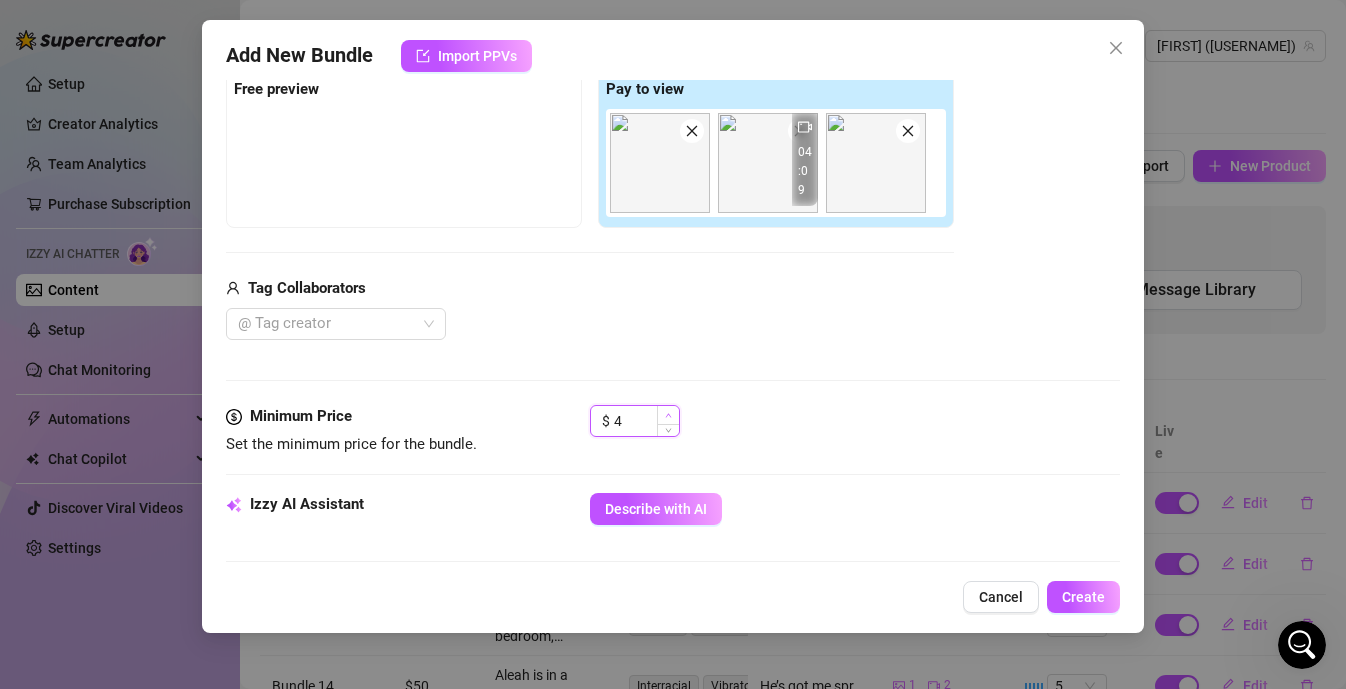 click 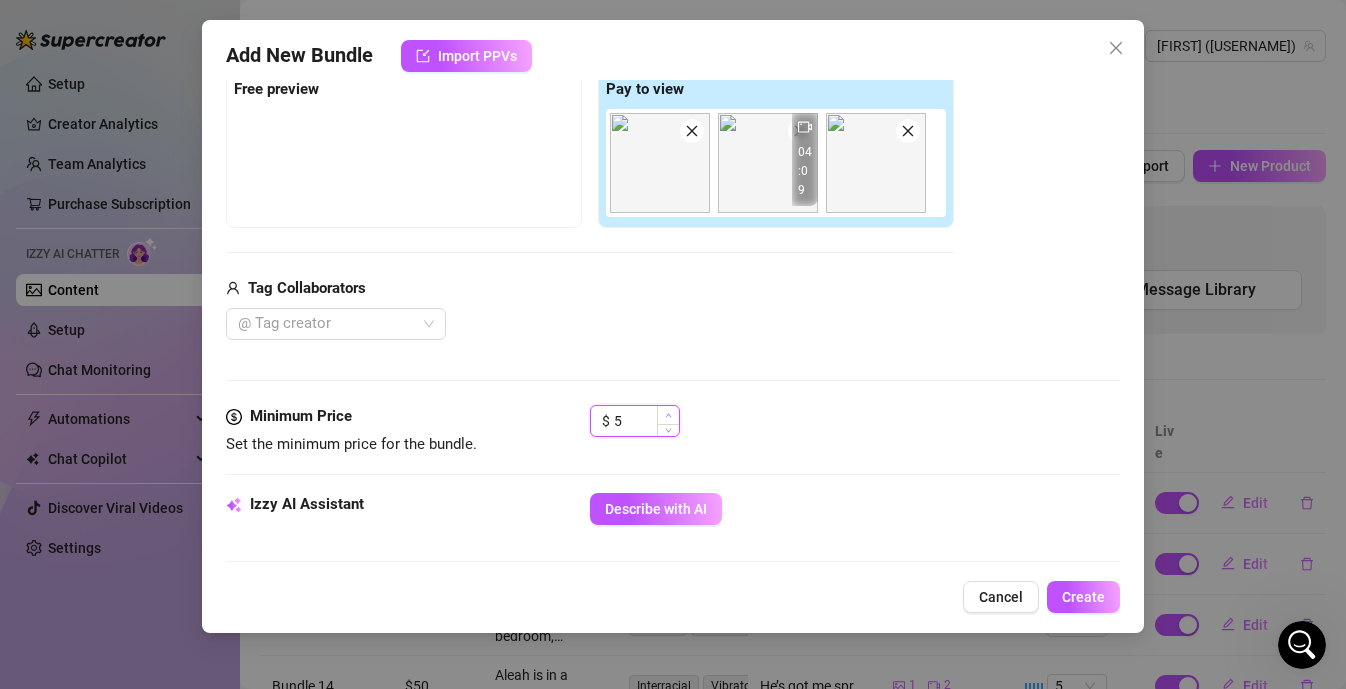 click 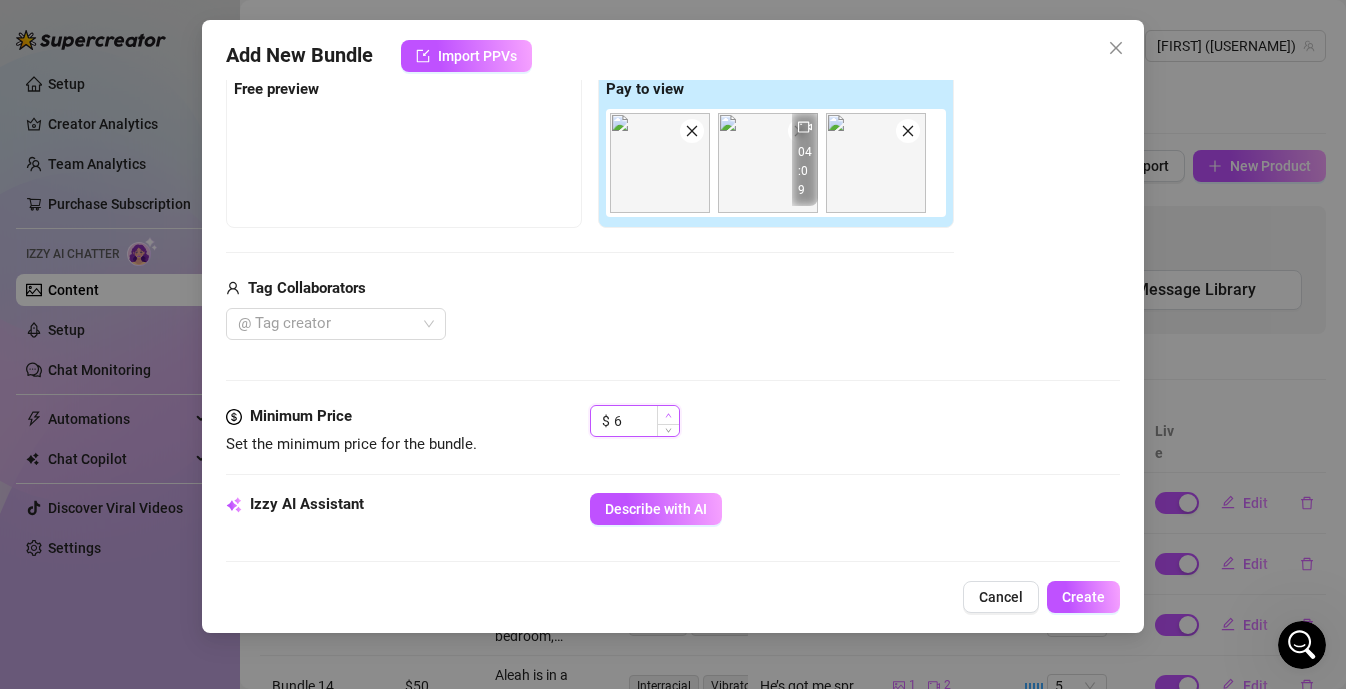 click 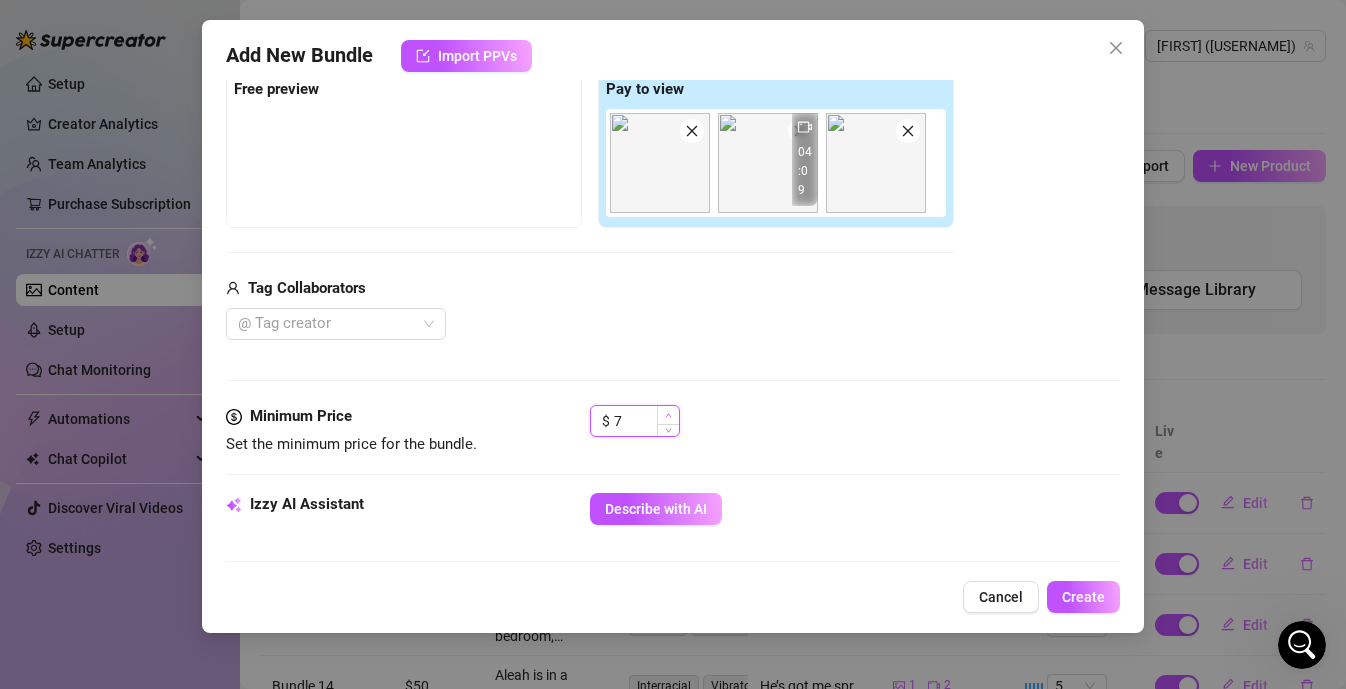 click 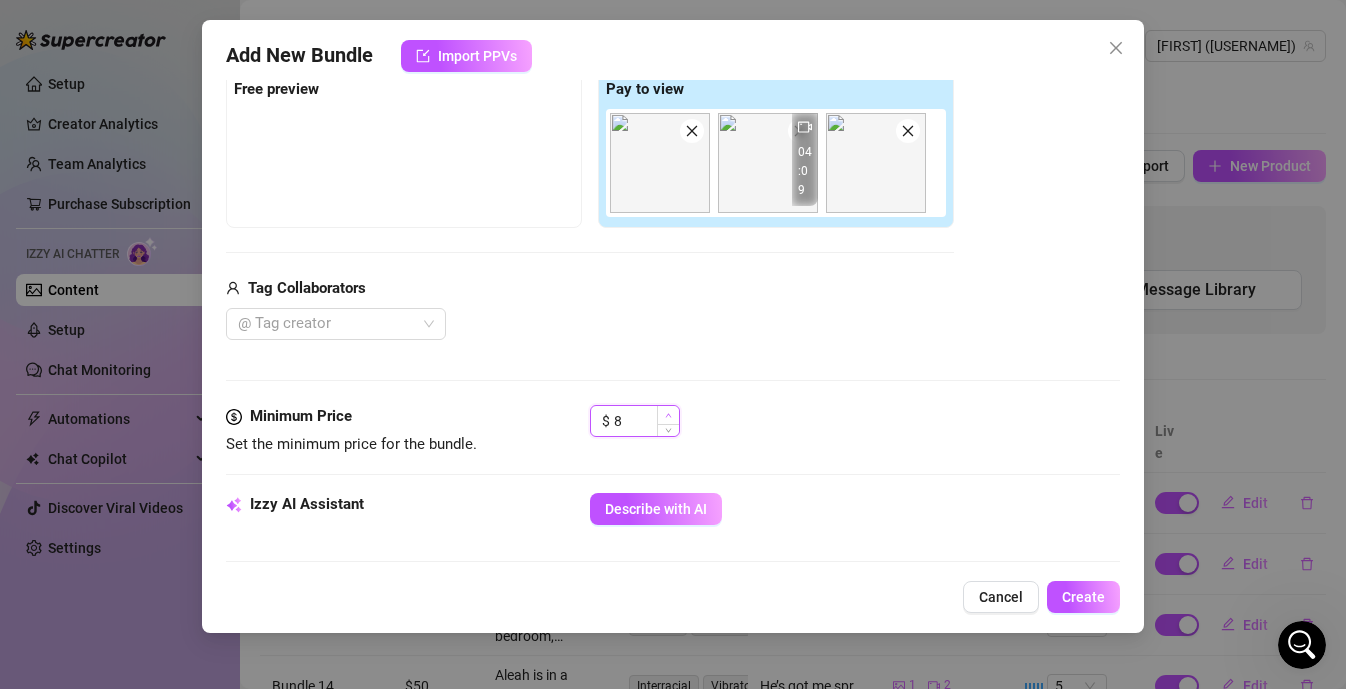 click 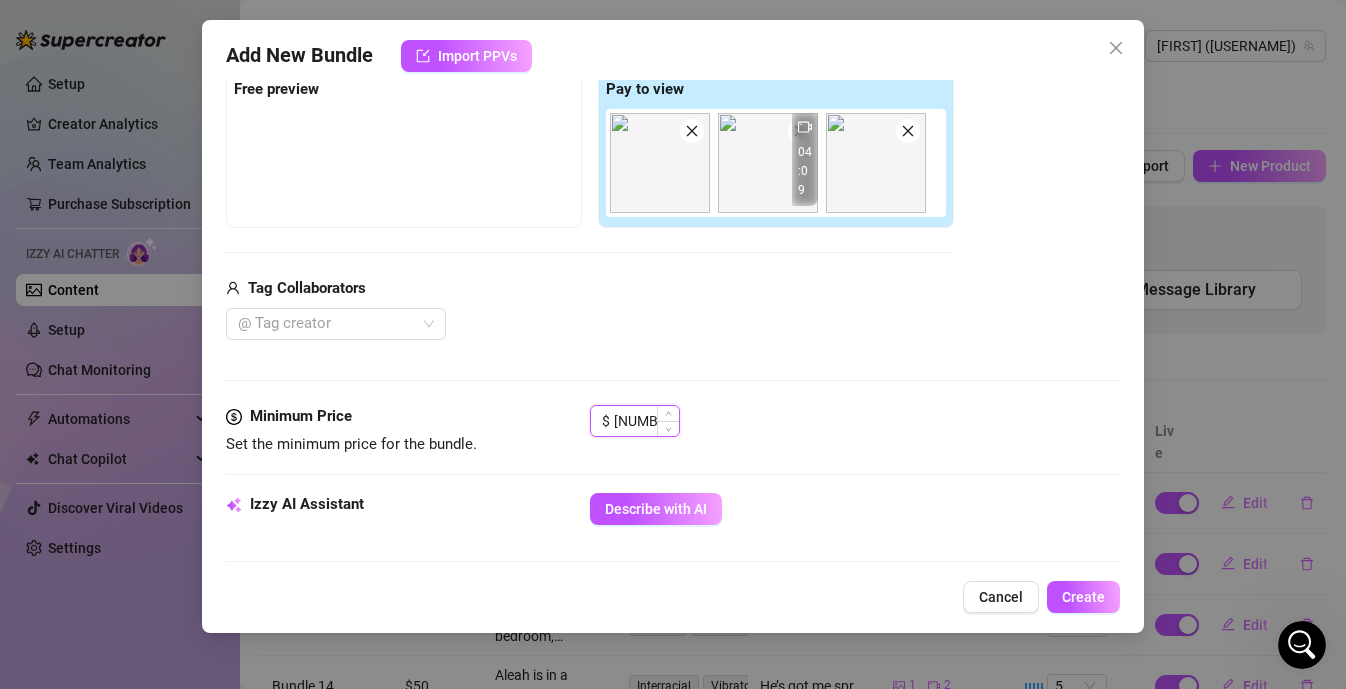 click on "[NUMBER]" at bounding box center [646, 421] 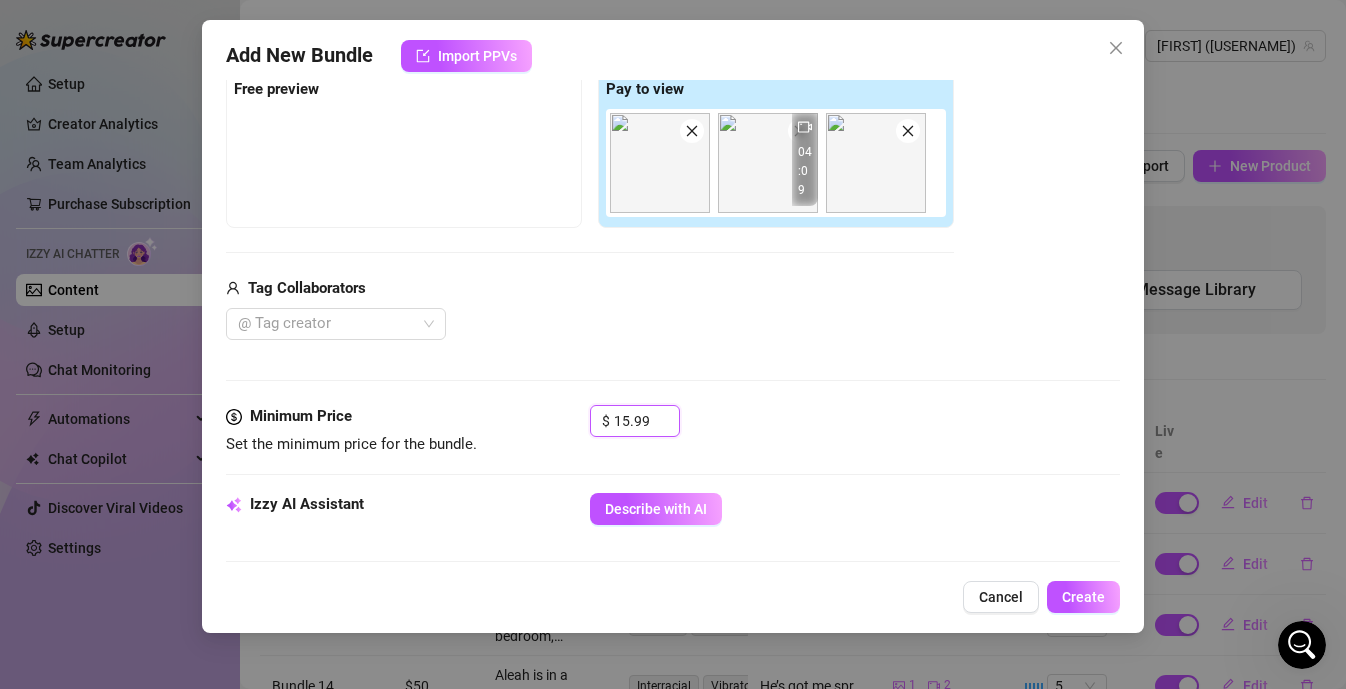 scroll, scrollTop: 373, scrollLeft: 0, axis: vertical 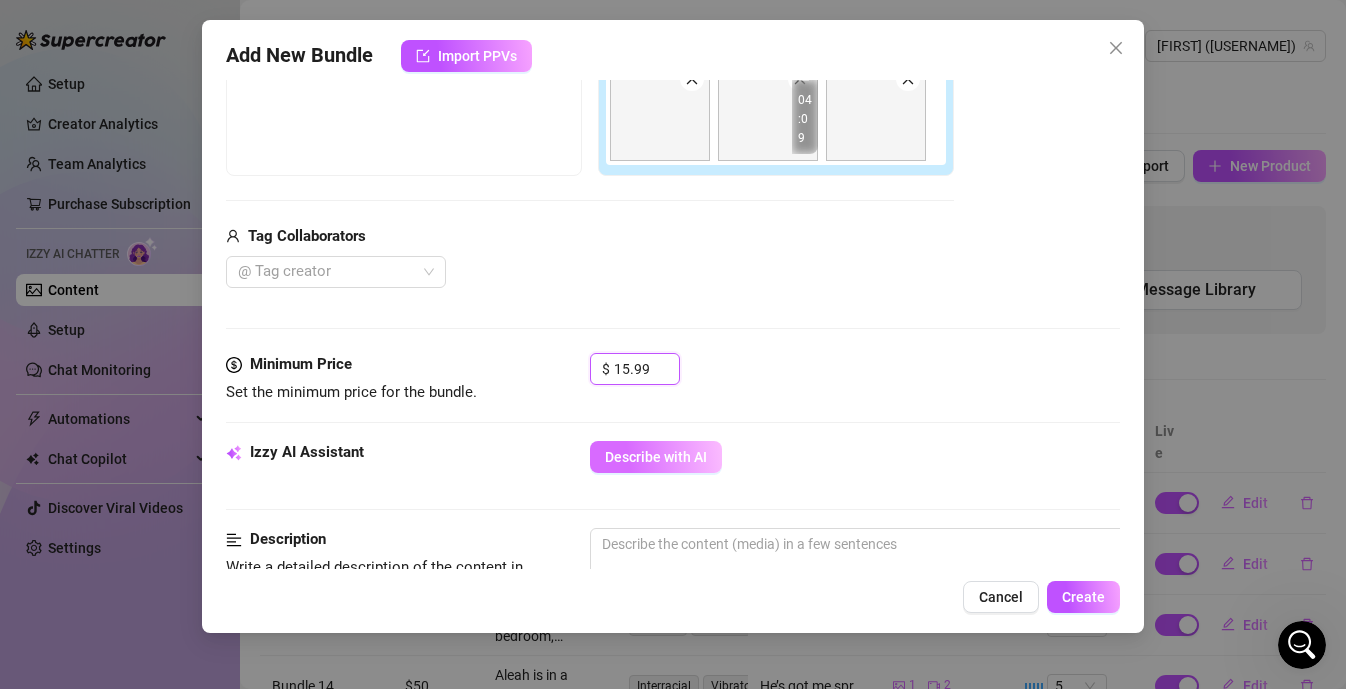 type on "15.99" 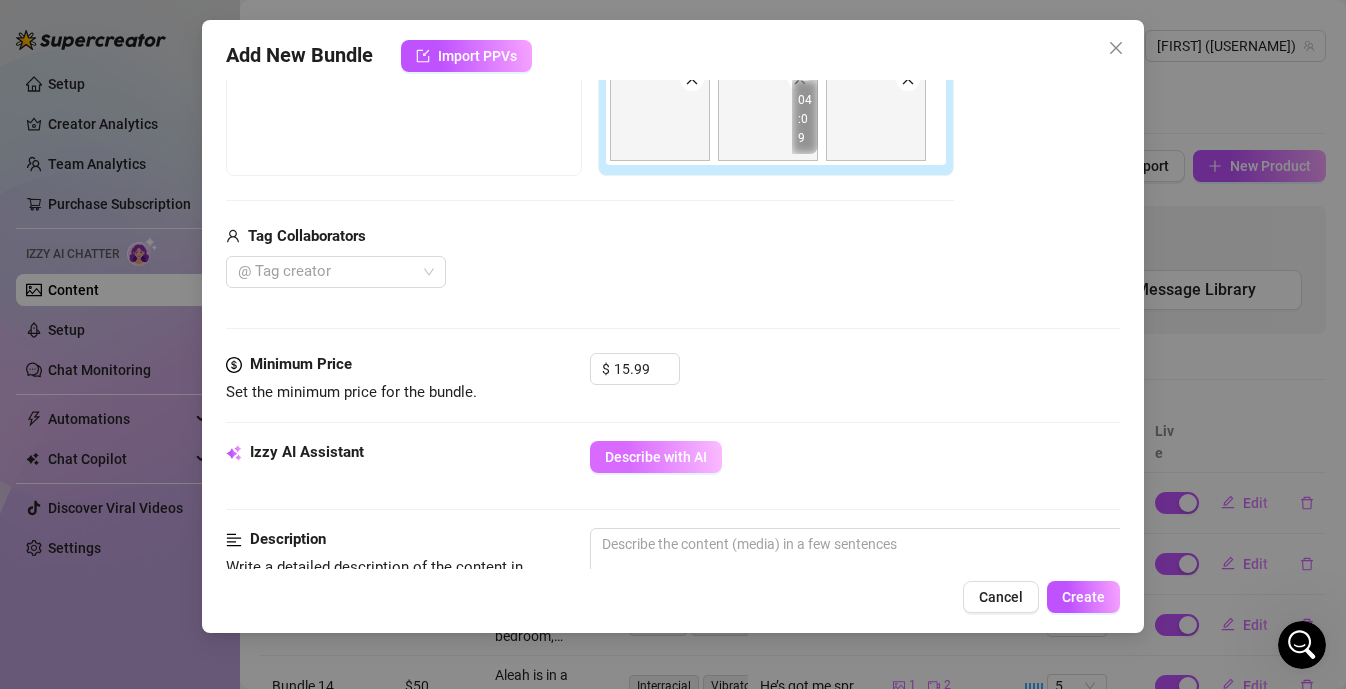 click on "Describe with AI" at bounding box center [656, 457] 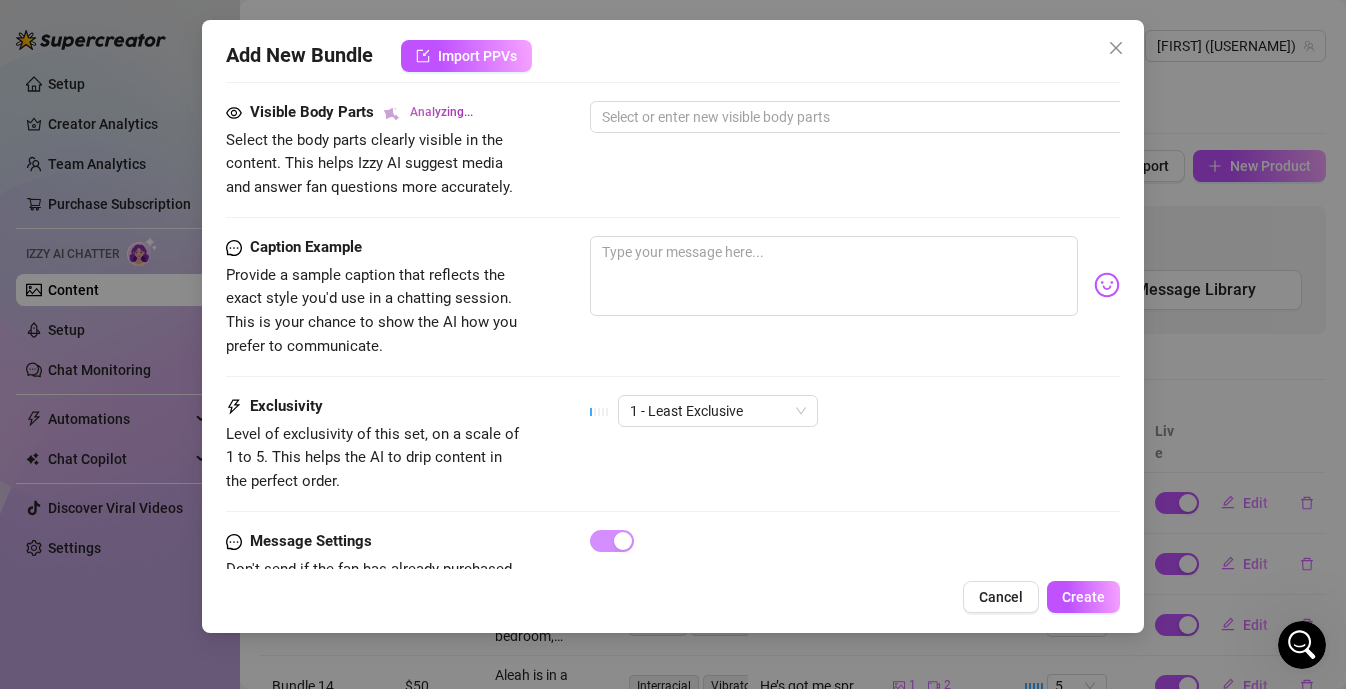 scroll, scrollTop: 1191, scrollLeft: 0, axis: vertical 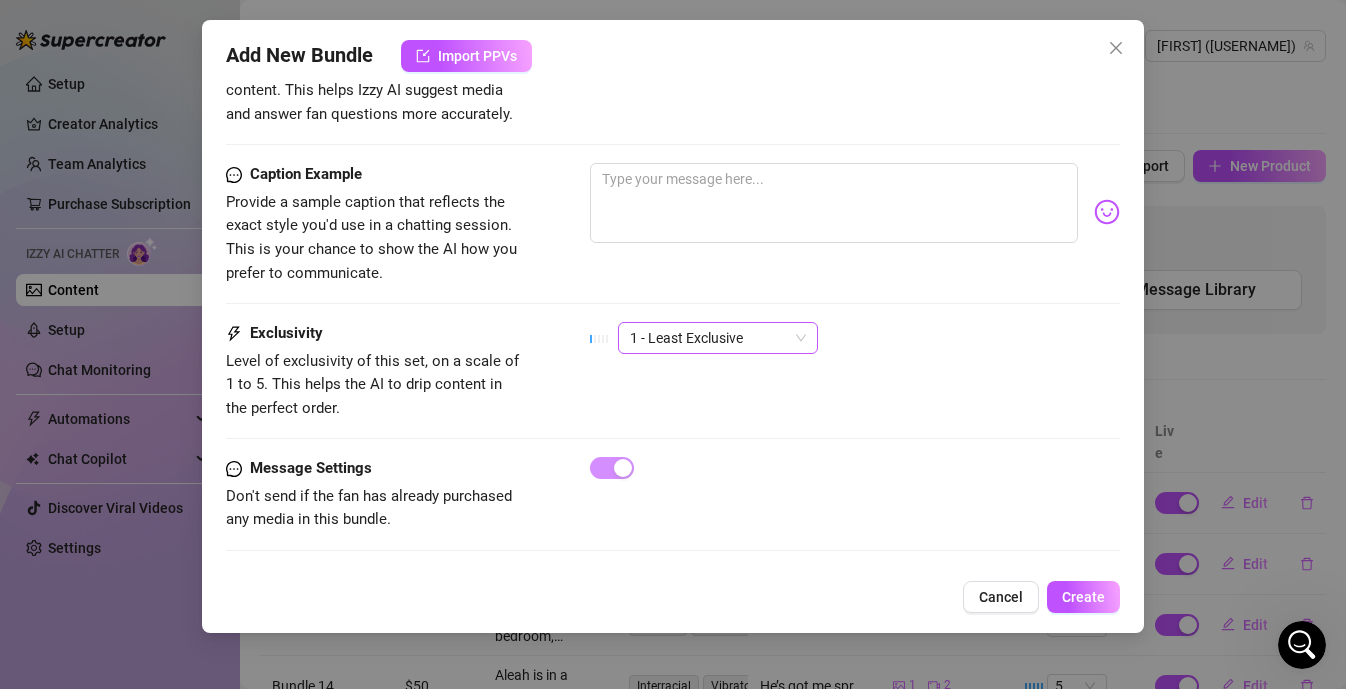 click on "1 - Least Exclusive" at bounding box center [718, 338] 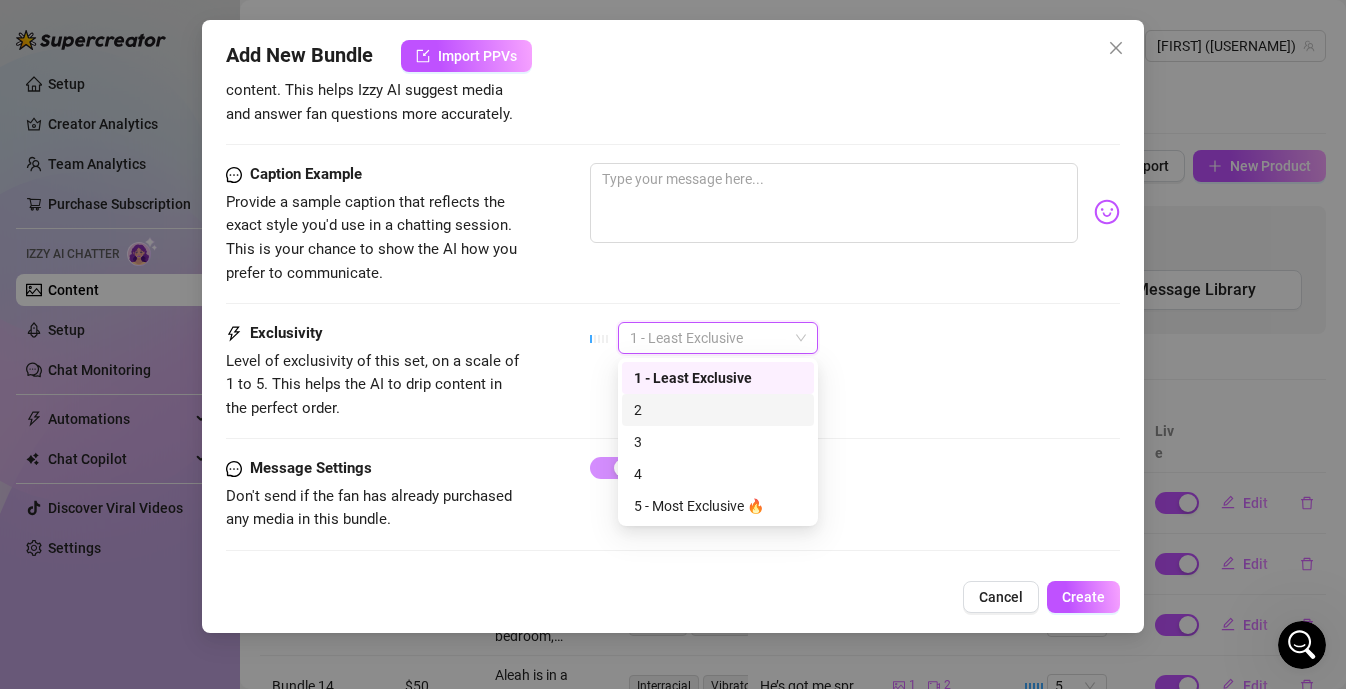 click on "2" at bounding box center (718, 410) 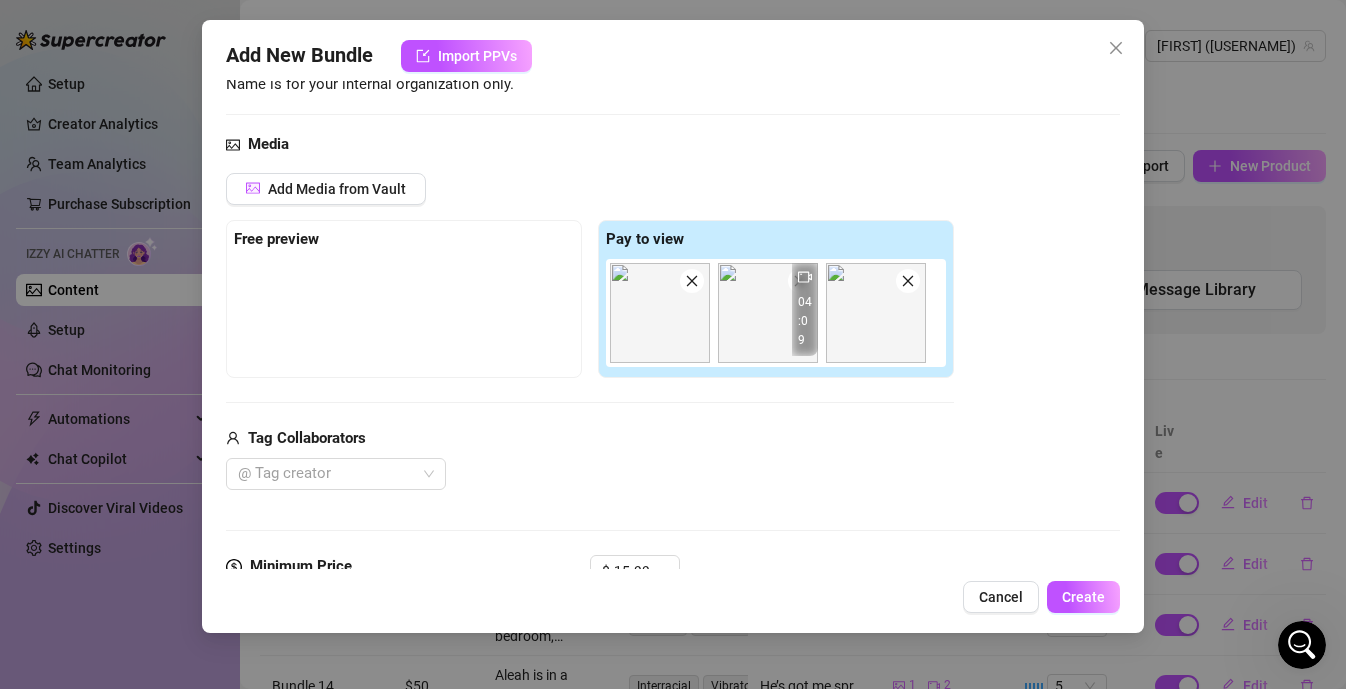 scroll, scrollTop: 176, scrollLeft: 0, axis: vertical 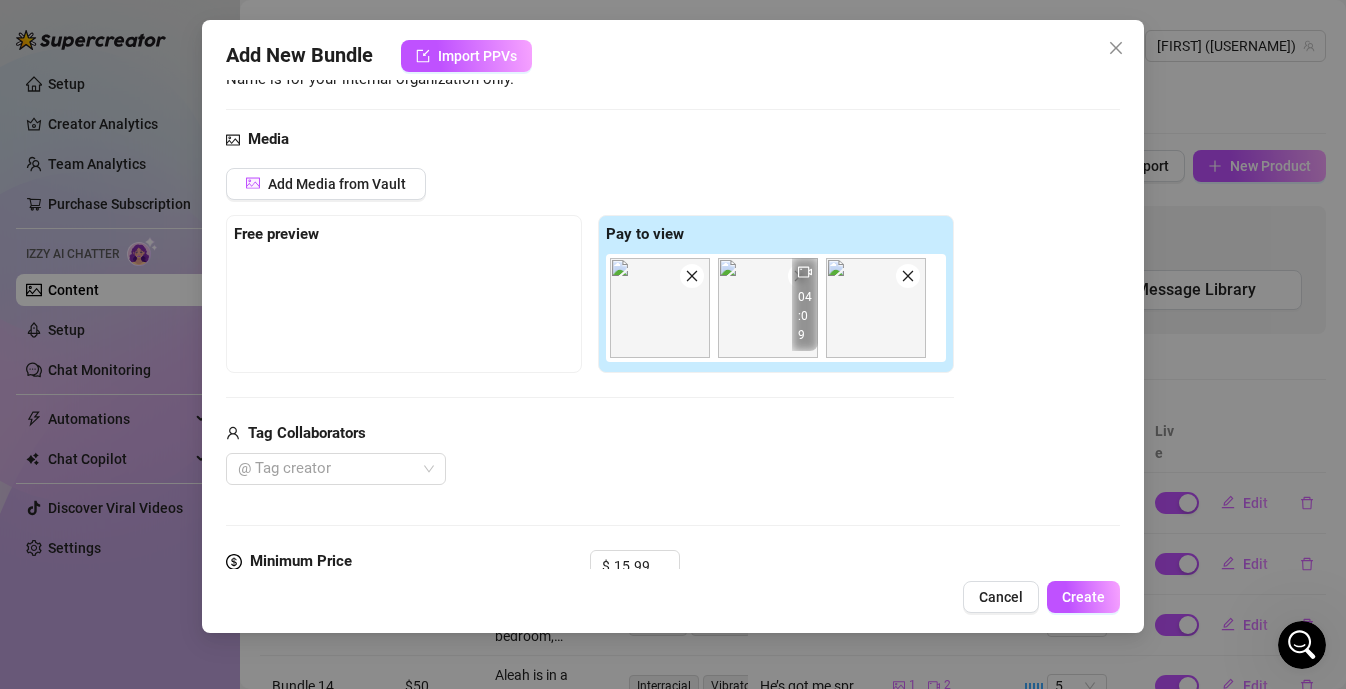 type on "[FIRST]" 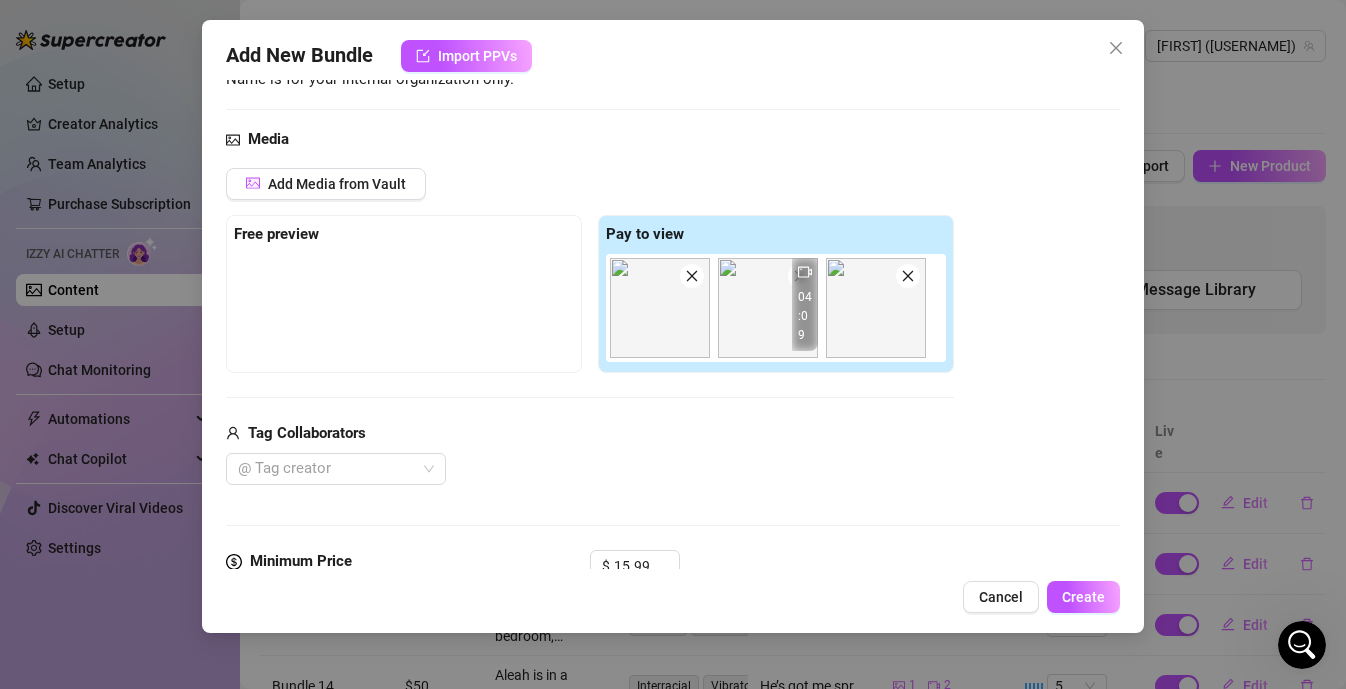 type on "[FIRST] flaunts her thick" 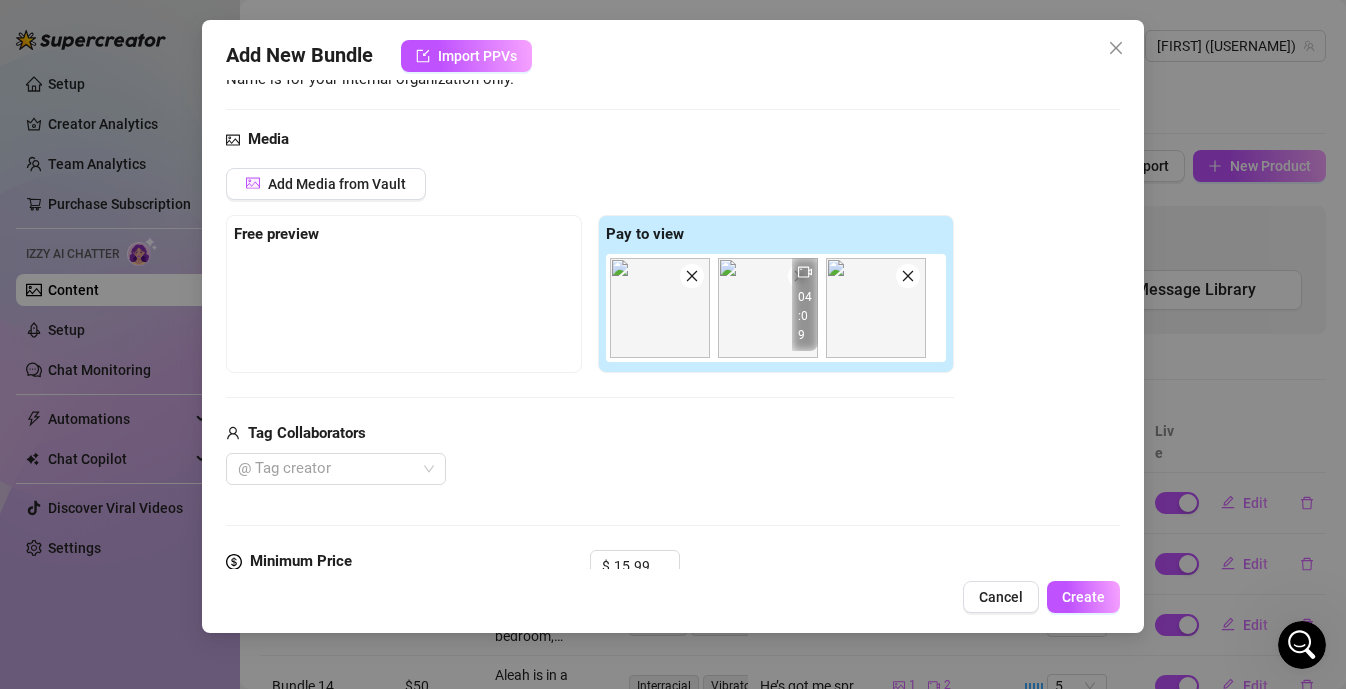 type on "[NAME] flaunts her thick ass in a tiny green thong, teasing with a blue" 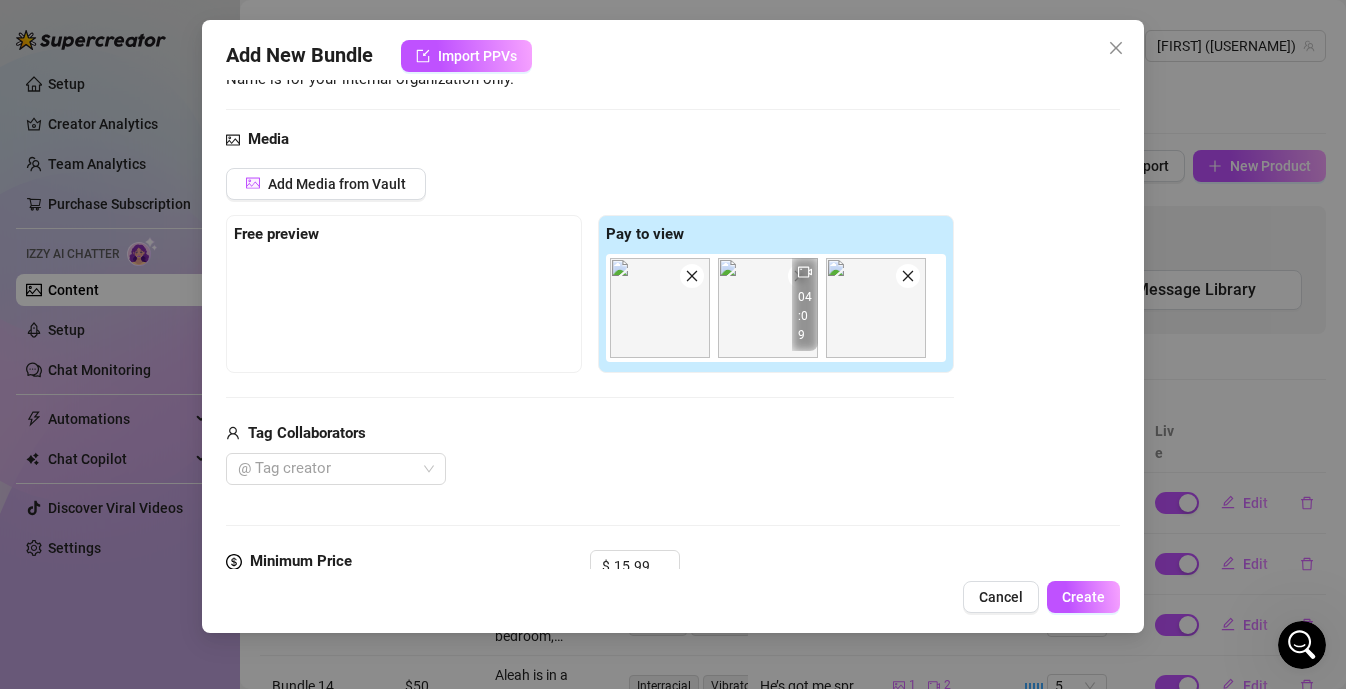 type on "[NAME] flaunts her thick ass in a tiny green thong, teasing with a blue dildo in" 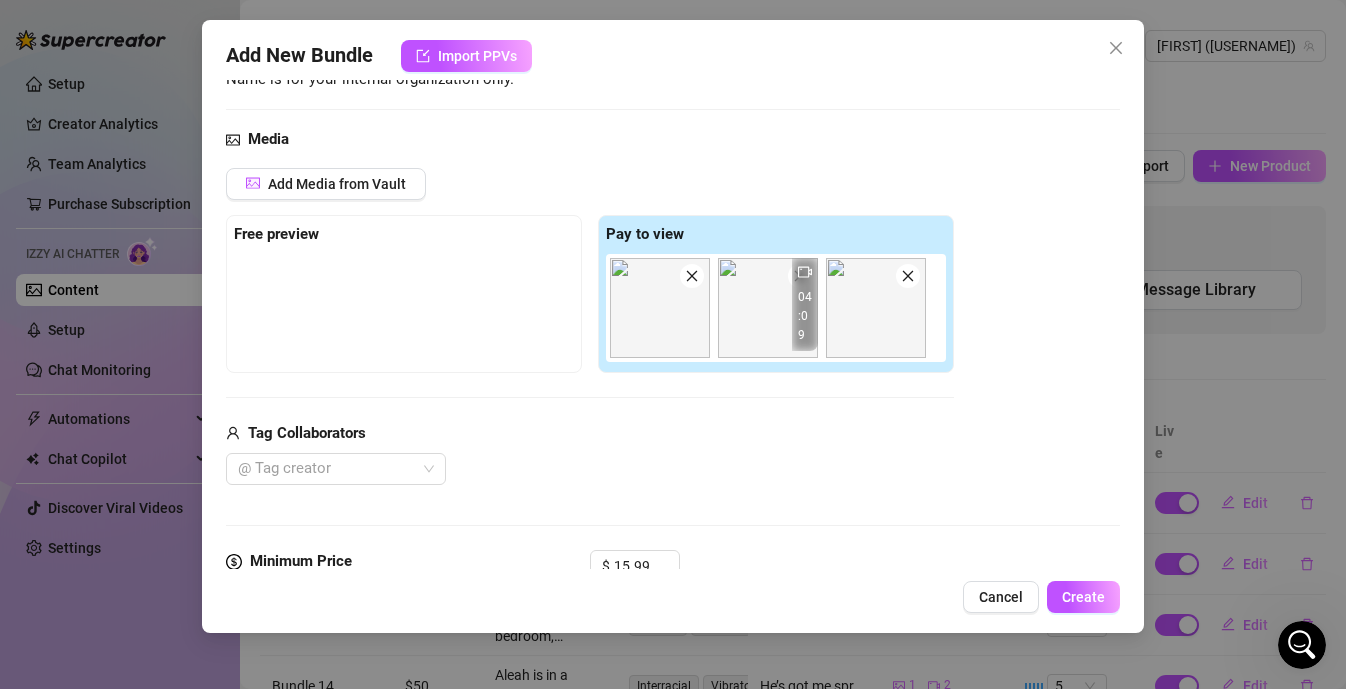type on "[FIRST] flaunts her thick ass in a tiny green thong, teasing with a blue dildo in a bedroom setting. Her juicy curves" 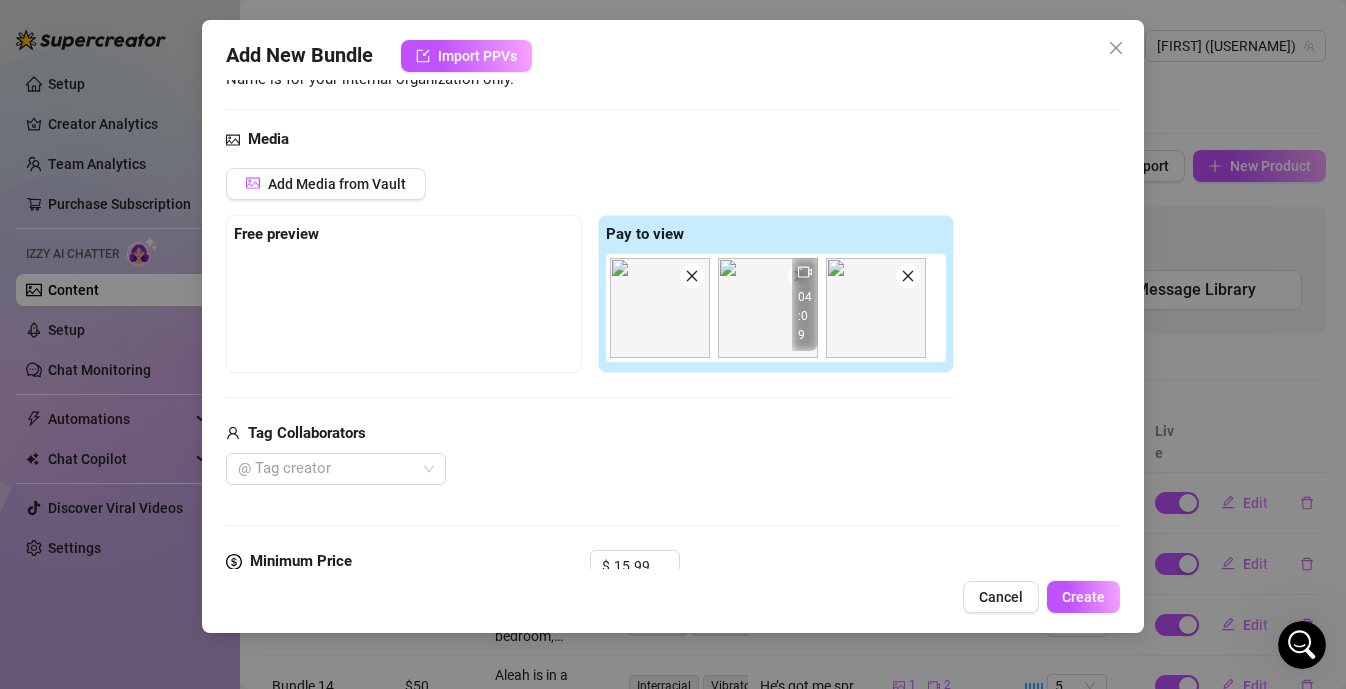 type on "[NAME] flaunts her thick ass in a tiny green thong, teasing with a blue dildo in a bedroom setting. Her juicy curves are on" 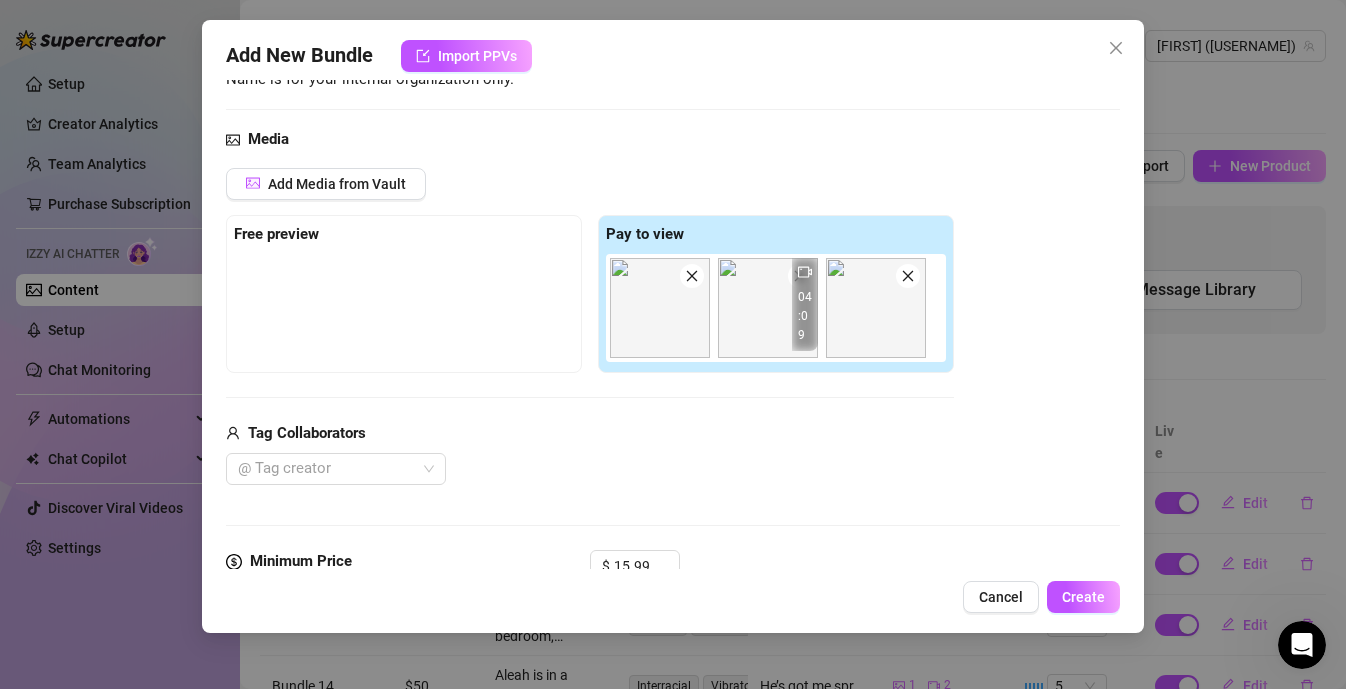 type on "[FIRST] flaunts her thick ass in a tiny green thong, teasing with a blue dildo in a bedroom setting. Her juicy curves are on full display as she" 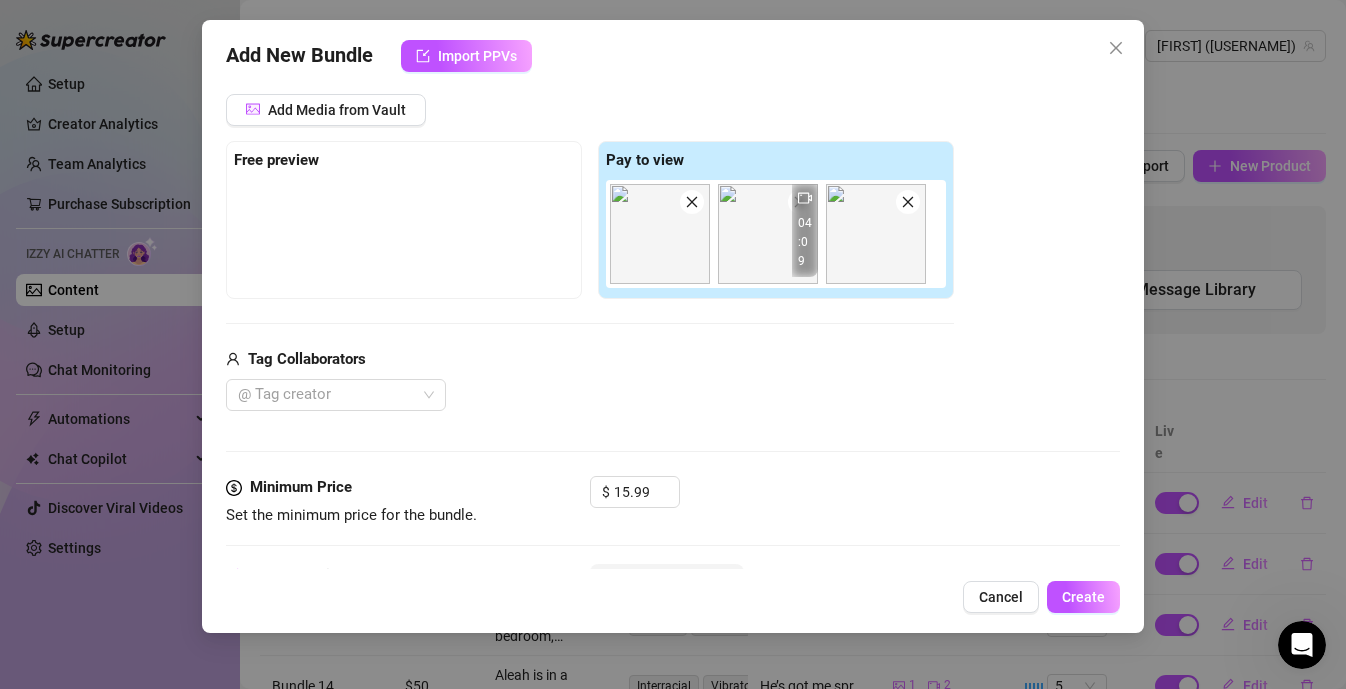 type on "[NAME] flaunts her thick ass in a tiny green thong, teasing with a blue dildo in a bedroom setting. Her juicy curves are on full display as she bends over, giving a tantalizing view of her ass and thighs. In another video, [NAME] is topless, her busty tits glistening under red light, while she seductively plays with paint on her" 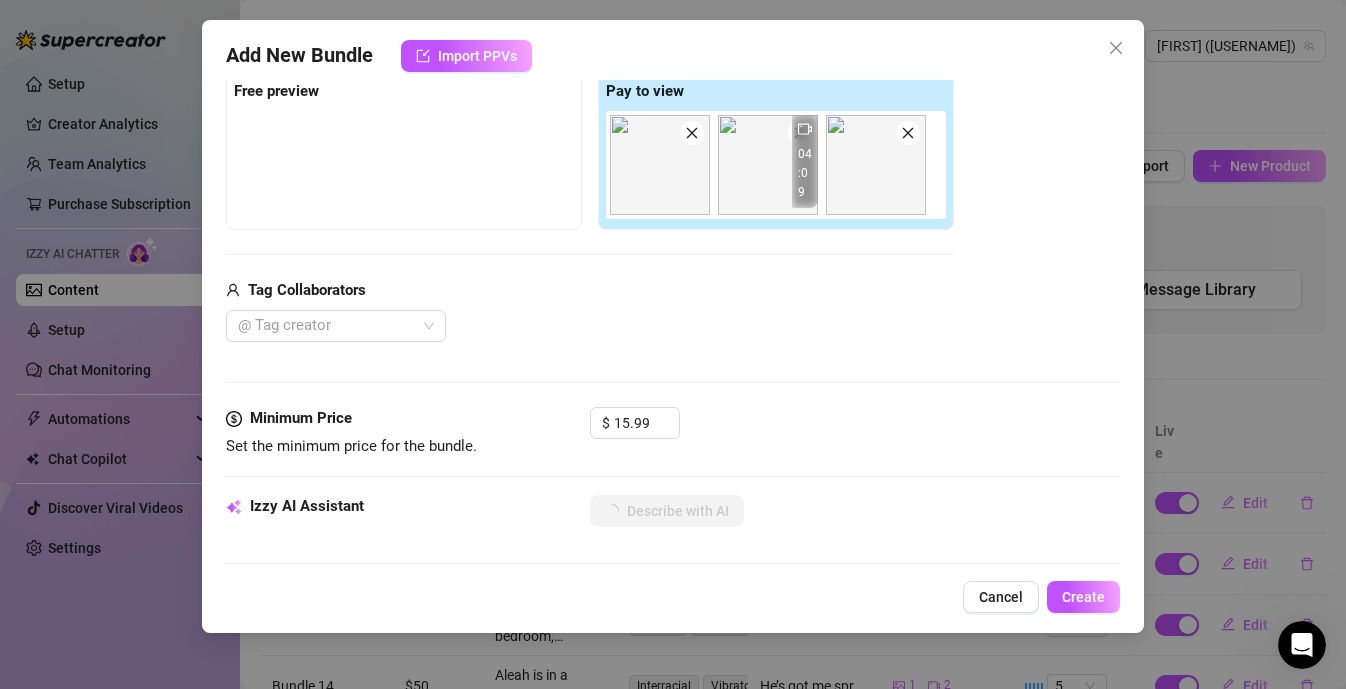 type on "Aleah flaunts her thick ass in a tiny green thong, teasing with a blue dildo in a bedroom setting. Her juicy curves are on full display as she bends over, giving a tantalizing view of her ass and thighs. In another video, Aleah is topless, her busty tits glistening under red light, while she seductively plays with paint on her belly." 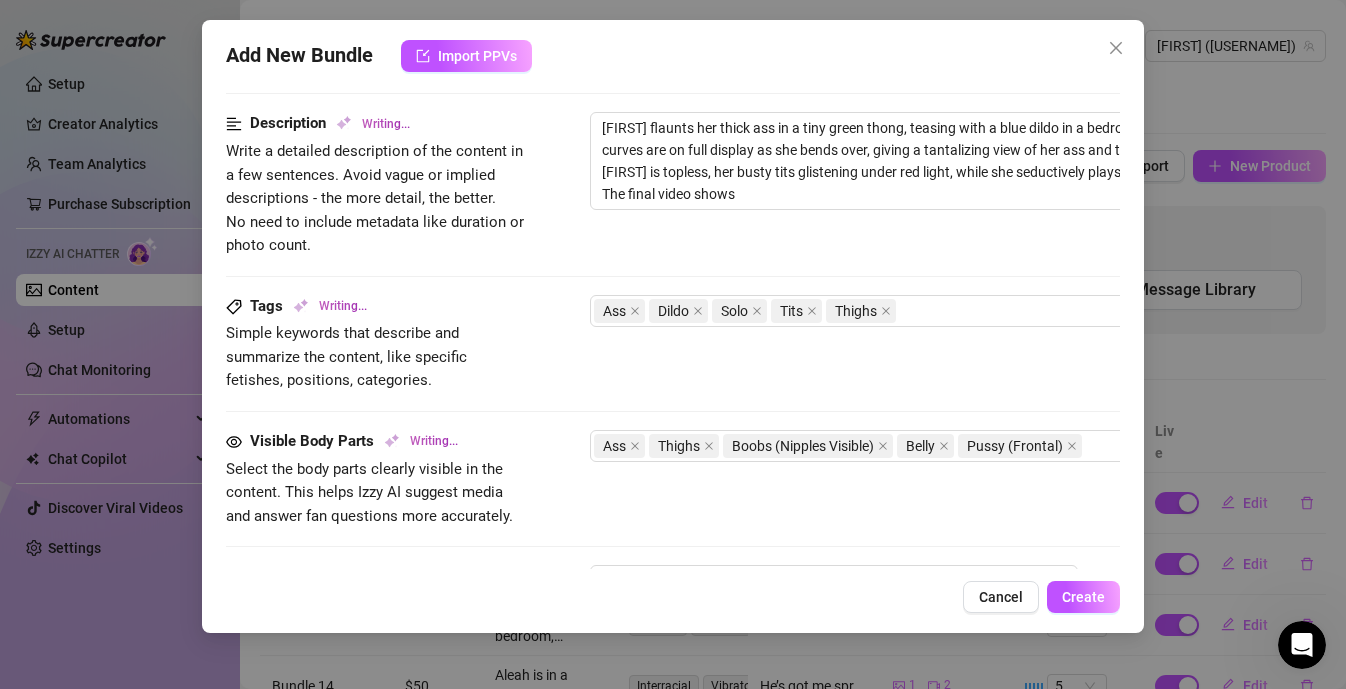 type on "[FIRST] flaunts her thick ass in a tiny green thong, teasing with a blue dildo in a bedroom setting. Her juicy curves are on full display as she bends over, giving a tantalizing view of her ass and thighs. In another video, [FIRST] is topless, her busty tits glistening under red light, while she seductively plays with paint on her belly. The final video shows [FIRST]" 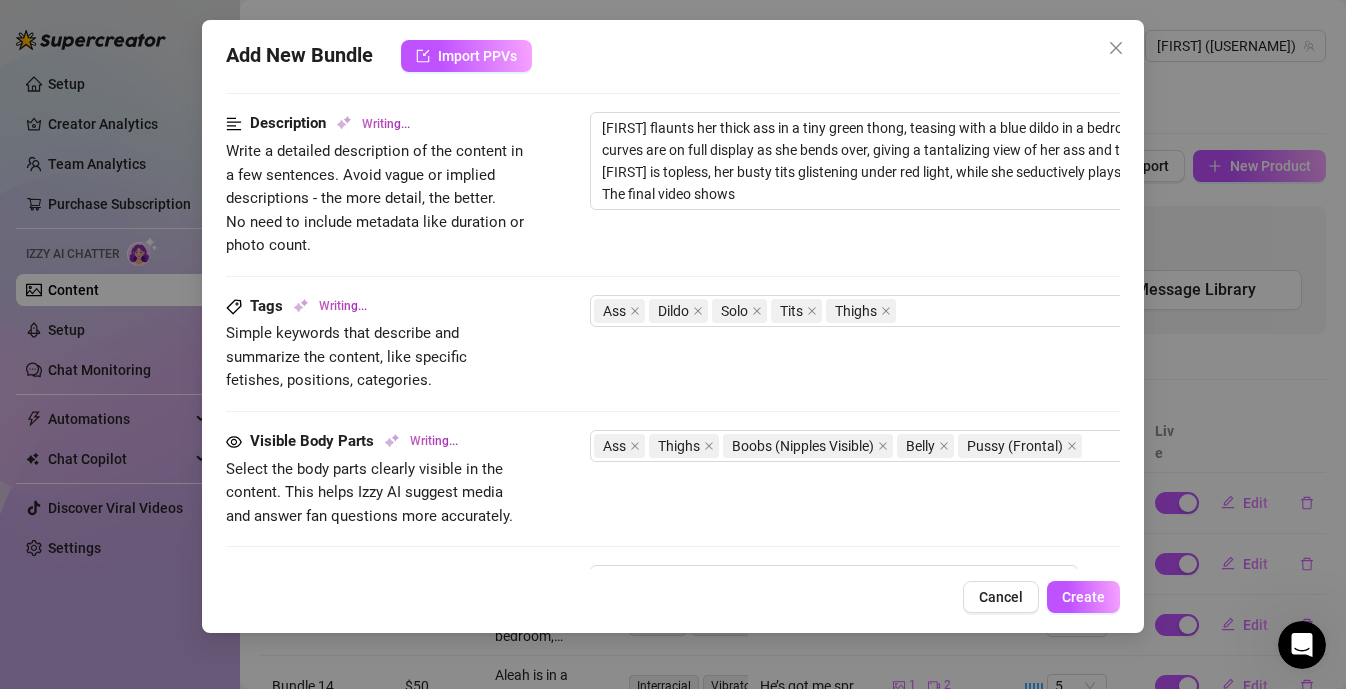 type on "[FIRST] flaunts her thick ass in a tiny green thong, teasing with a blue dildo in a bedroom setting. Her juicy curves are on full display as she bends over, giving a tantalizing view of her ass and thighs. In another video, [FIRST] is topless, her busty tits glistening under red light, while she seductively plays with paint on her belly. The final video shows [FIRST]" 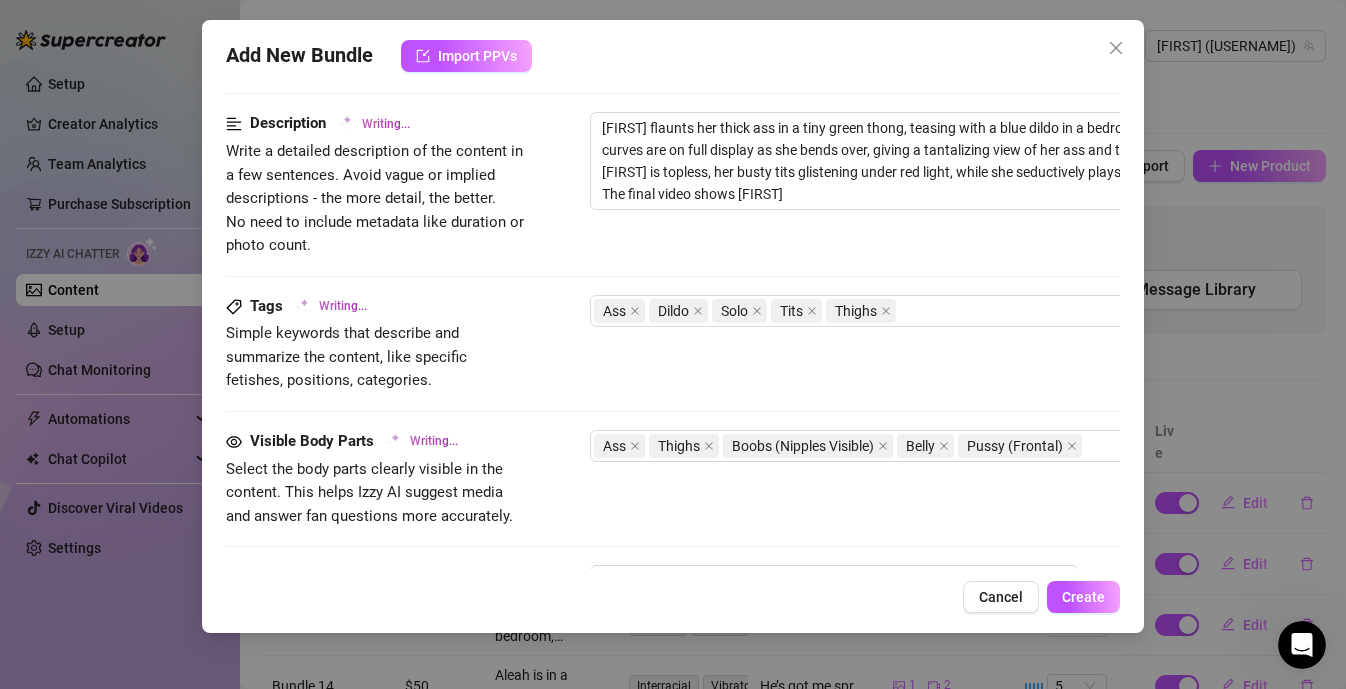 type on "[FIRST] flaunts her thick ass in a tiny green thong, teasing with a blue dildo in a bedroom setting. Her juicy curves are on full display as she bends over, giving a tantalizing view of her ass and thighs. In another video, [FIRST] is topless, her busty tits glistening under red light, while she seductively plays with paint on her belly. The final video shows [FIRST] using" 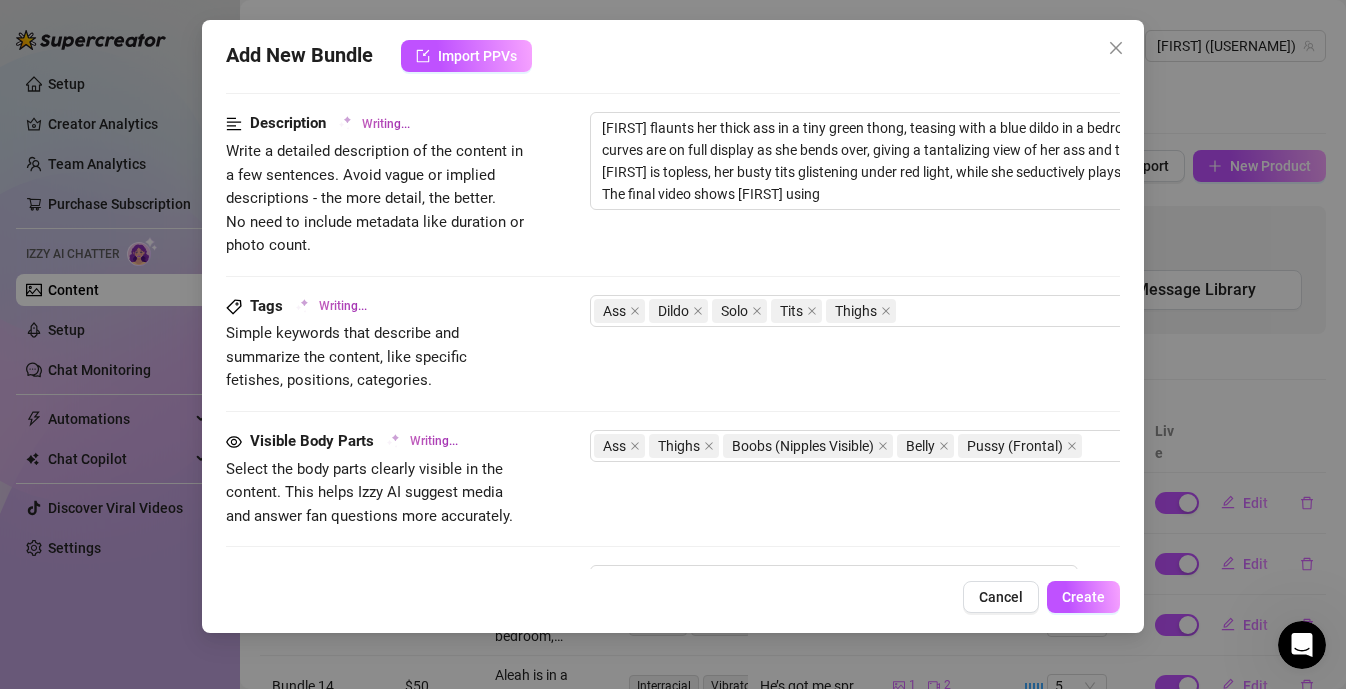 type on "[FIRST] flaunts her thick ass in a tiny green thong, teasing with a blue dildo in a bedroom setting. Her juicy curves are on full display as she bends over, giving a tantalizing view of her ass and thighs. In another video, [FIRST] is topless, her busty tits glistening under red light, while she seductively plays with paint on her belly. The final video shows [FIRST] using a" 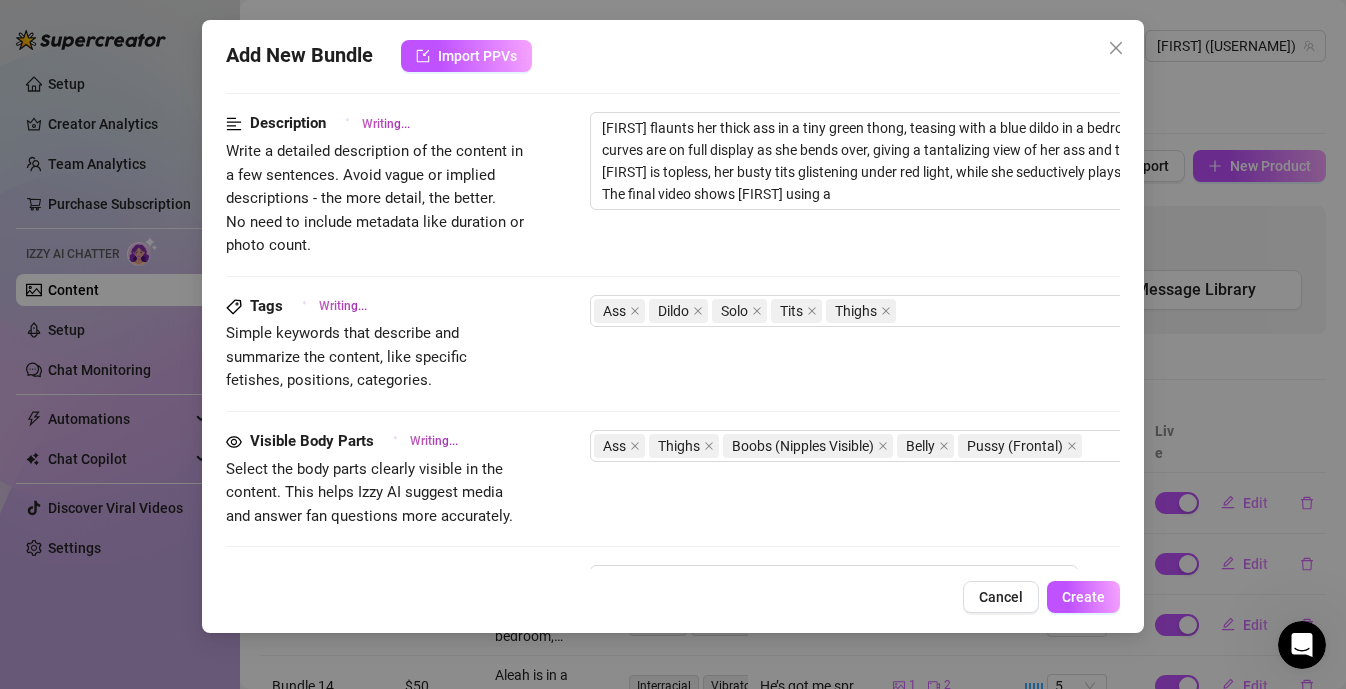 type on "[FIRST] flaunts her thick ass in a tiny green thong, teasing with a blue dildo in a bedroom setting. Her juicy curves are on full display as she bends over, giving a tantalizing view of her ass and thighs. In another video, [FIRST] is topless, her busty tits glistening under red light, while she seductively plays with paint on her belly. The final video shows [FIRST] using a red" 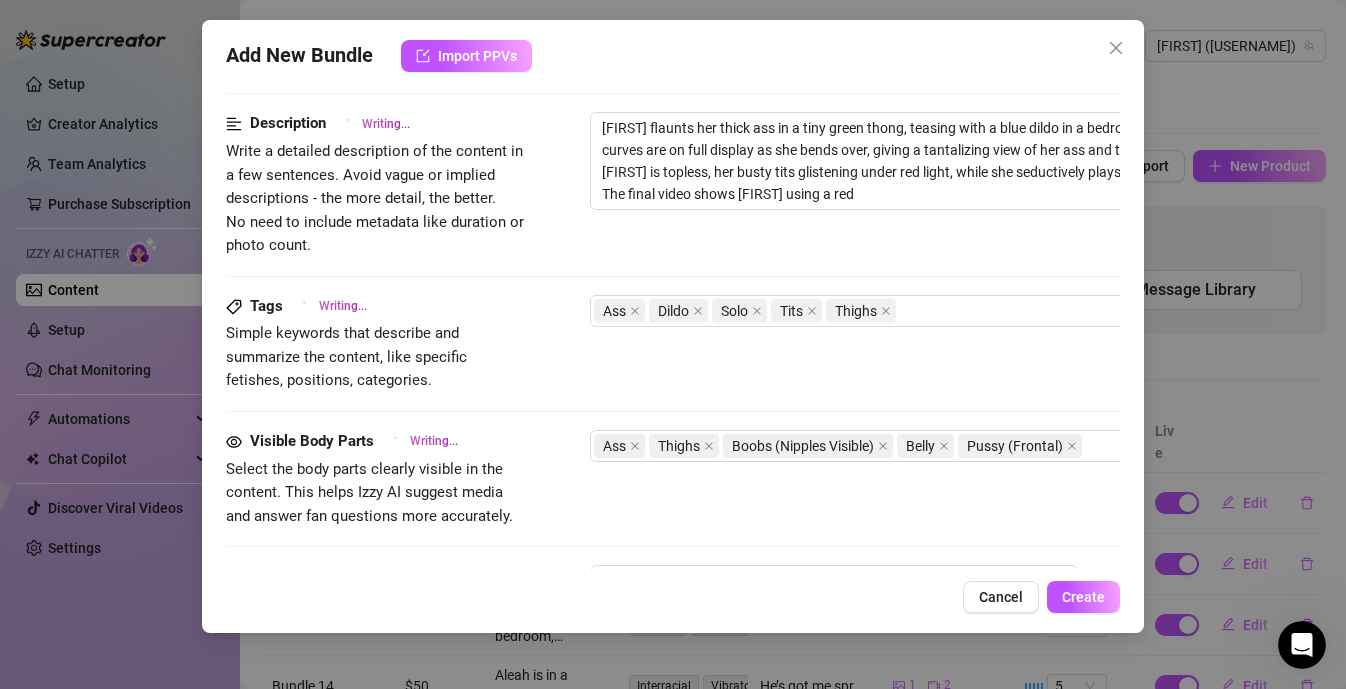 type on "[NAME] flaunts her thick ass in a tiny green thong, teasing with a blue dildo in a bedroom setting. Her juicy curves are on full display as she bends over, giving a tantalizing view of her ass and thighs. In another video, [NAME] is topless, her busty tits glistening under red light, while she seductively plays with paint on her belly. The final video shows [NAME] using a red dildo" 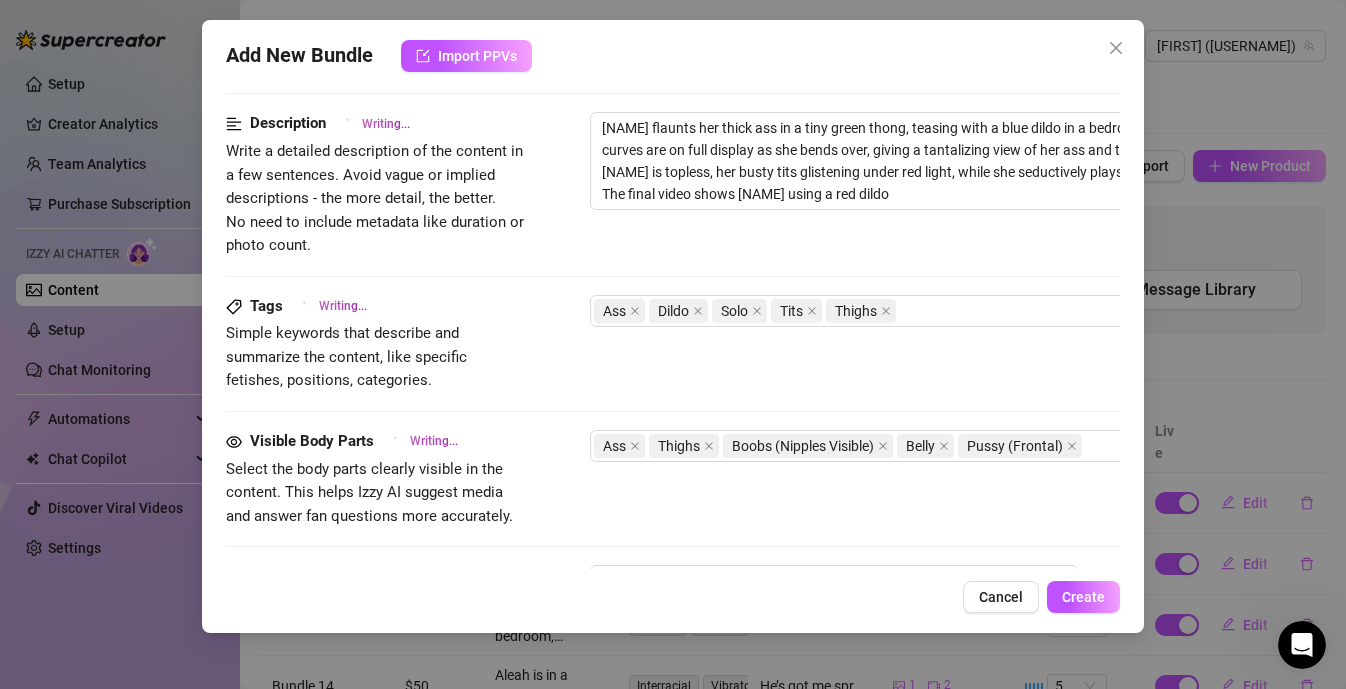 type on "[FIRST] flaunts her thick ass in a tiny green thong, teasing with a blue dildo in a bedroom setting. Her juicy curves are on full display as she bends over, giving a tantalizing view of her ass and thighs. In another video, [FIRST] is topless, her busty tits glistening under red light, while she seductively plays with paint on her belly. The final video shows [FIRST] using a red dildo on" 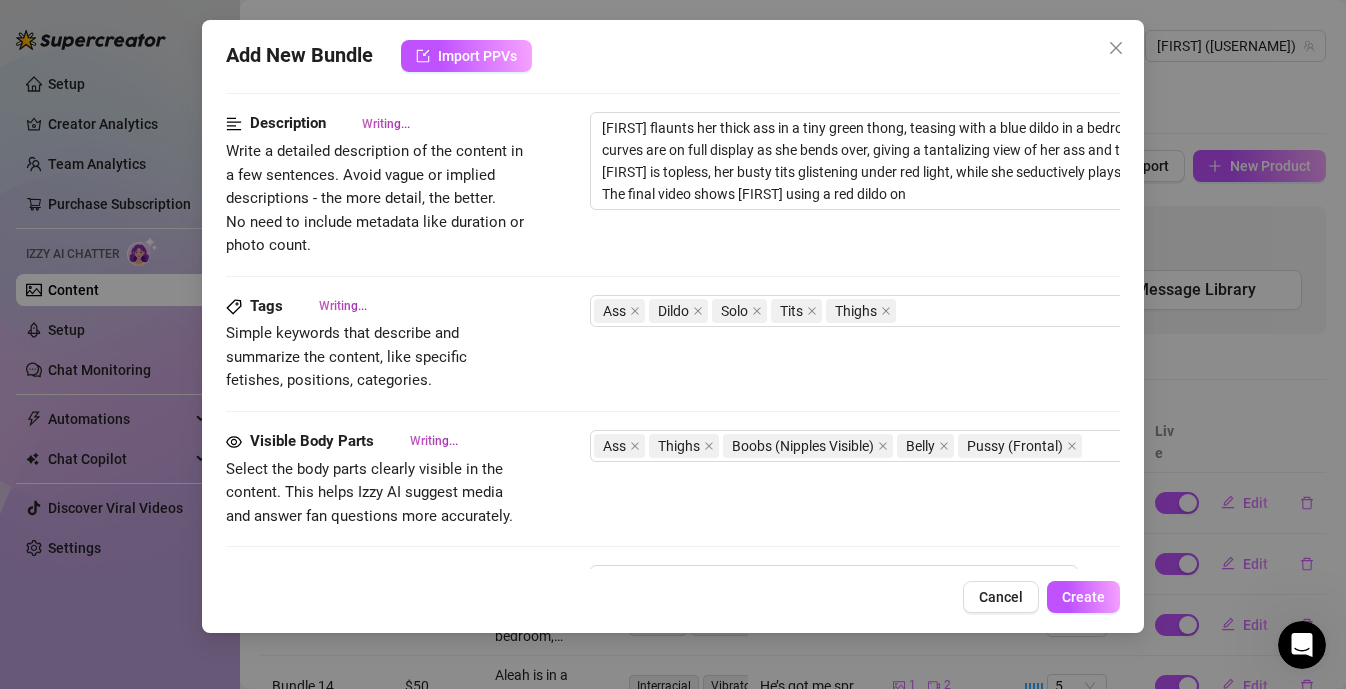 type on "[FIRST] flaunts her thick ass in a tiny green thong, teasing with a blue dildo in a bedroom setting. Her juicy curves are on full display as she bends over, giving a tantalizing view of her ass and thighs. In another video, [FIRST] is topless, her busty tits glistening under red light, while she seductively plays with paint on her belly. The final video shows [FIRST] using a red dildo on her" 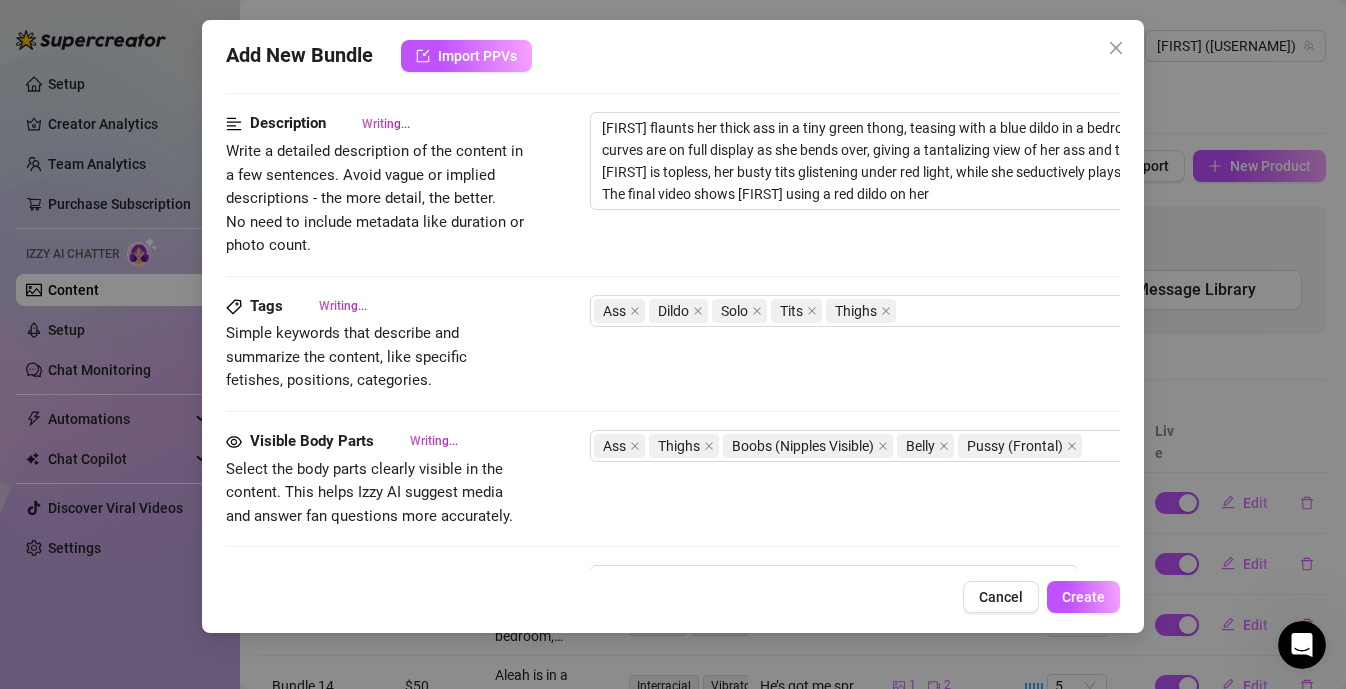 type on "[NAME] flaunts her thick ass in a tiny green thong, teasing with a blue dildo in a bedroom setting. Her juicy curves are on full display as she bends over, giving a tantalizing view of her ass and thighs. In another video, [NAME] is topless, her busty tits glistening under red light, while she seductively plays with paint on her belly. The final video shows [NAME] using a red dildo on her pussy," 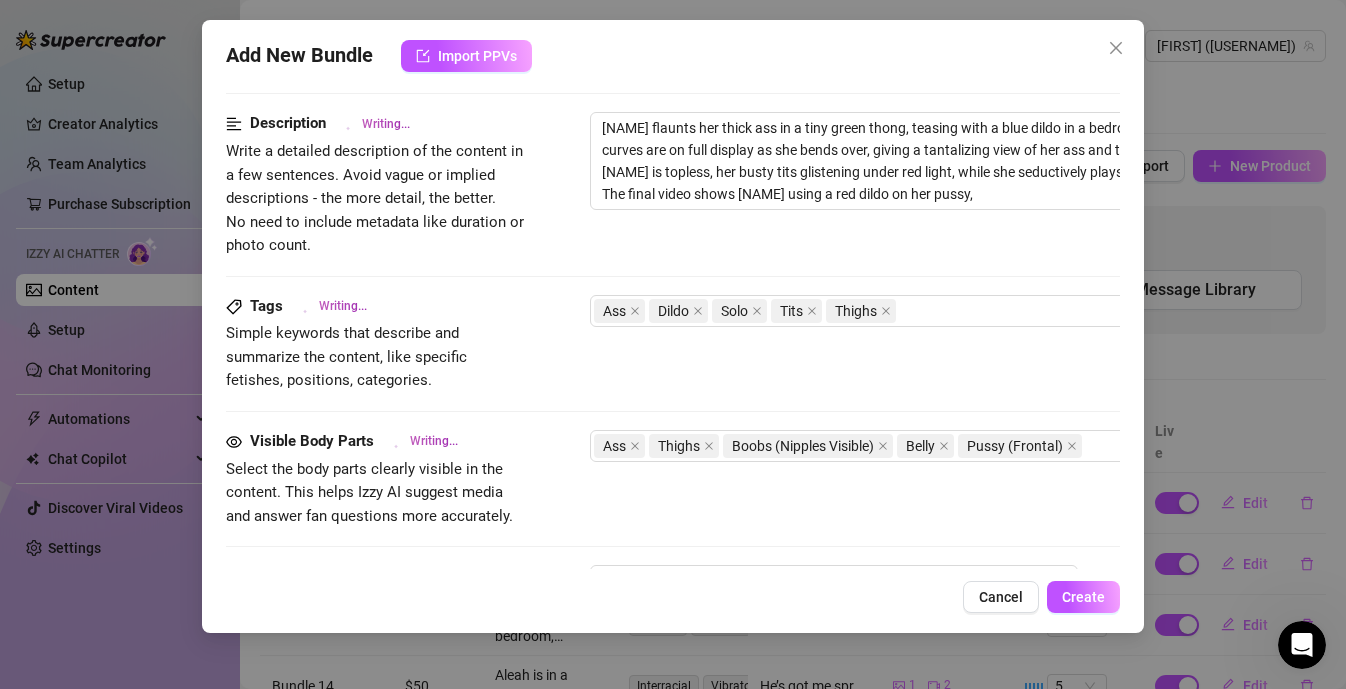 type on "[FIRST] flaunts her thick ass in a tiny green thong, teasing with a blue dildo in a bedroom setting. Her juicy curves are on full display as she bends over, giving a tantalizing view of her ass and thighs. In another video, [FIRST] is topless, her busty tits glistening under red light, while she seductively plays with paint on her belly. The final video shows [FIRST] using a red dildo on her pussy, with" 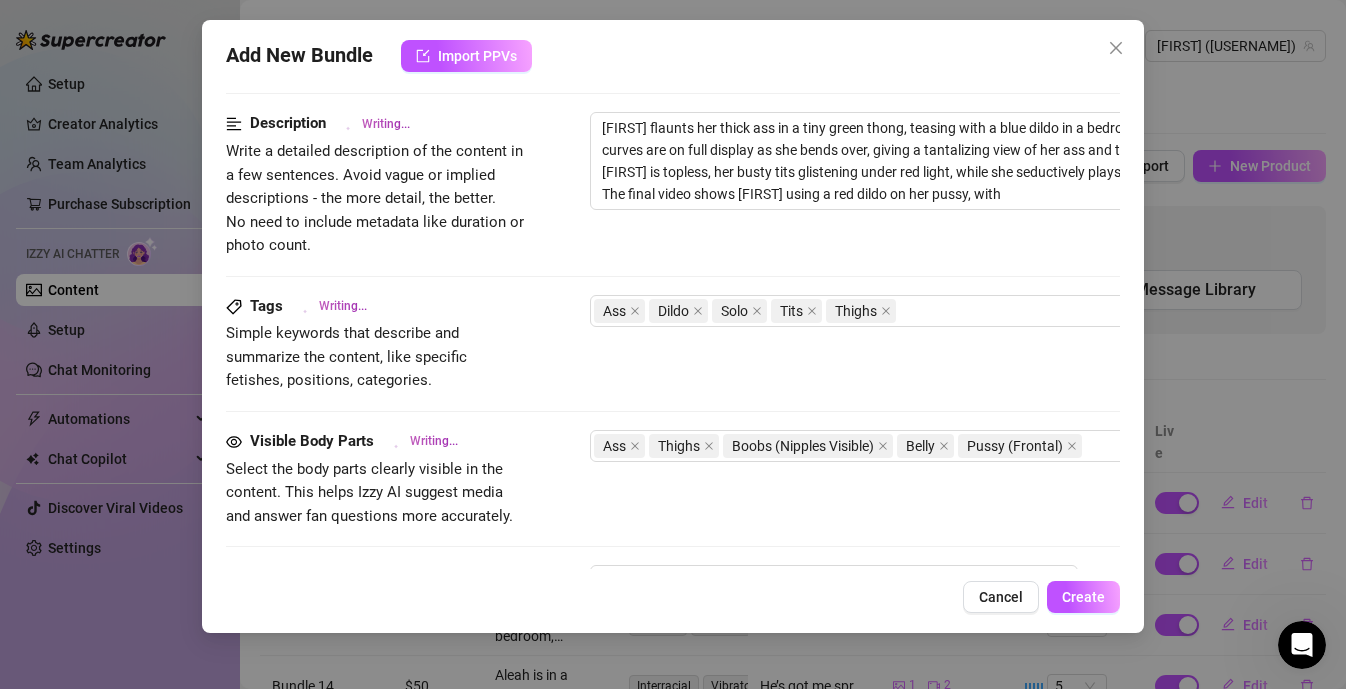 type on "[NAME] flaunts her thick ass in a tiny green thong, teasing with a blue dildo in a bedroom setting. Her juicy curves are on full display as she bends over, giving a tantalizing view of her ass and thighs. In another video, [NAME] is topless, her busty tits glistening under red light, while she seductively plays with paint on her belly. The final video shows [NAME] using a red dildo on her pussy, with close-ups" 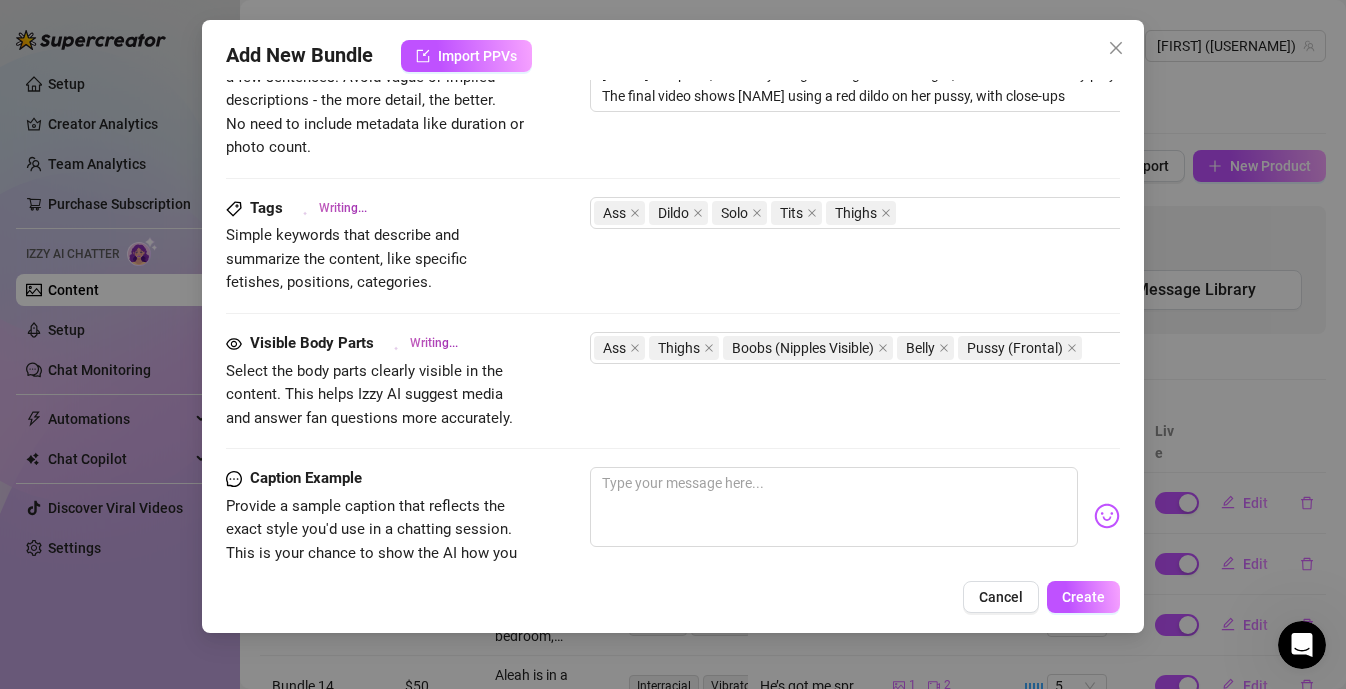 type on "[NAME] flaunts her thick ass in a tiny green thong, teasing with a blue dildo in a bedroom setting. Her juicy curves are on full display as she bends over, giving a tantalizing view of her ass and thighs. In another video, [NAME] is topless, her busty tits glistening under red light, while she seductively plays with paint on her belly. The final video shows [NAME] using a red dildo on her pussy, with close-ups of" 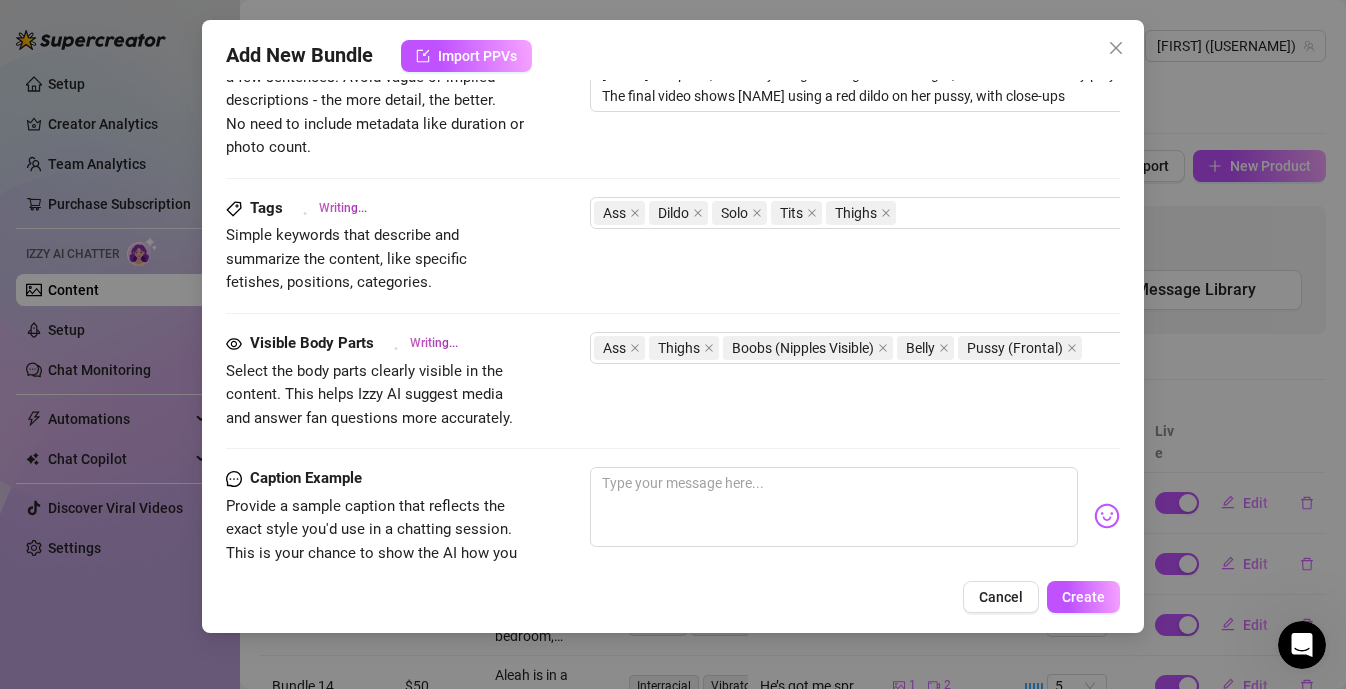 type on "[NAME] flaunts her thick ass in a tiny green thong, teasing with a blue dildo in a bedroom setting. Her juicy curves are on full display as she bends over, giving a tantalizing view of her ass and thighs. In another video, [NAME] is topless, her busty tits glistening under red light, while she seductively plays with paint on her belly. The final video shows [NAME] using a red dildo on her pussy, with close-ups of" 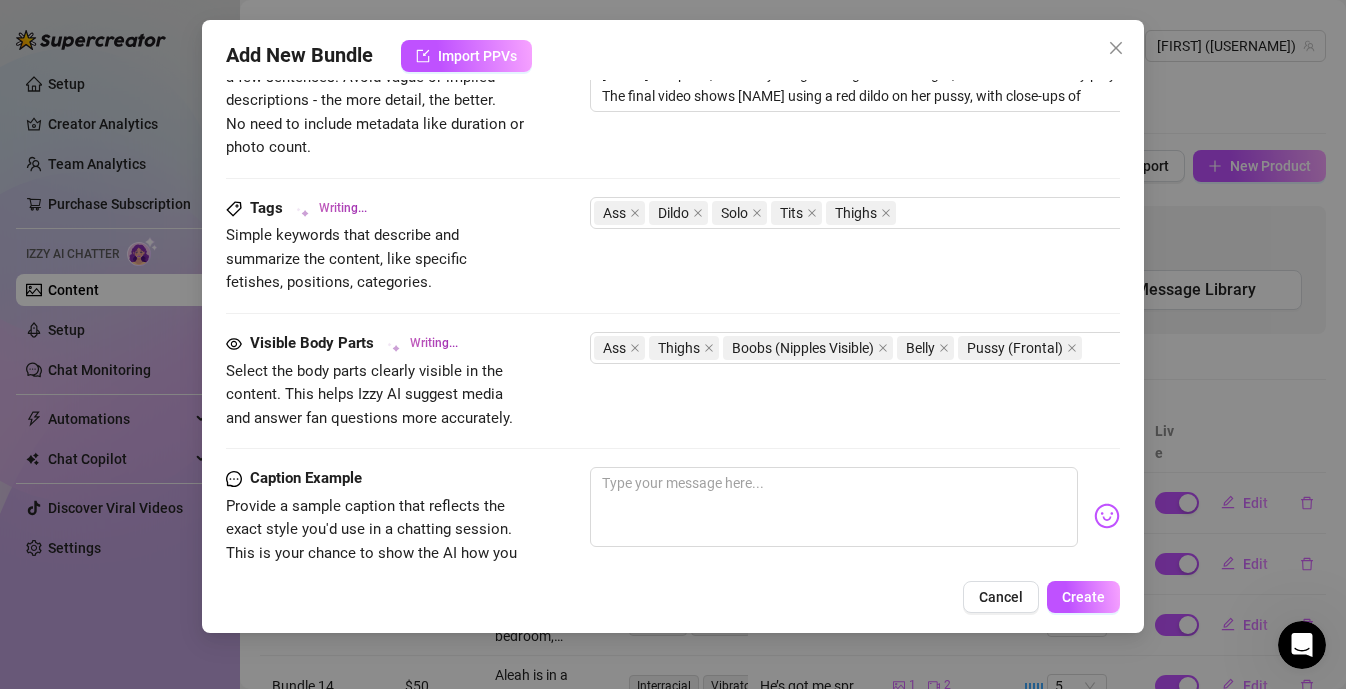 type on "[NAME] flaunts her thick ass in a tiny green thong, teasing with a blue dildo in a bedroom setting. Her juicy curves are on full display as she bends over, giving a tantalizing view of her ass and thighs. In another video, [NAME] is topless, her busty tits glistening under red light, while she seductively plays with paint on her belly. The final video shows [NAME] using a red dildo on her pussy, with close-ups of her" 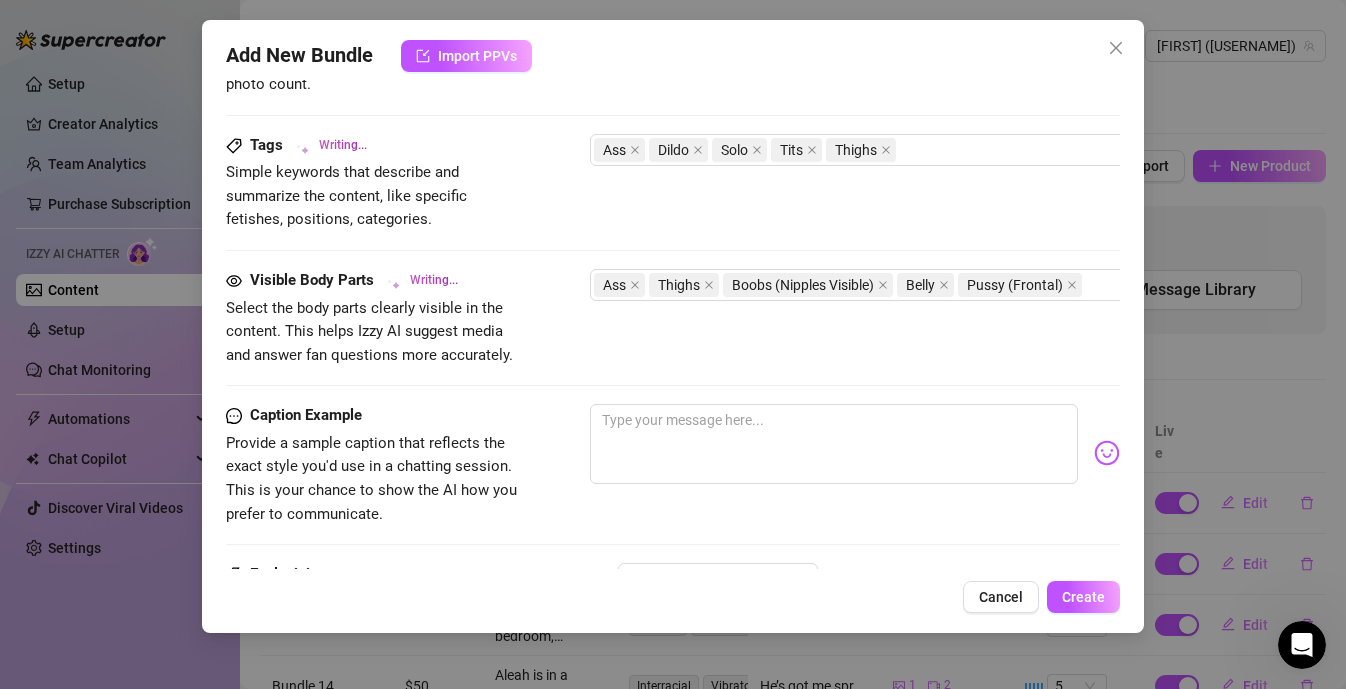 type on "[FIRST] flaunts her thick ass in a tiny green thong, teasing with a blue dildo in a bedroom setting. Her juicy curves are on full display as she bends over, giving a tantalizing view of her ass and thighs. In another video, [FIRST] is topless, her busty tits glistening under red light, while she seductively plays with paint on her belly. The final video shows [FIRST] using a red dildo on her pussy, with close-ups of her thighs" 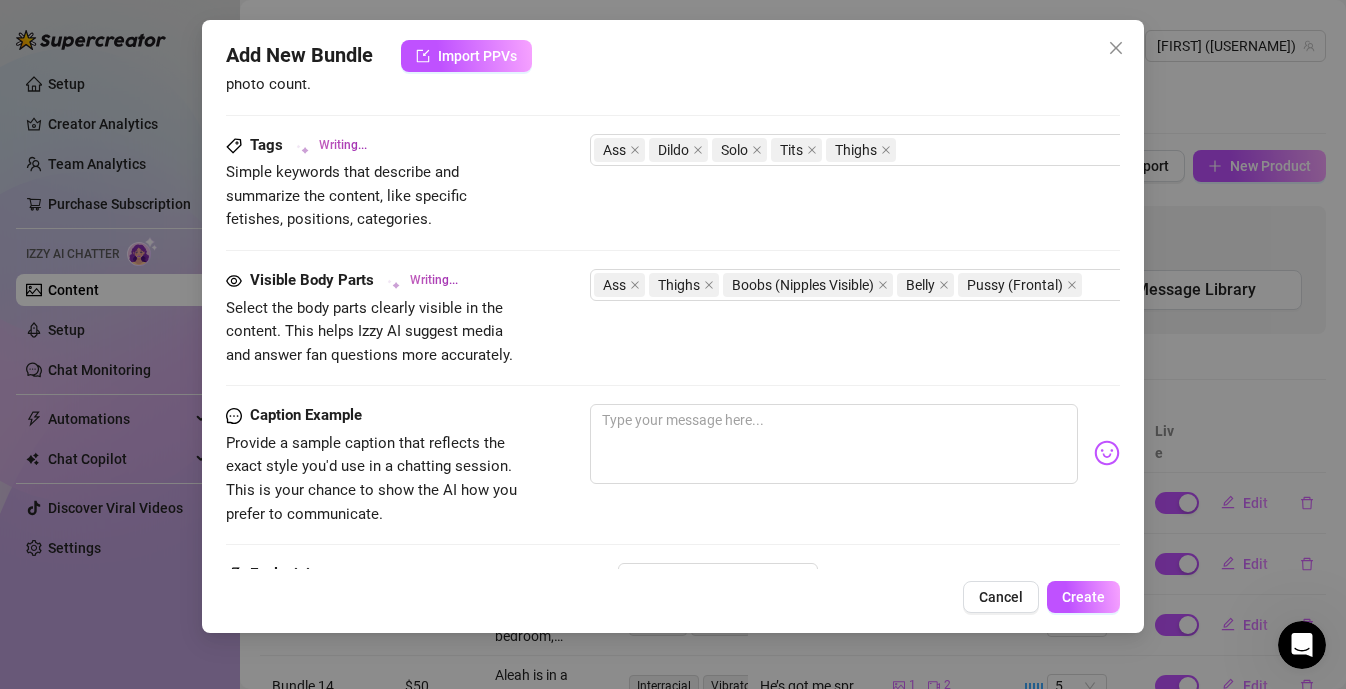 type on "[FIRST] flaunts her thick ass in a tiny green thong, teasing with a blue dildo in a bedroom setting. Her juicy curves are on full display as she bends over, giving a tantalizing view of her ass and thighs. In another video, [FIRST] is topless, her busty tits glistening under red light, while she seductively plays with paint on her belly. The final video shows [FIRST] using a red dildo on her pussy, with close-ups of her thighs" 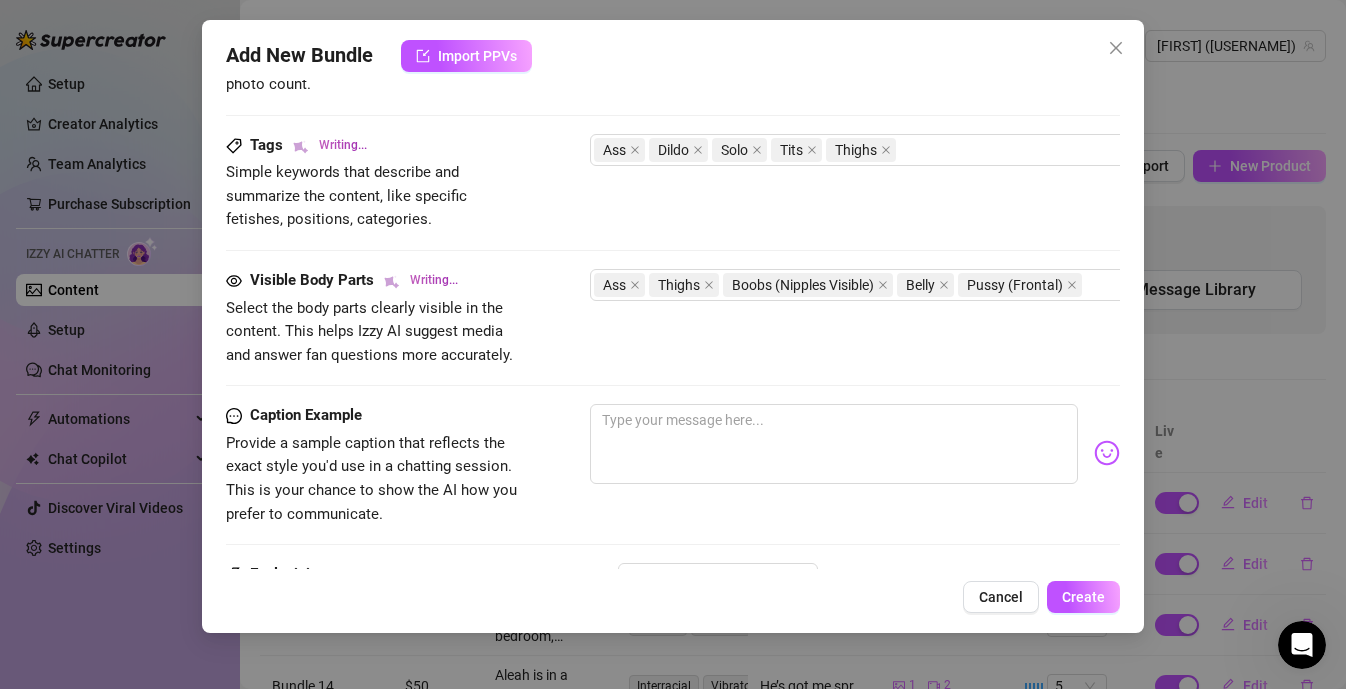 type on "[FIRST] flaunts her thick ass in a tiny green thong, teasing with a blue dildo in a bedroom setting. Her juicy curves are on full display as she bends over, giving a tantalizing view of her ass and thighs. In another video, [FIRST] is topless, her busty tits glistening under red light, while she seductively plays with paint on her belly. The final video shows [FIRST] using a red dildo on her pussy, with close-ups of her thighs and" 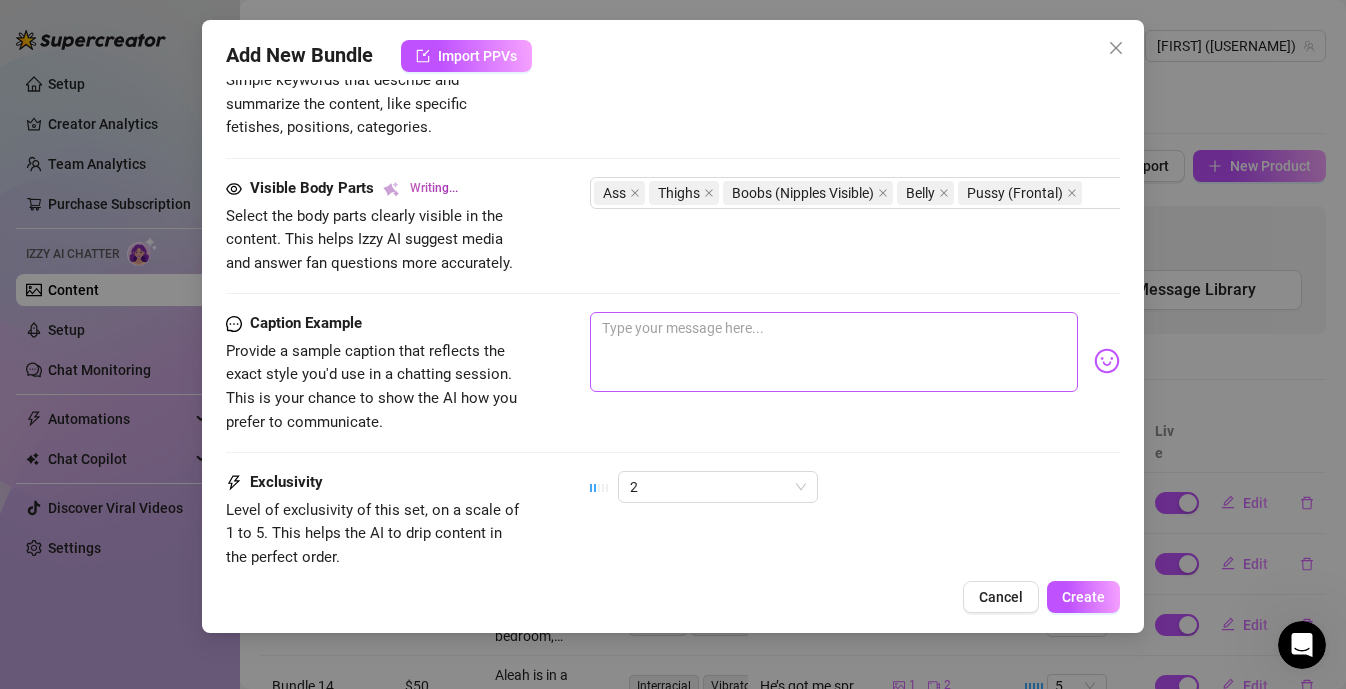 type on "[NAME] flaunts her thick ass in a tiny green thong, teasing with a blue dildo in a bedroom setting. Her juicy curves are on full display as she bends over, giving a tantalizing view of her ass and thighs. In another video, [NAME] is topless, her busty tits glistening under red light, while she seductively plays with paint on her belly. The final video shows [NAME] using a red dildo on her pussy, with close-ups of her thighs and belly," 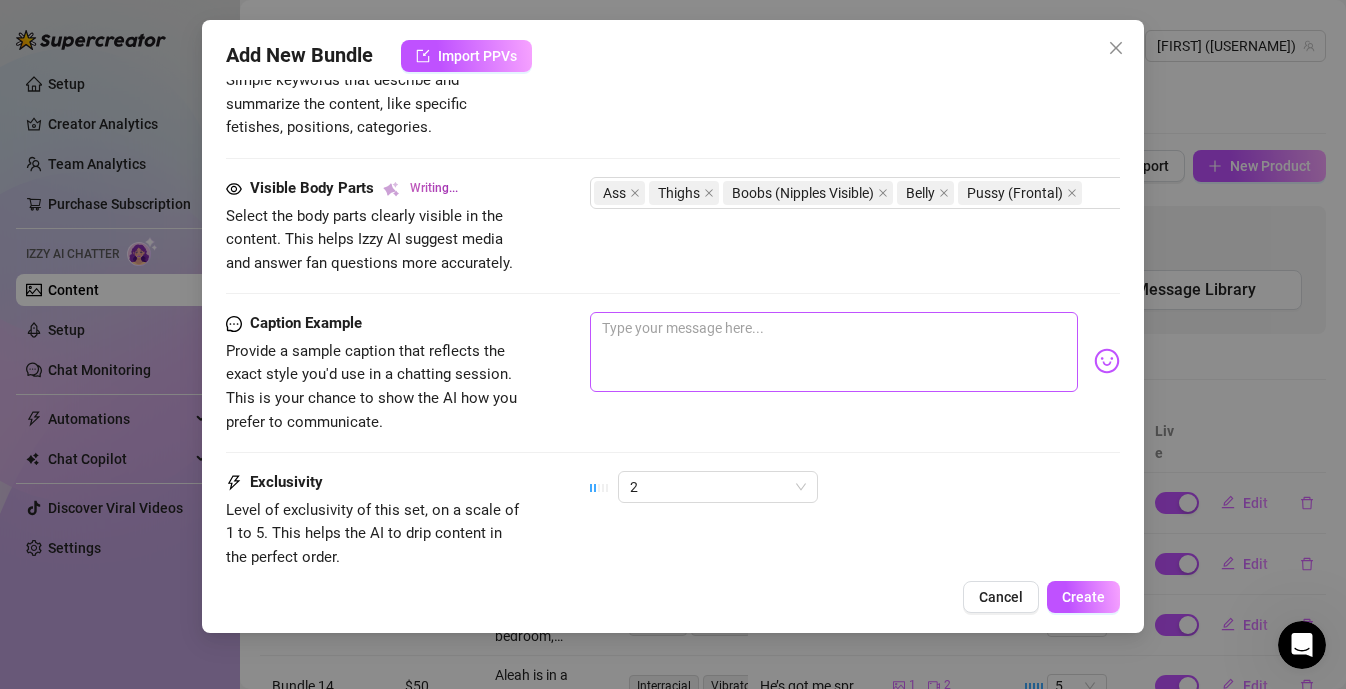 type on "[NAME] flaunts her thick ass in a tiny green thong, teasing with a blue dildo in a bedroom setting. Her juicy curves are on full display as she bends over, giving a tantalizing view of her ass and thighs. In another video, [NAME] is topless, her busty tits glistening under red light, while she seductively plays with paint on her belly. The final video shows [NAME] using a red dildo on her pussy, with close-ups of her thighs and belly," 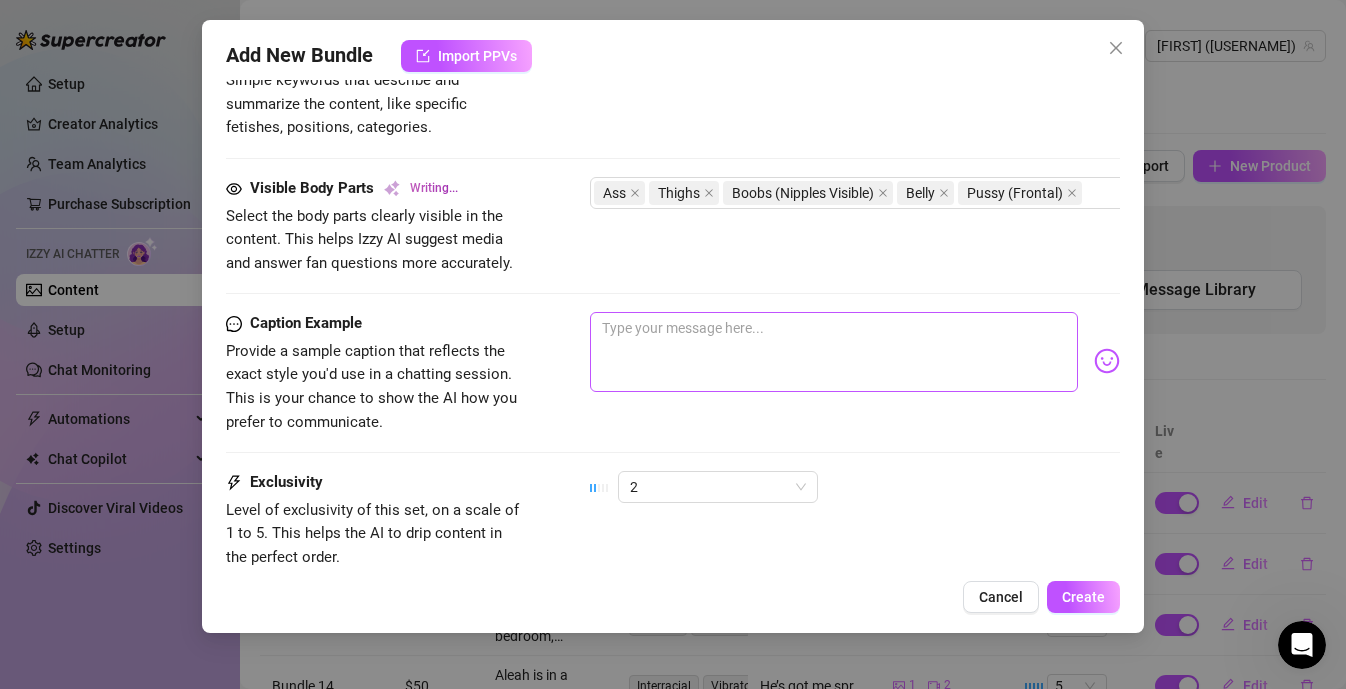 type on "[FIRST] flaunts her thick ass in a tiny green thong, teasing with a blue dildo in a bedroom setting. Her juicy curves are on full display as she bends over, giving a tantalizing view of her ass and thighs. In another video, [FIRST] is topless, her busty tits glistening under red light, while she seductively plays with paint on her belly. The final video shows [FIRST] using a red dildo on her pussy, with close-ups of her thighs and belly, creating an" 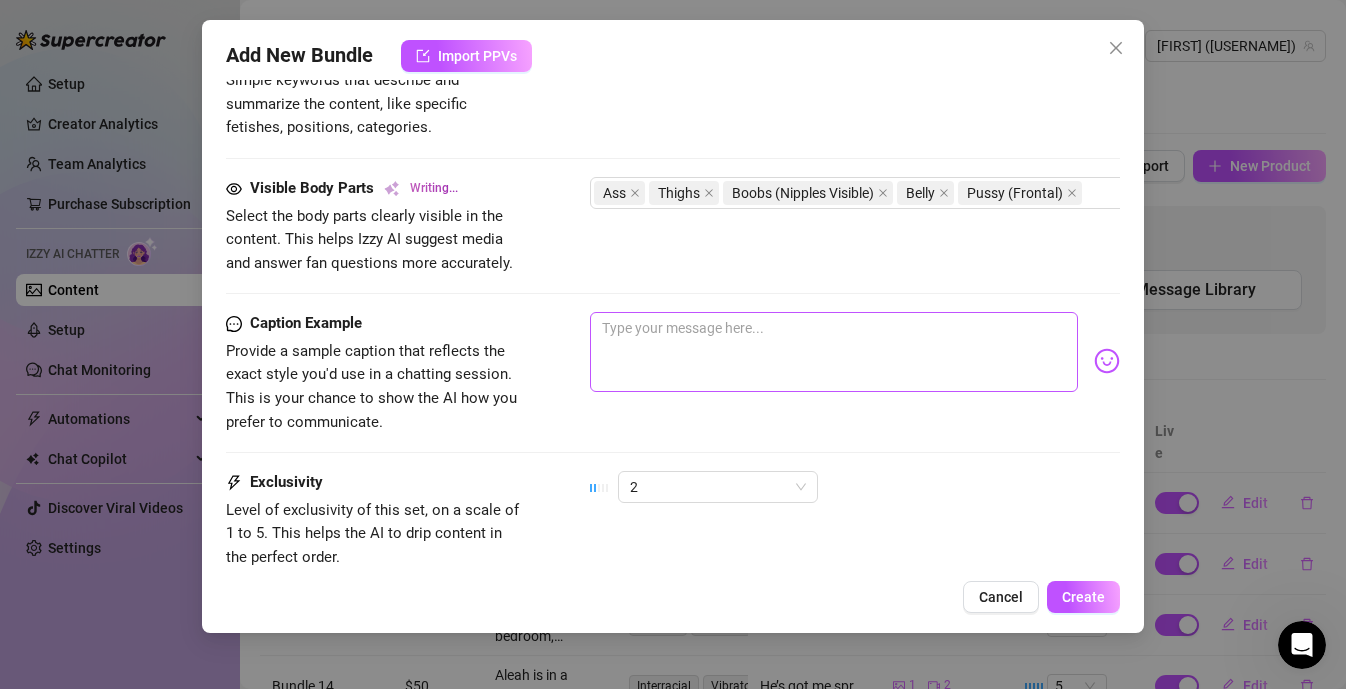 type on "Aleah flaunts her thick ass in a tiny green thong, teasing with a blue dildo in a bedroom setting. Her juicy curves are on full display as she bends over, giving a tantalizing view of her ass and thighs. In another video, Aleah is topless, her busty tits glistening under red light, while she seductively plays with paint on her belly. The final video shows Aleah using a red dildo on her pussy, with close-ups of her thighs and belly, creating an intimate solo experience." 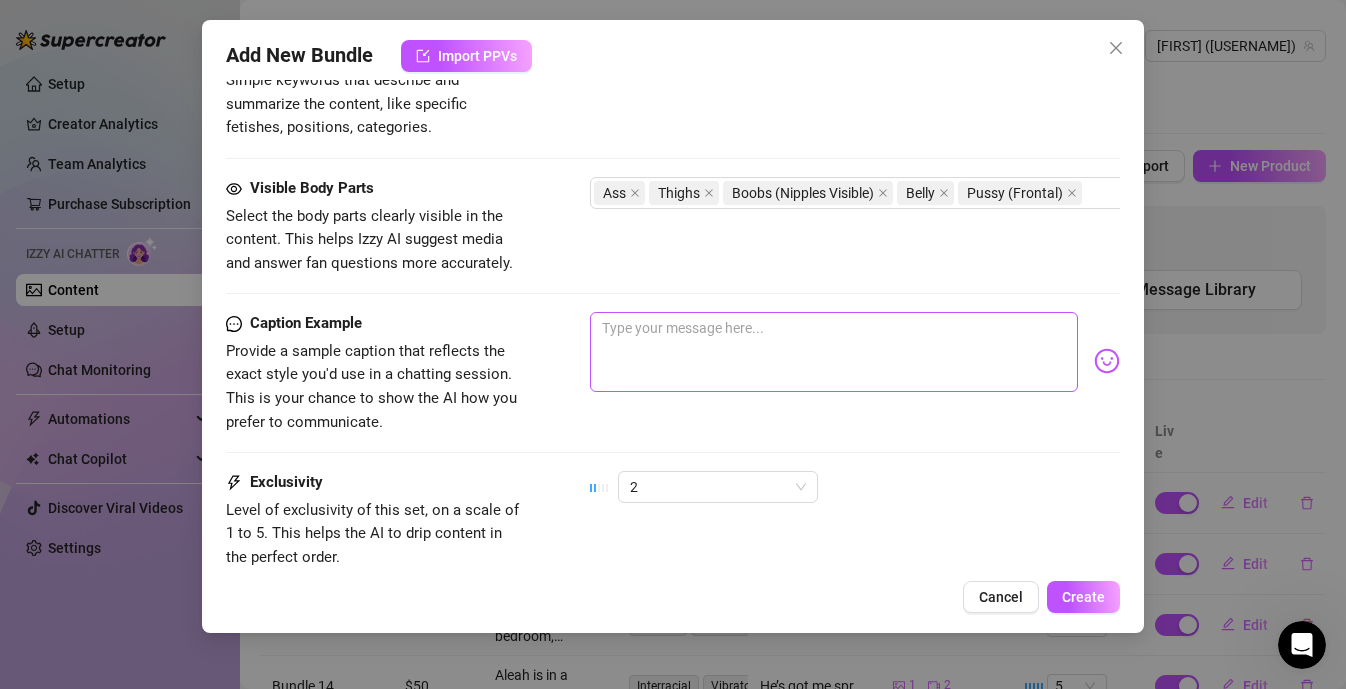 type on "Just cheap to see this creamy pussy get teased until I can't stay quiet 😈💋 My moans are loud, my fingers and toy don't stop, and if you unlock this...make sure no one's around to hear what I sound like when I'm dripping 😈💦" 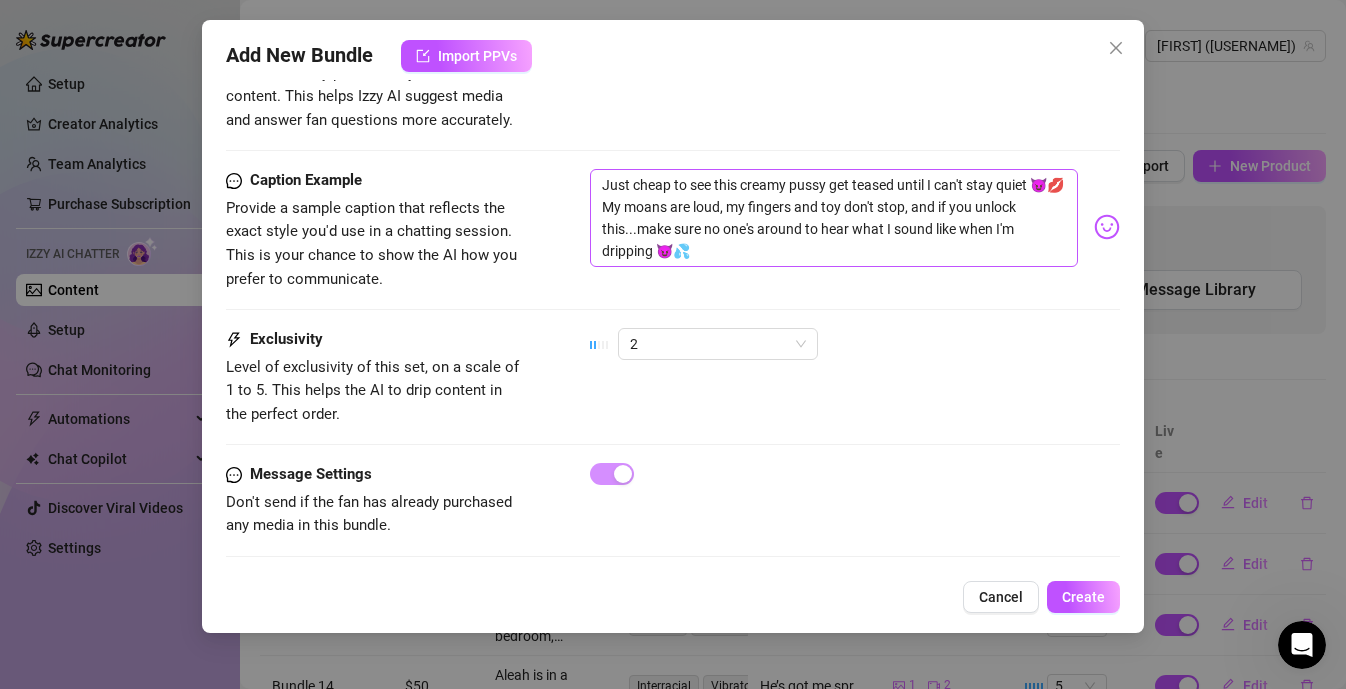 scroll, scrollTop: 1191, scrollLeft: 0, axis: vertical 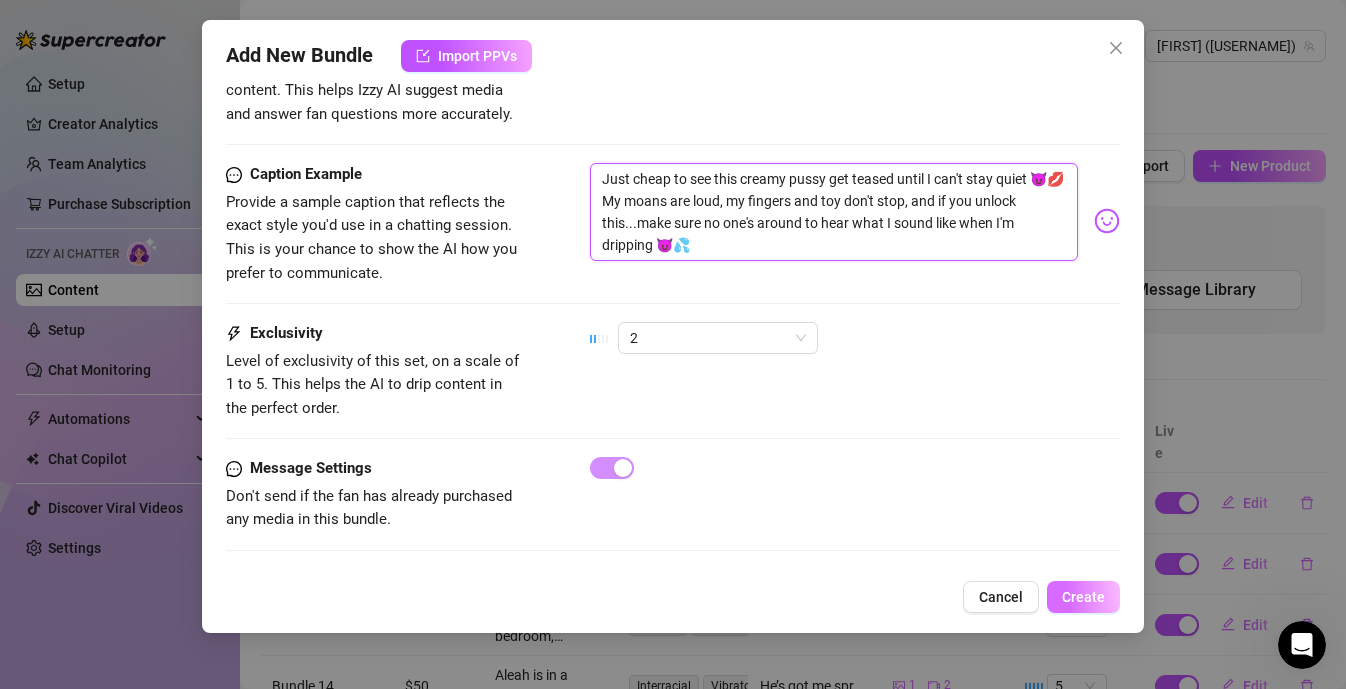 type on "Just cheap to see this creamy pussy get teased until I can't stay quiet 😈💋 My moans are loud, my fingers and toy don't stop, and if you unlock this...make sure no one's around to hear what I sound like when I'm dripping 😈💦" 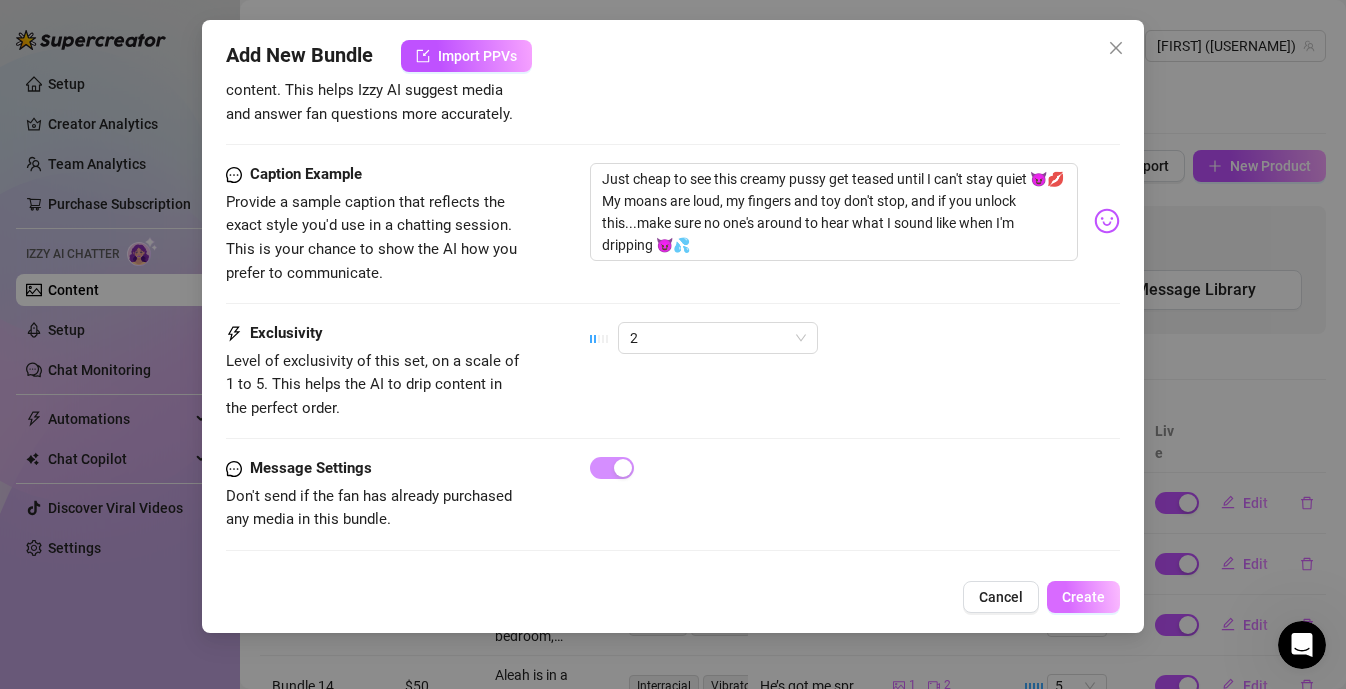 click on "Create" at bounding box center [1083, 597] 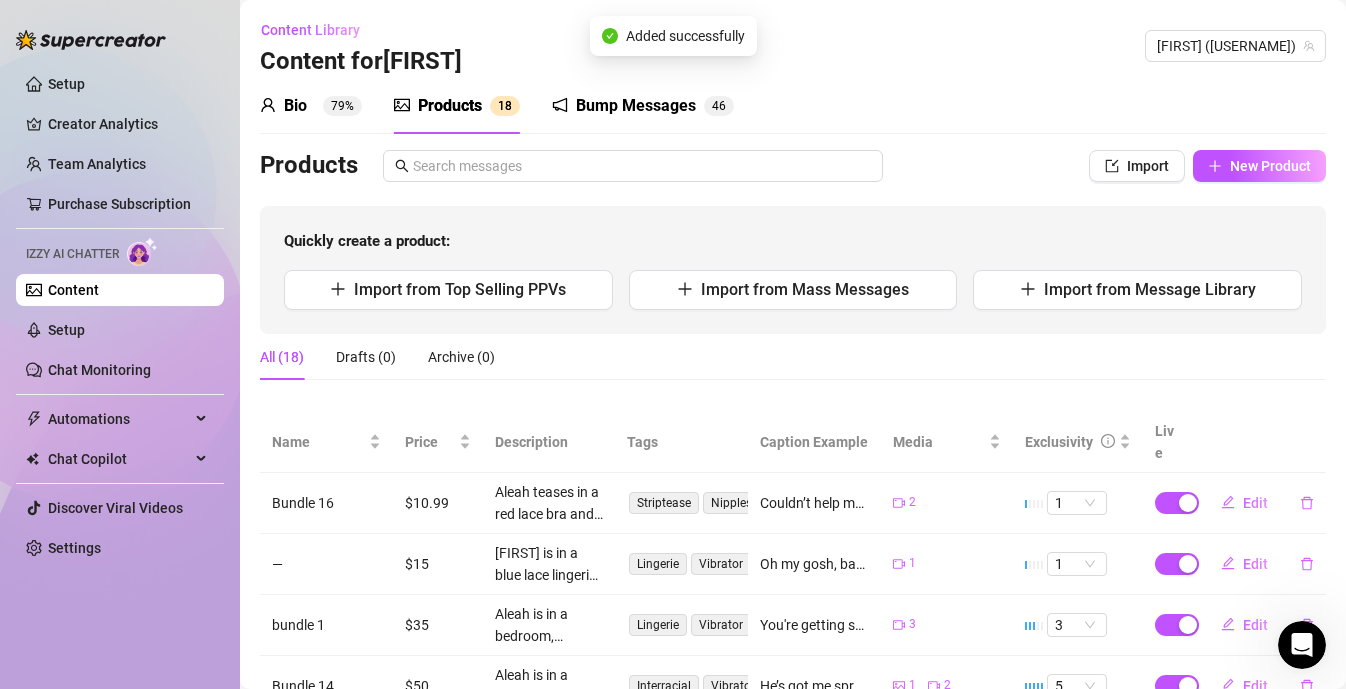 click on "Products Import New Product Quickly create a product: Import from Top Selling PPVs Import from Mass Messages Import from Message Library" at bounding box center [793, 242] 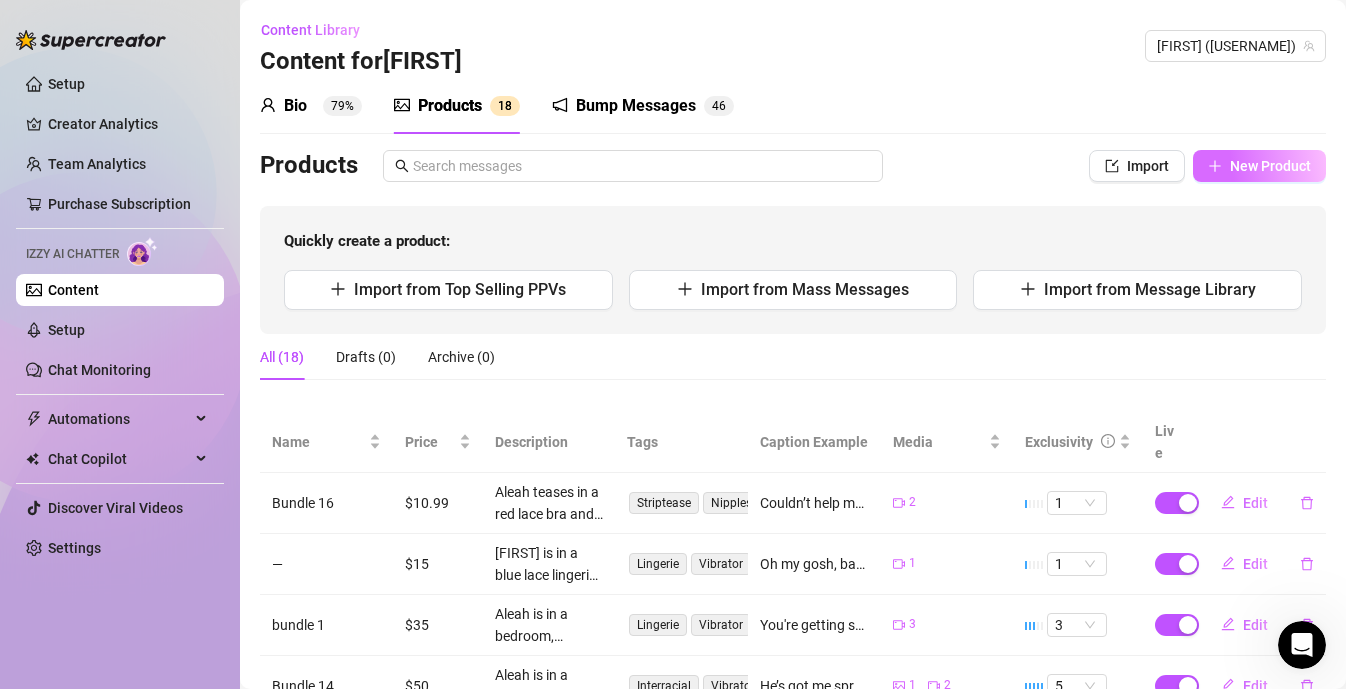 click on "New Product" at bounding box center [1270, 166] 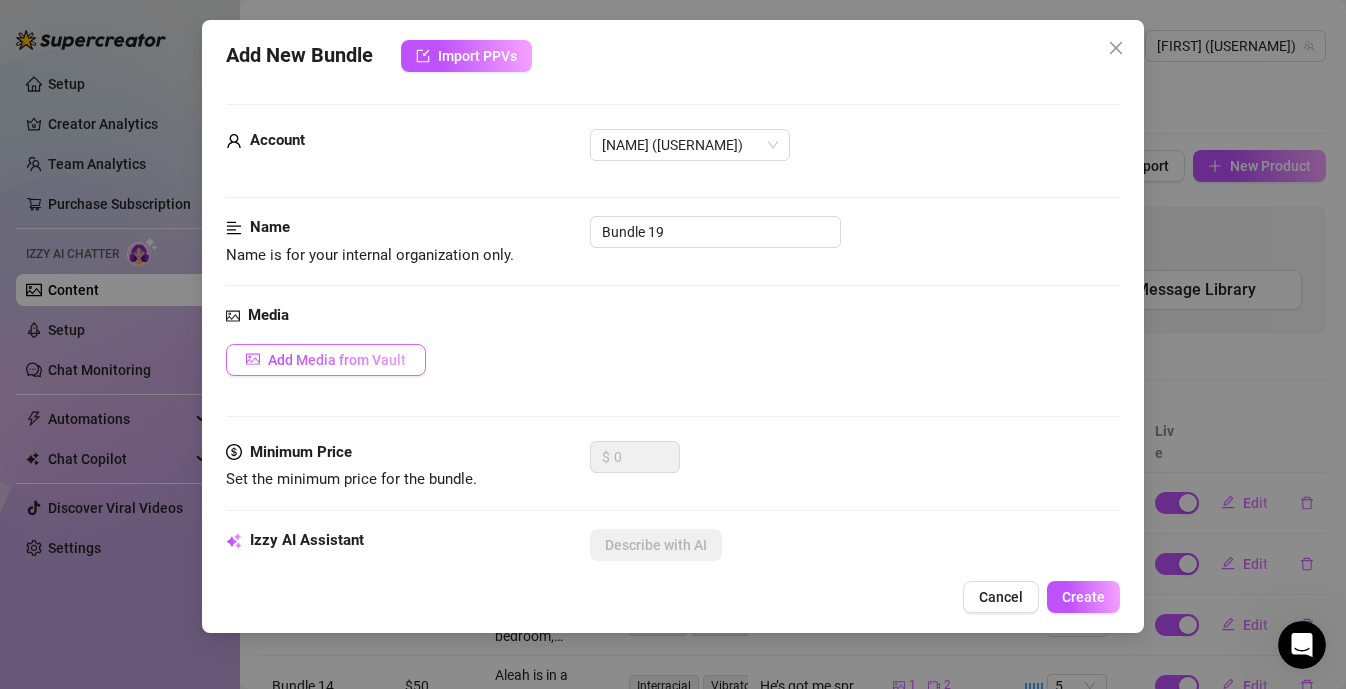 click on "Add Media from Vault" at bounding box center (337, 360) 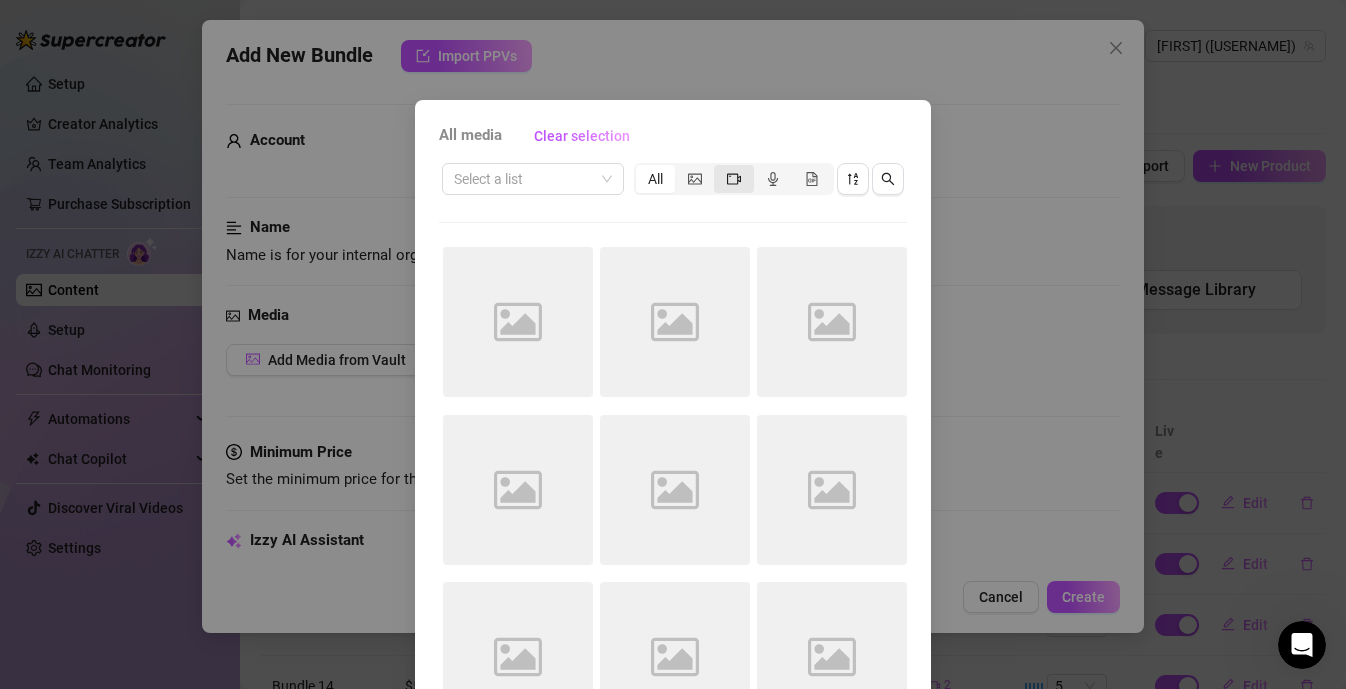 click 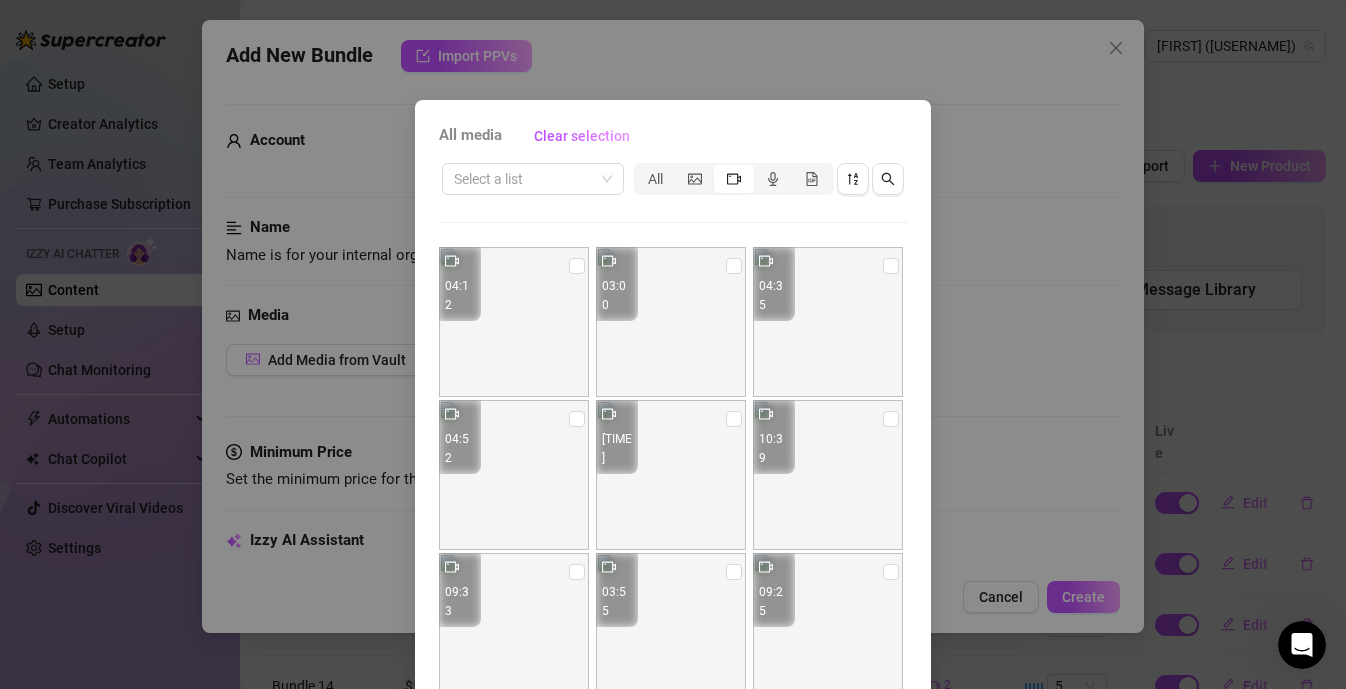 scroll, scrollTop: 544, scrollLeft: 0, axis: vertical 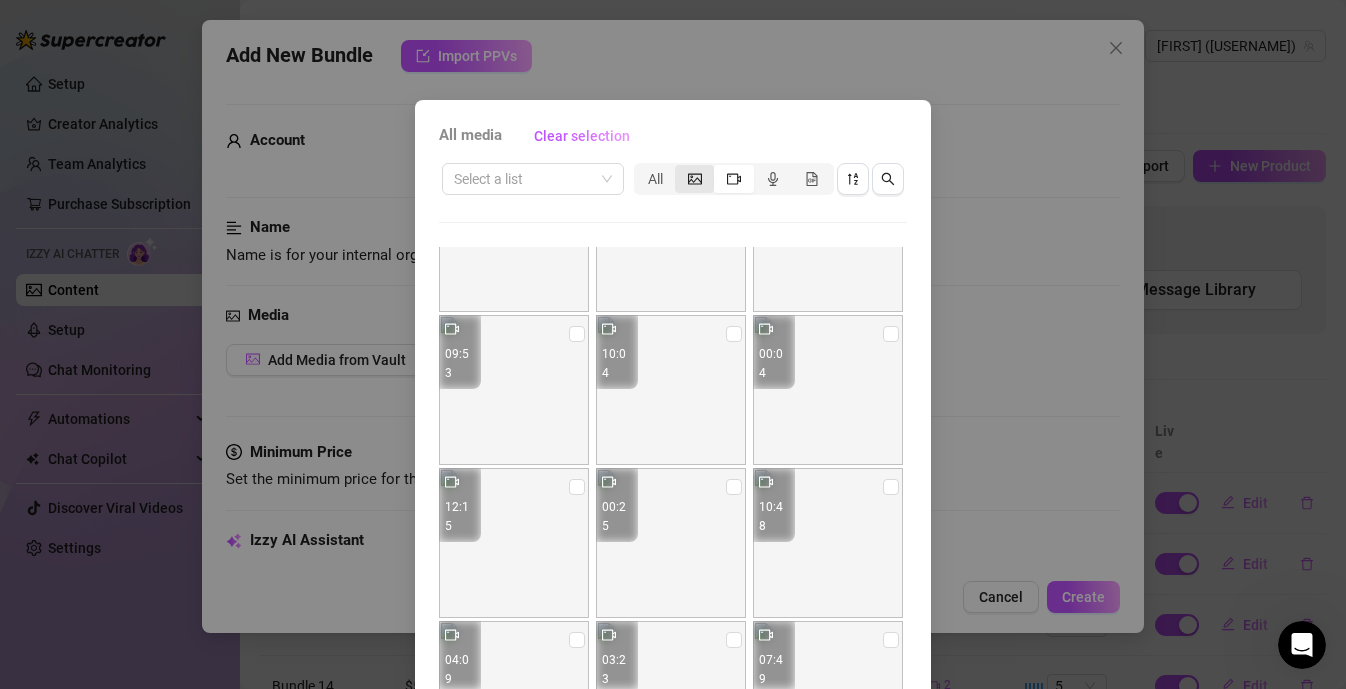 click at bounding box center [695, 179] 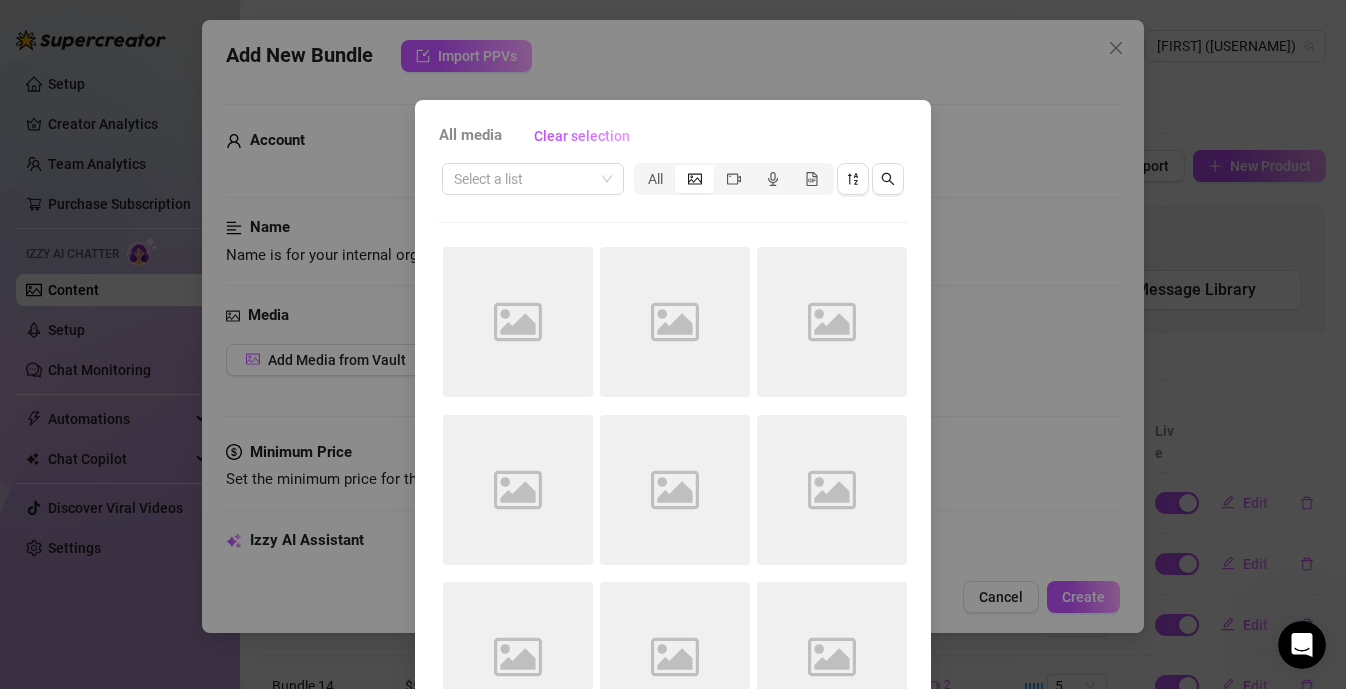 scroll, scrollTop: 0, scrollLeft: 0, axis: both 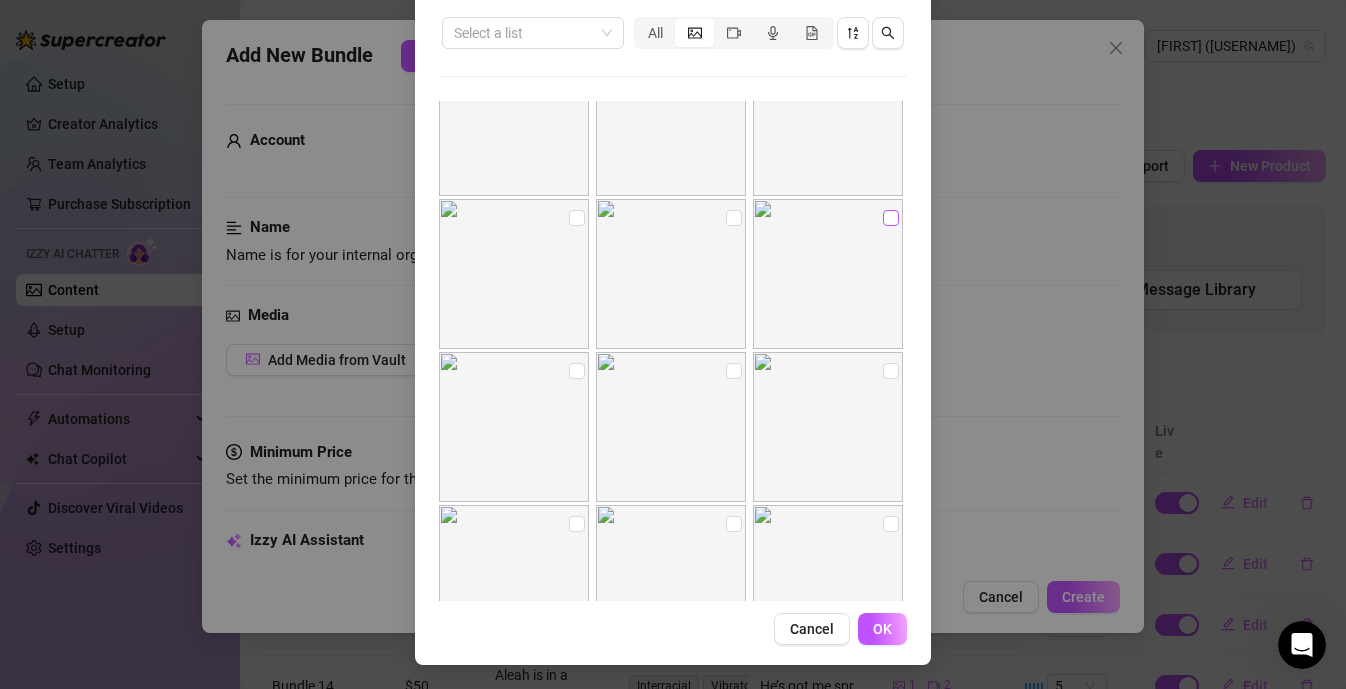 click at bounding box center (891, 218) 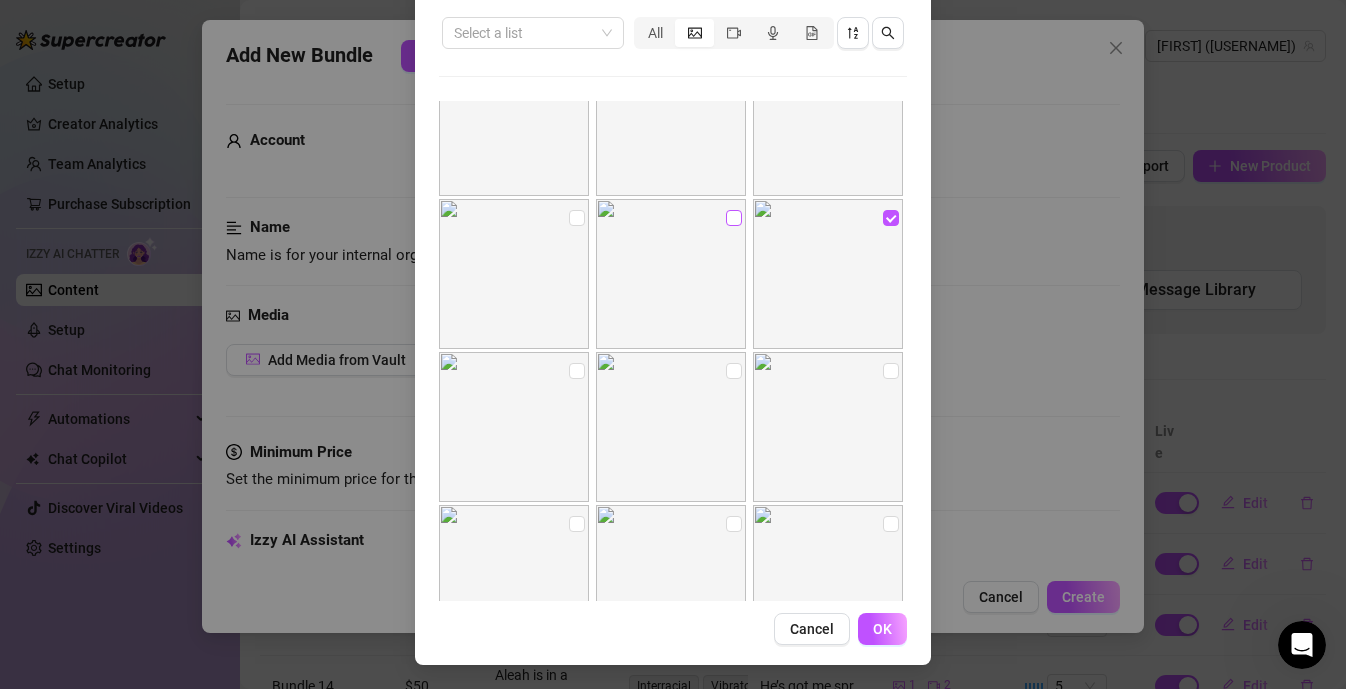 click at bounding box center [734, 218] 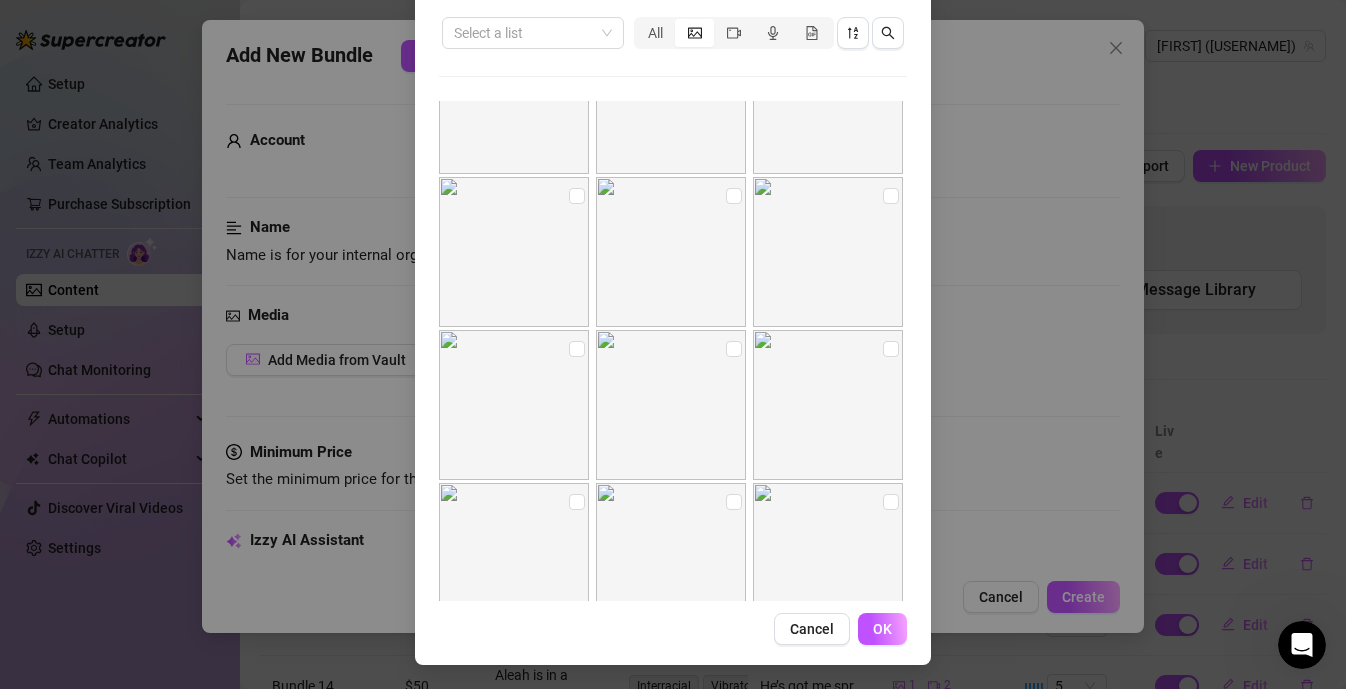 scroll, scrollTop: 3480, scrollLeft: 0, axis: vertical 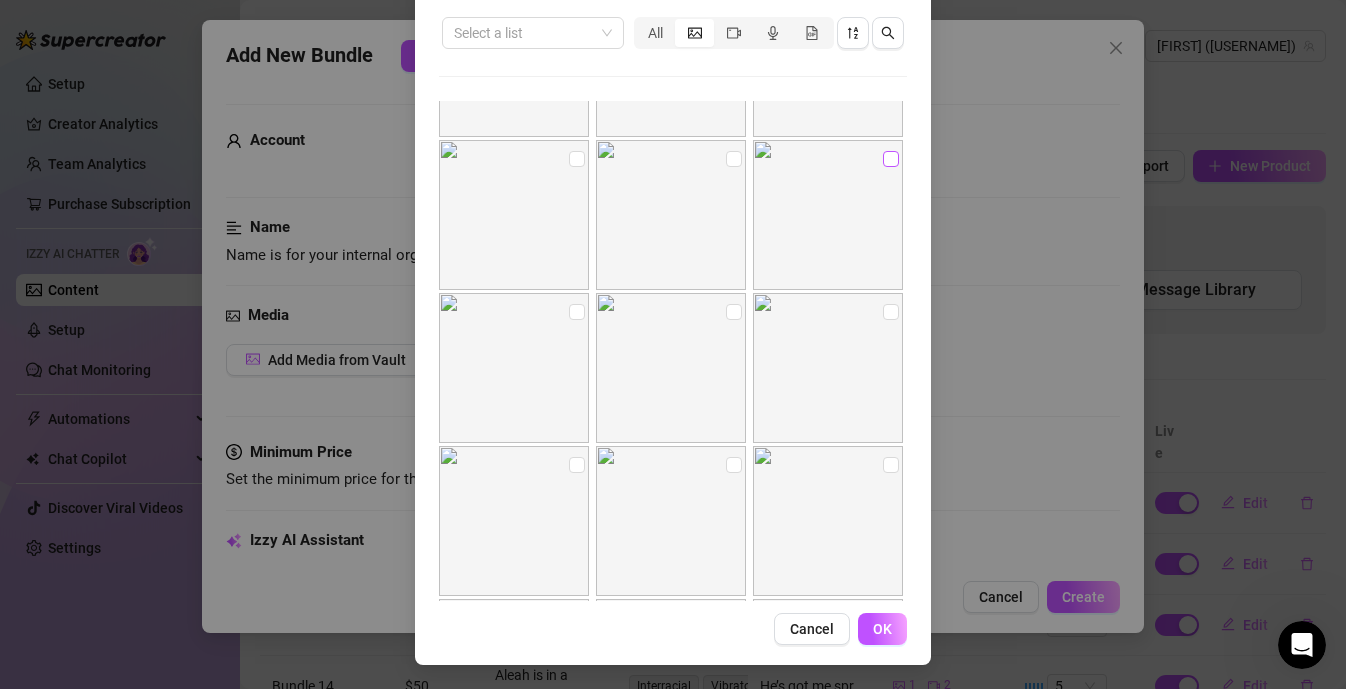 click at bounding box center [891, 159] 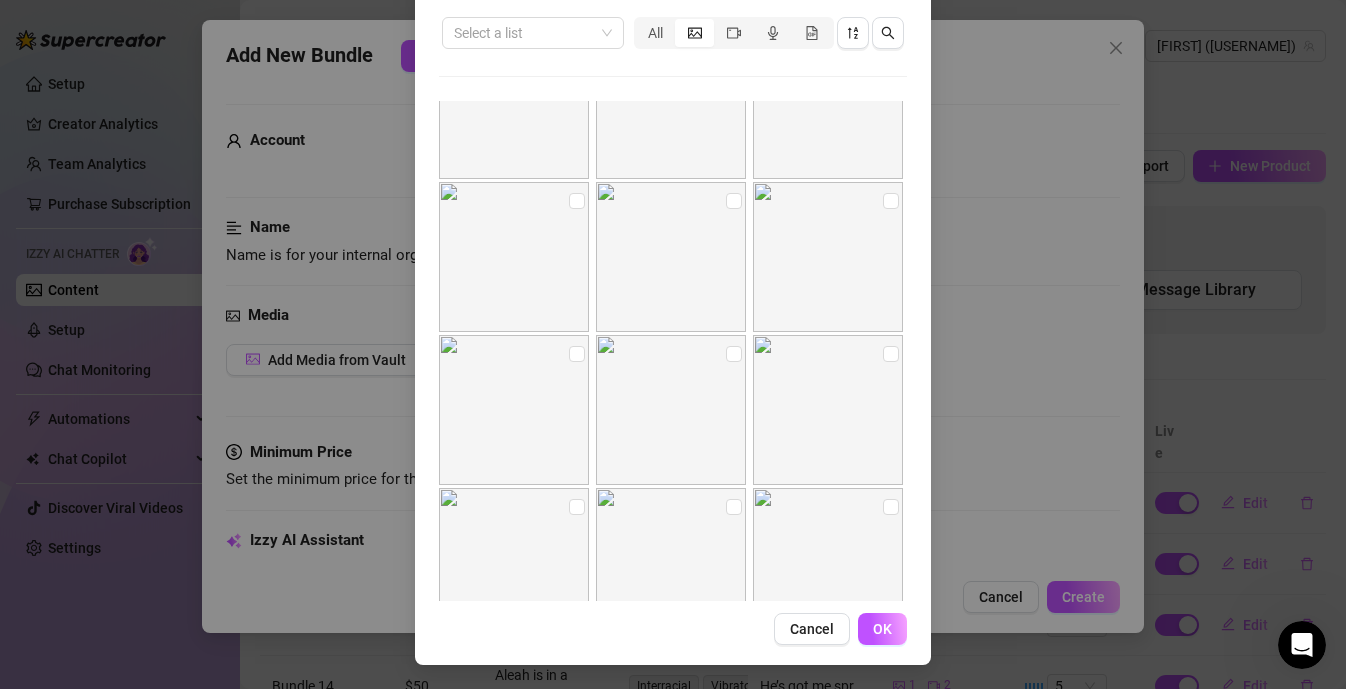 scroll, scrollTop: 4191, scrollLeft: 0, axis: vertical 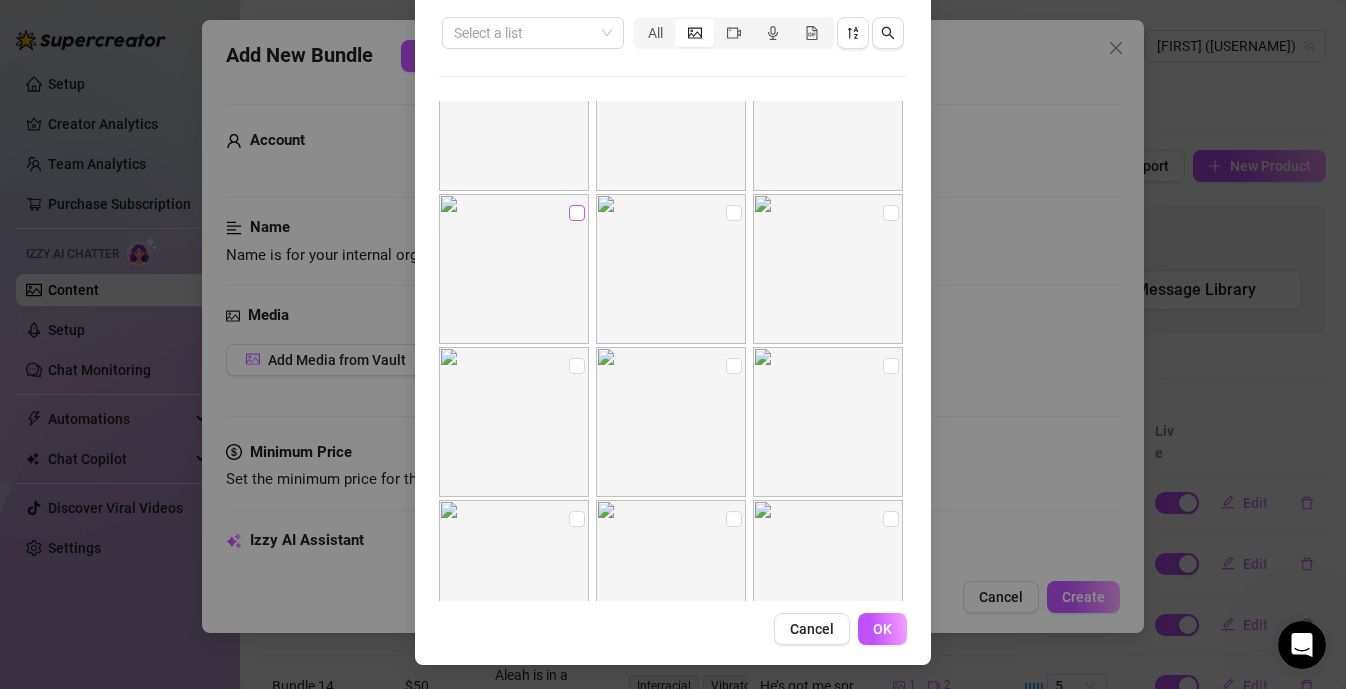 click at bounding box center [577, 213] 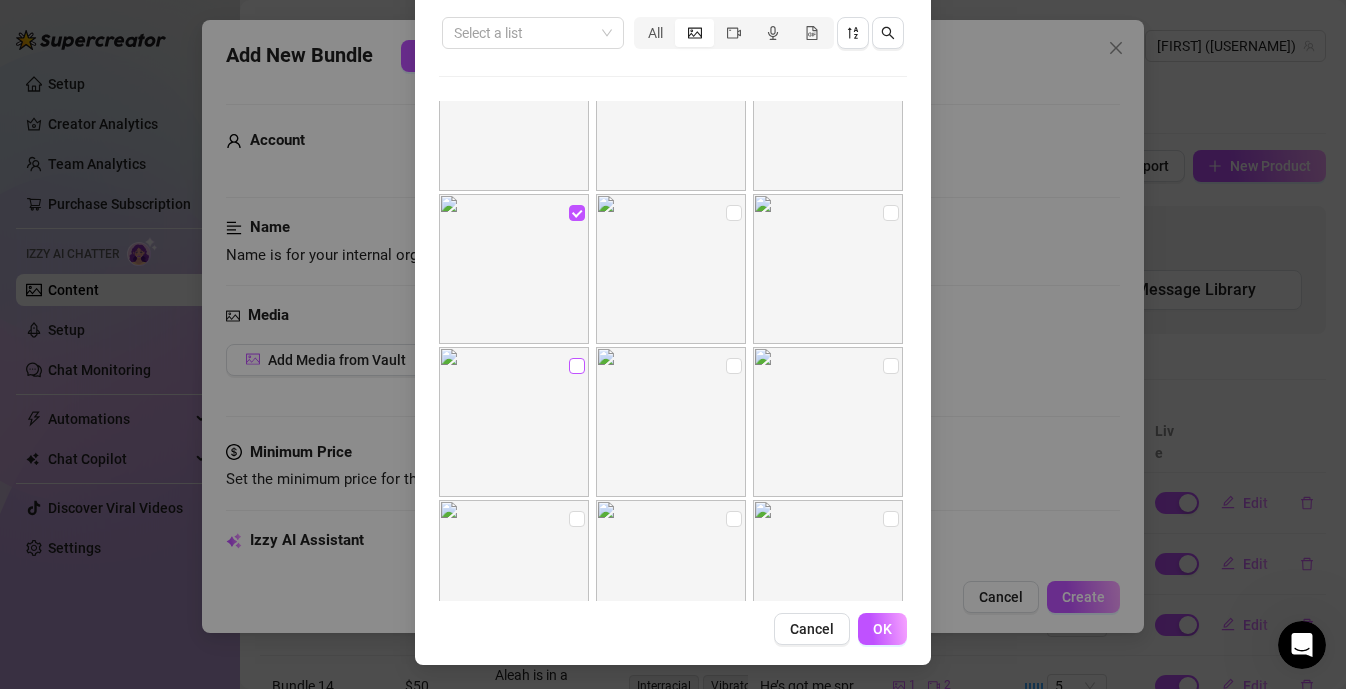 click at bounding box center (577, 366) 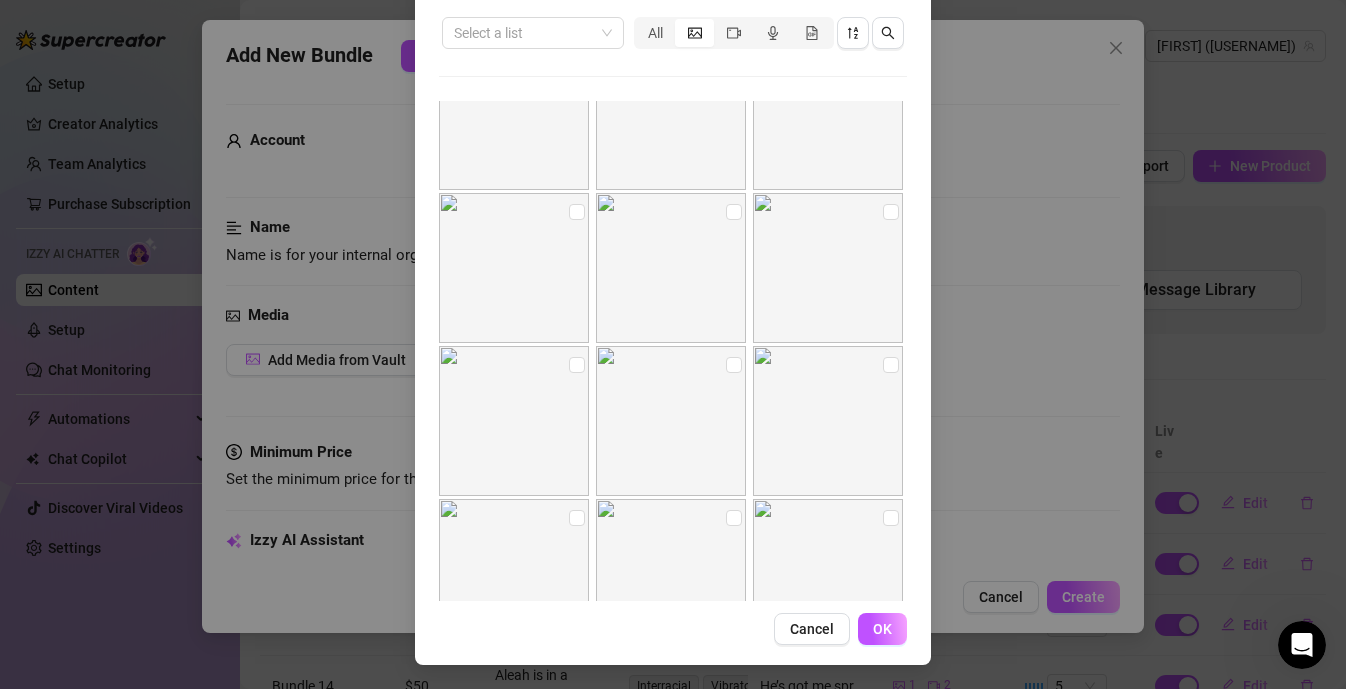 scroll, scrollTop: 5112, scrollLeft: 0, axis: vertical 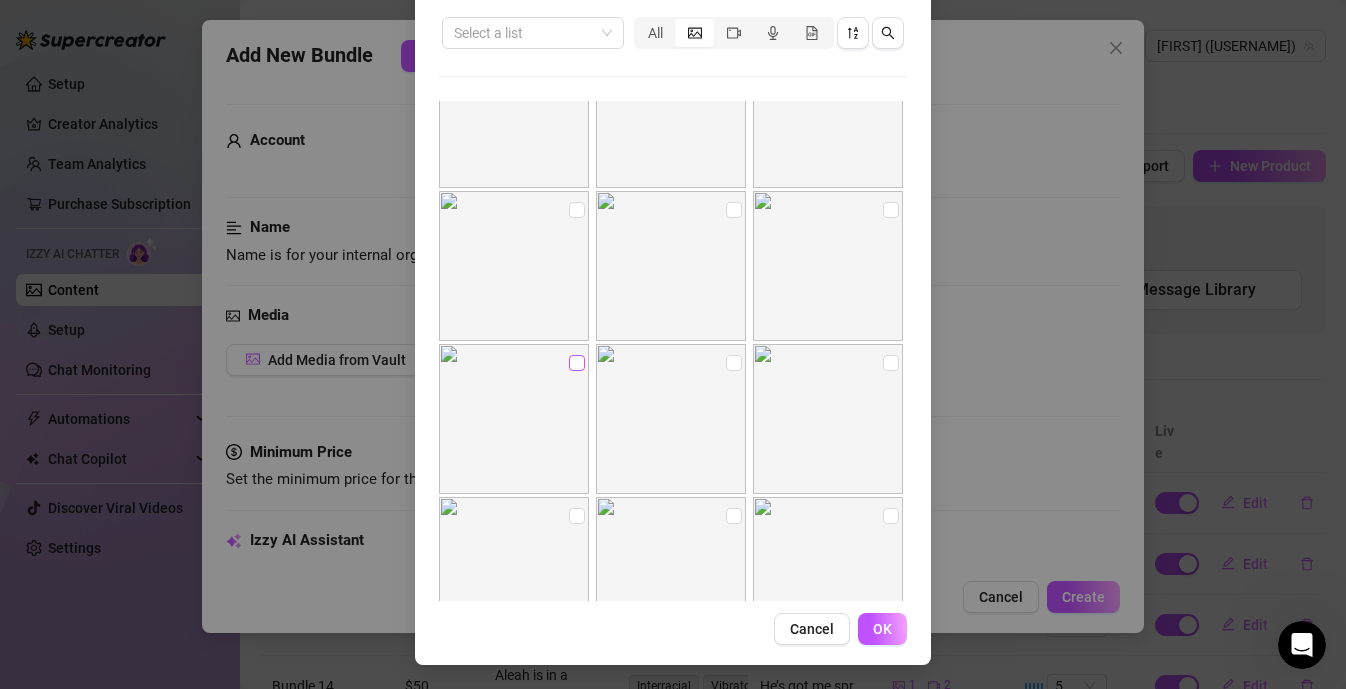 click at bounding box center [577, 363] 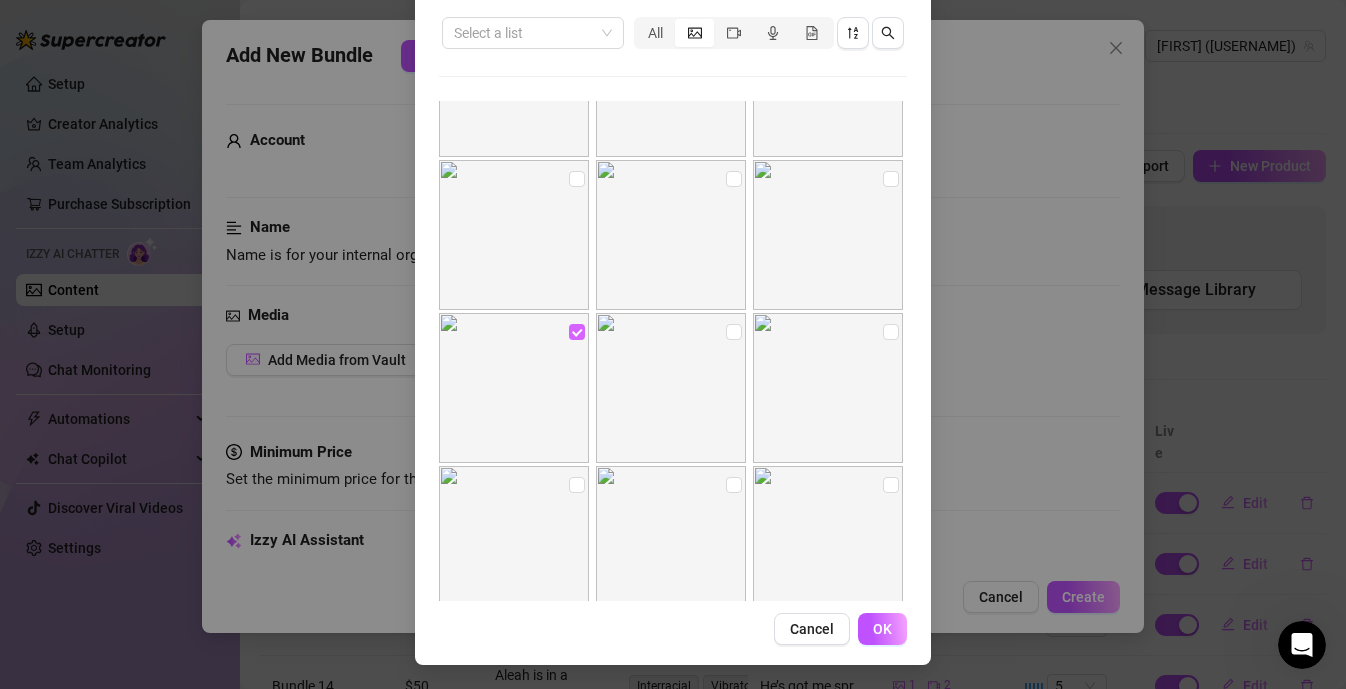 scroll, scrollTop: 4988, scrollLeft: 0, axis: vertical 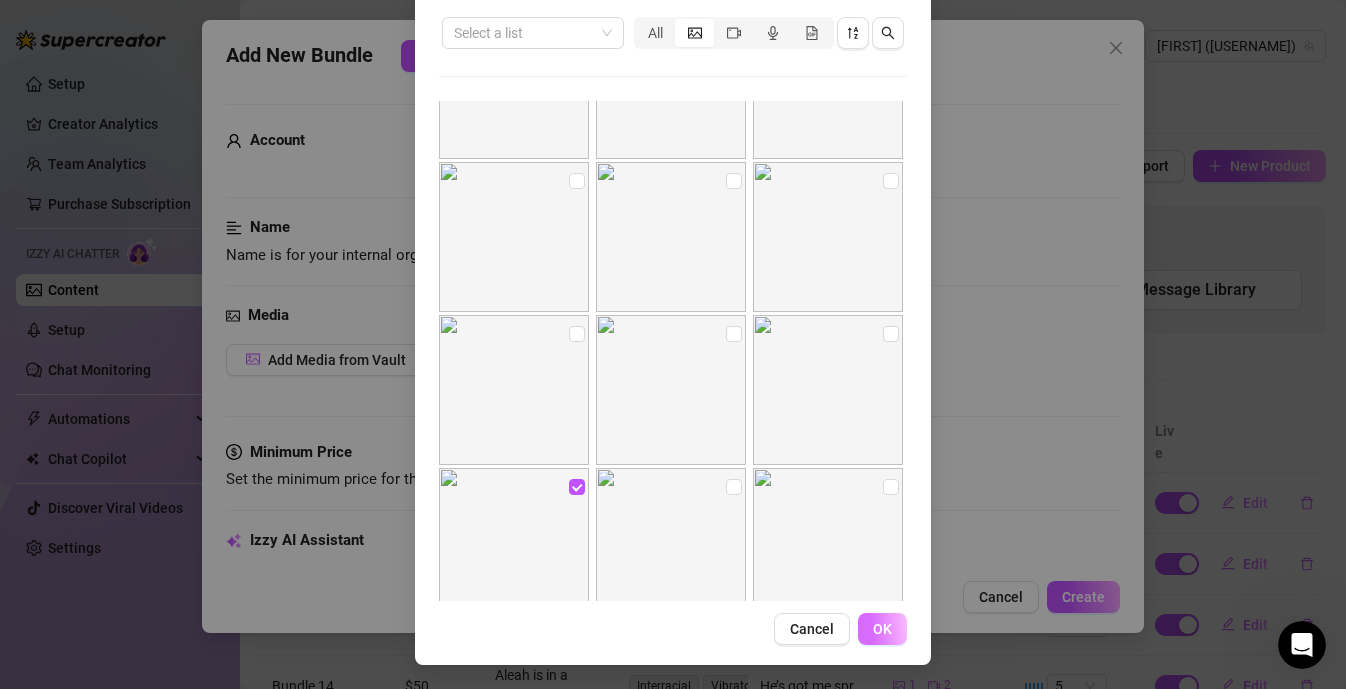 click on "OK" at bounding box center (882, 629) 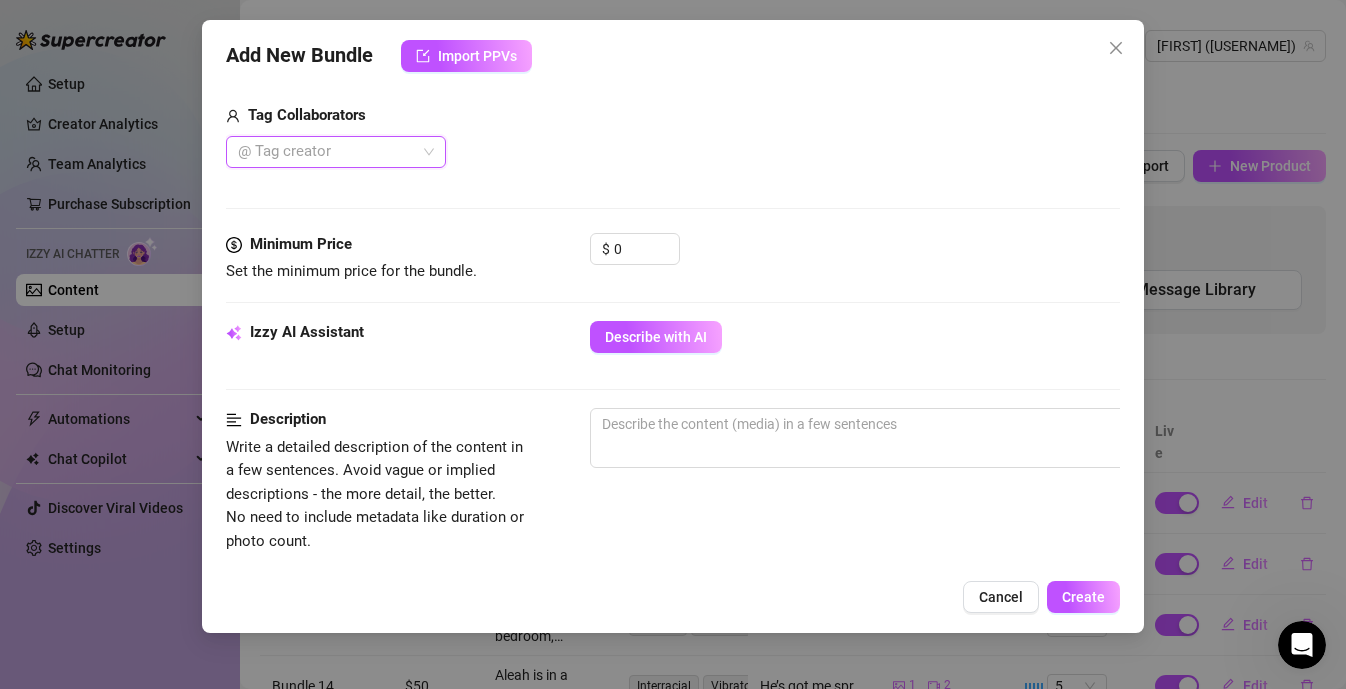 scroll, scrollTop: 591, scrollLeft: 0, axis: vertical 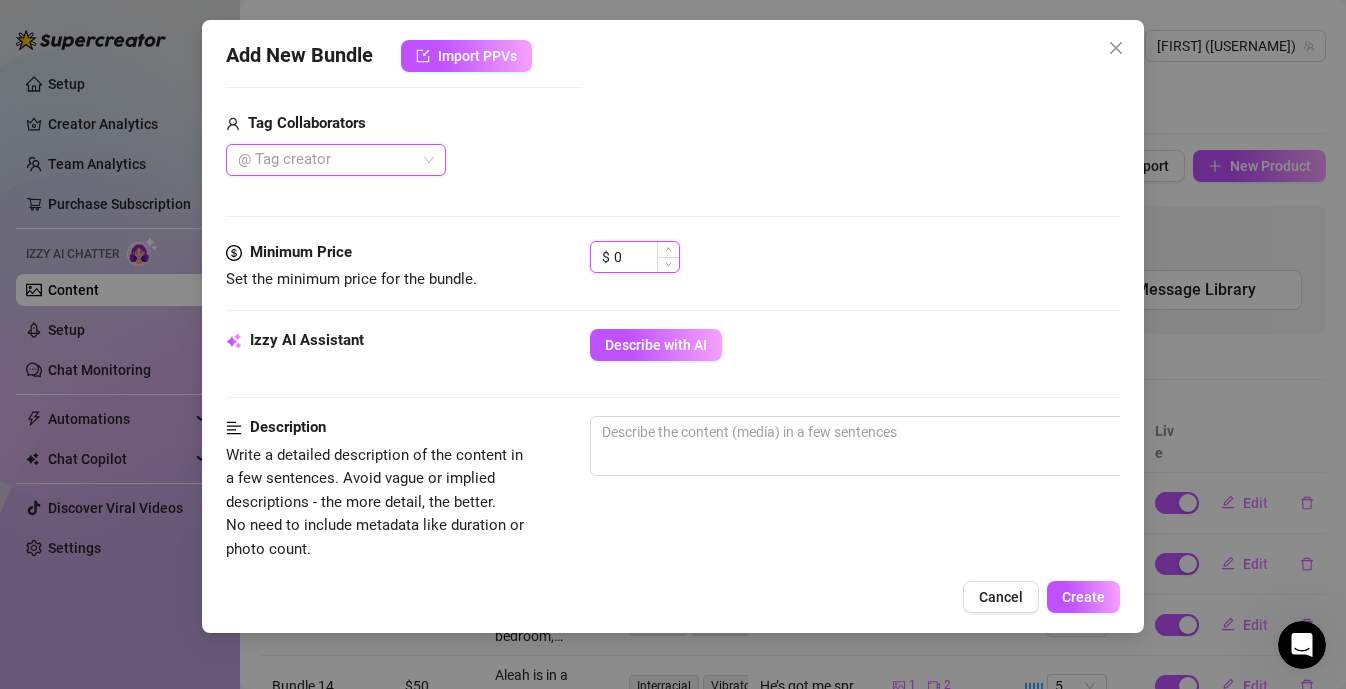 type on "1" 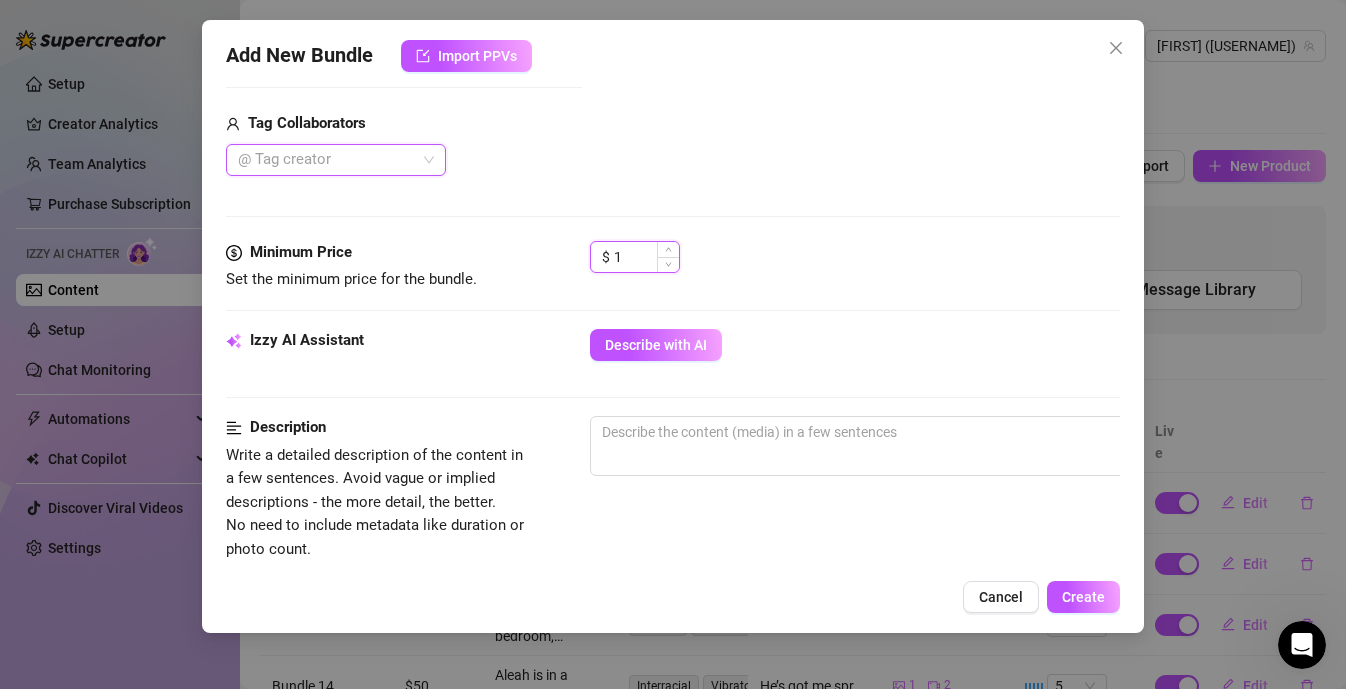 click at bounding box center [668, 249] 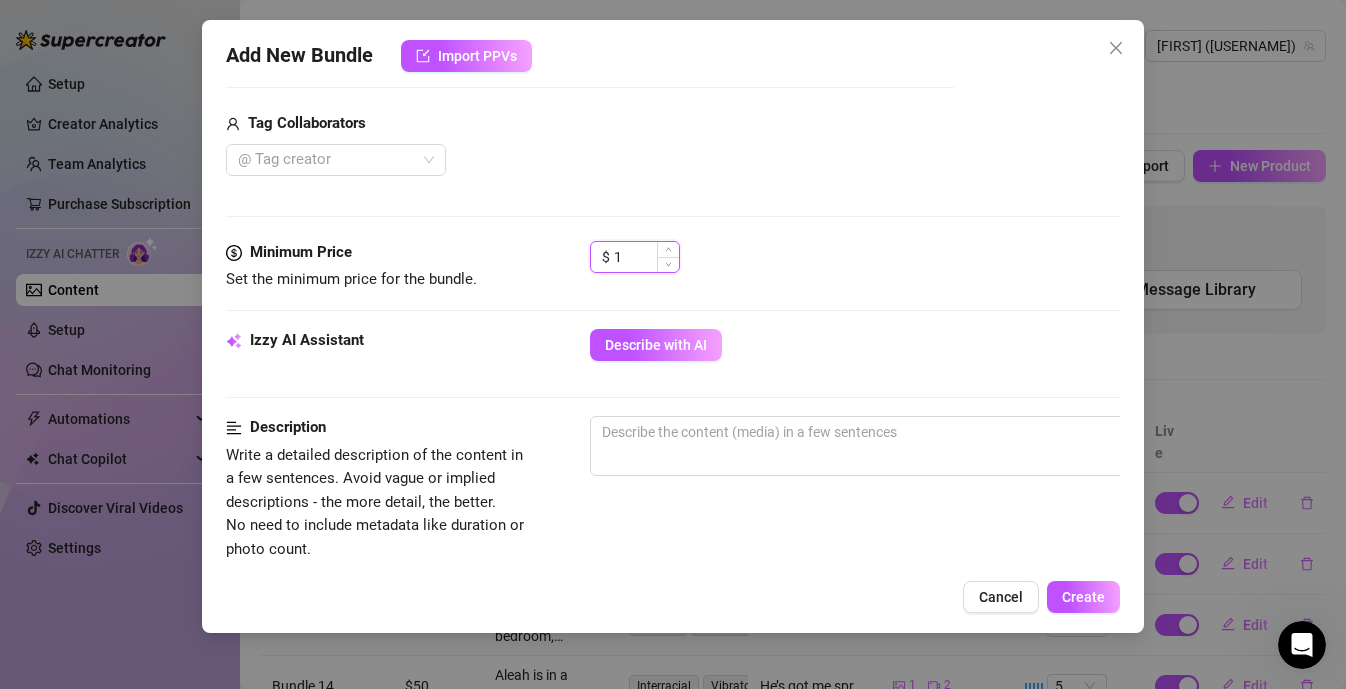 click on "1" at bounding box center [646, 257] 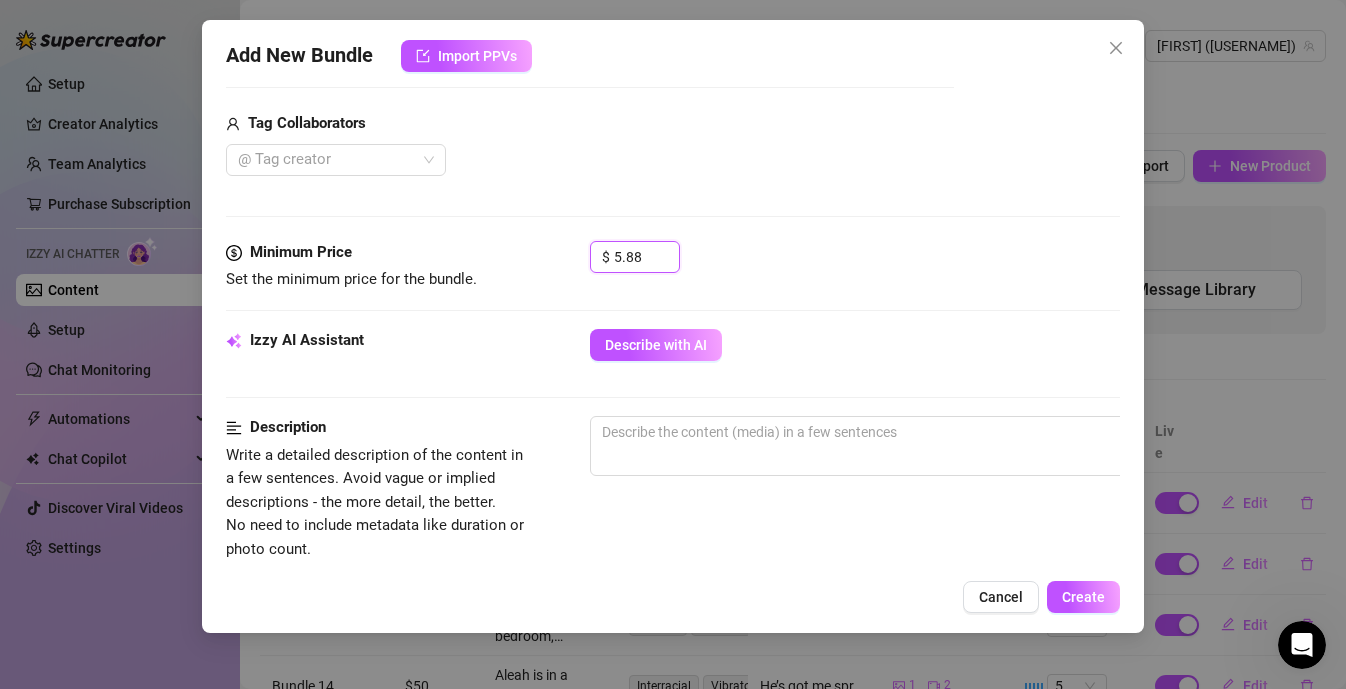 type on "5.88" 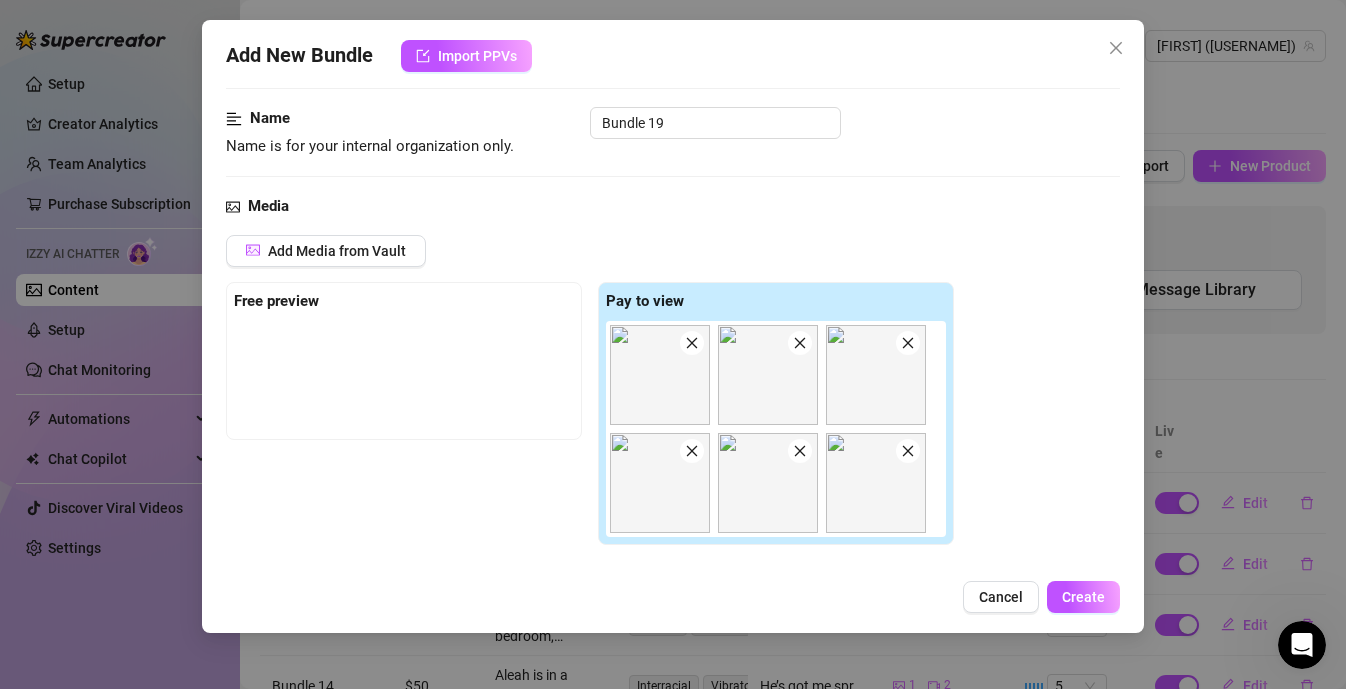scroll, scrollTop: 110, scrollLeft: 0, axis: vertical 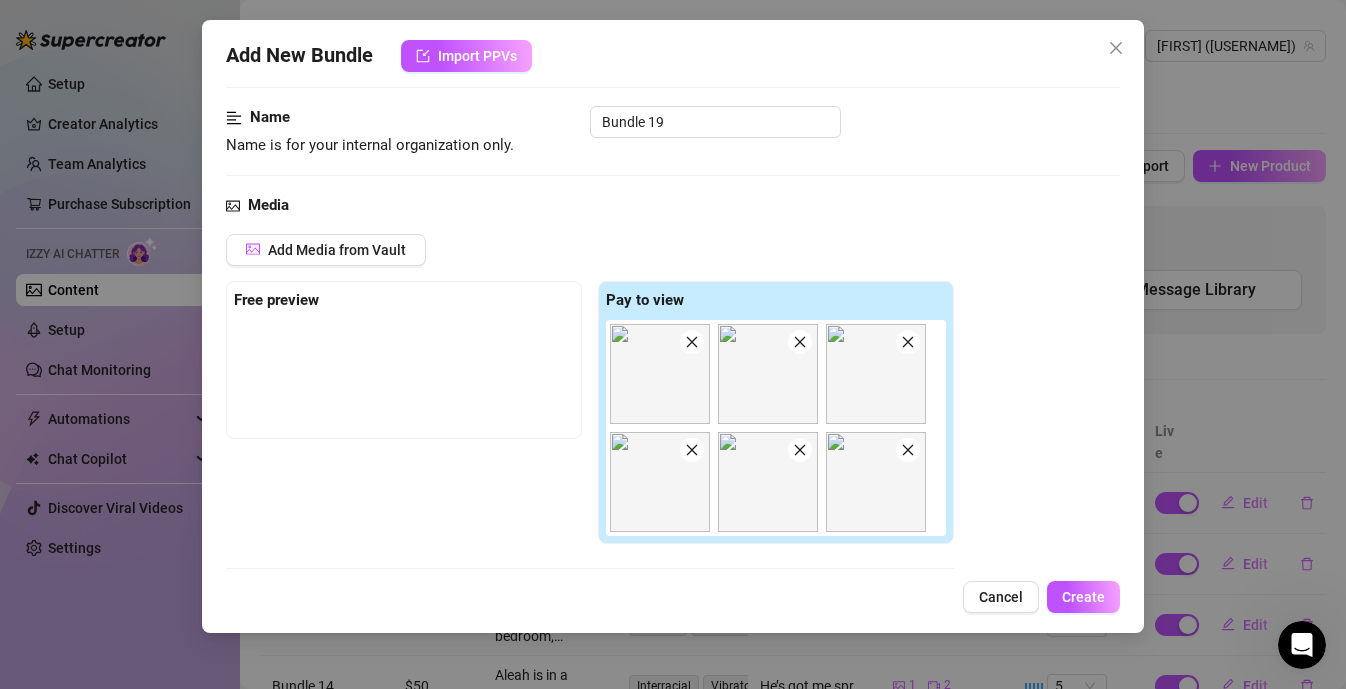 click at bounding box center (692, 342) 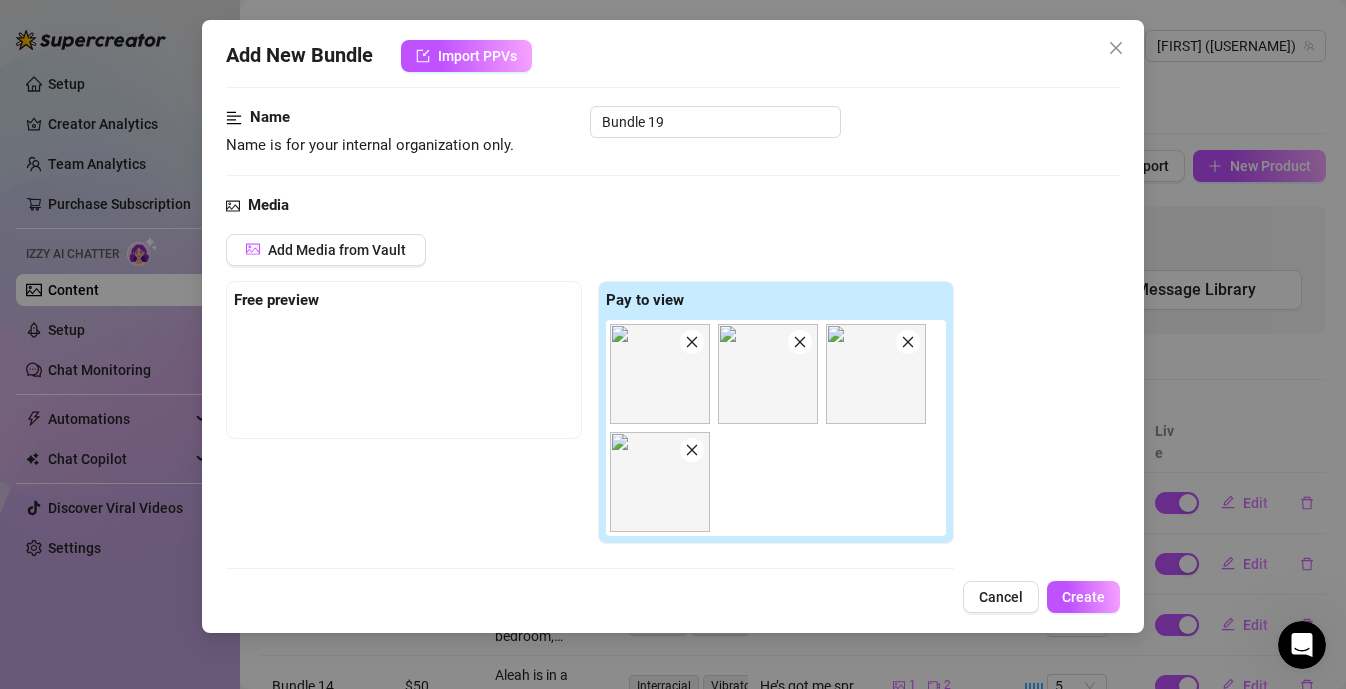 click at bounding box center [692, 342] 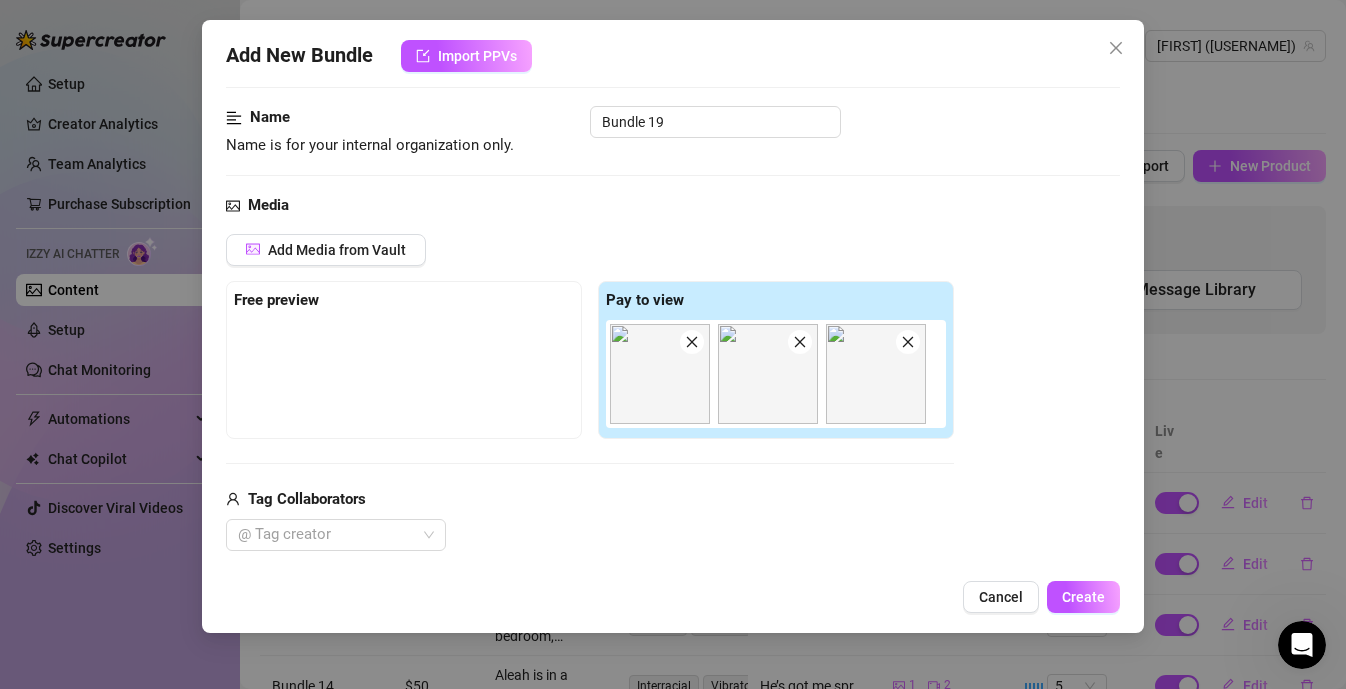 click at bounding box center (692, 342) 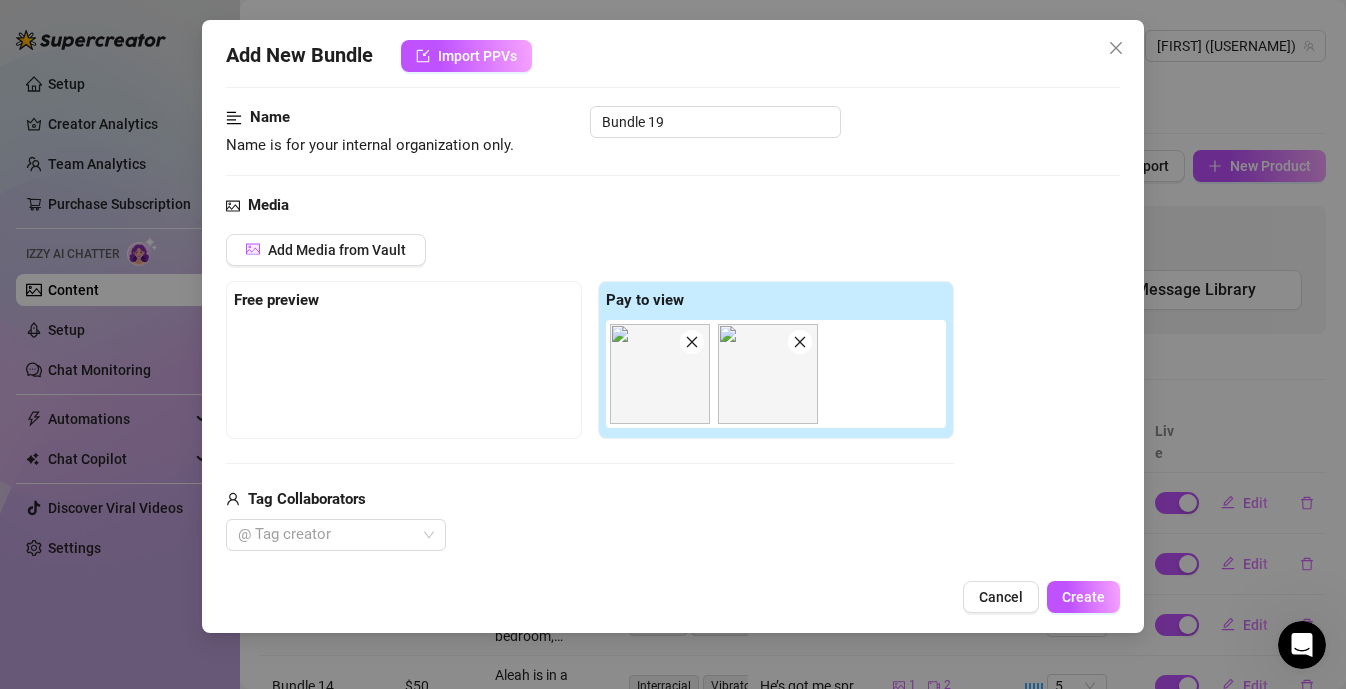 click at bounding box center (692, 342) 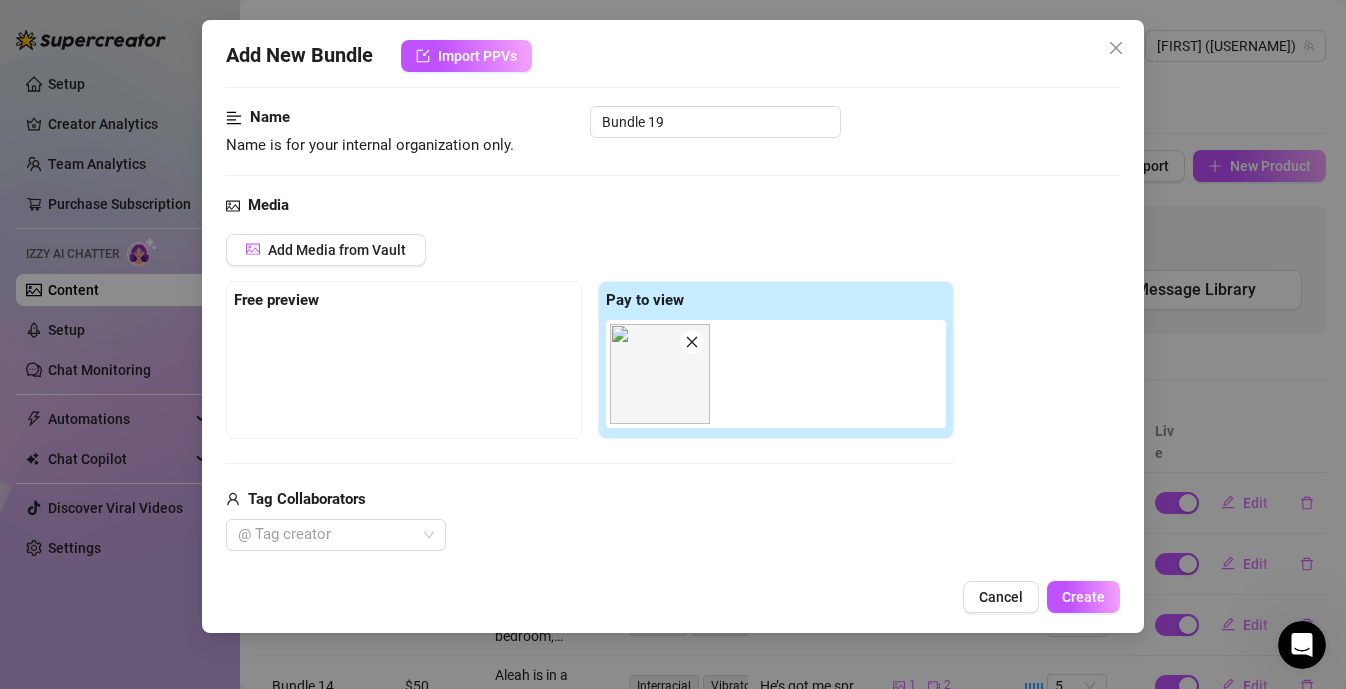 click at bounding box center (692, 342) 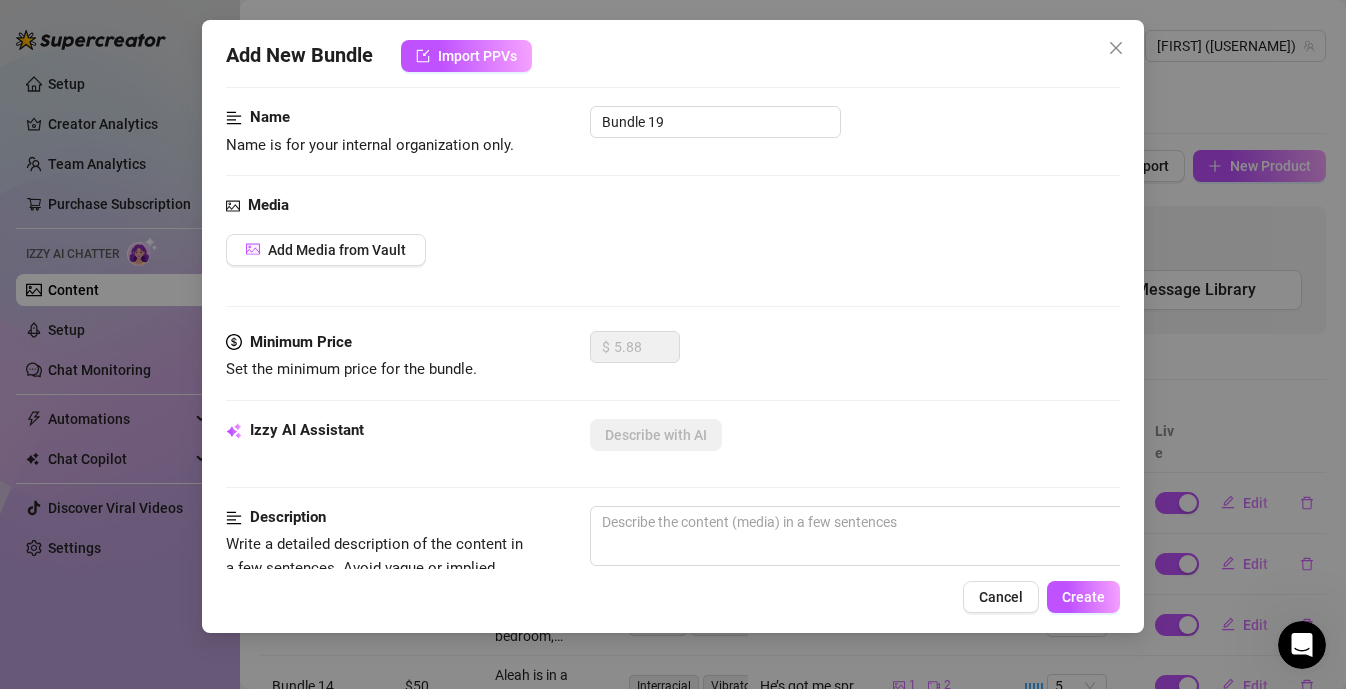 click on "Media Add Media from Vault" at bounding box center (673, 262) 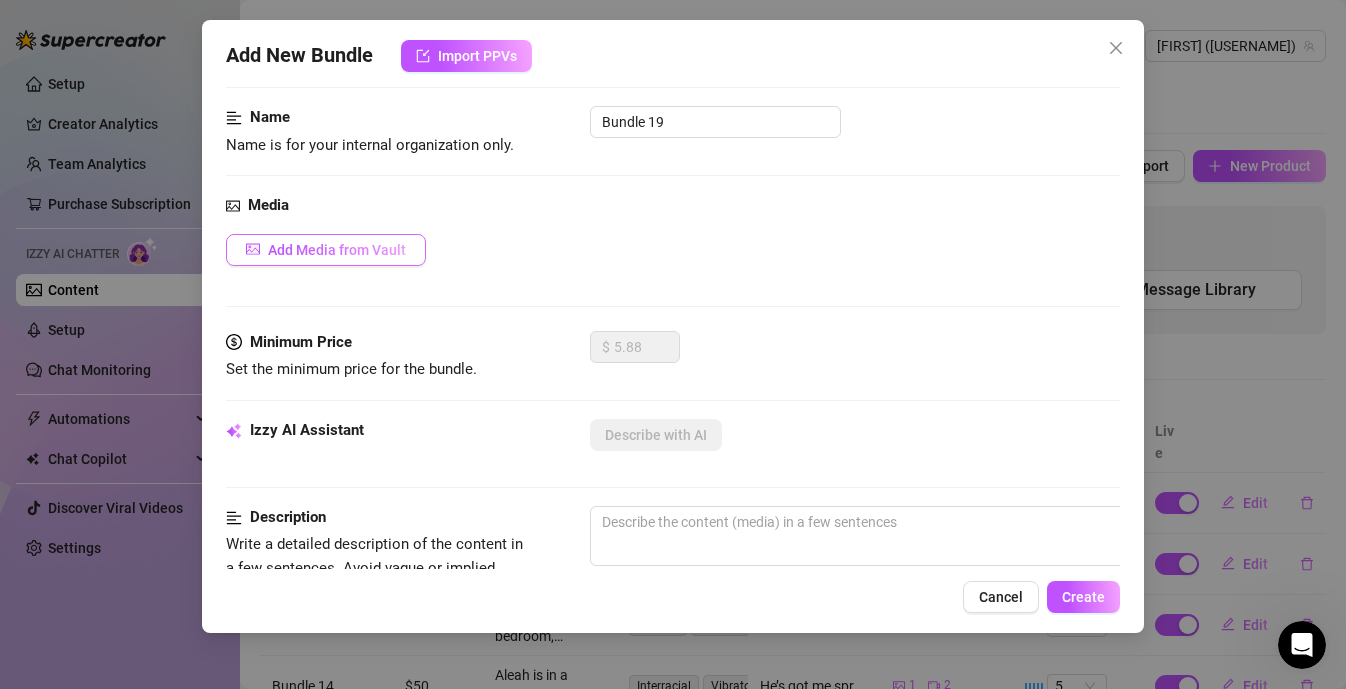 click on "Add Media from Vault" at bounding box center [337, 250] 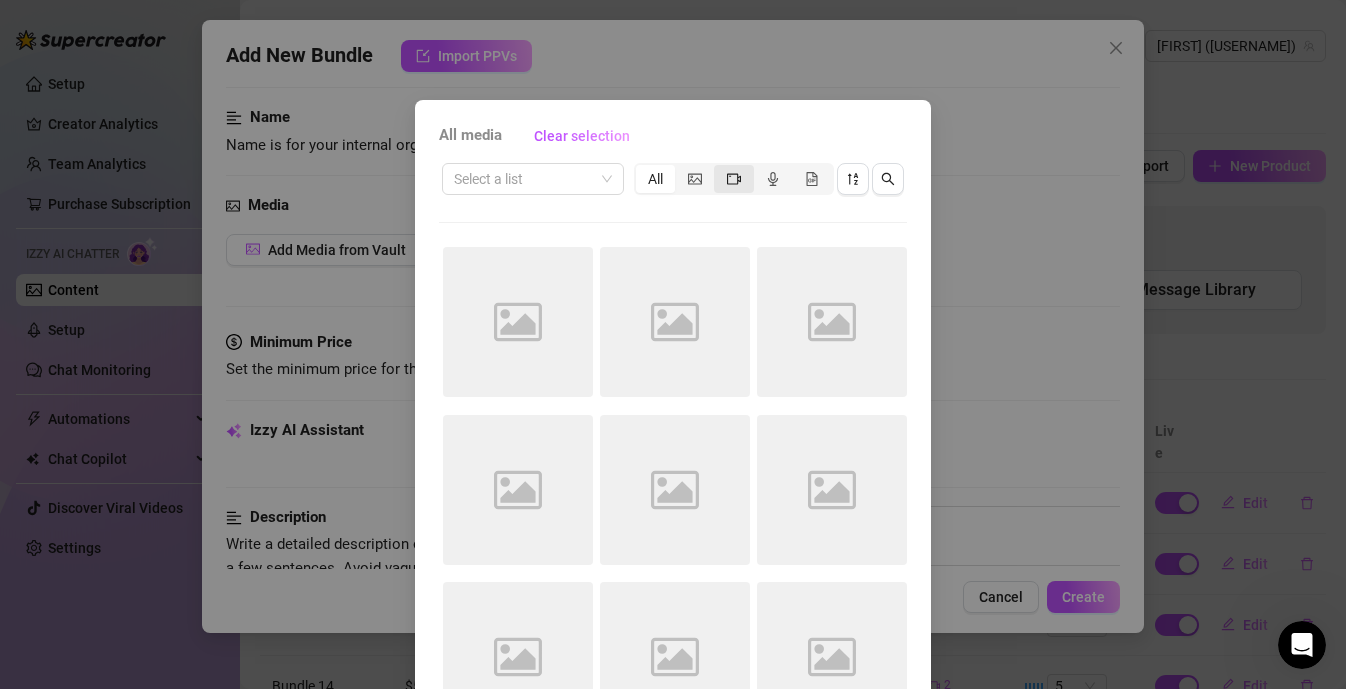 click 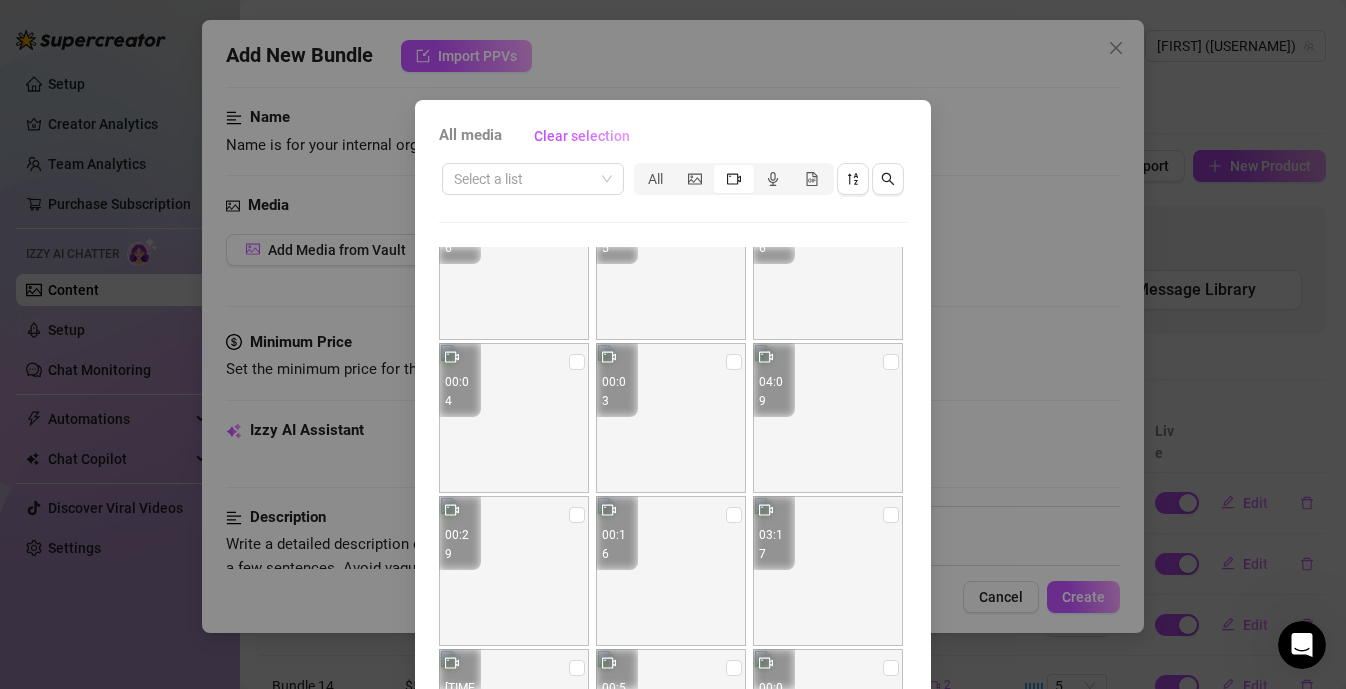 scroll, scrollTop: 2348, scrollLeft: 0, axis: vertical 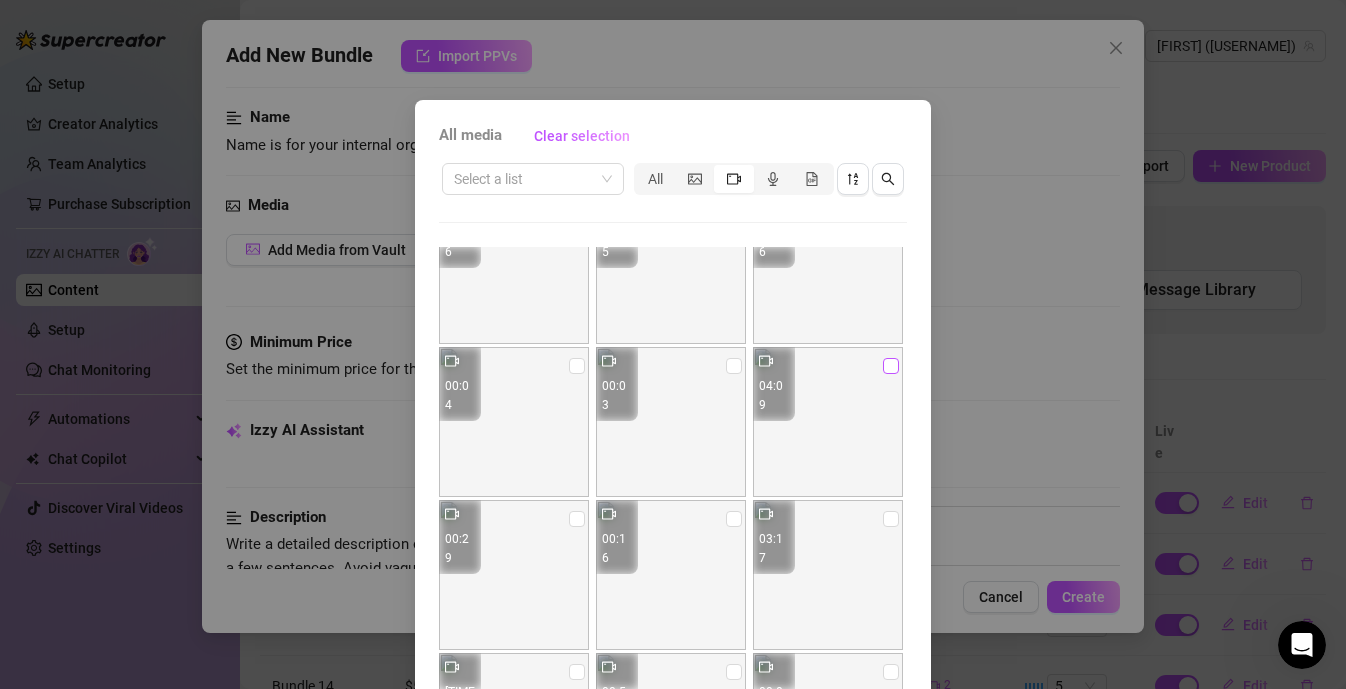 click at bounding box center (891, 366) 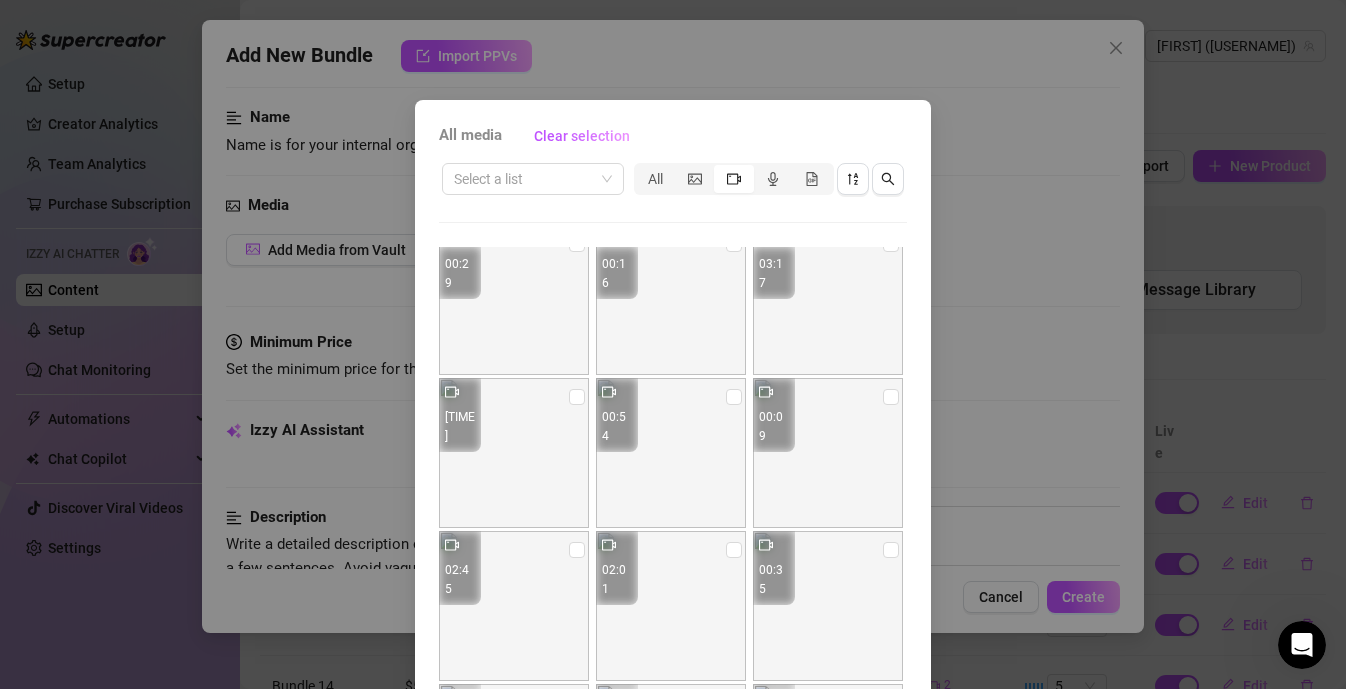 scroll, scrollTop: 2947, scrollLeft: 0, axis: vertical 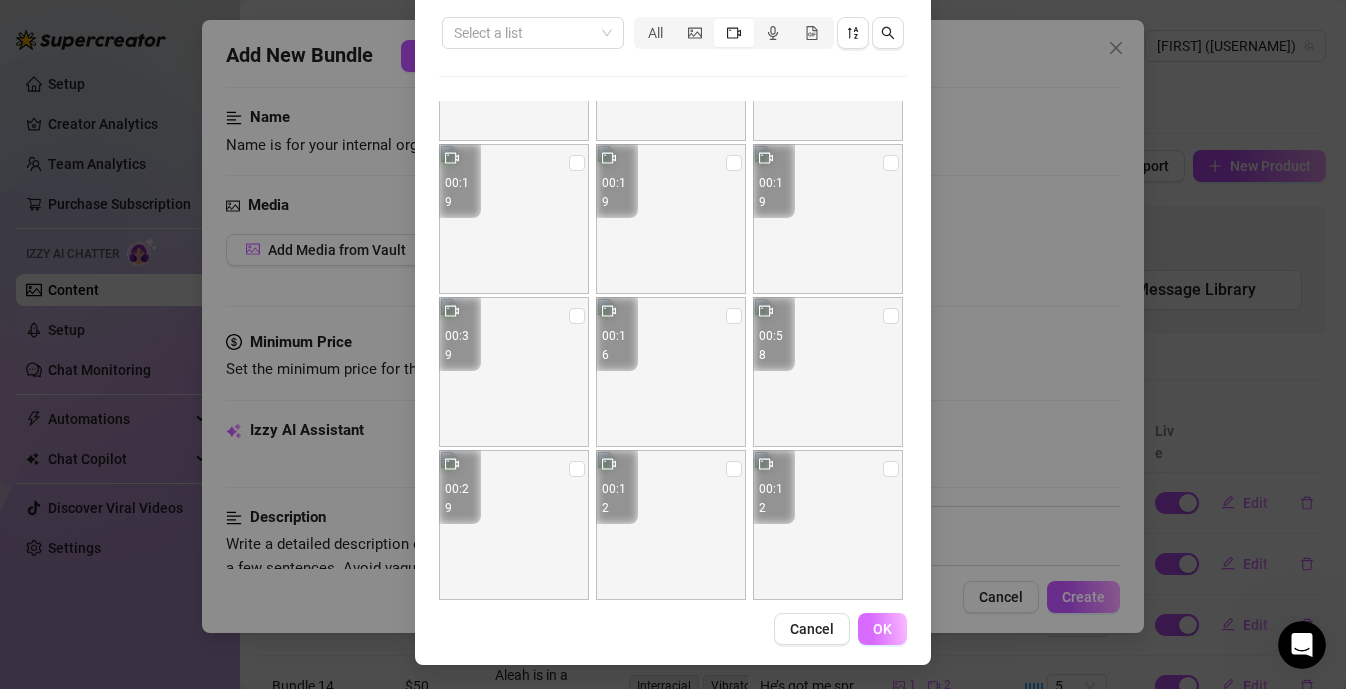 click on "OK" at bounding box center (882, 629) 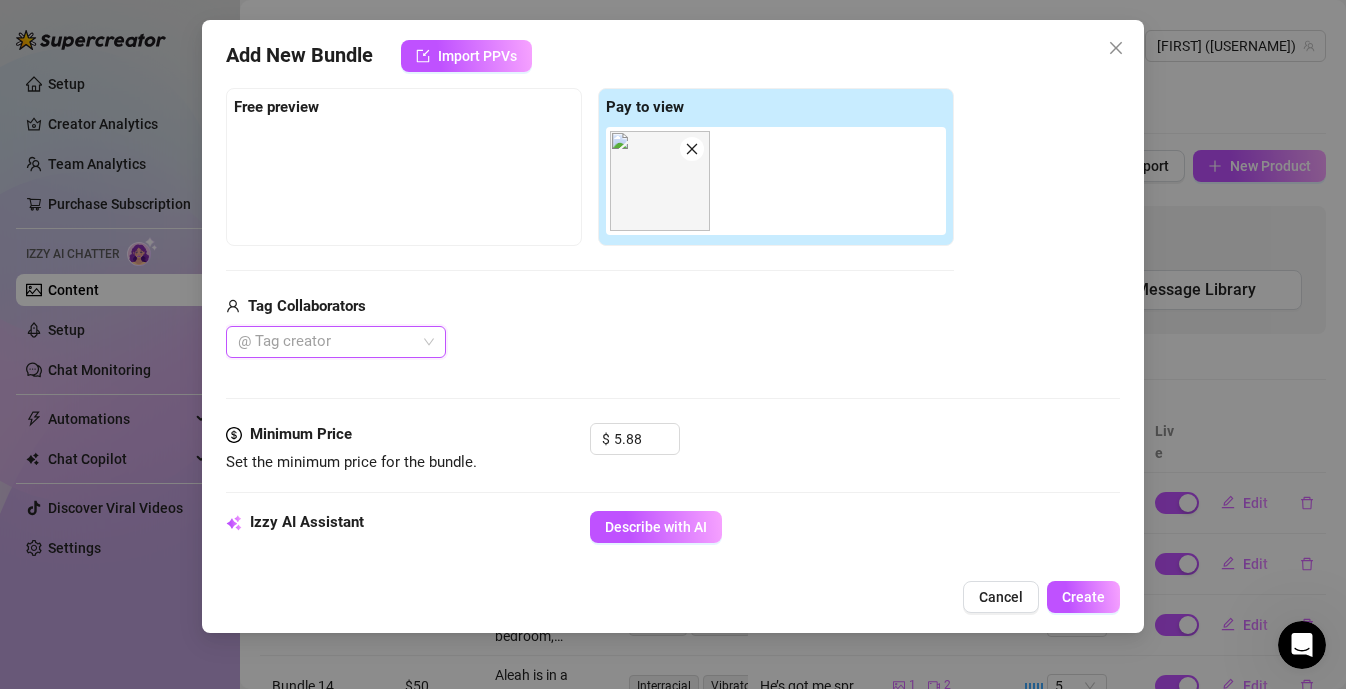 scroll, scrollTop: 278, scrollLeft: 0, axis: vertical 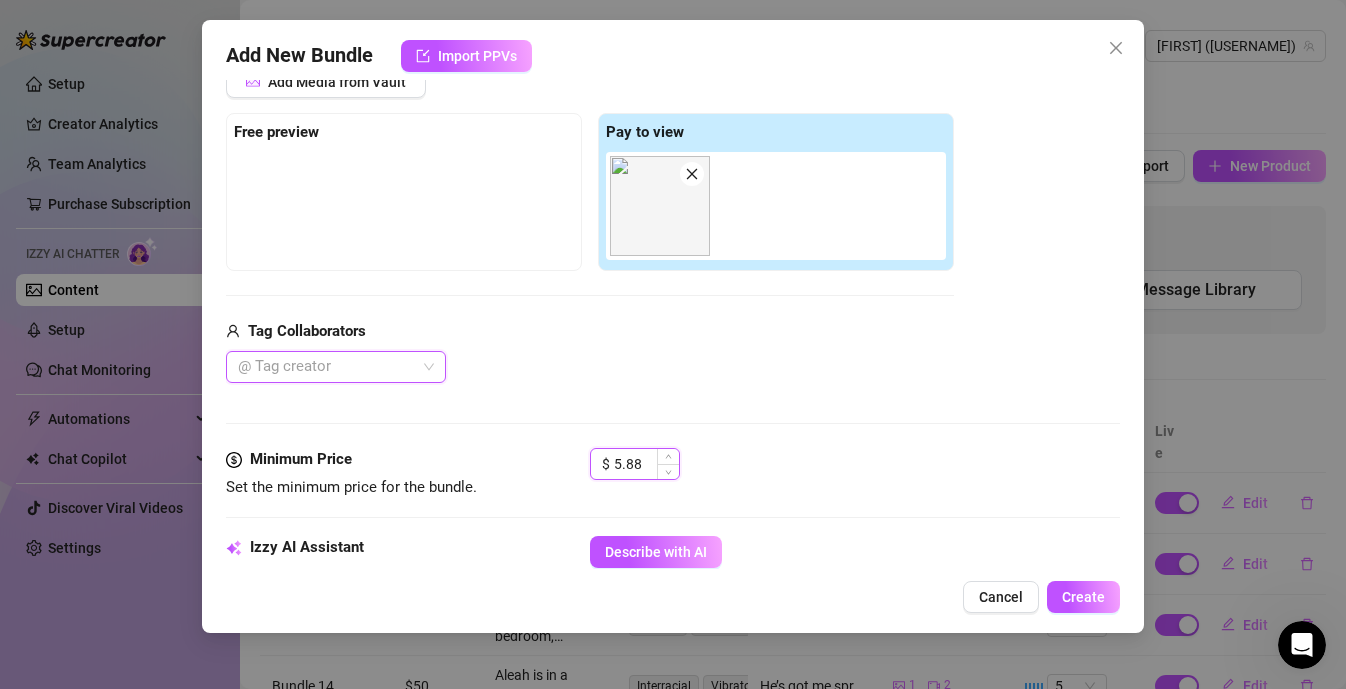 click on "5.88" at bounding box center [646, 464] 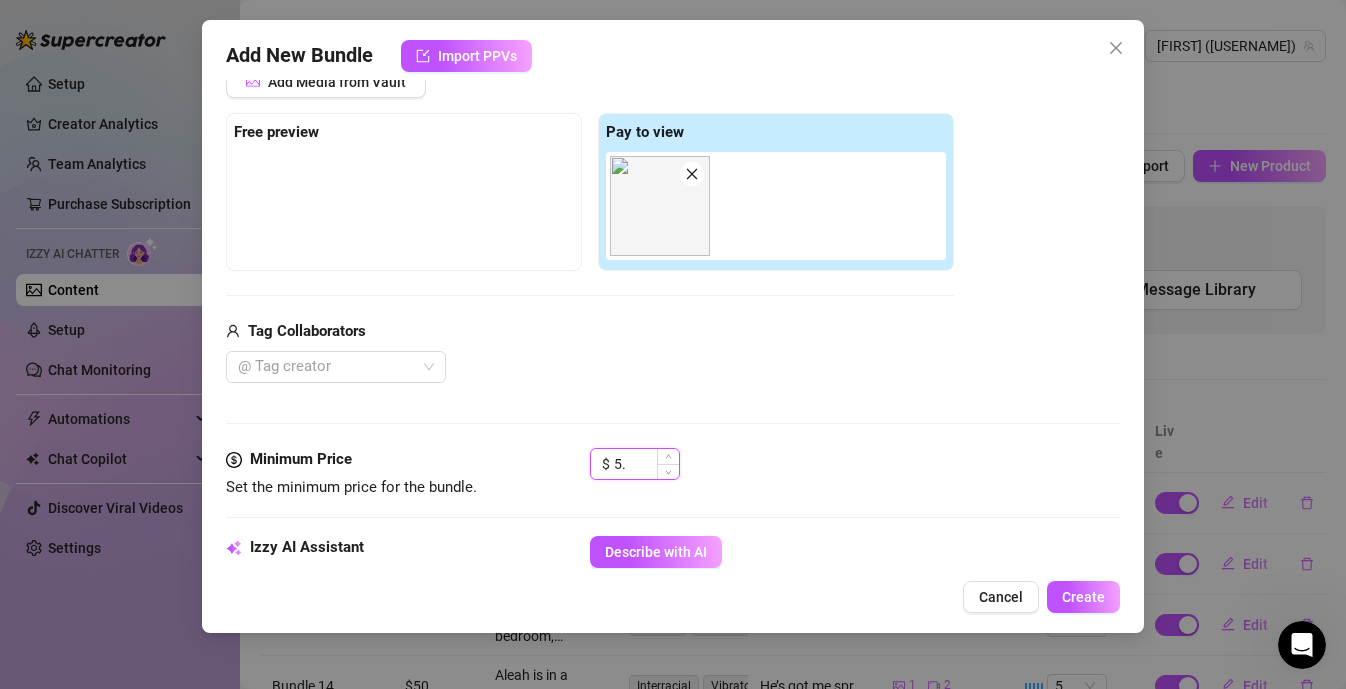 type on "5" 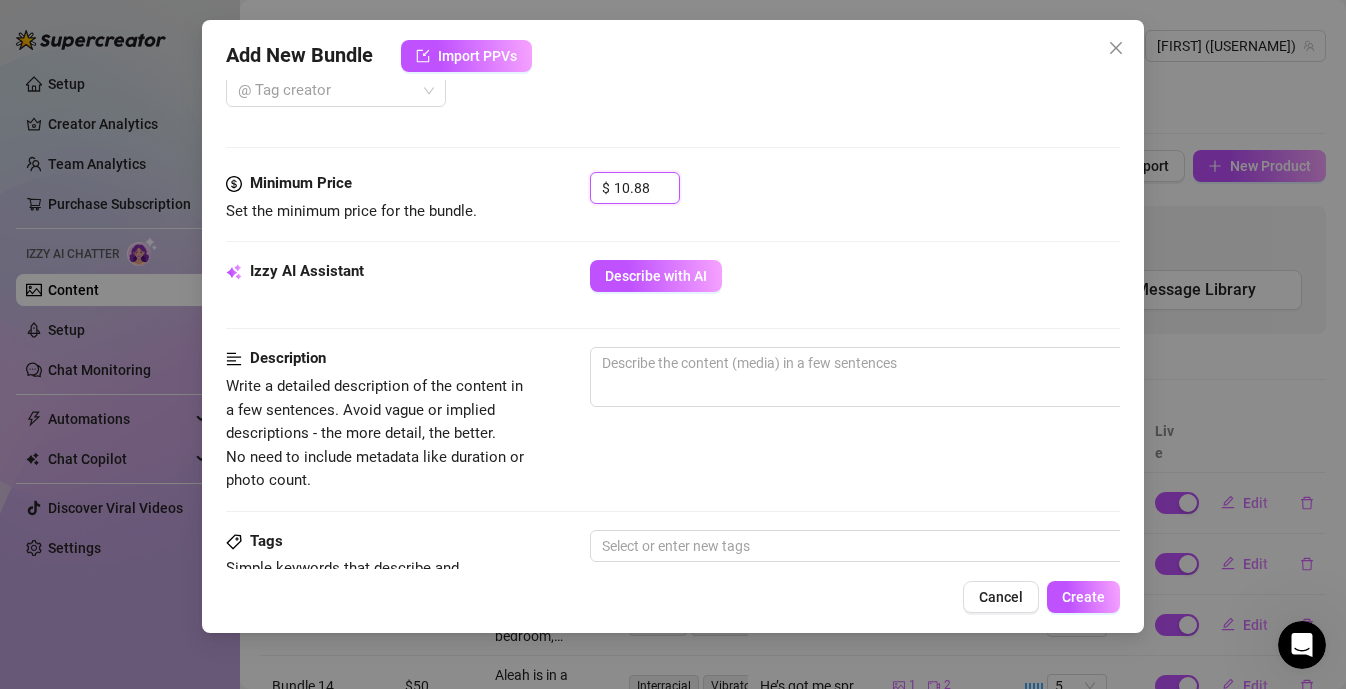 scroll, scrollTop: 571, scrollLeft: 0, axis: vertical 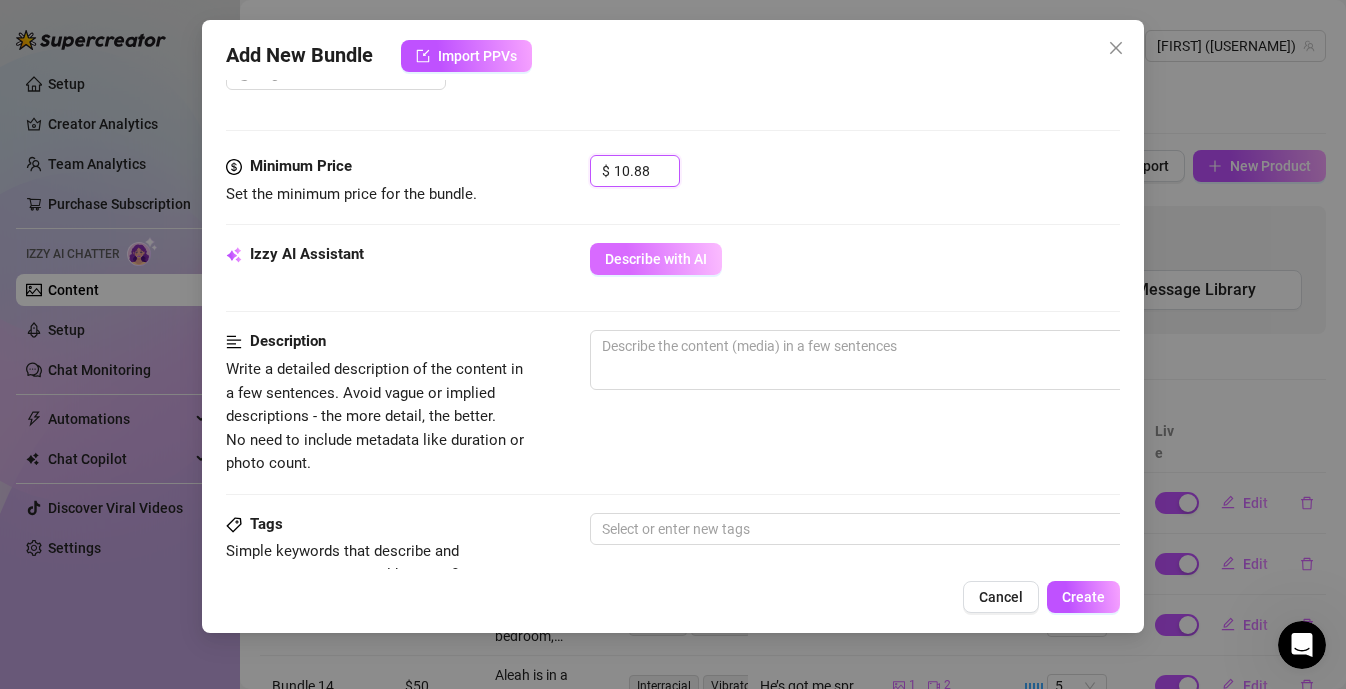 type on "10.88" 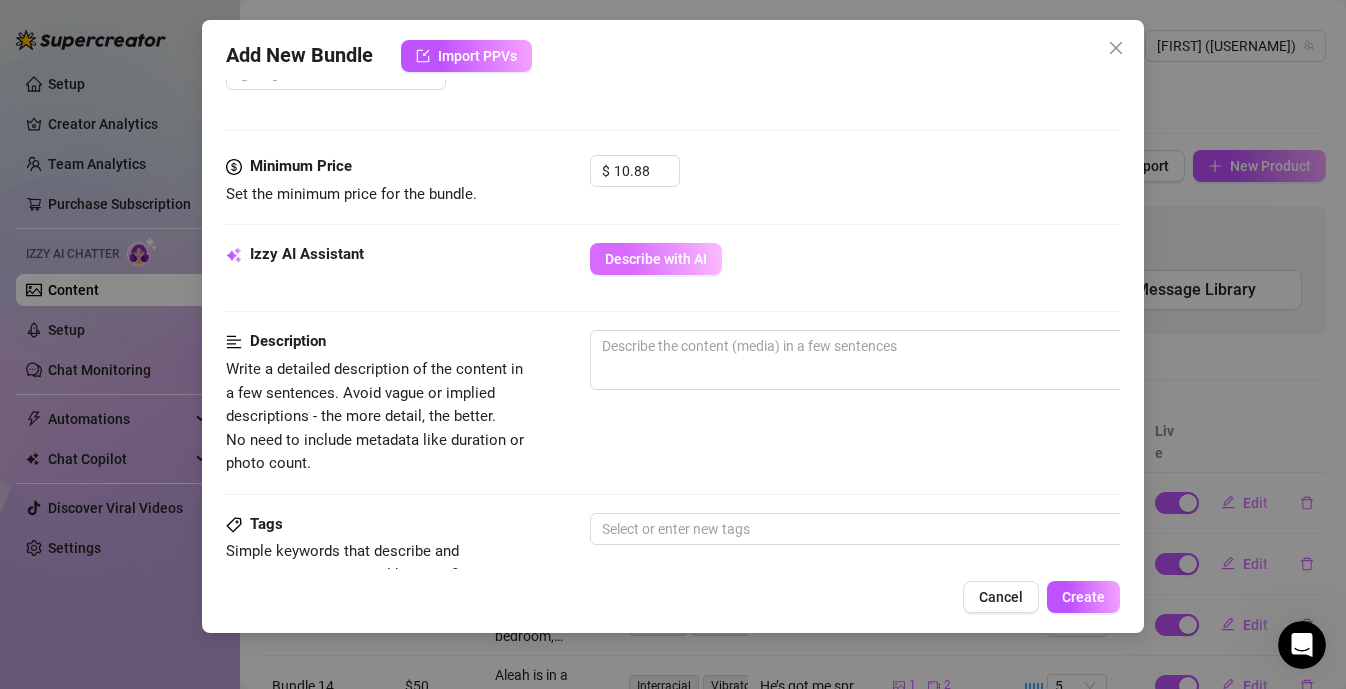 click on "Describe with AI" at bounding box center (656, 259) 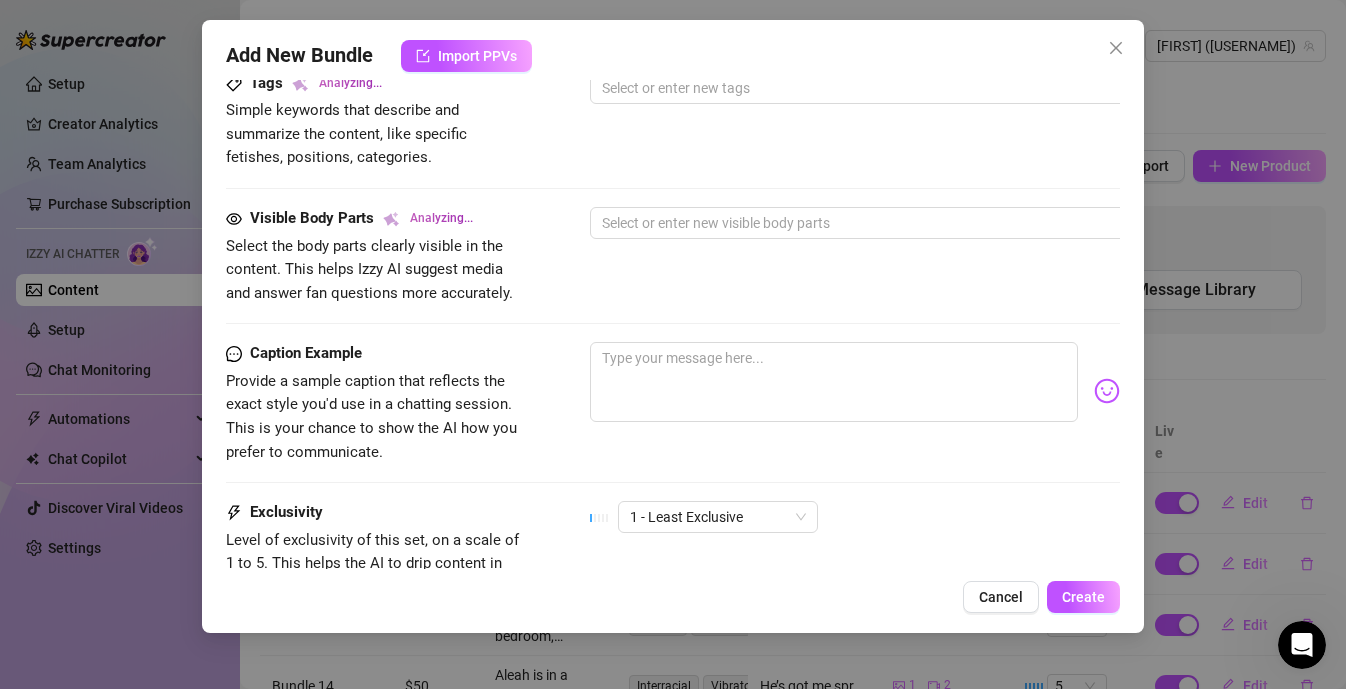 scroll, scrollTop: 1068, scrollLeft: 0, axis: vertical 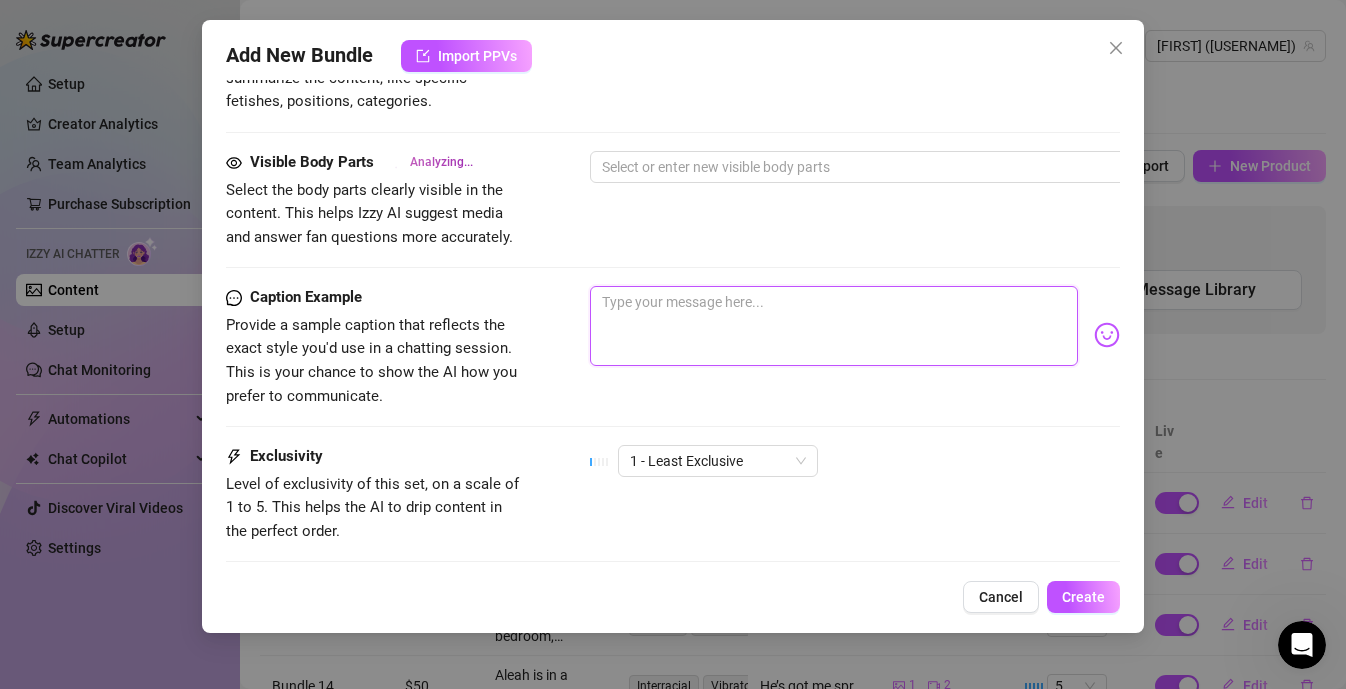 paste on "I'm feeling horny and can't help but fuck myself riding this dildo in a missionary position. Damn, see how my pussy is dripping wet filmed it close up for you, baby!💦 I can’t stop imagining what it would be like to have you deep inside me. Ahhh 🥵🔥" 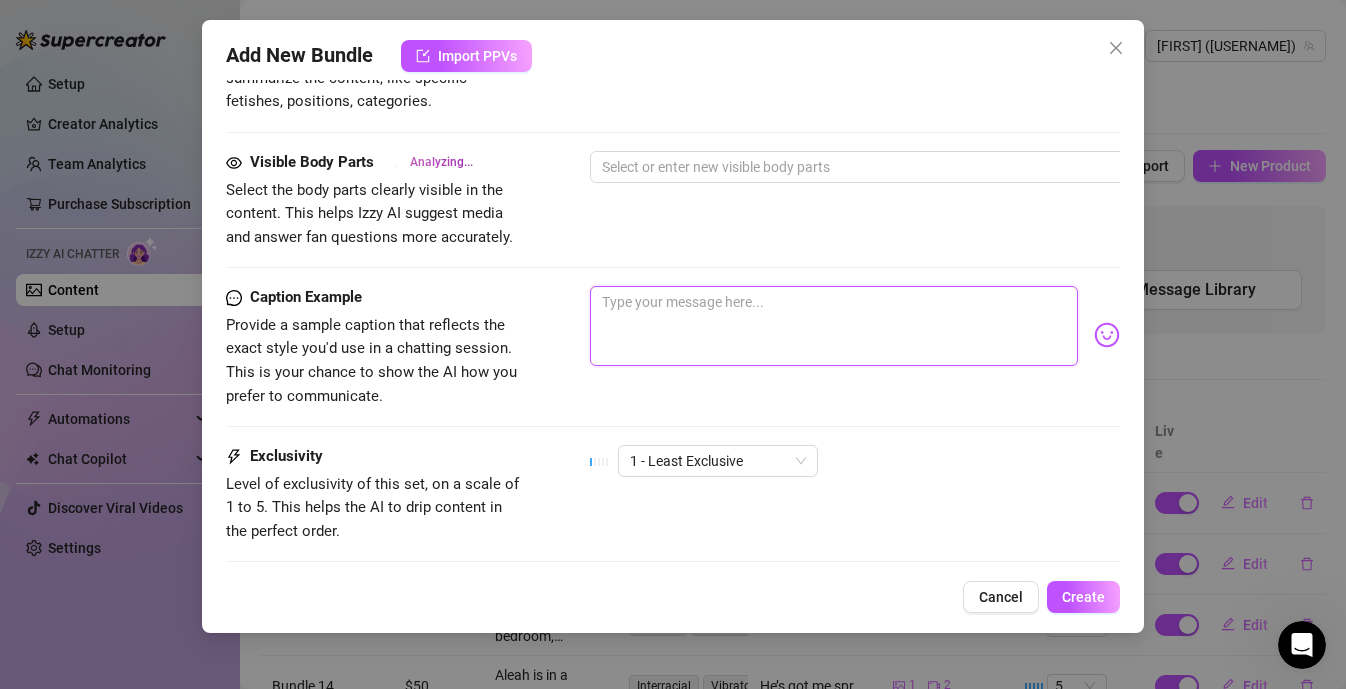type on "I'm feeling horny and can't help but fuck myself riding this dildo in a missionary position. Damn, see how my pussy is dripping wet filmed it close up for you, baby!💦 I can’t stop imagining what it would be like to have you deep inside me. Ahhh 🥵🔥" 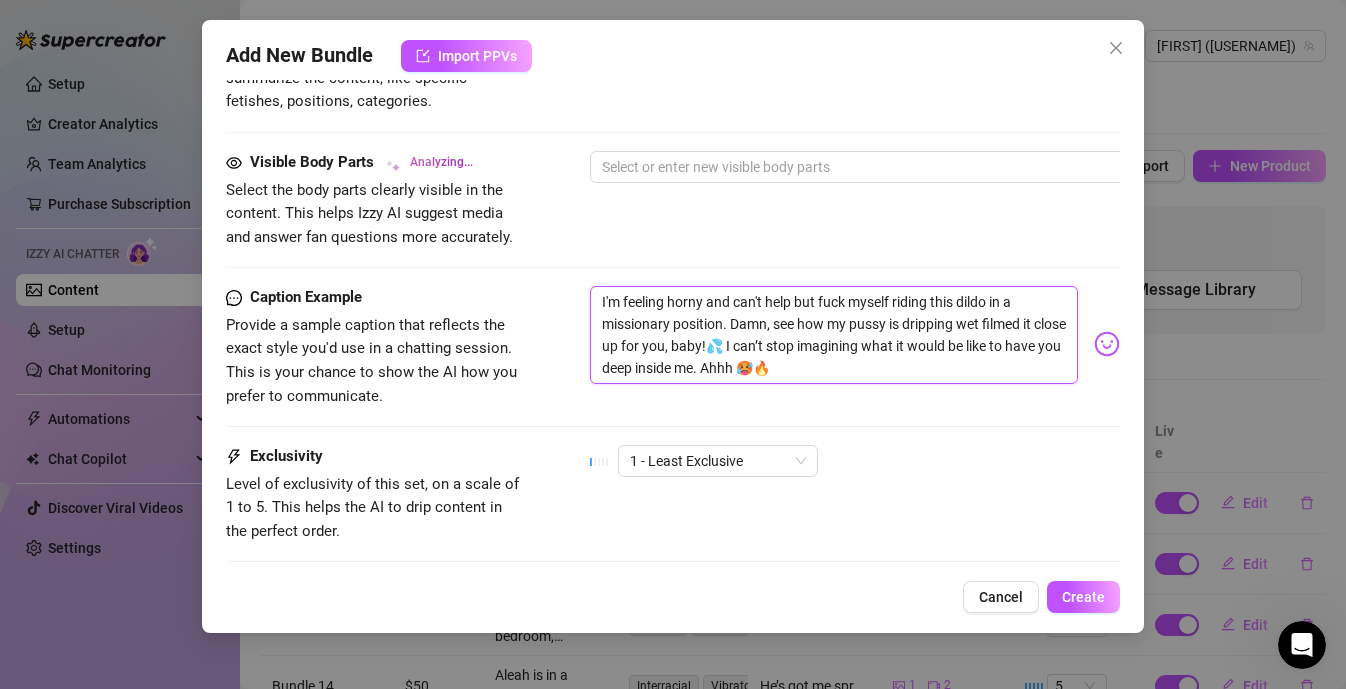 type on "[FIRST]" 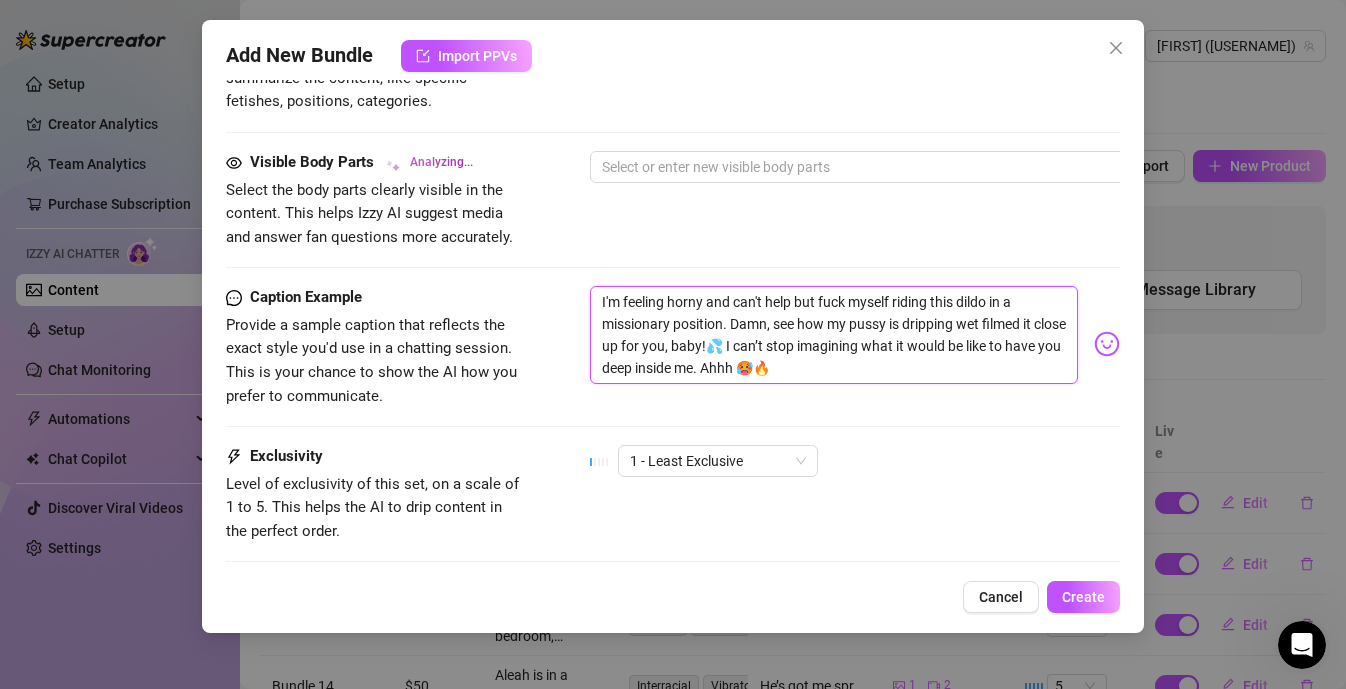 type on "[FIRST]" 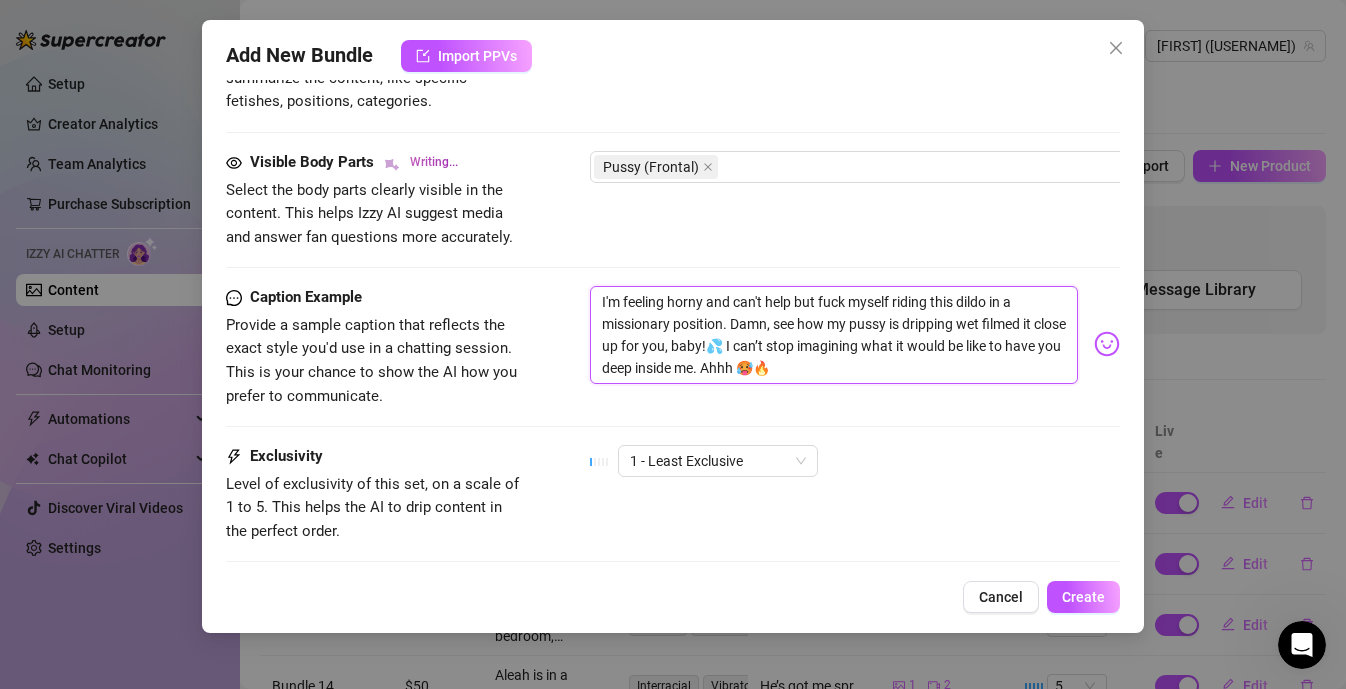 type on "Aleah is" 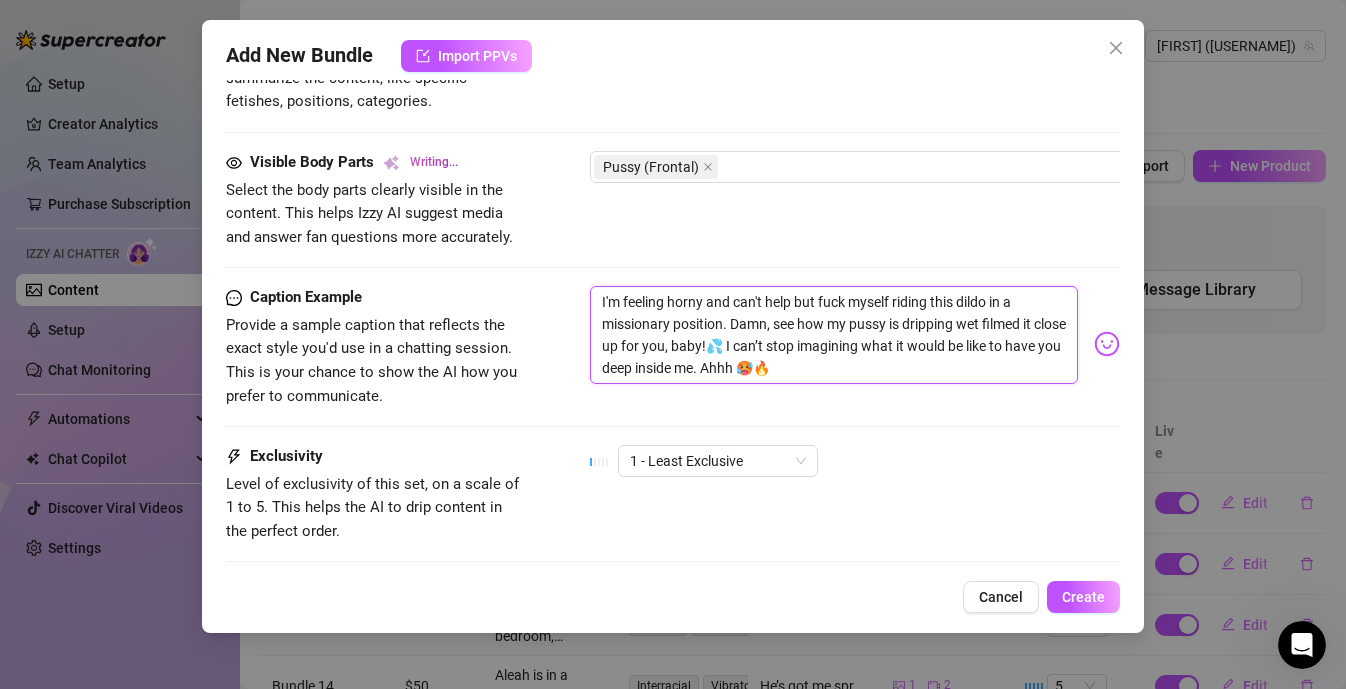 type on "[NAME] is in" 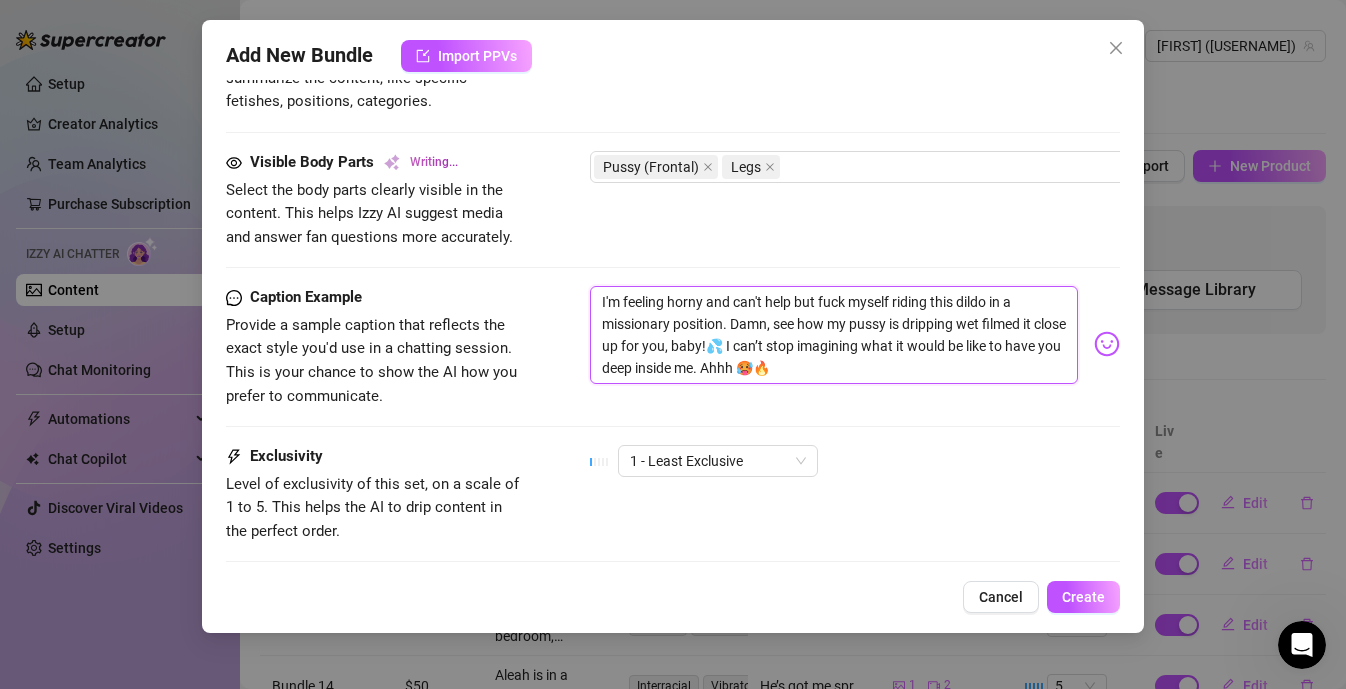 type 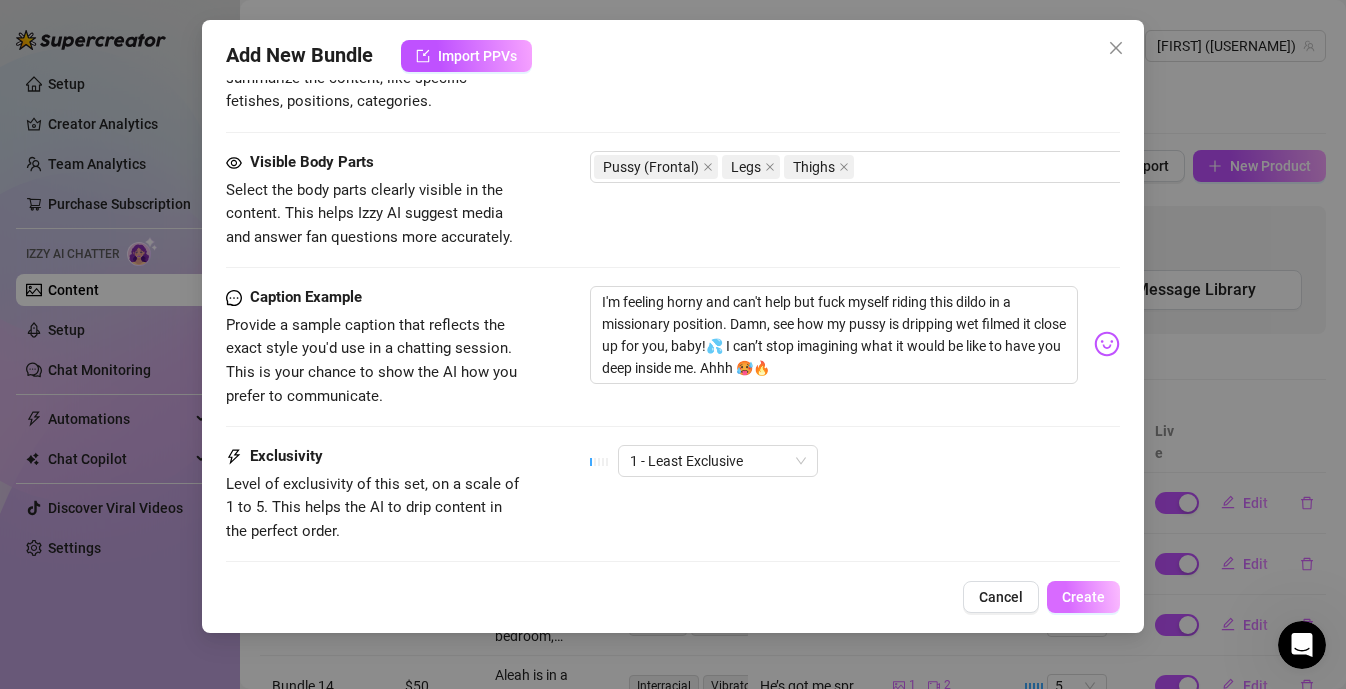 click on "Create" at bounding box center [1083, 597] 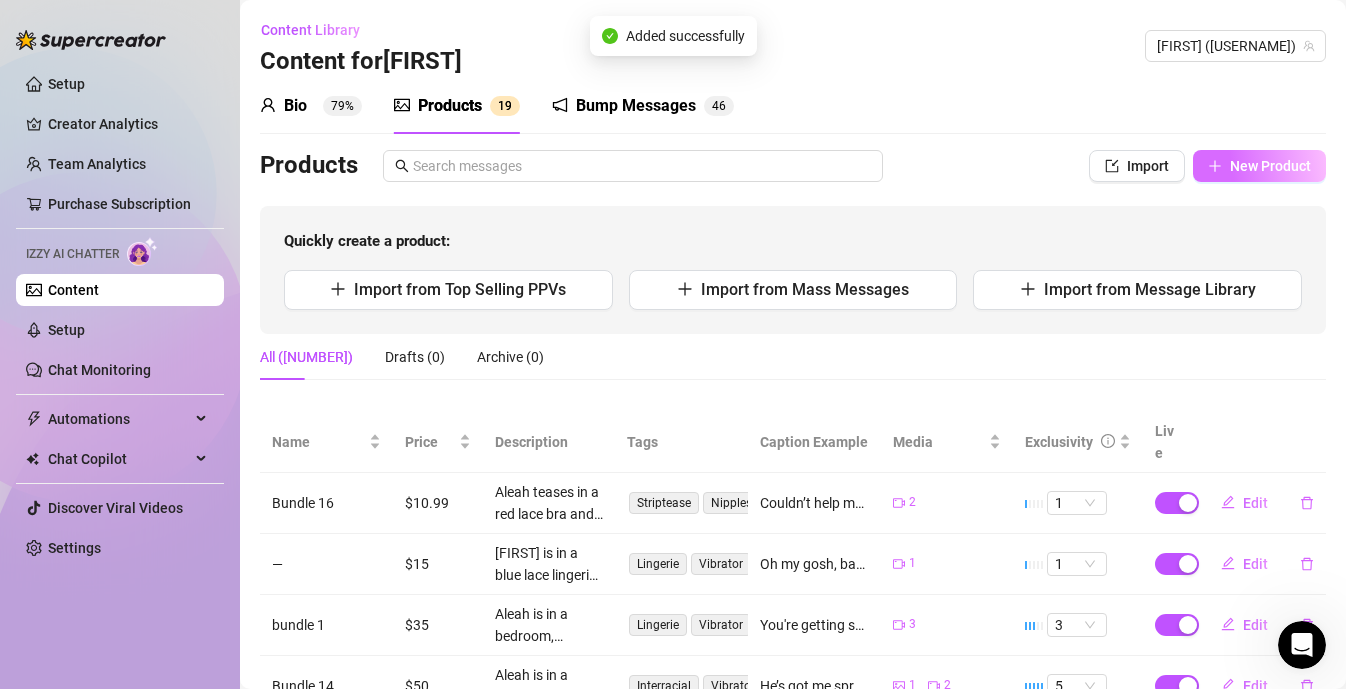 click on "New Product" at bounding box center (1259, 166) 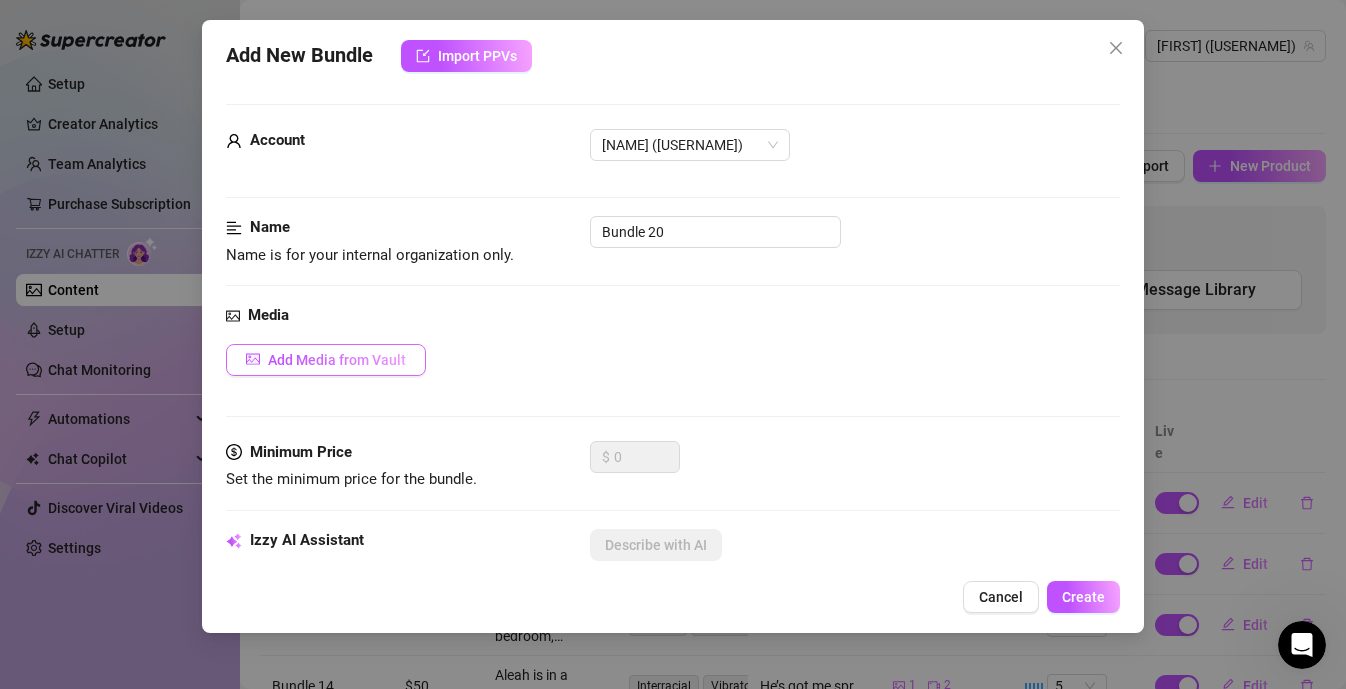 click on "Add Media from Vault" at bounding box center (337, 360) 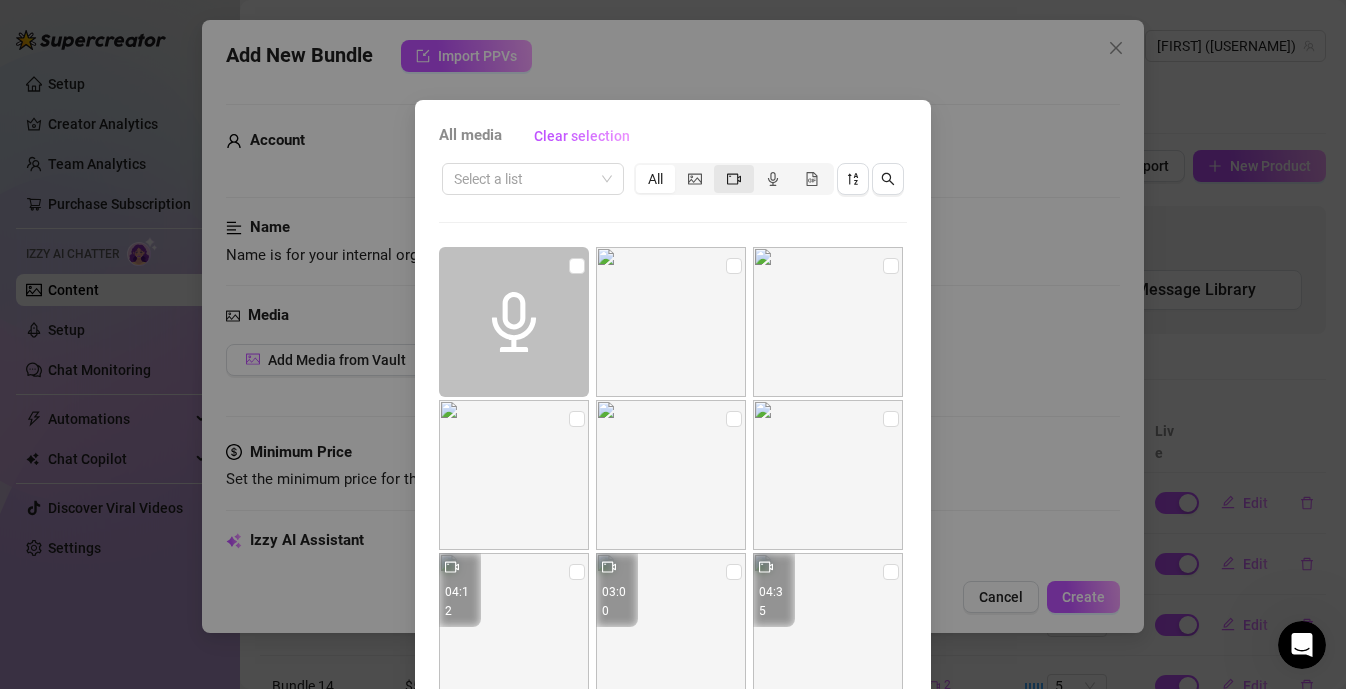 click at bounding box center (733, 179) 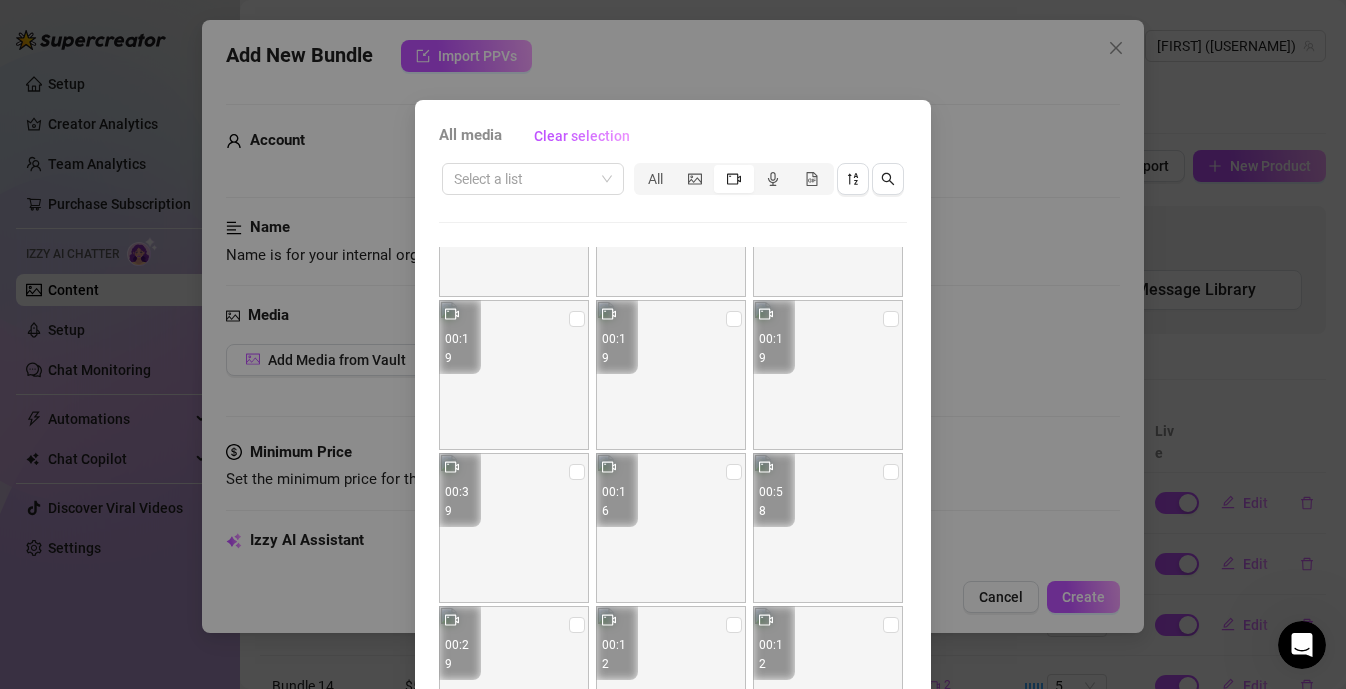 scroll, scrollTop: 3355, scrollLeft: 0, axis: vertical 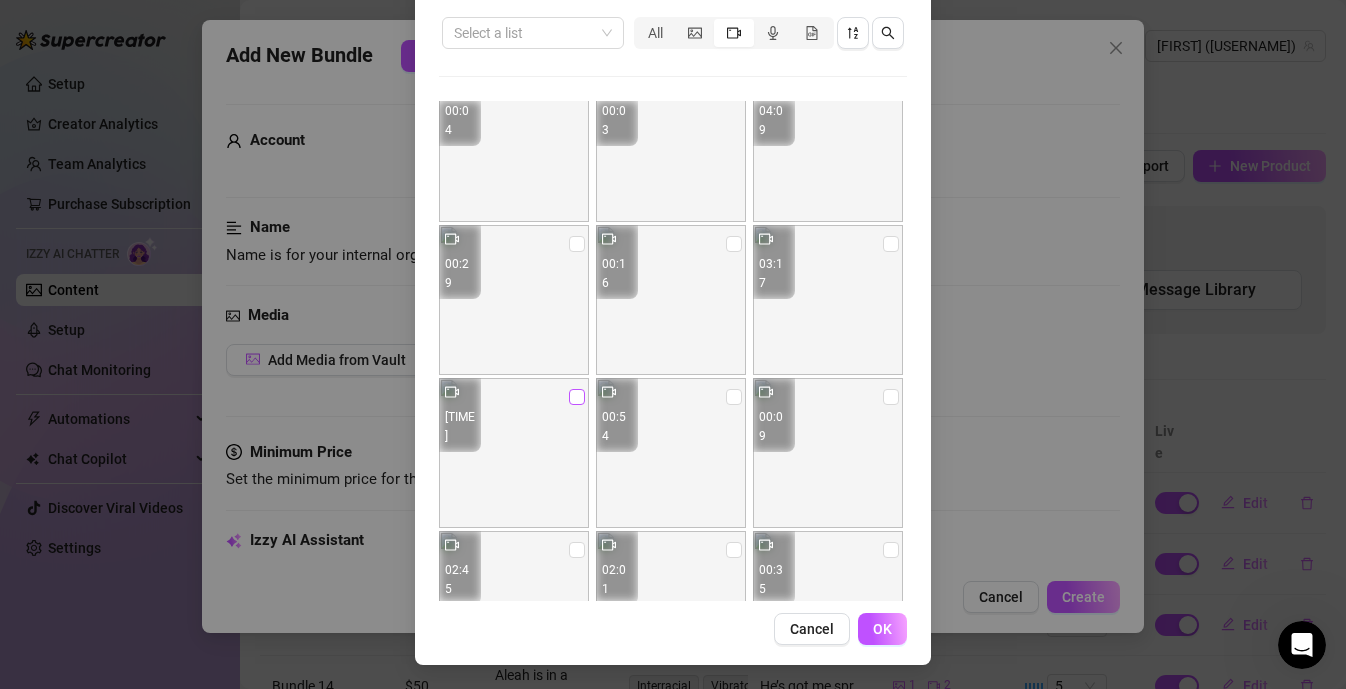 click at bounding box center (577, 397) 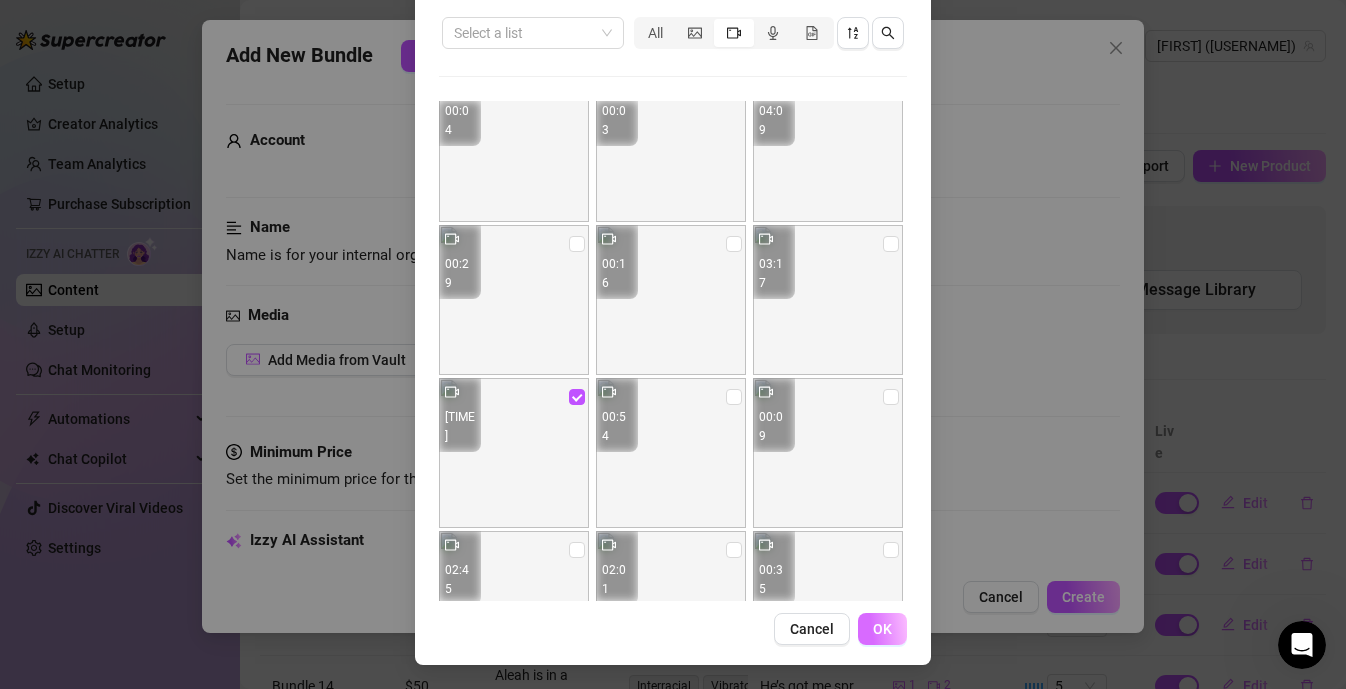 click on "OK" at bounding box center [882, 629] 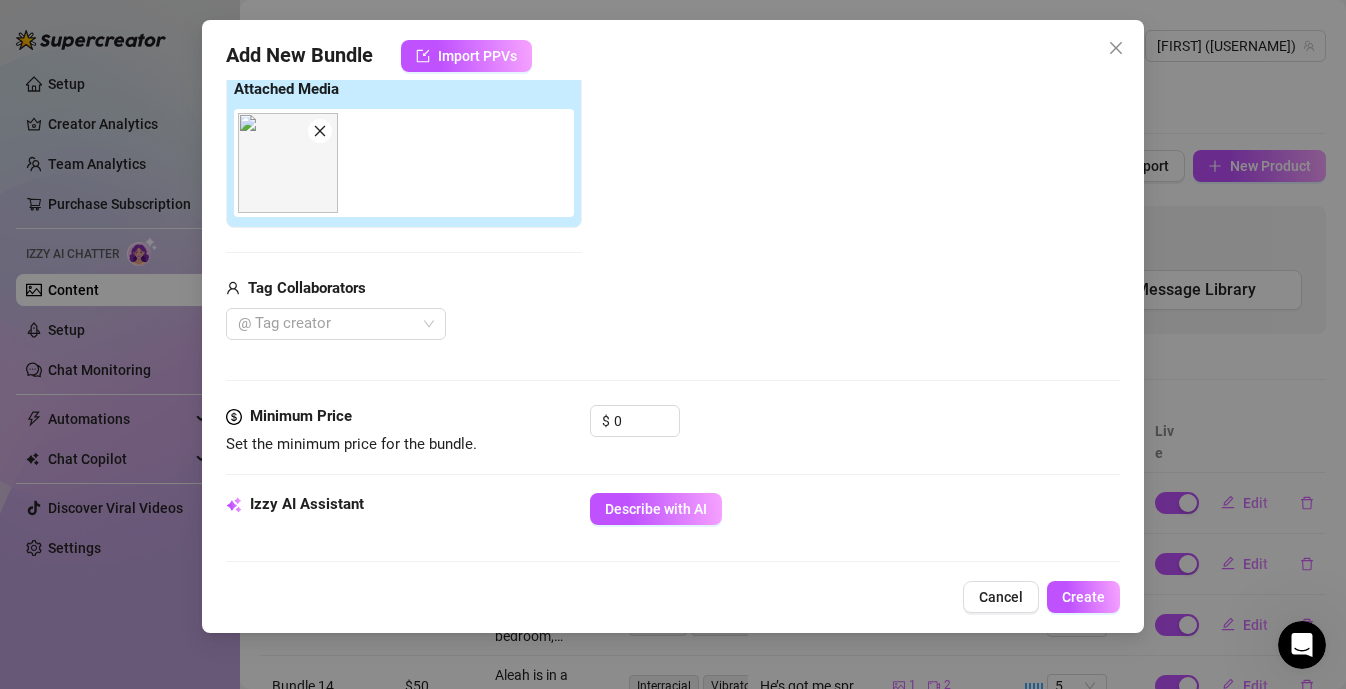 scroll, scrollTop: 385, scrollLeft: 0, axis: vertical 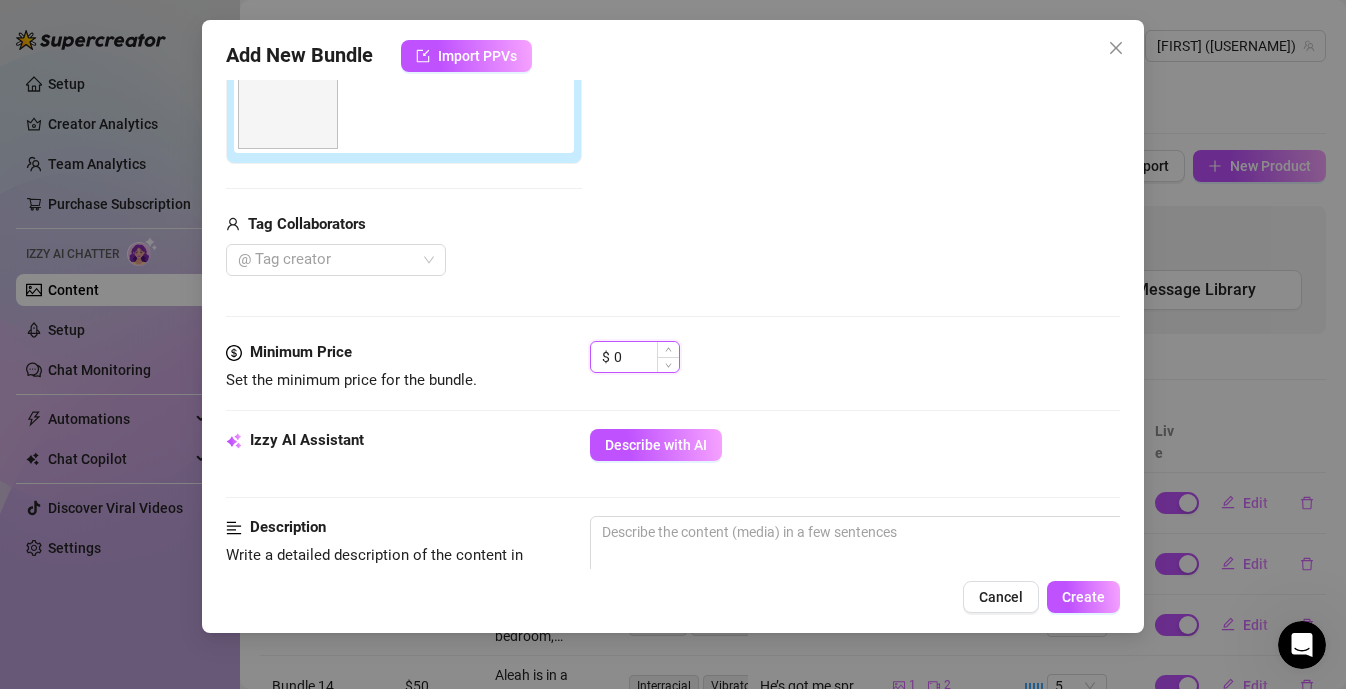 click on "0" at bounding box center (646, 357) 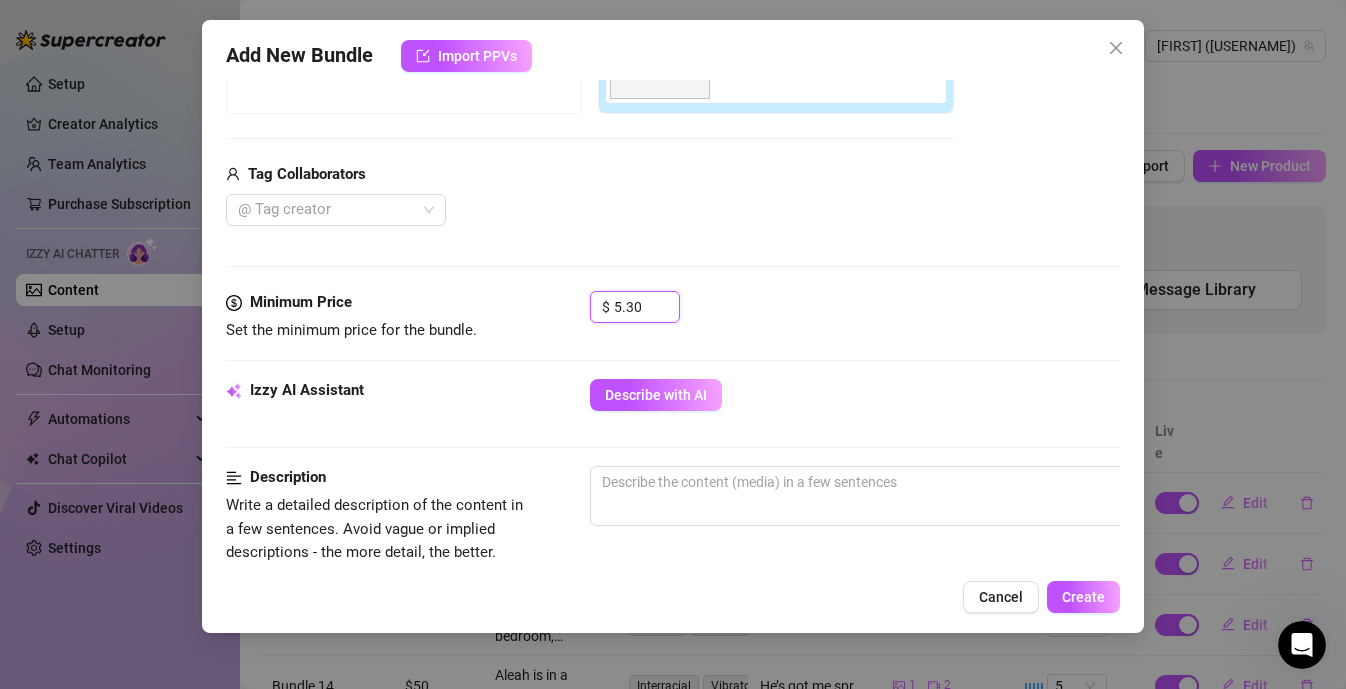 scroll, scrollTop: 442, scrollLeft: 0, axis: vertical 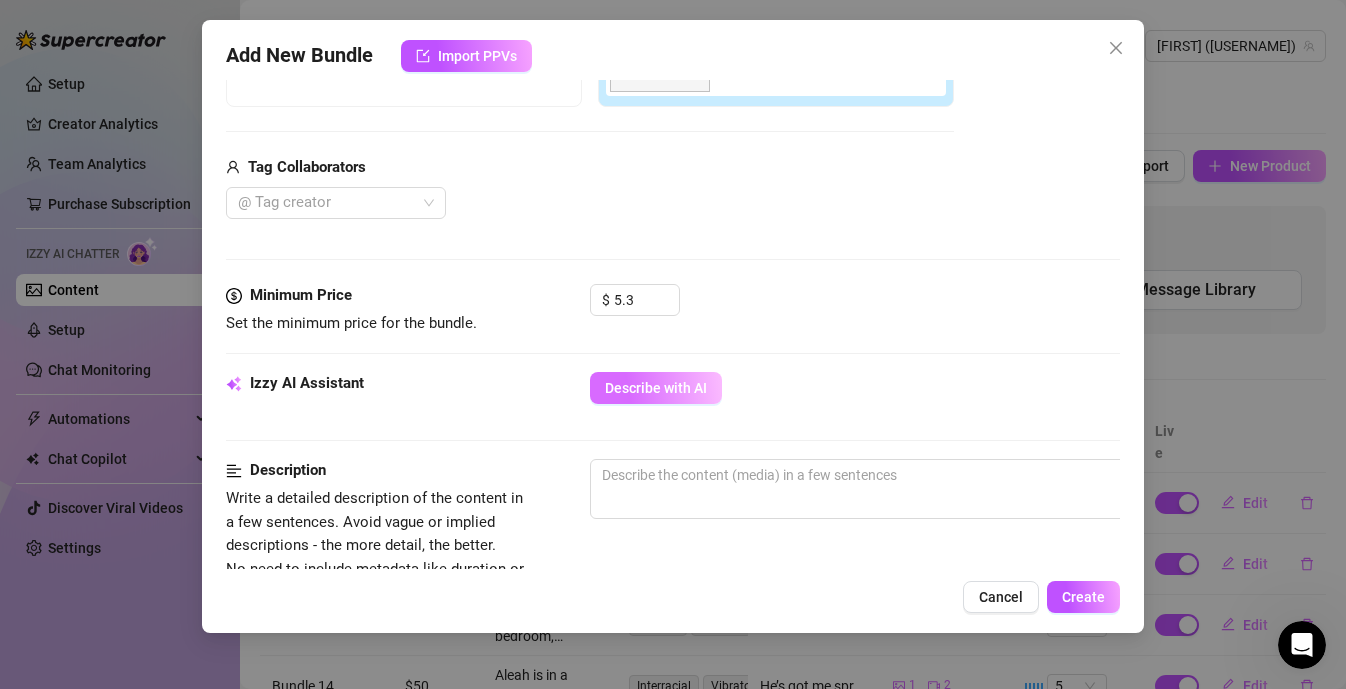 click on "Describe with AI" at bounding box center (656, 388) 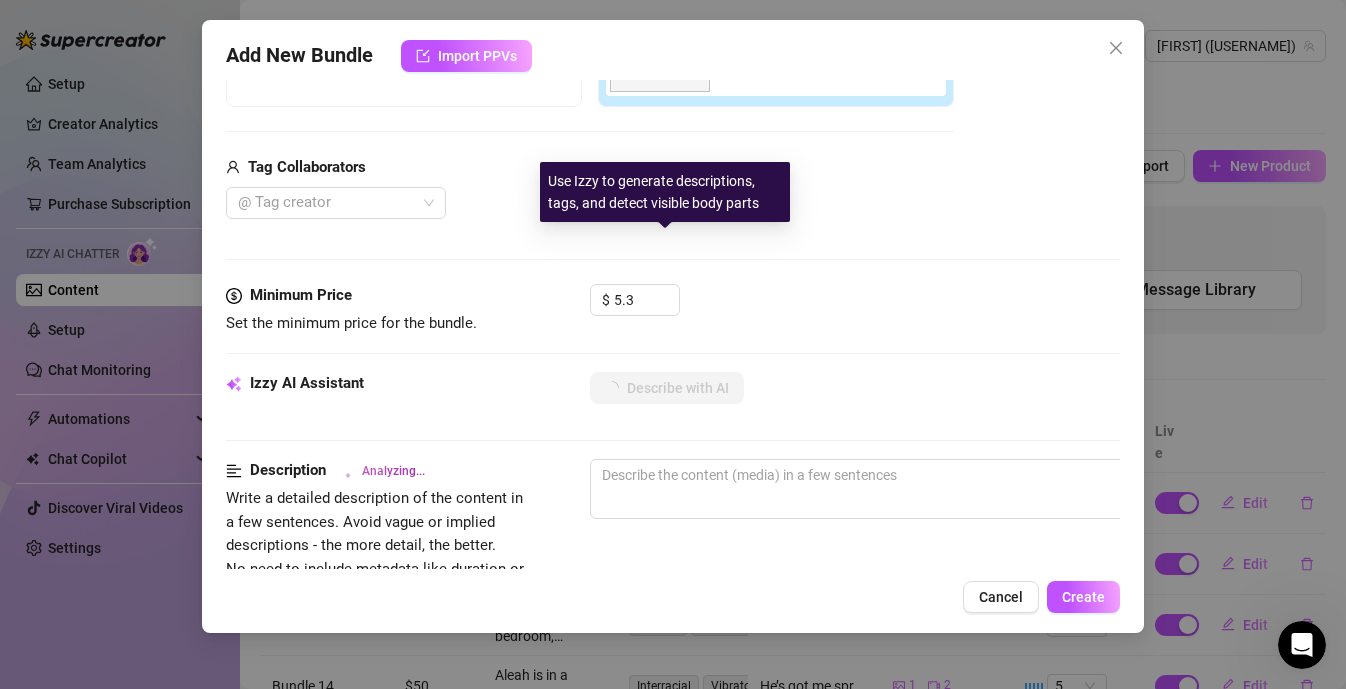 scroll, scrollTop: 1191, scrollLeft: 0, axis: vertical 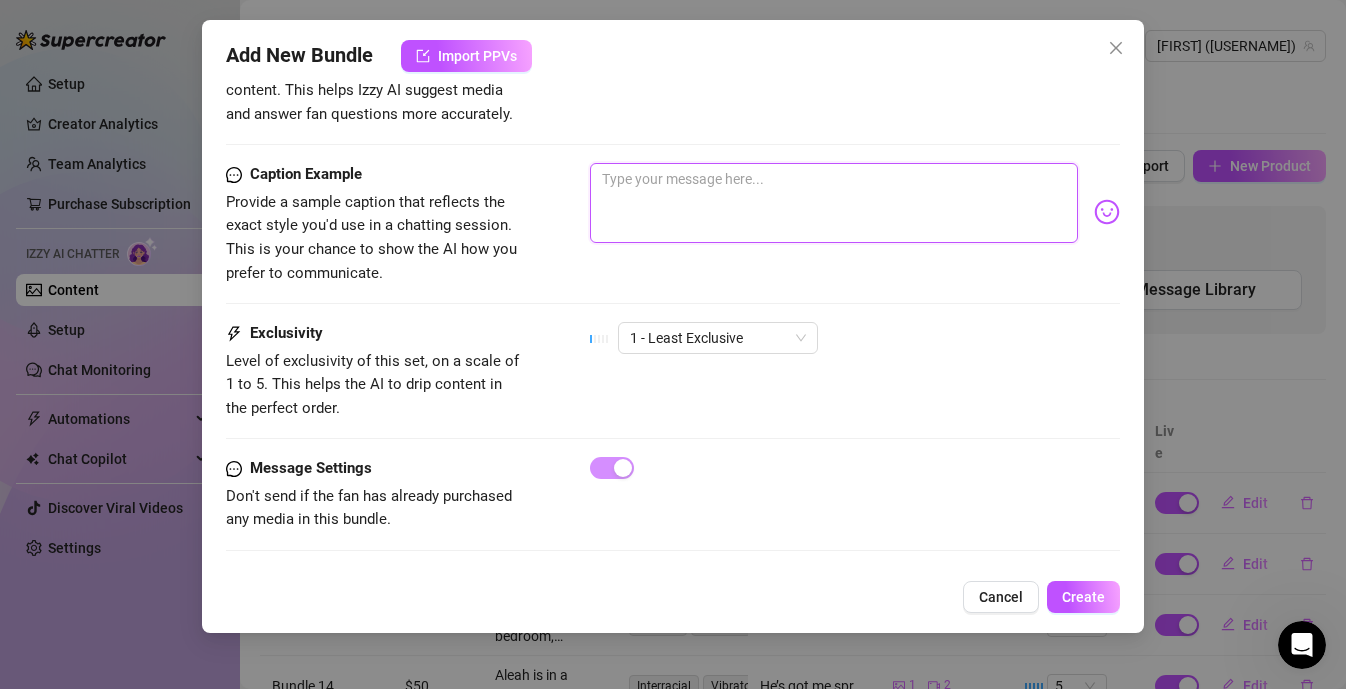 paste on "I imagine you sitting back, watching me move for you… hips rolling to the rhythm, eyes locked on yours while I bare myself—one piece at a time. I make it a performance, but only for you. You get to see what no one else does. And by the end, I’m on my knees, naked and wanting, waiting for your next move. 💞✨" 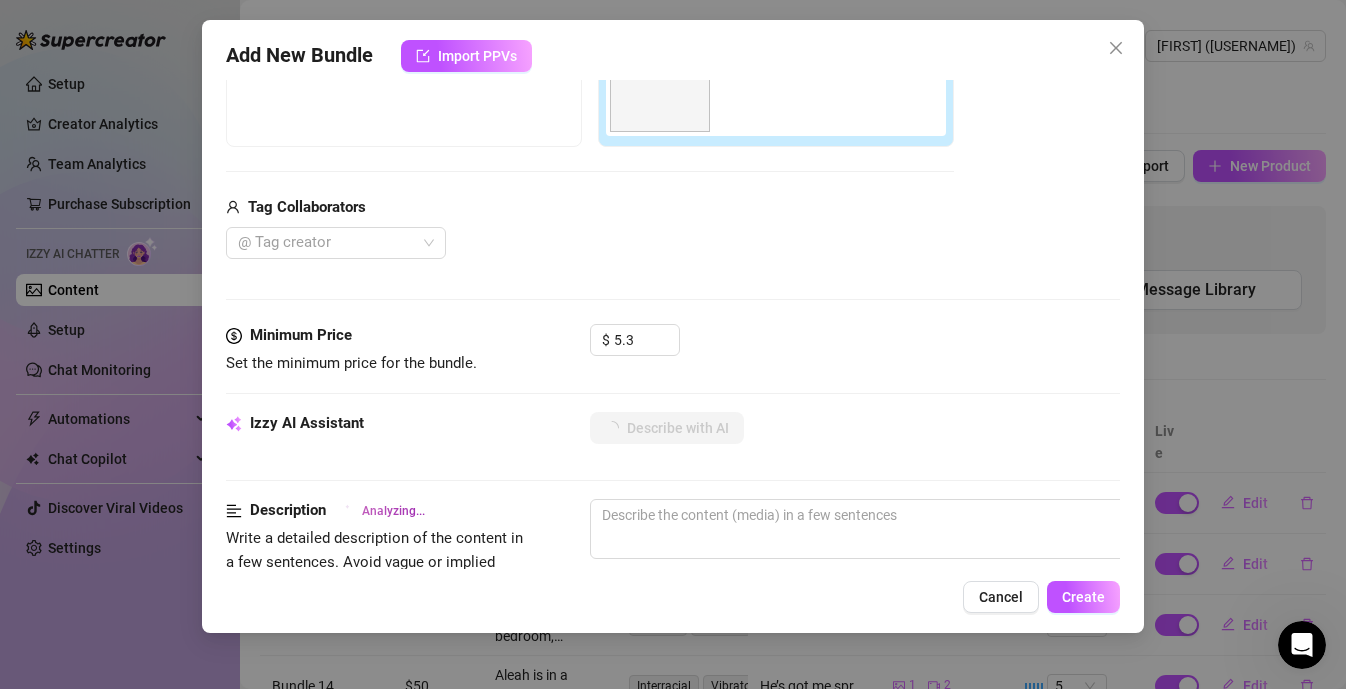 scroll, scrollTop: 399, scrollLeft: 0, axis: vertical 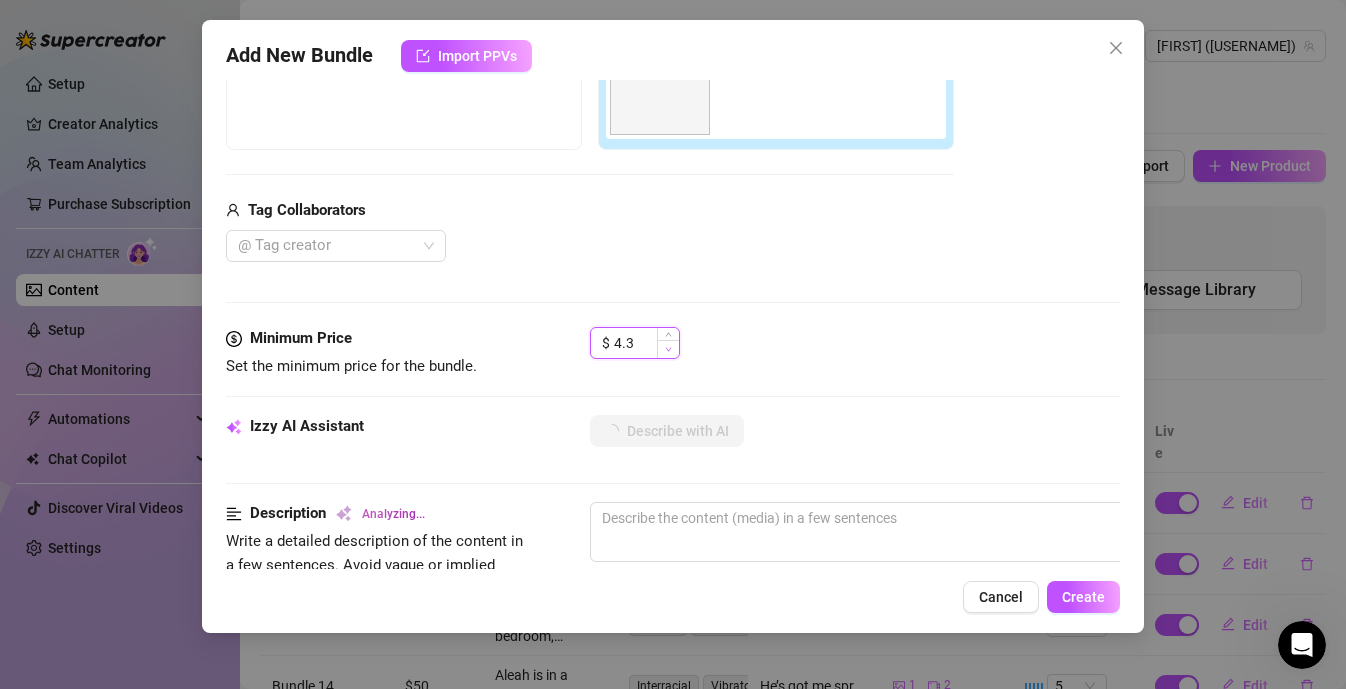 click at bounding box center [668, 349] 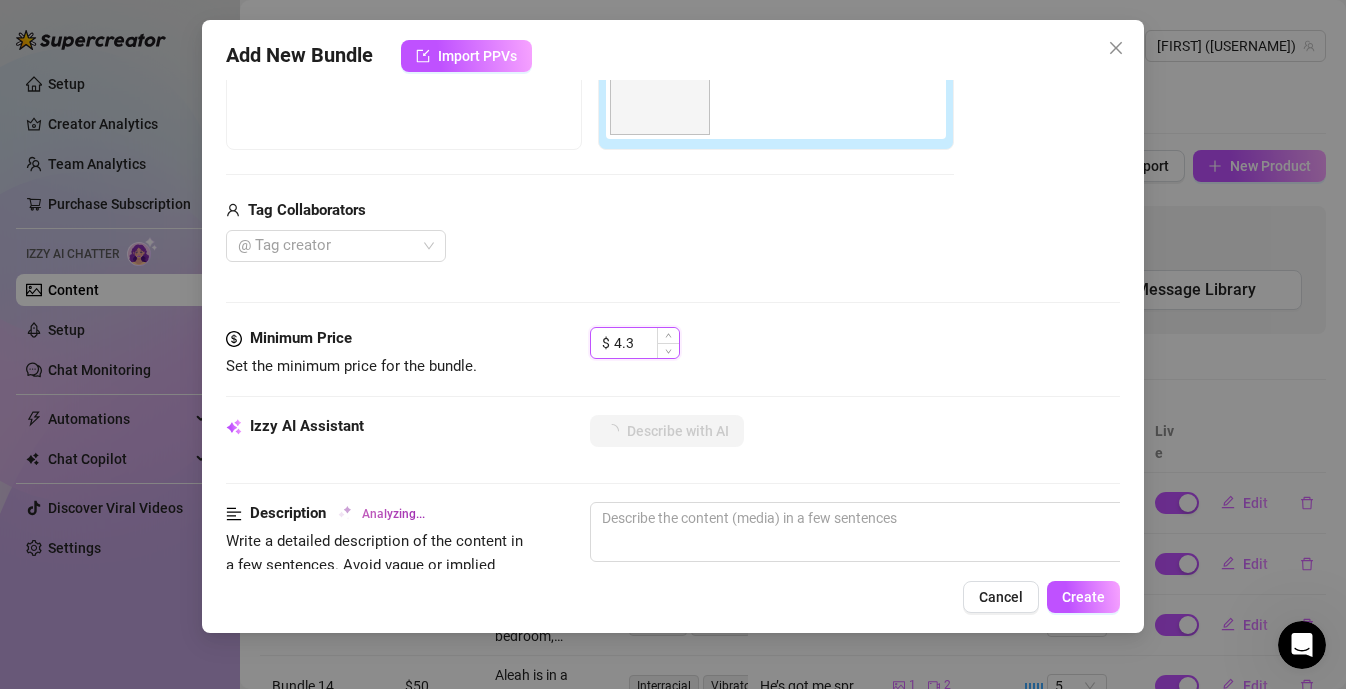 click on "4.3" at bounding box center (646, 343) 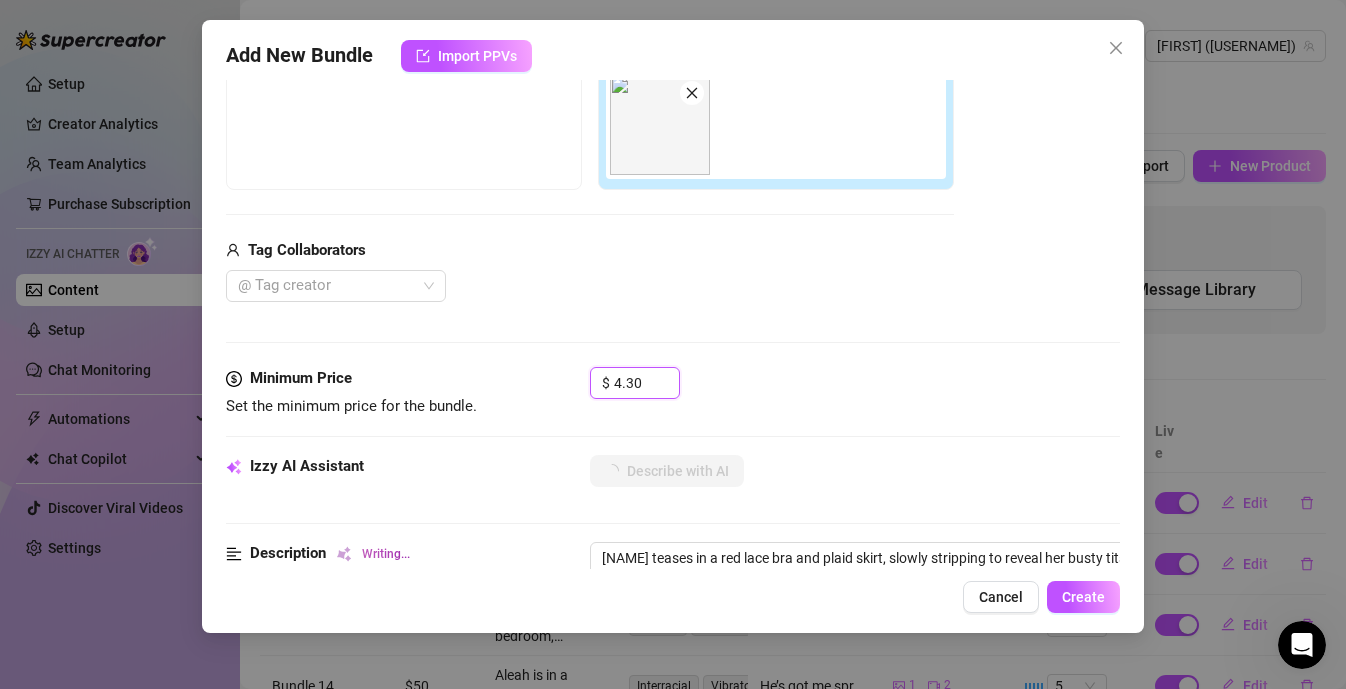 scroll, scrollTop: 347, scrollLeft: 0, axis: vertical 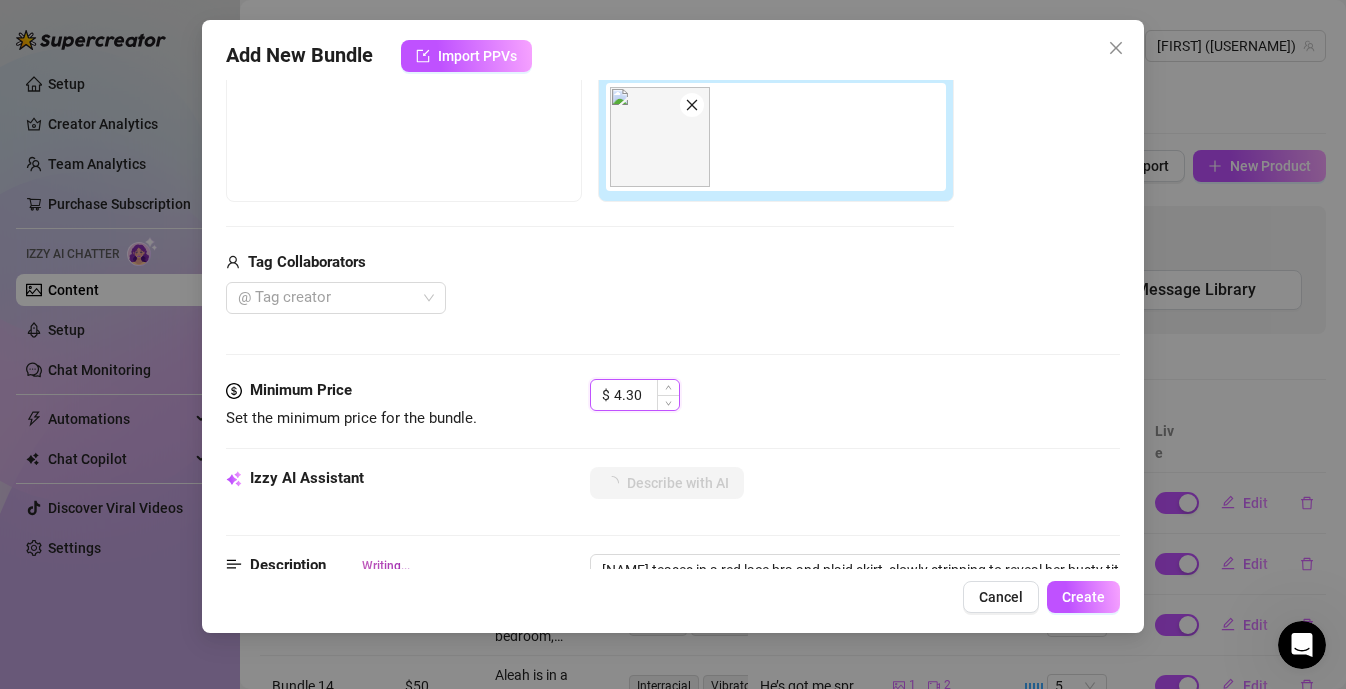click on "4.30" at bounding box center (646, 395) 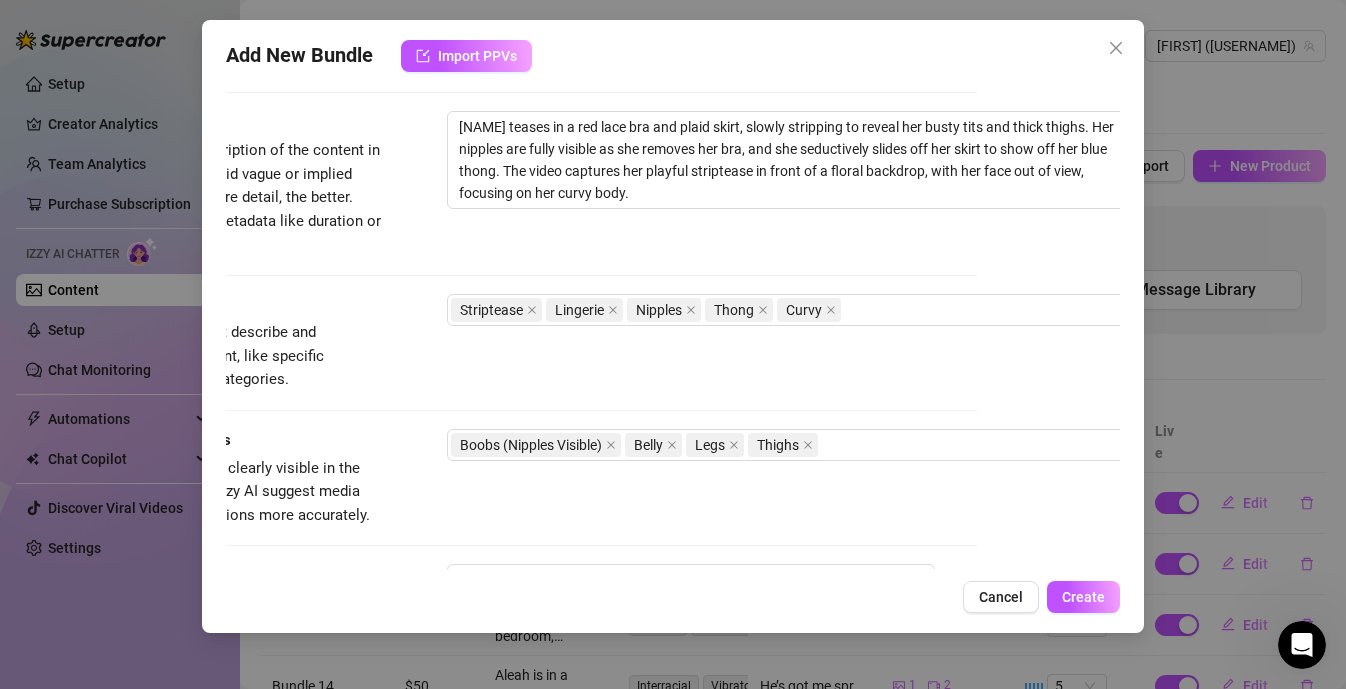 scroll, scrollTop: 790, scrollLeft: 158, axis: both 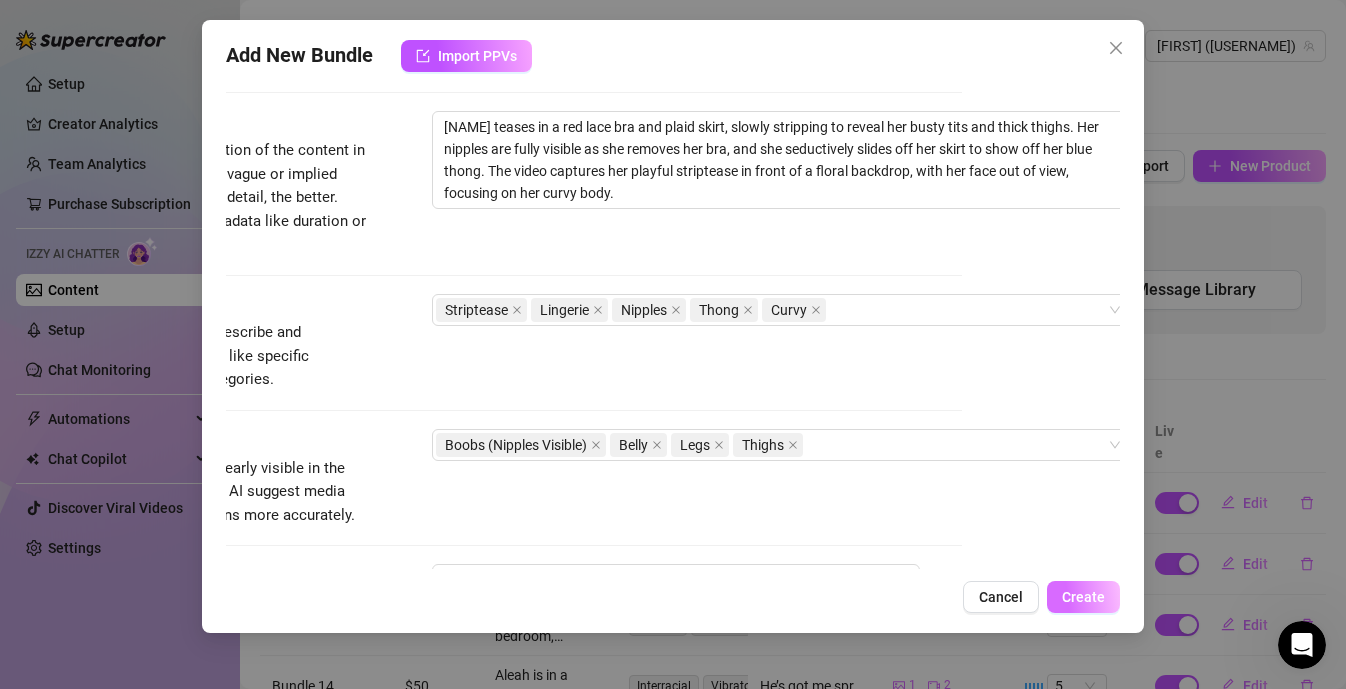 click on "Create" at bounding box center [1083, 597] 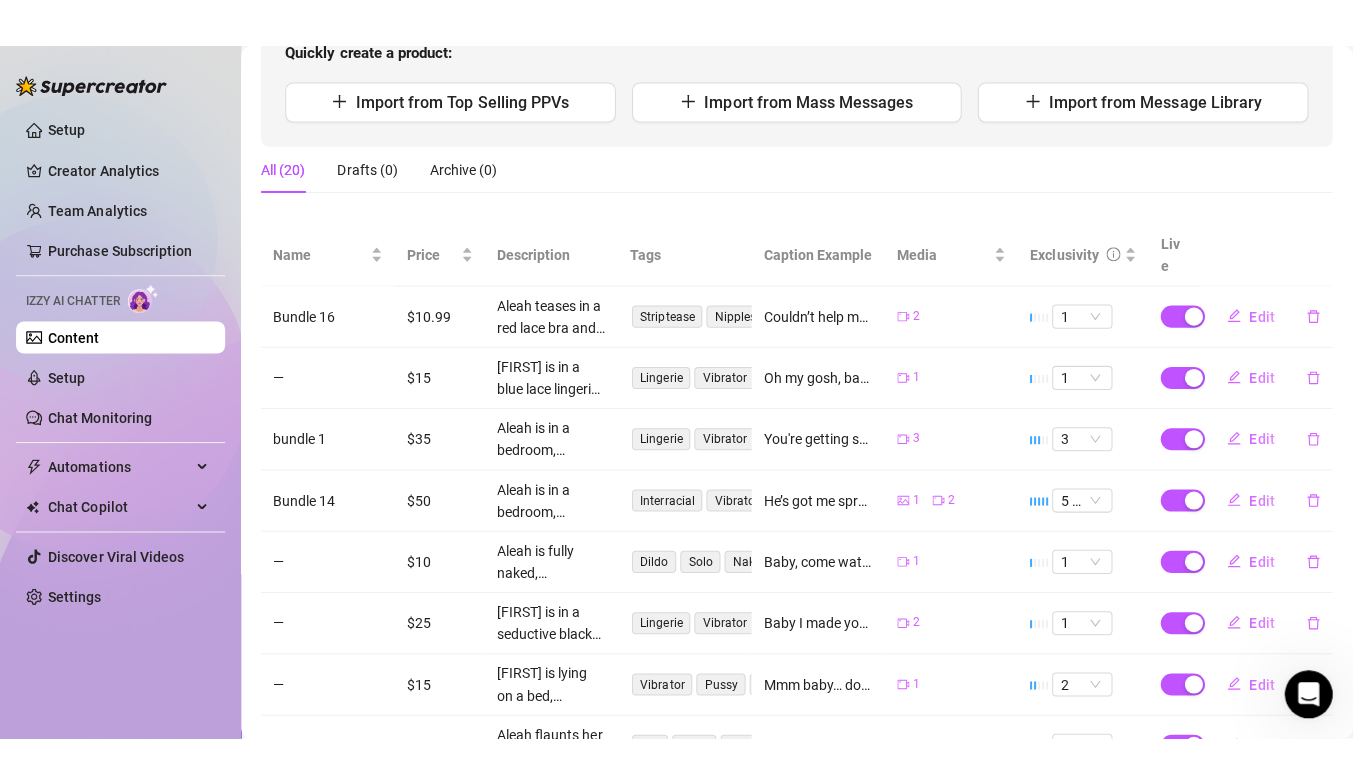 scroll, scrollTop: 0, scrollLeft: 0, axis: both 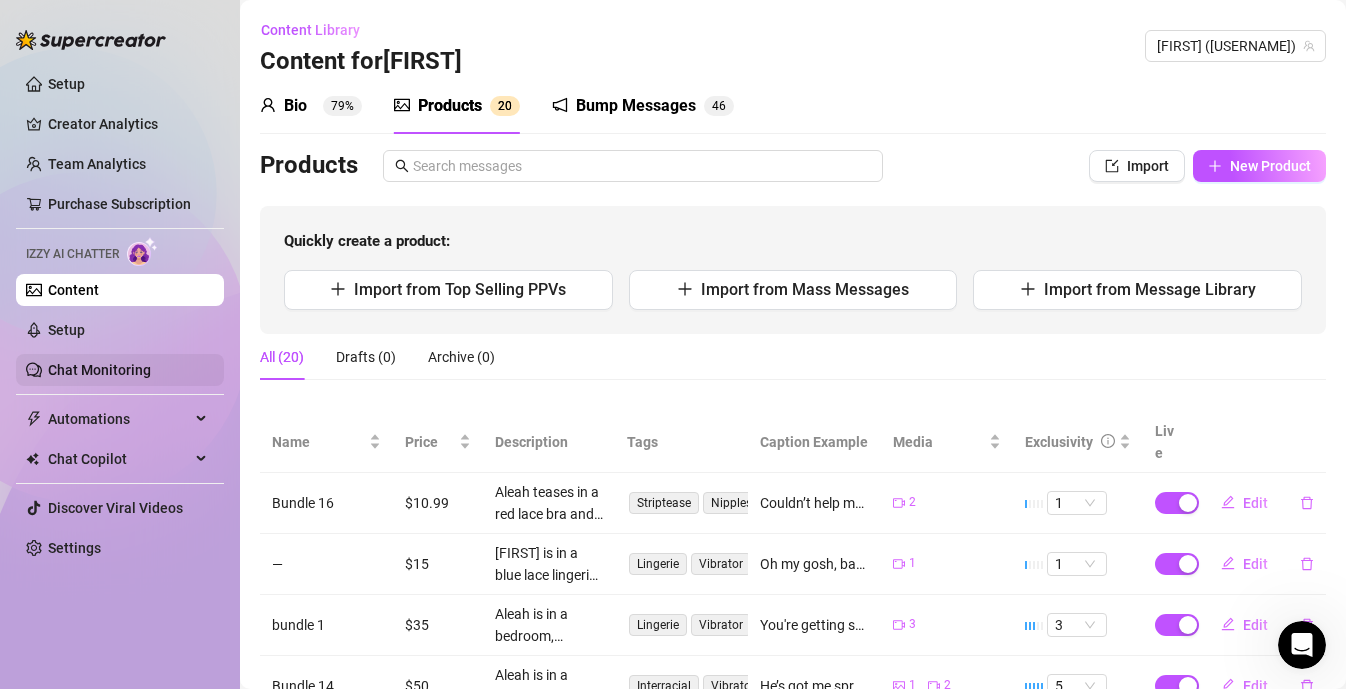 click on "Chat Monitoring" at bounding box center (99, 370) 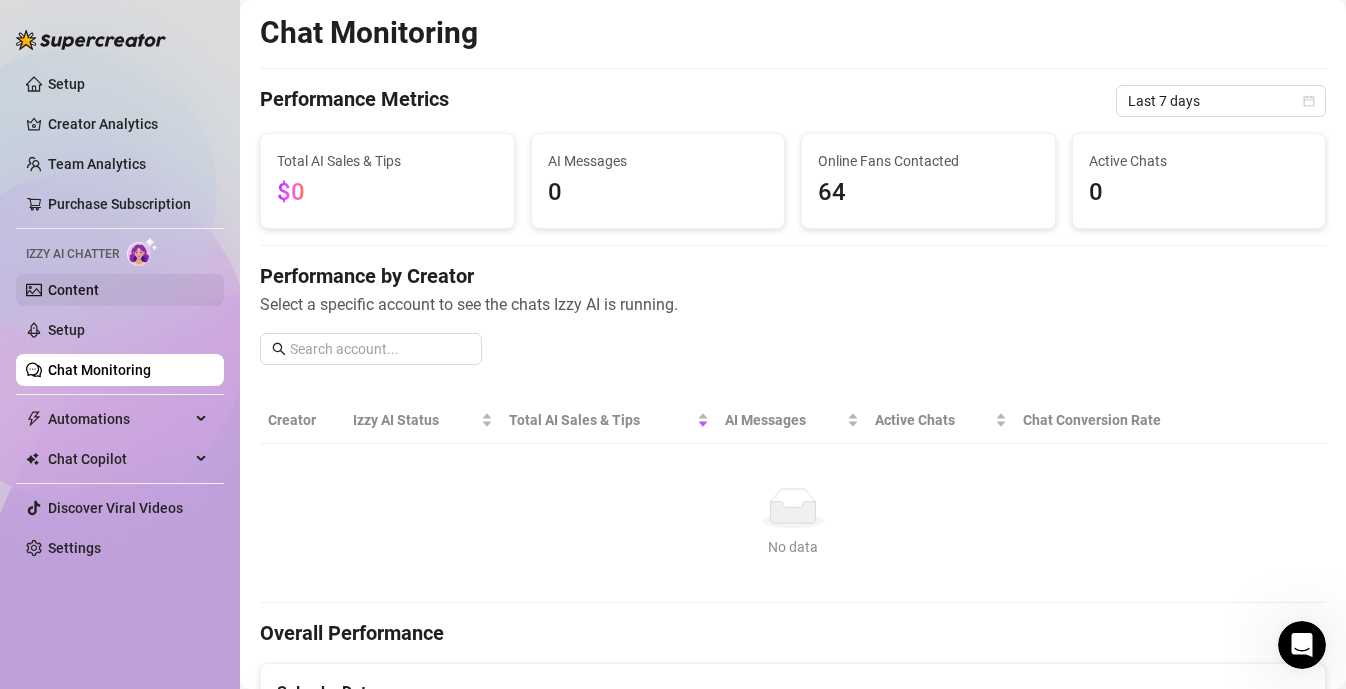 click on "Content" at bounding box center (73, 290) 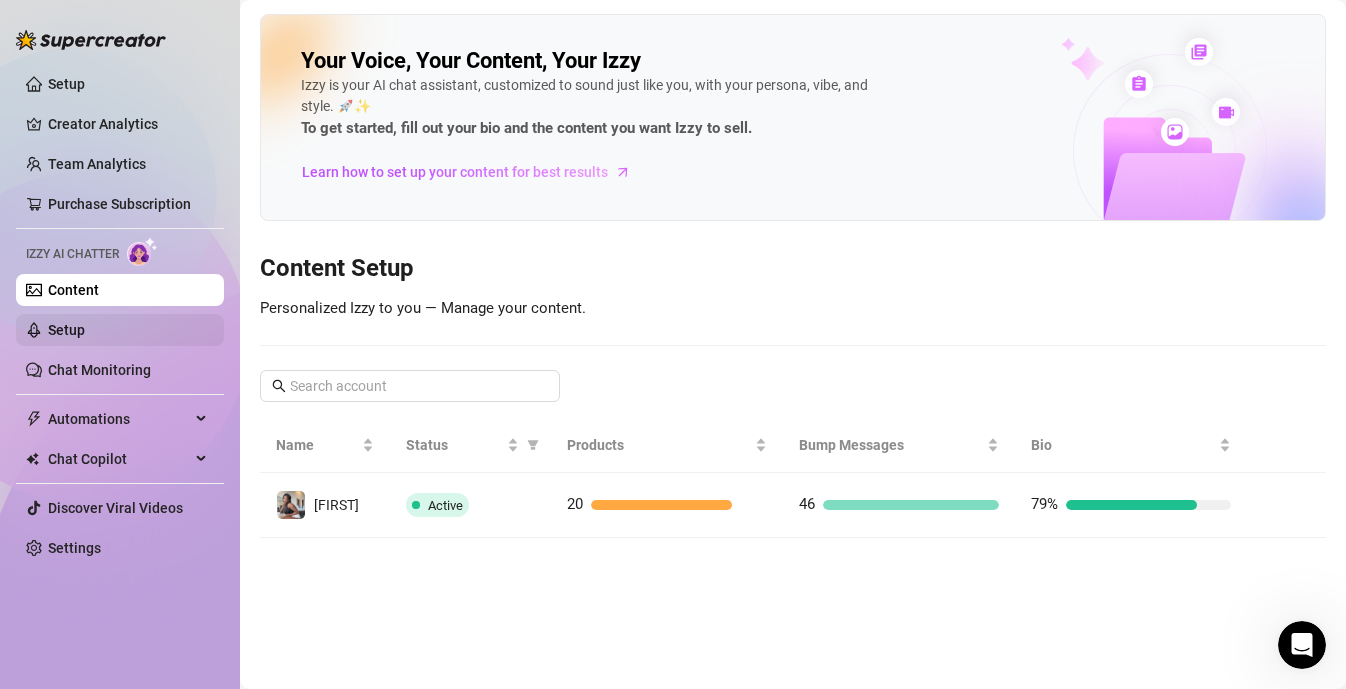 click on "Setup" at bounding box center (66, 330) 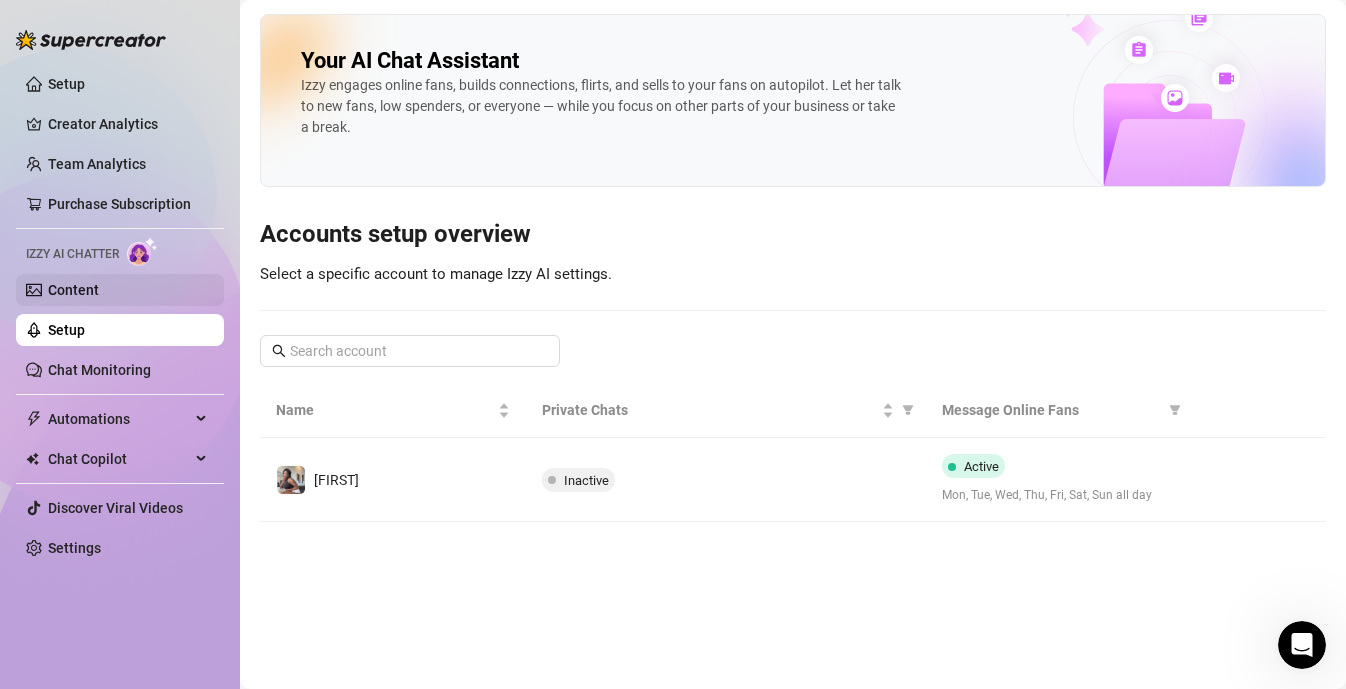 click on "Content" at bounding box center (73, 290) 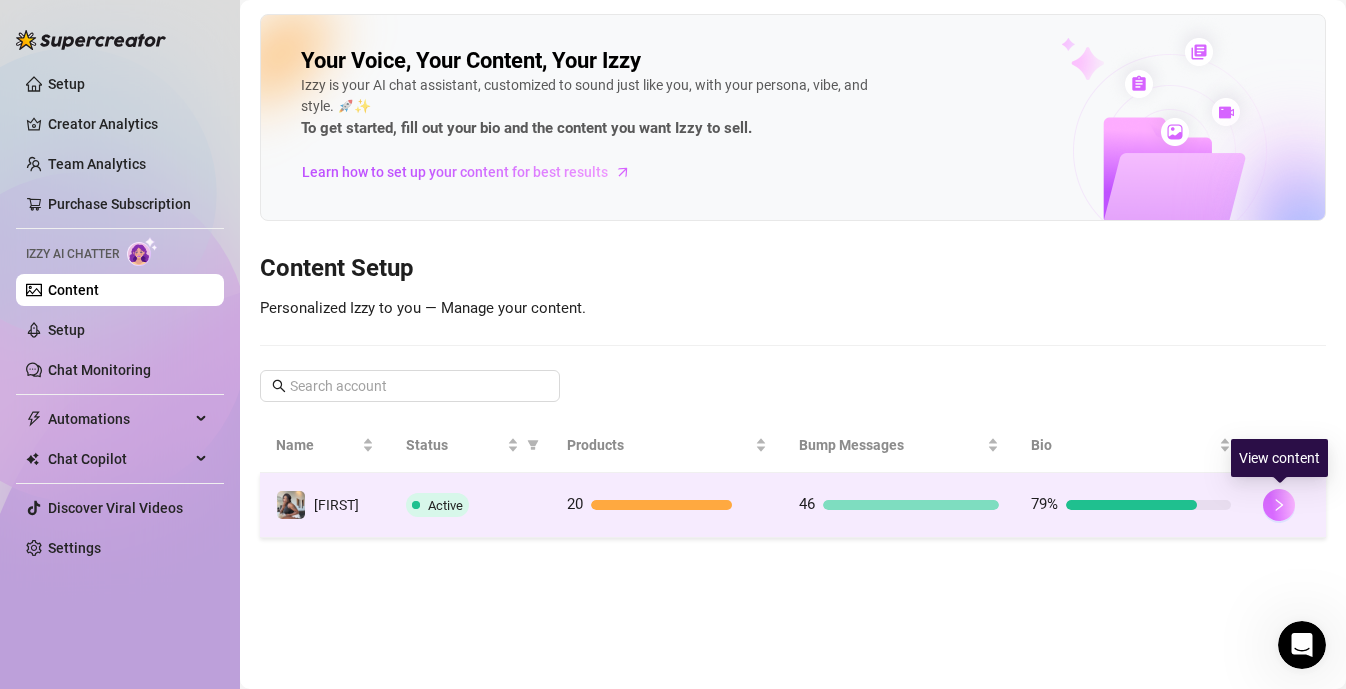 click 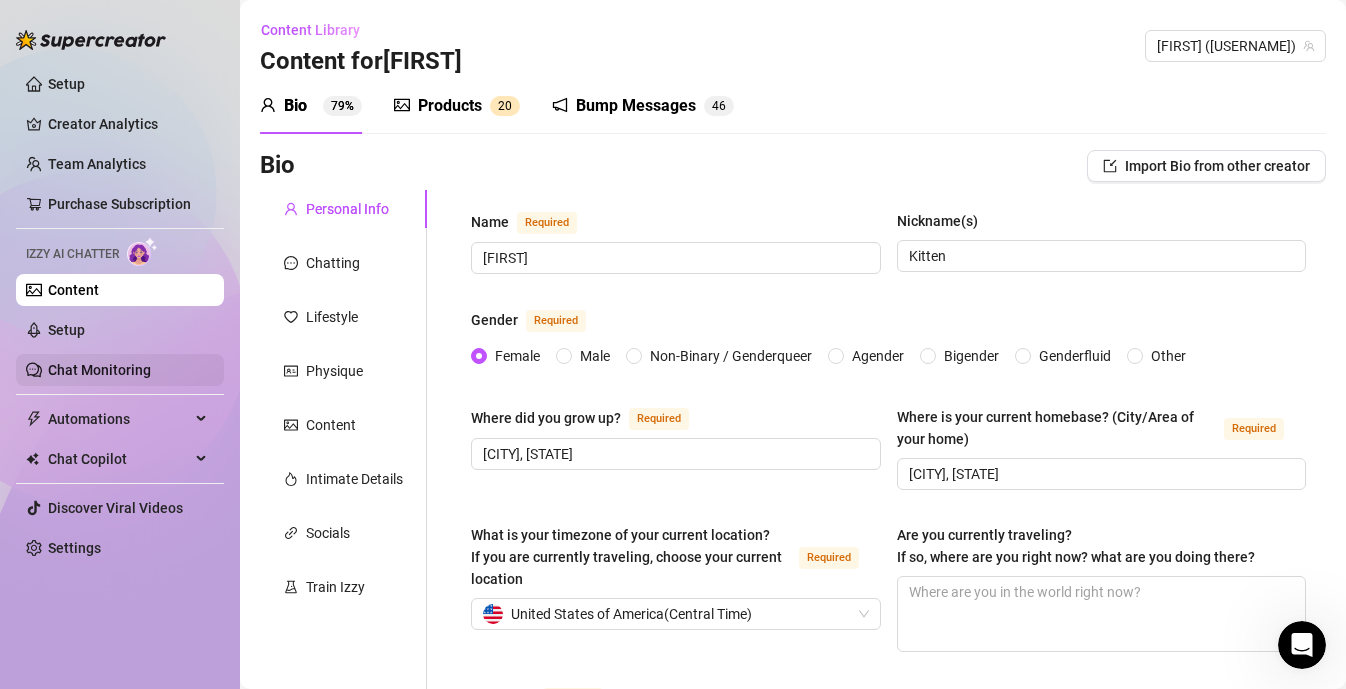 click on "Chat Monitoring" at bounding box center [99, 370] 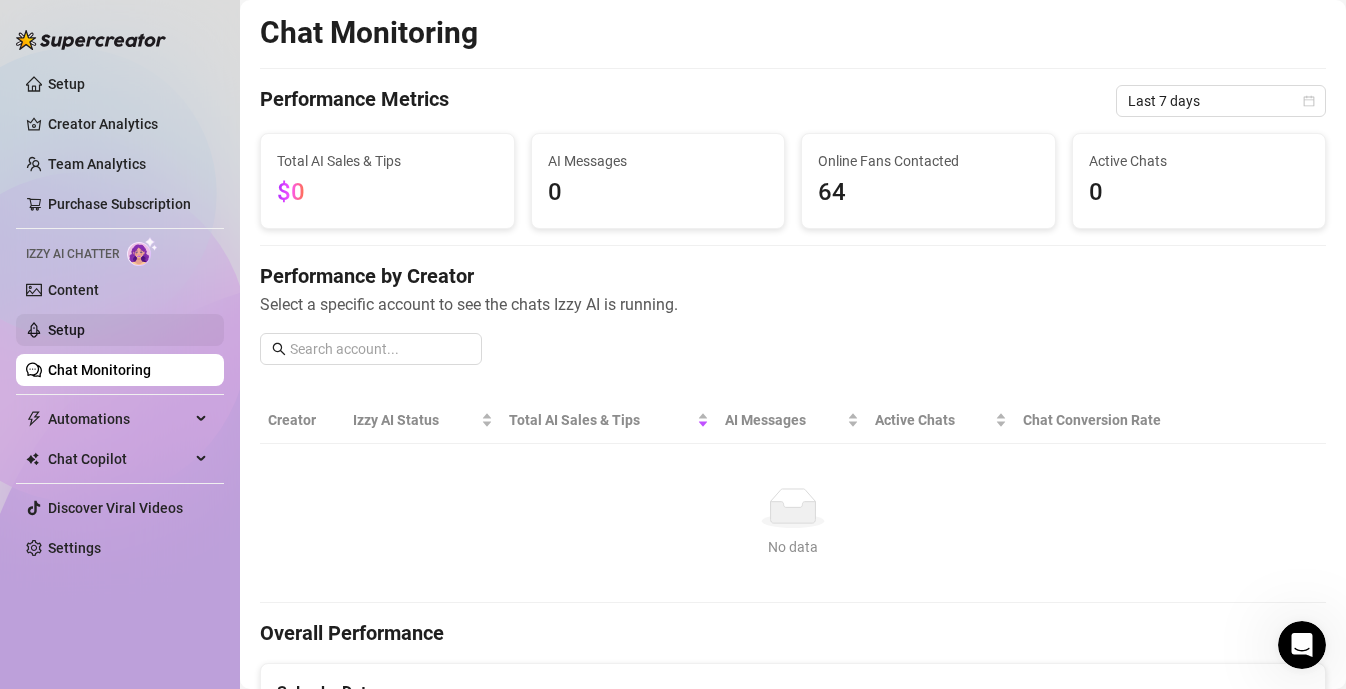 click on "Setup" at bounding box center [66, 330] 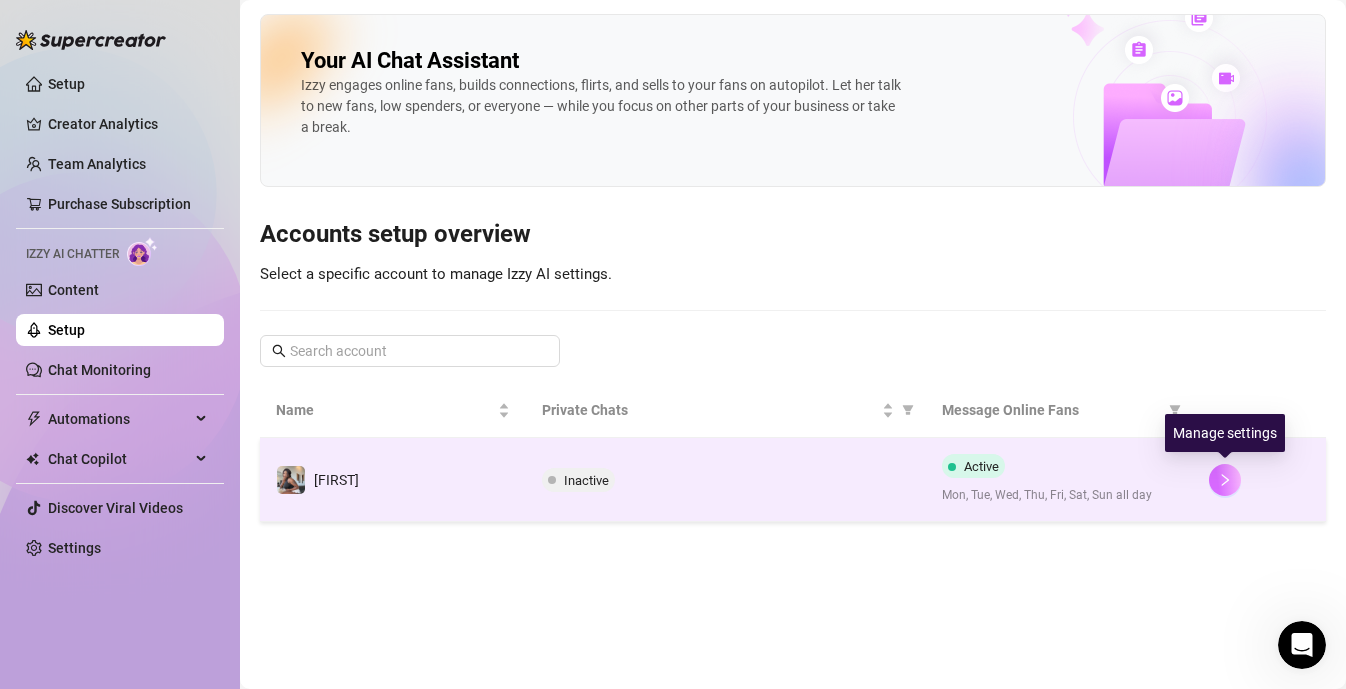 click at bounding box center (1225, 480) 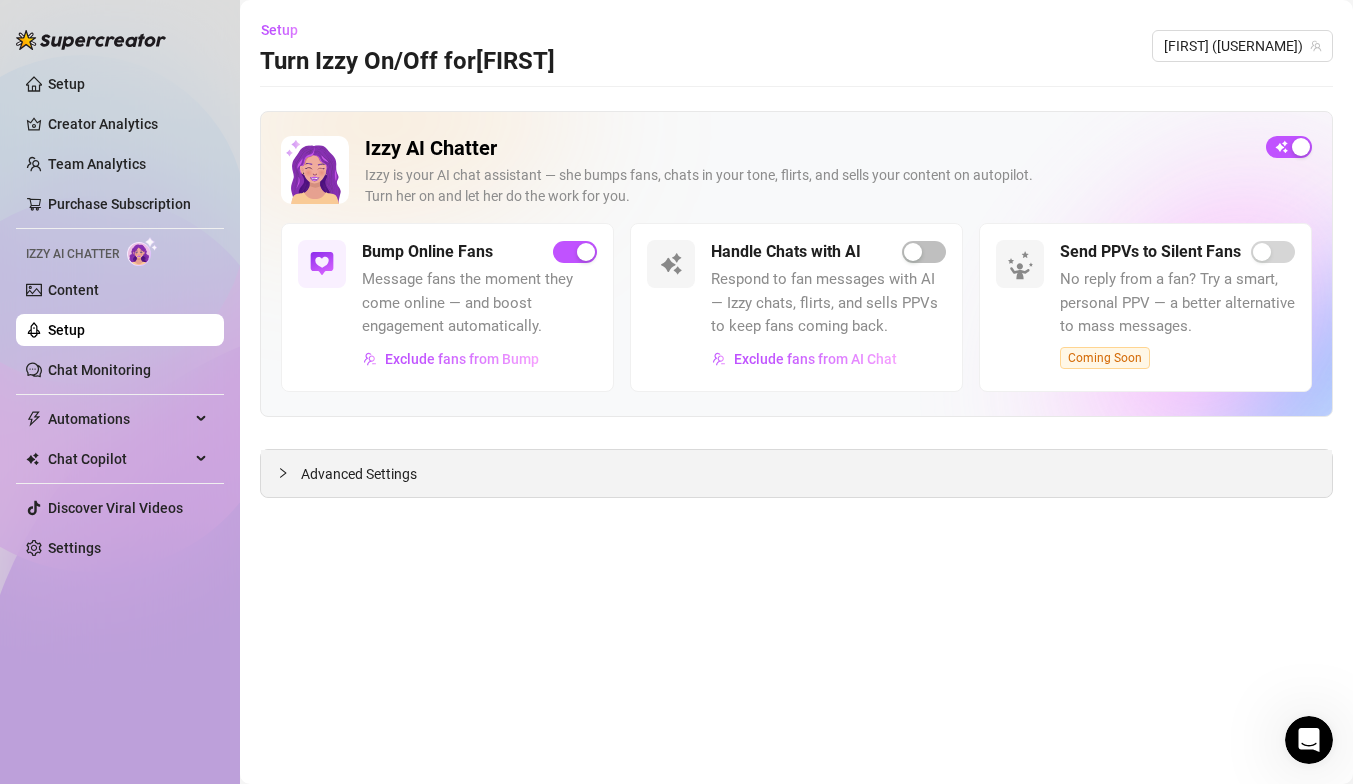 click on "Advanced Settings" at bounding box center [796, 473] 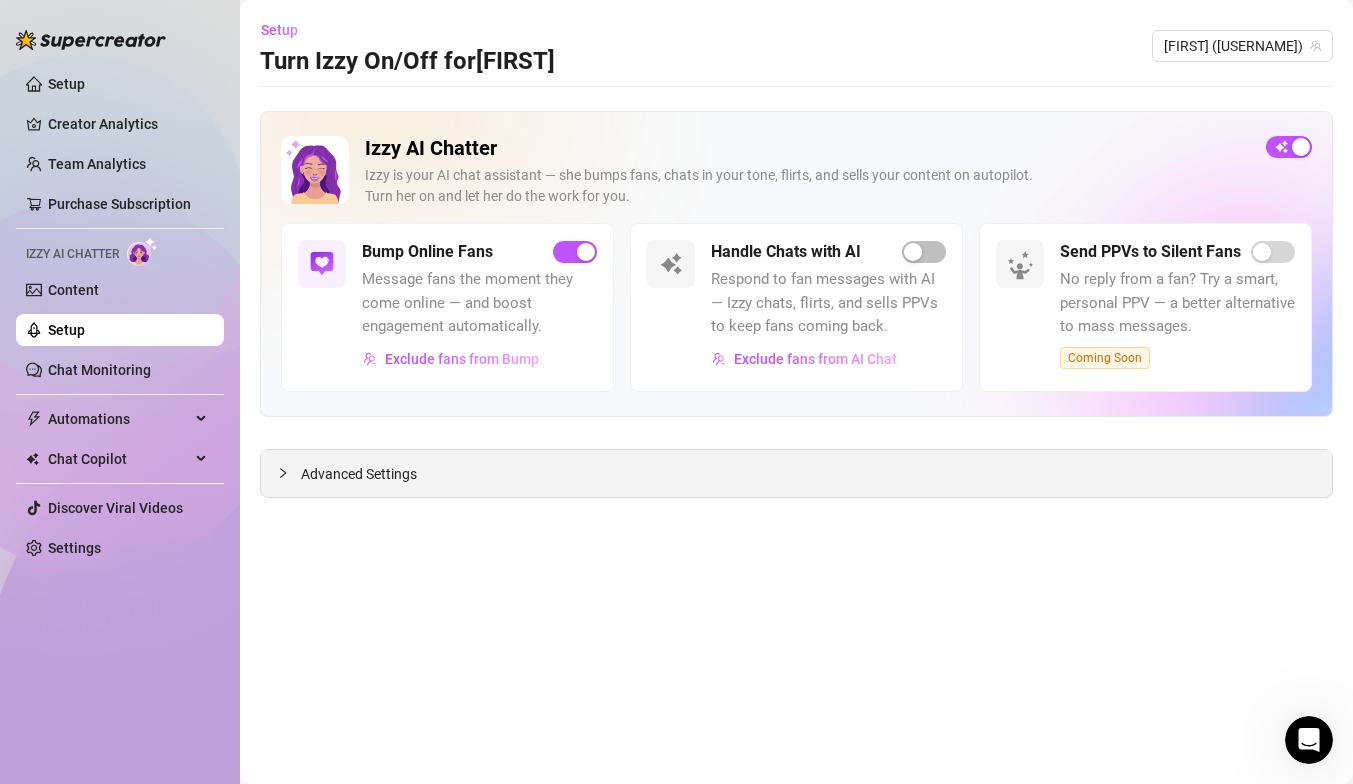 click 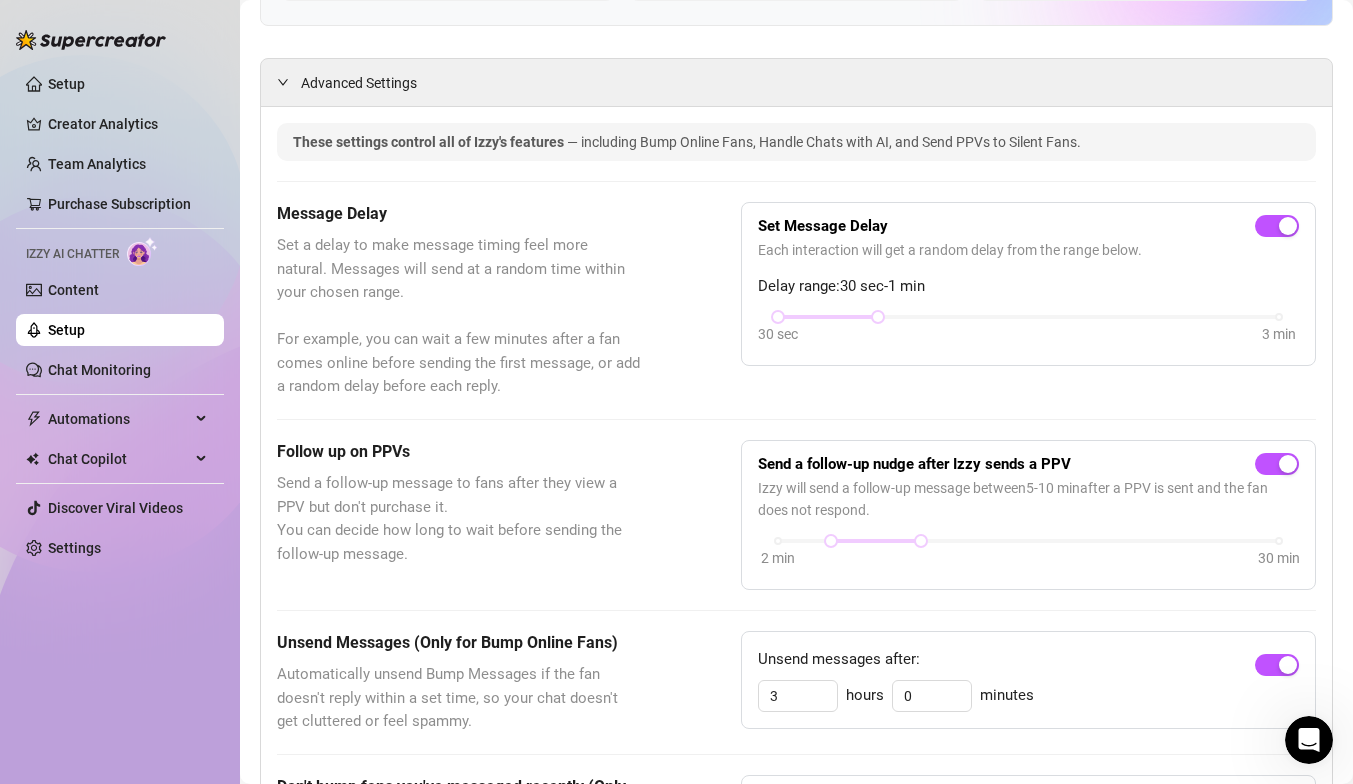 scroll, scrollTop: 406, scrollLeft: 0, axis: vertical 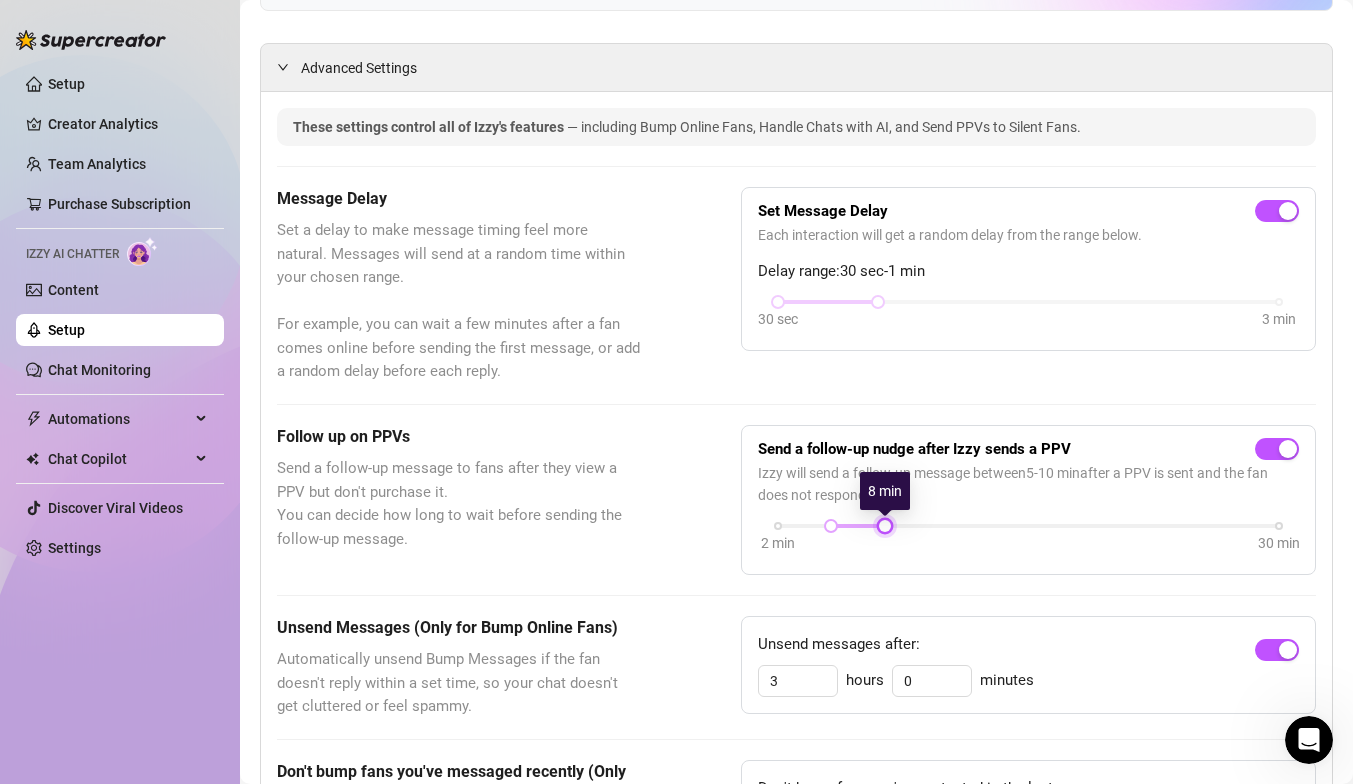 drag, startPoint x: 920, startPoint y: 523, endPoint x: 893, endPoint y: 524, distance: 27.018513 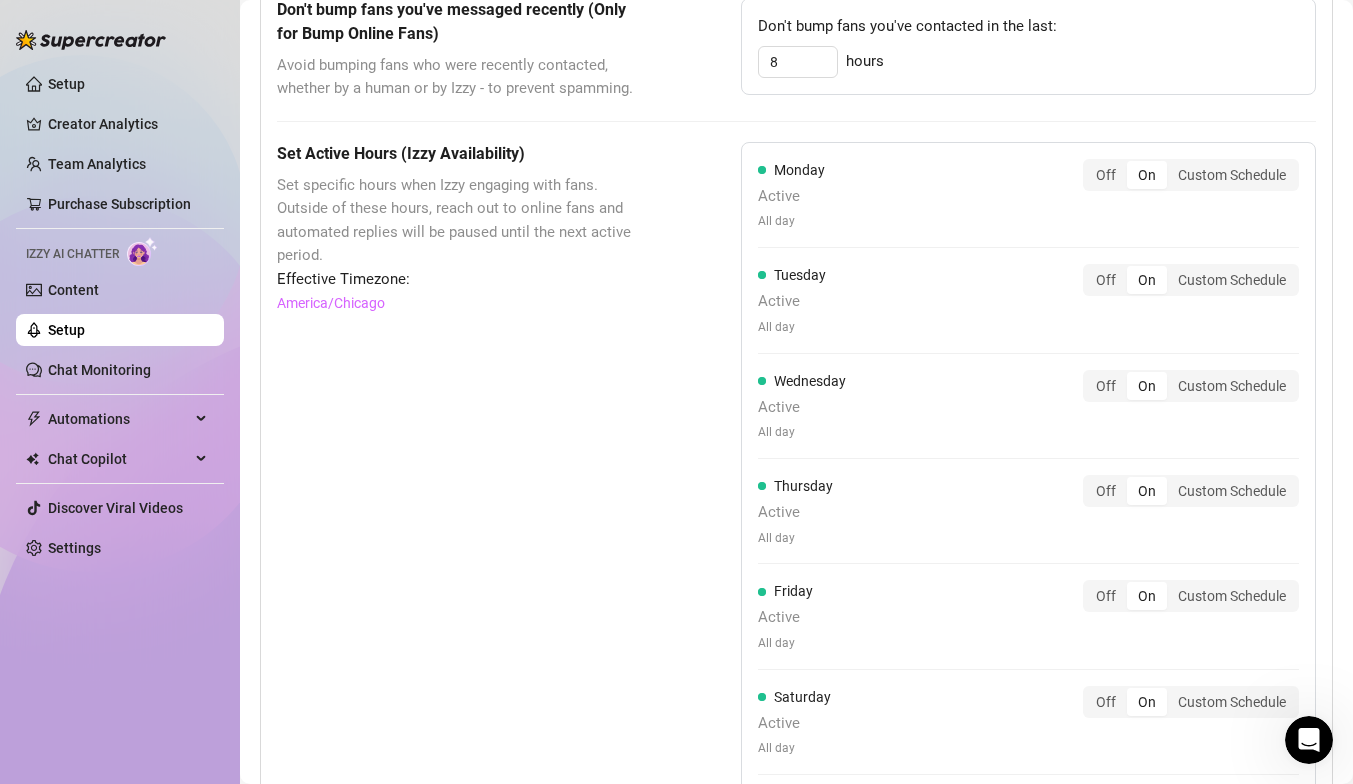 scroll, scrollTop: 1179, scrollLeft: 0, axis: vertical 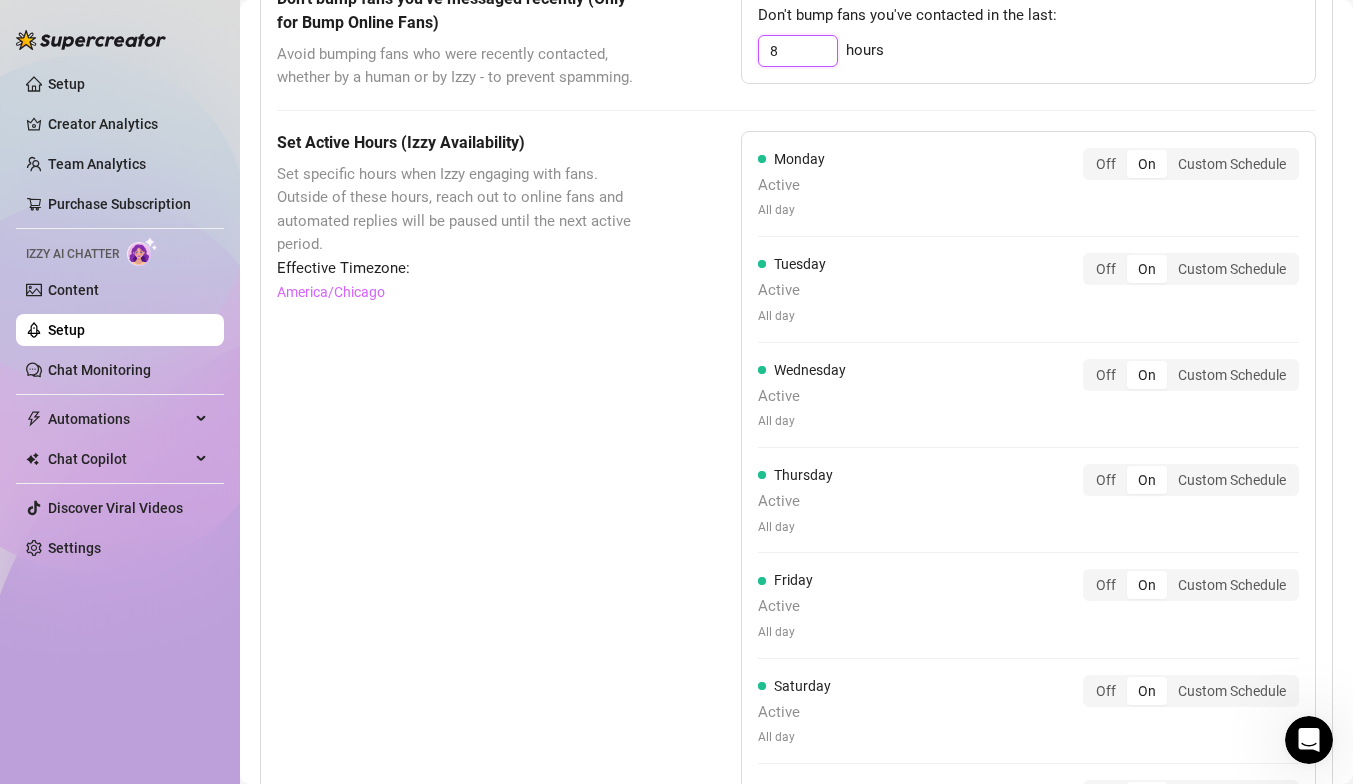 click on "8" at bounding box center (798, 51) 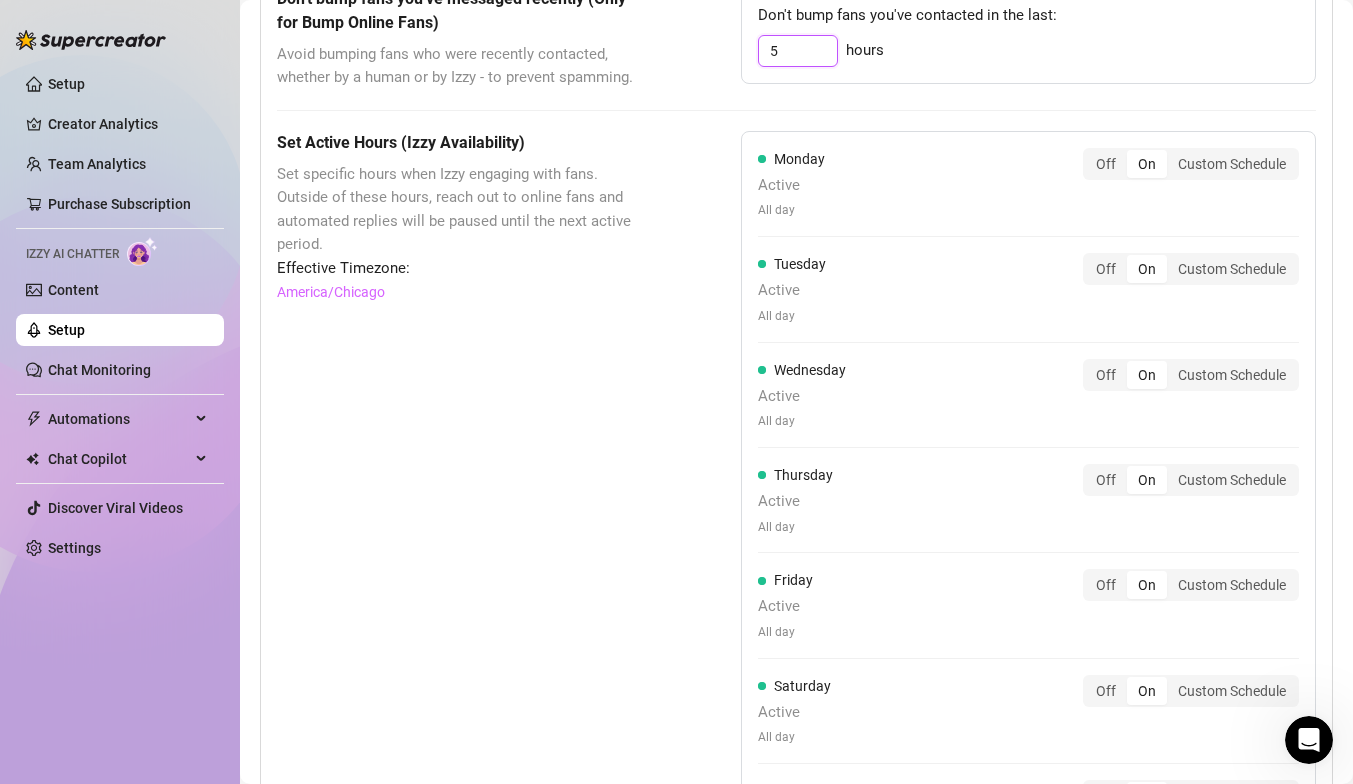 click on "5" at bounding box center (798, 51) 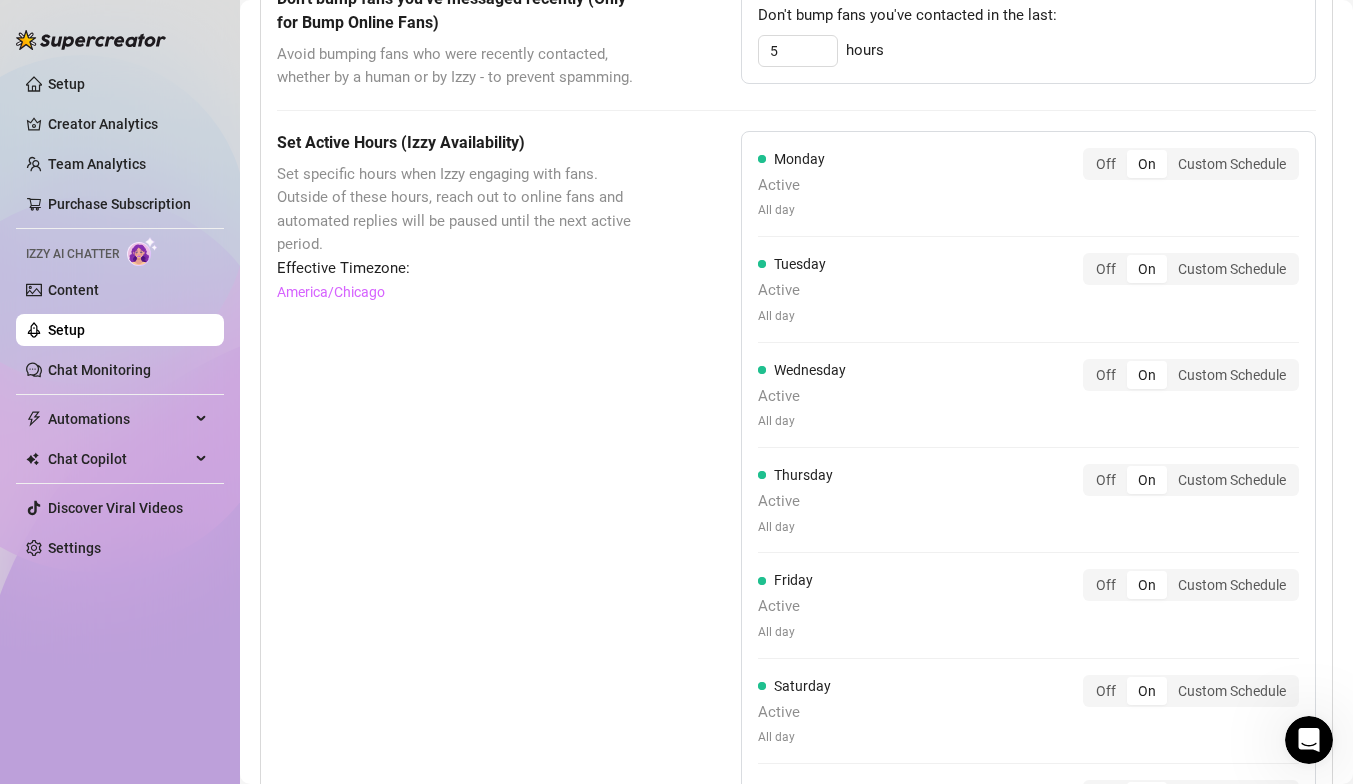 click on "Set Active Hours (Izzy Availability) Set specific hours when Izzy engaging with fans. Outside of these hours, reach out to online fans and automated replies will be paused until the next active period. Effective Timezone: America/Chicago Monday Active All day Off On Custom Schedule Tuesday Active All day Off On Custom Schedule Wednesday Active All day Off On Custom Schedule Thursday Active All day Off On Custom Schedule Friday Active All day Off On Custom Schedule Saturday Active All day Off On Custom Schedule Sunday Active All day Off On Custom Schedule Respond to unread messages when you're back online Let Izzy reply to messages that came in while she was offline. If this is off, any messages received during offline hours will be ignored." at bounding box center (796, 579) 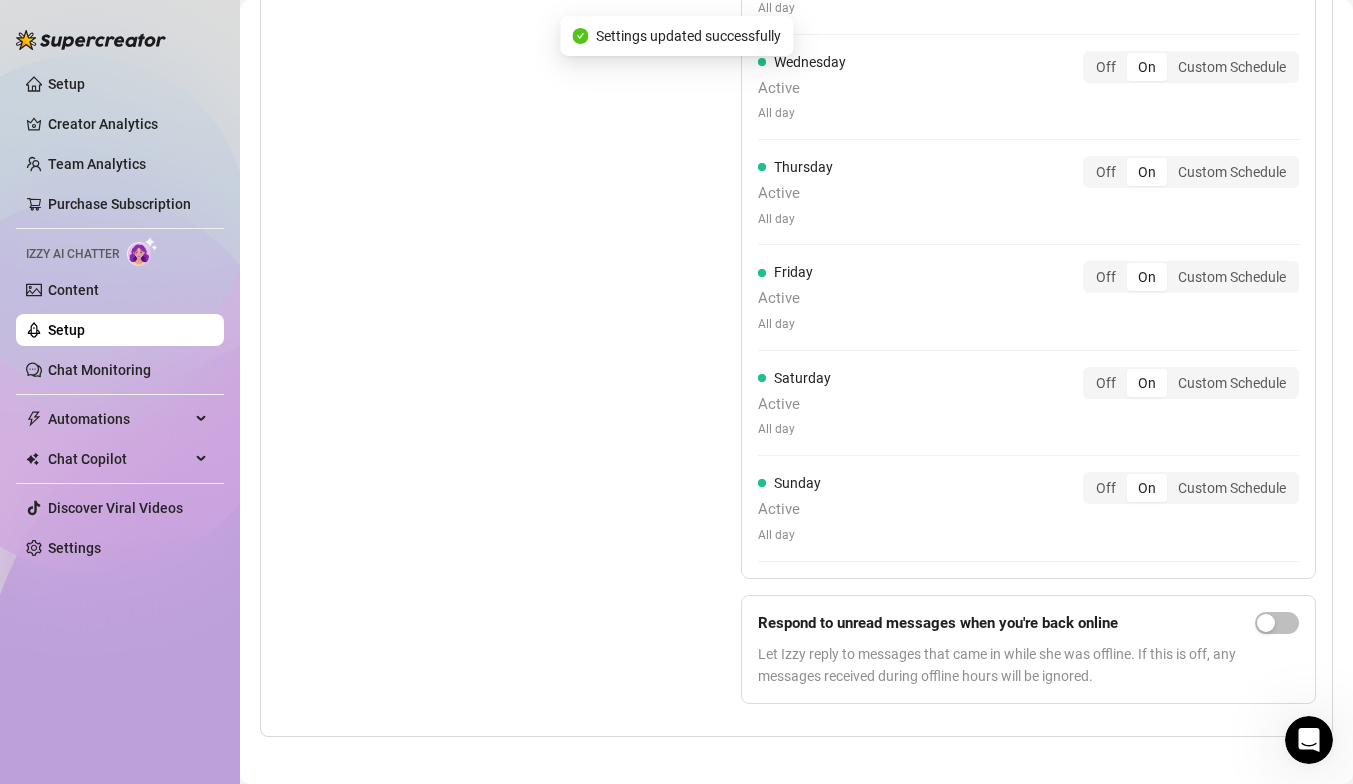 scroll, scrollTop: 1501, scrollLeft: 0, axis: vertical 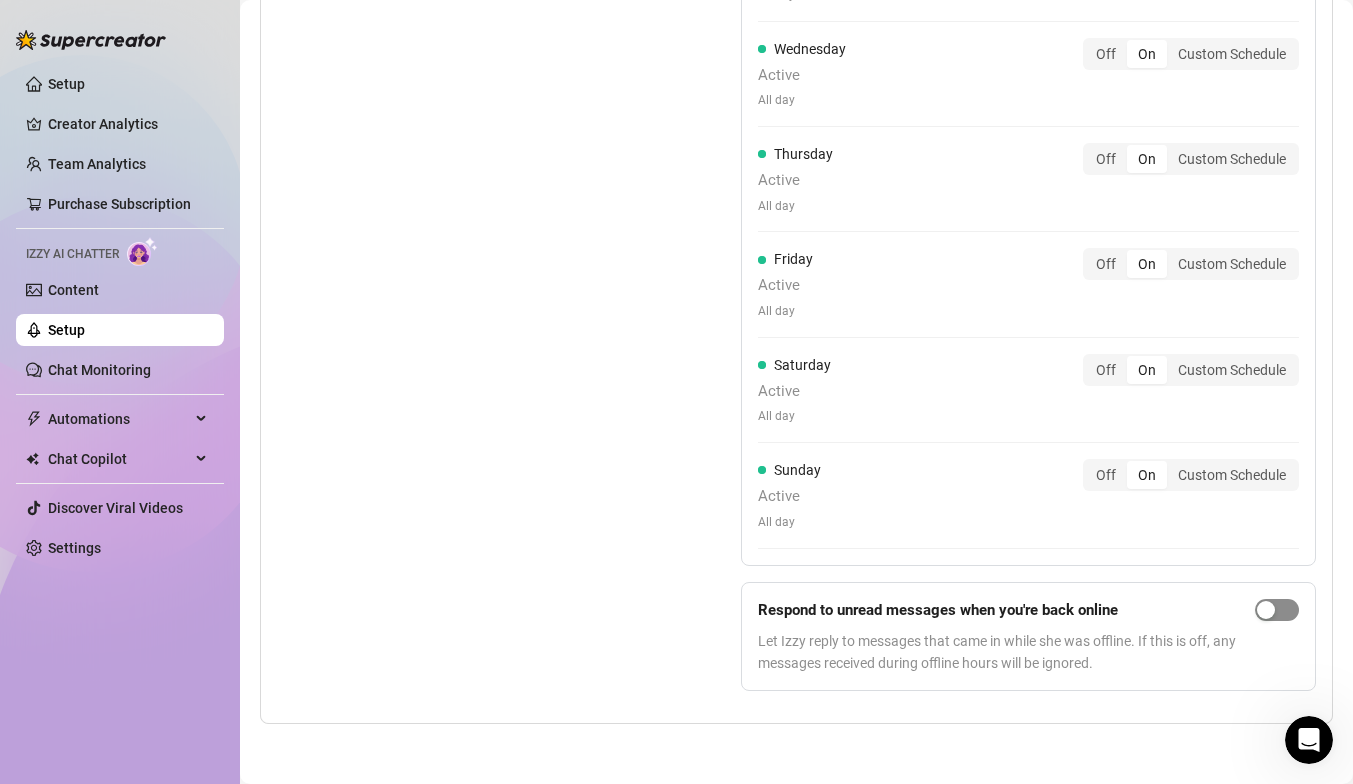 click at bounding box center [1266, 610] 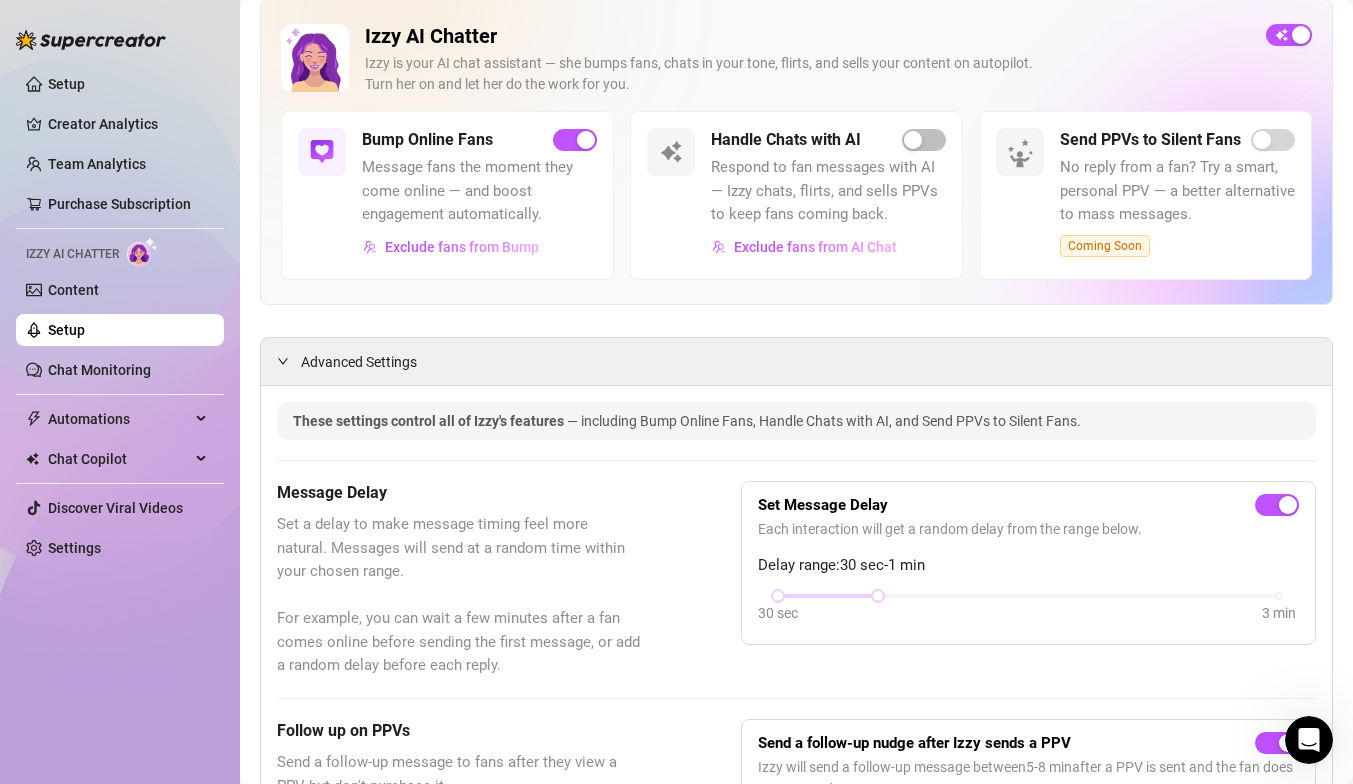 scroll, scrollTop: 47, scrollLeft: 0, axis: vertical 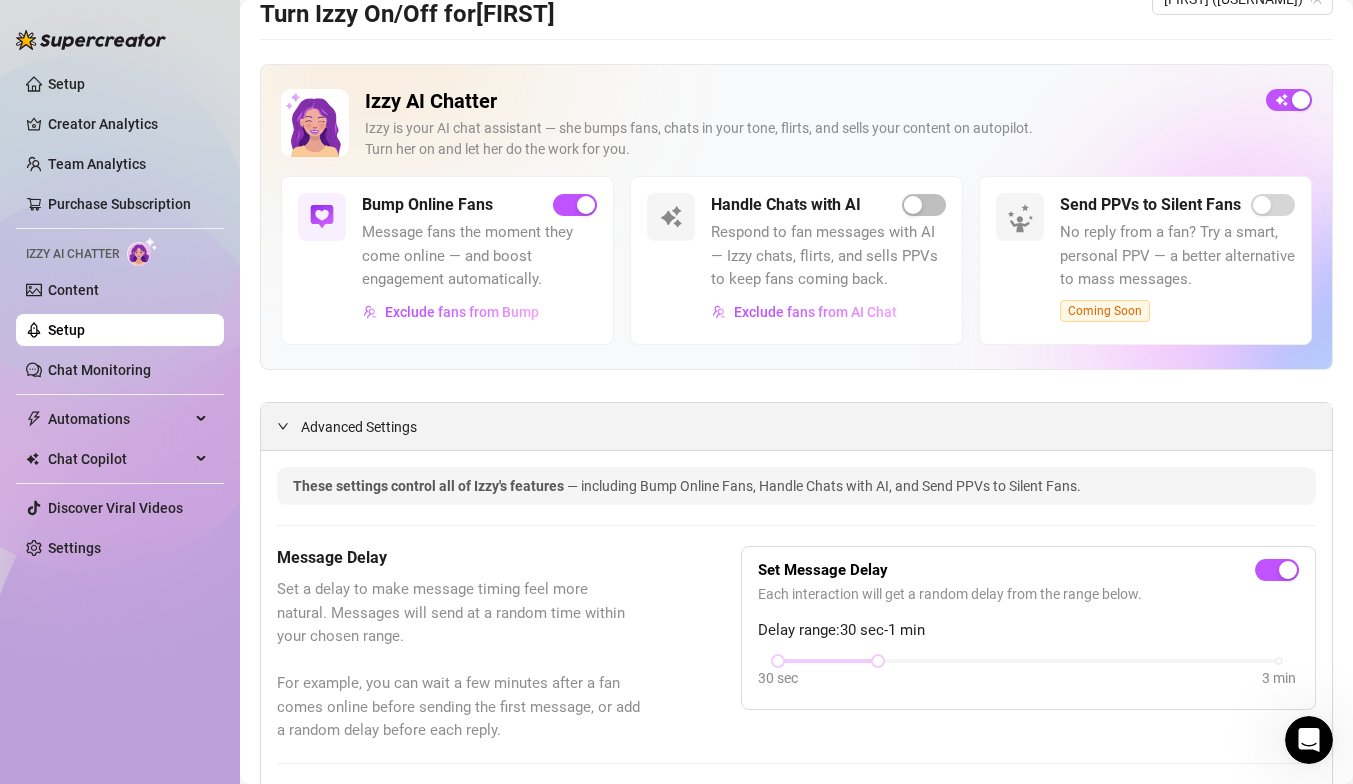 click on "Advanced Settings" at bounding box center (796, 426) 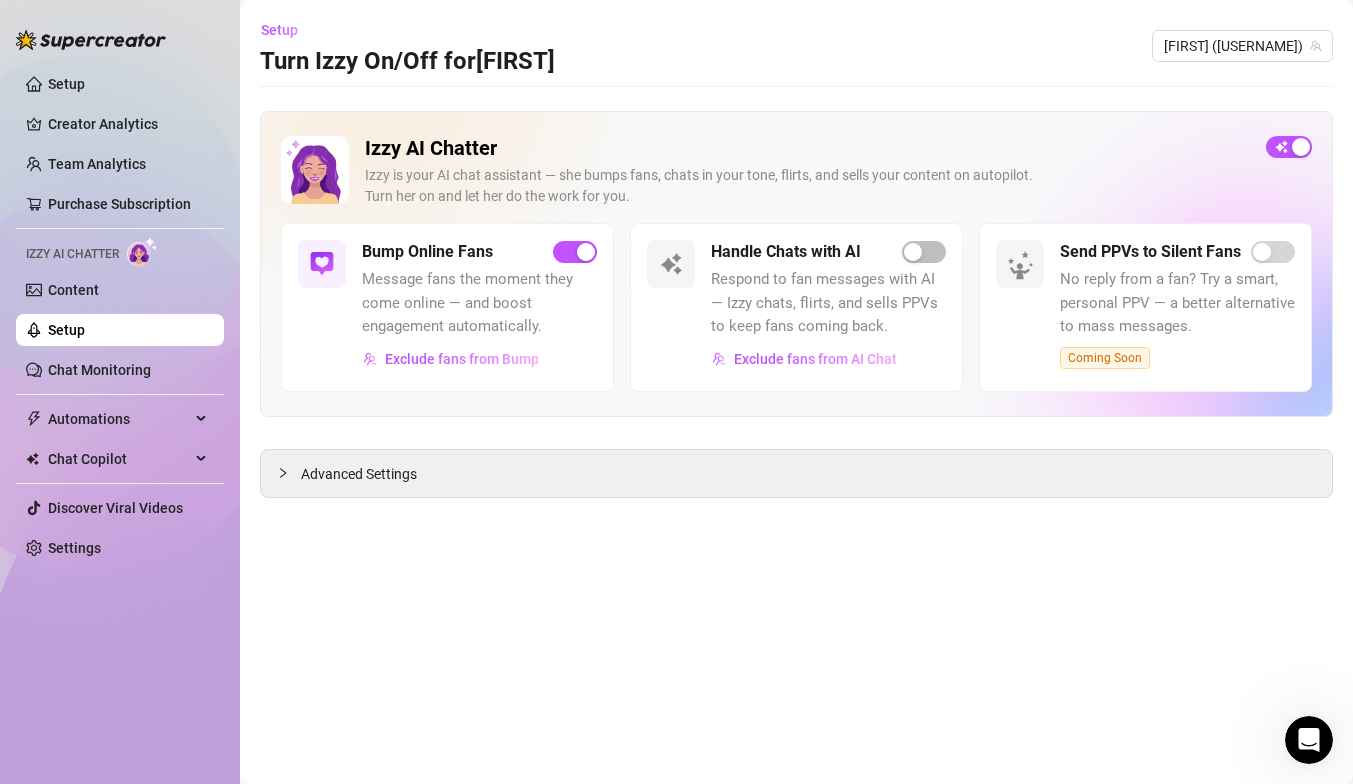 scroll, scrollTop: 0, scrollLeft: 0, axis: both 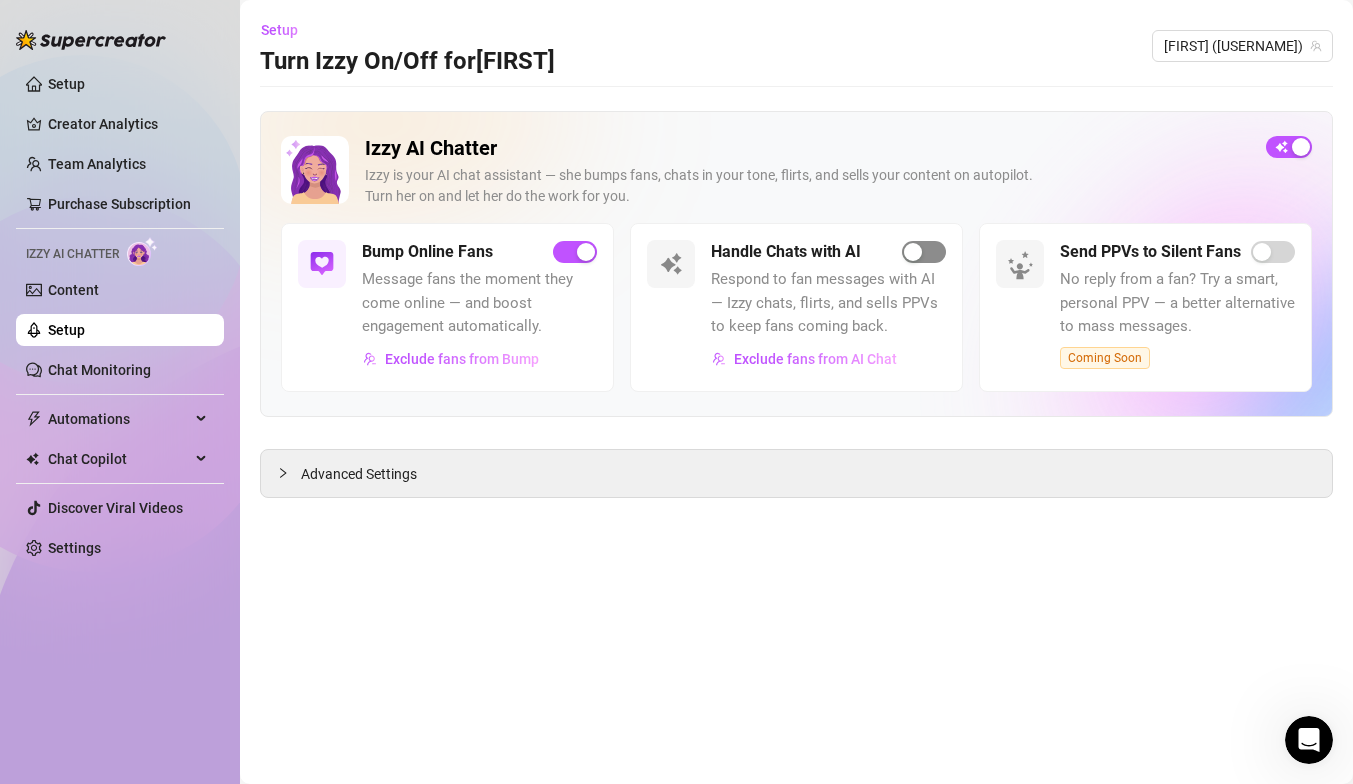 click at bounding box center [913, 252] 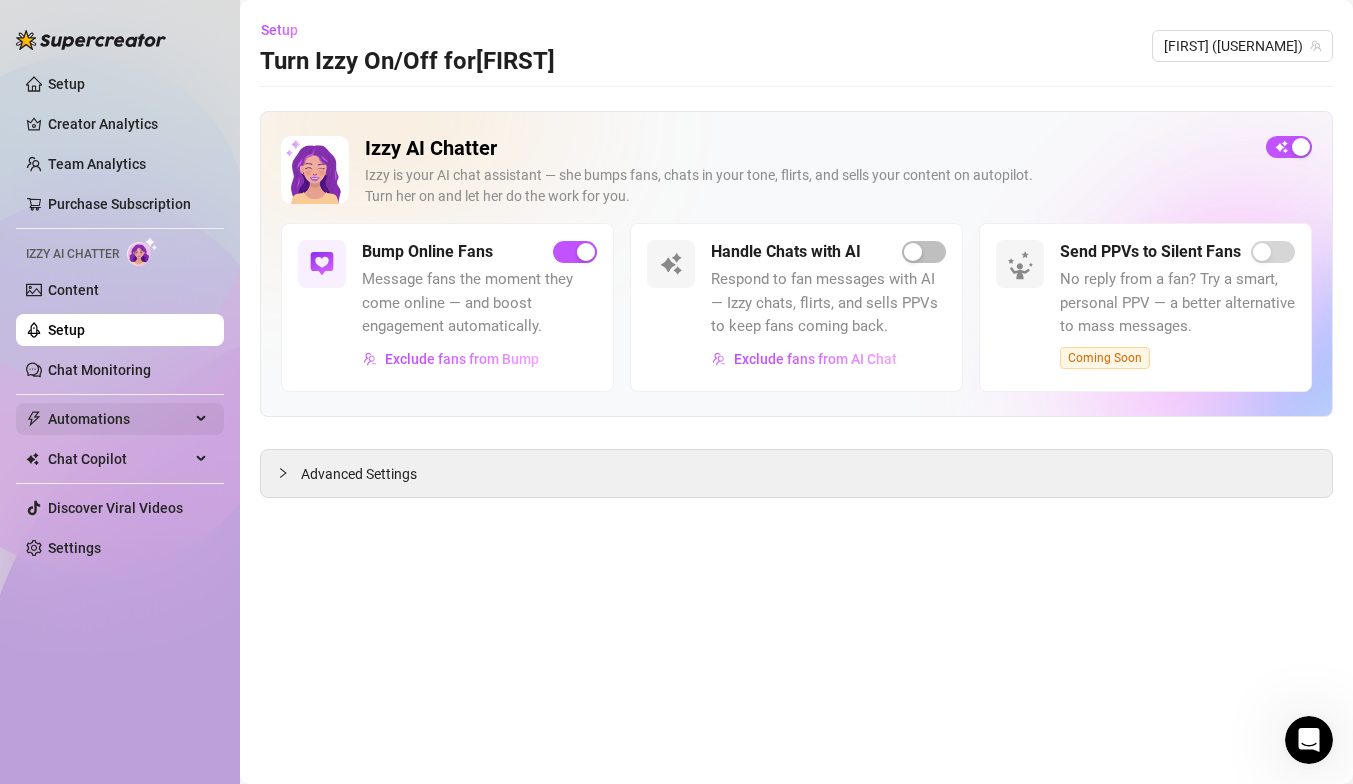 click on "Automations" at bounding box center [119, 419] 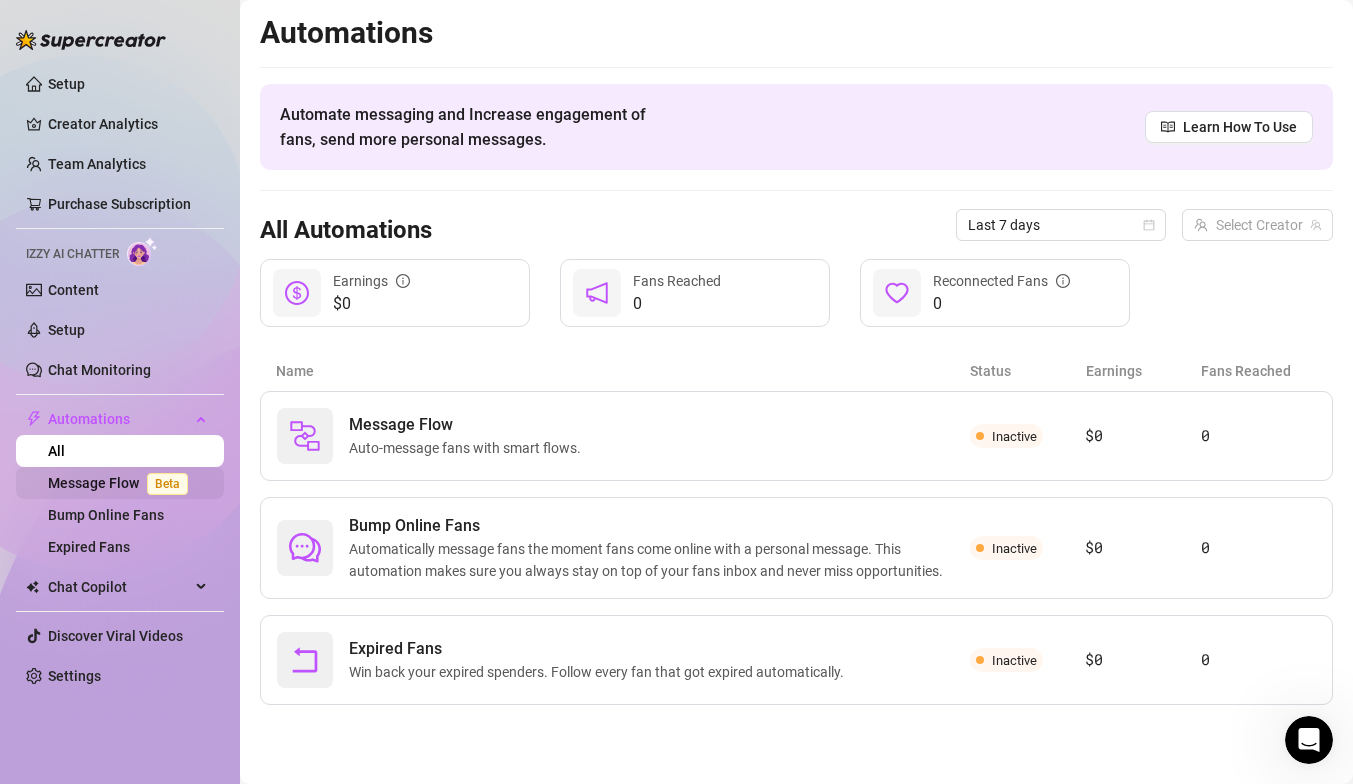 click on "Message Flow Beta" at bounding box center (122, 483) 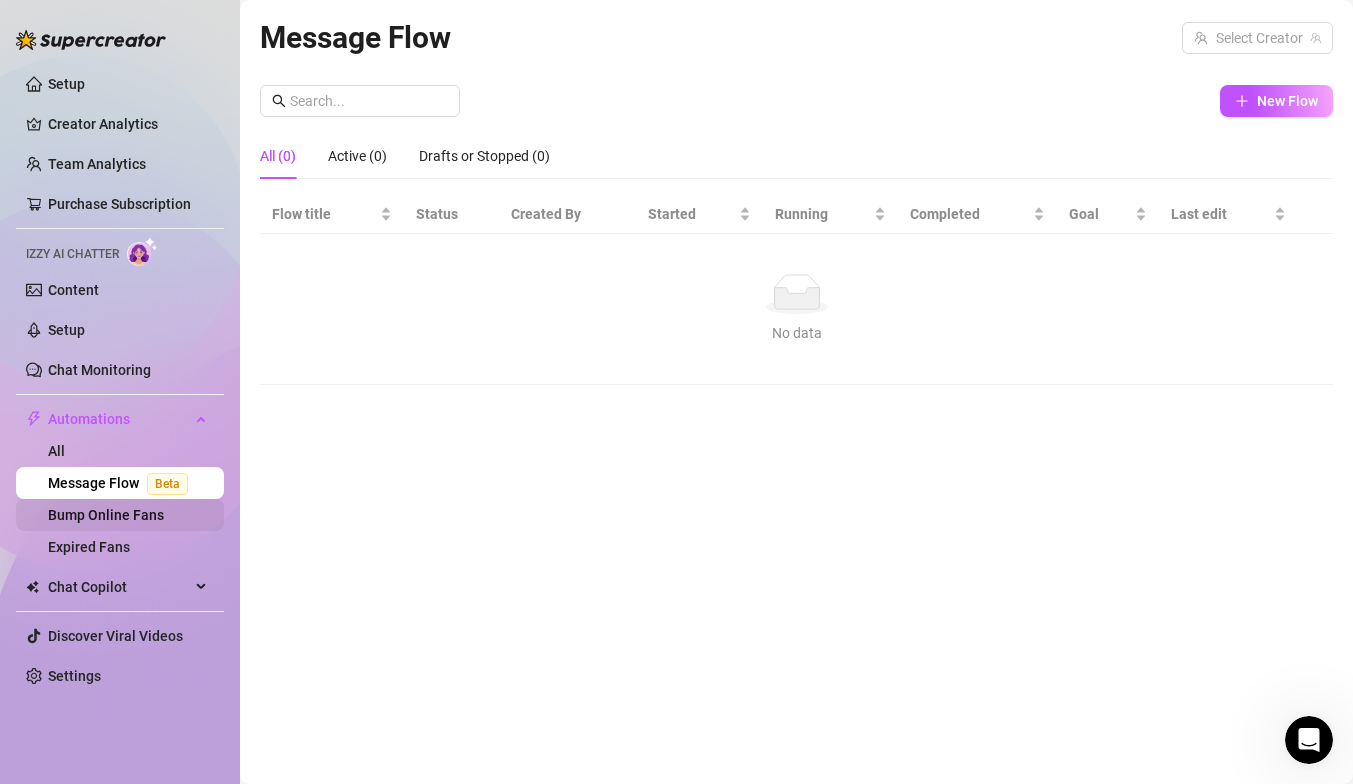 click on "Bump Online Fans" at bounding box center [106, 515] 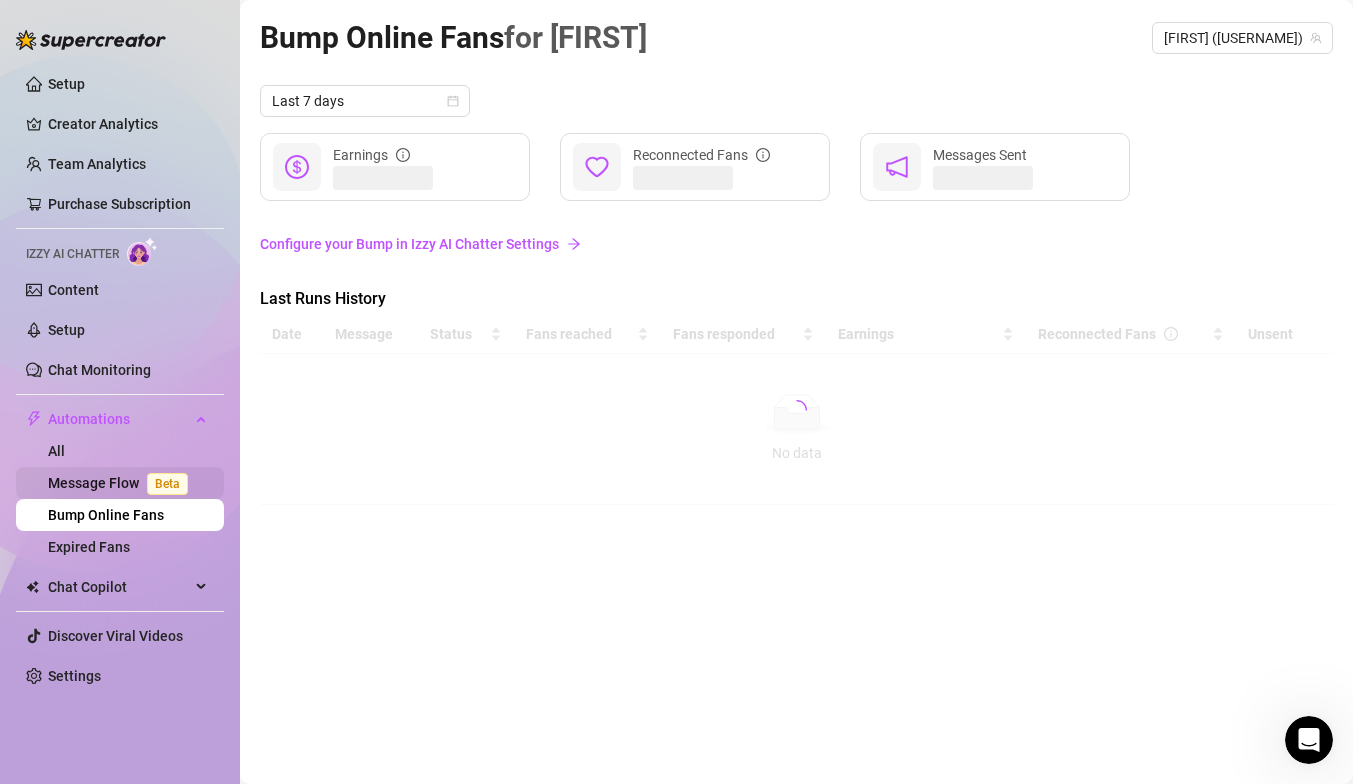 click on "Message Flow Beta" at bounding box center (122, 483) 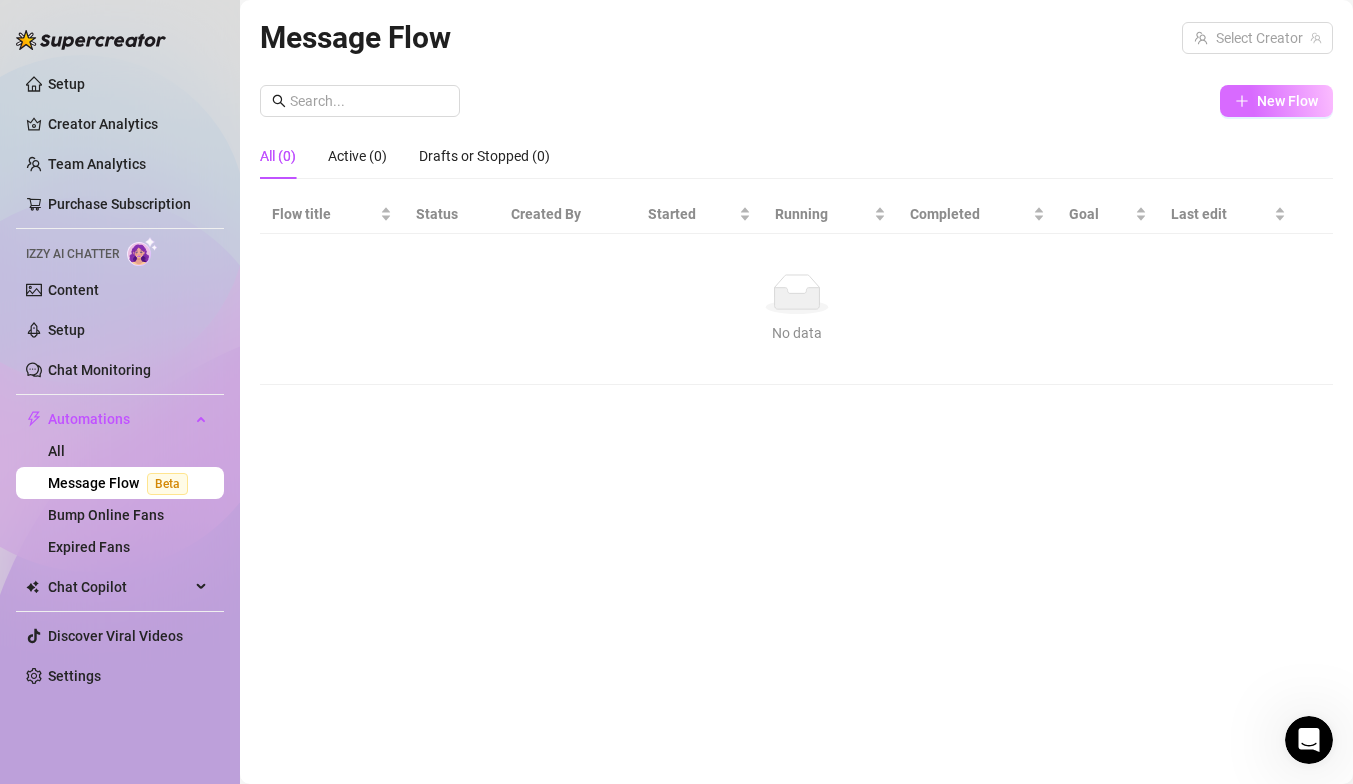 click on "New Flow" at bounding box center [1276, 101] 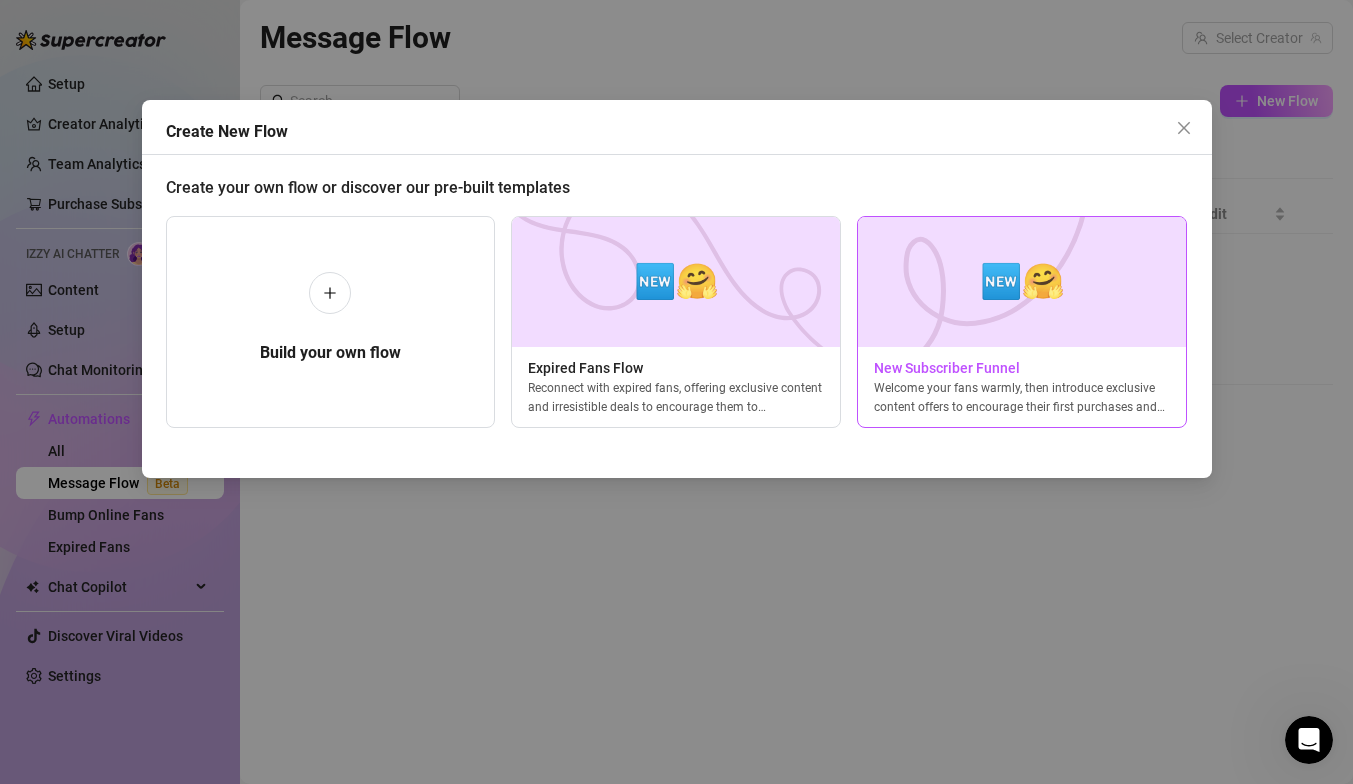 click at bounding box center [1022, 282] 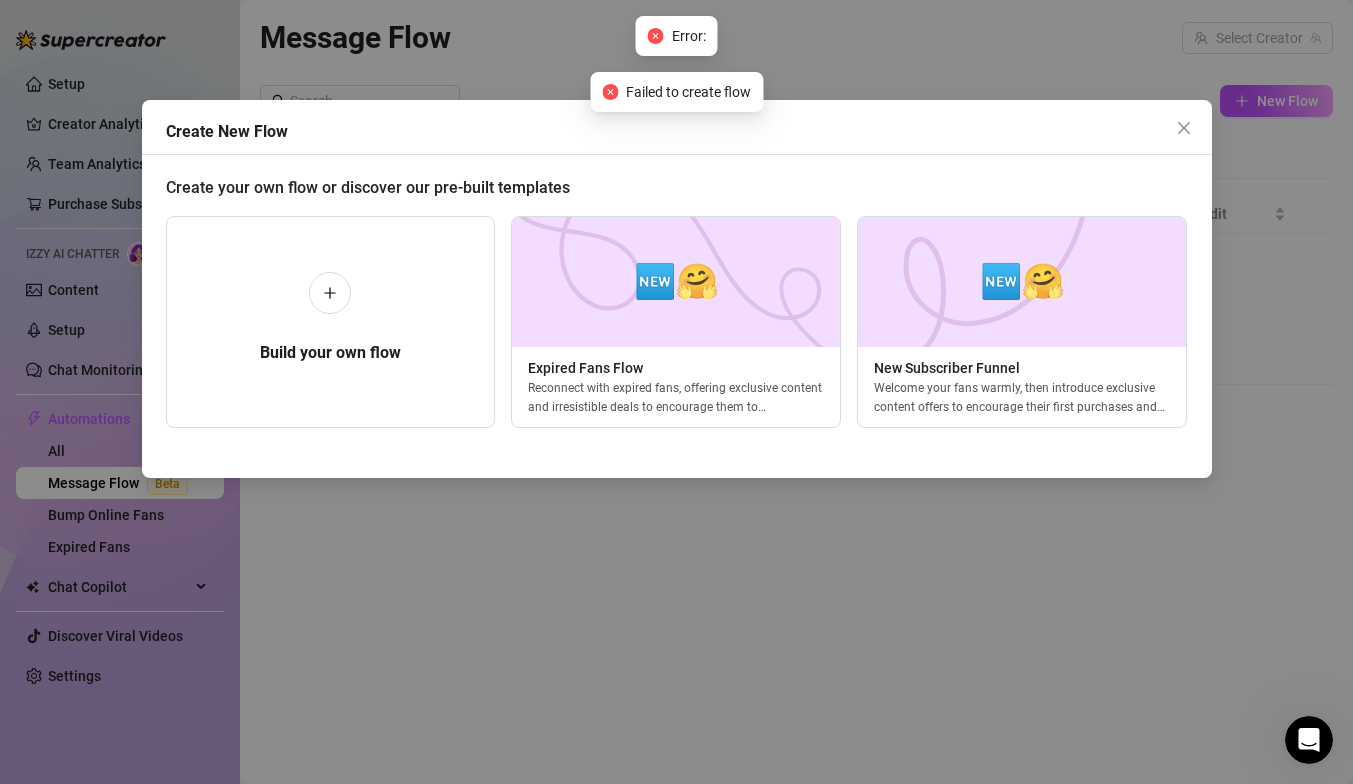 click at bounding box center (1184, 128) 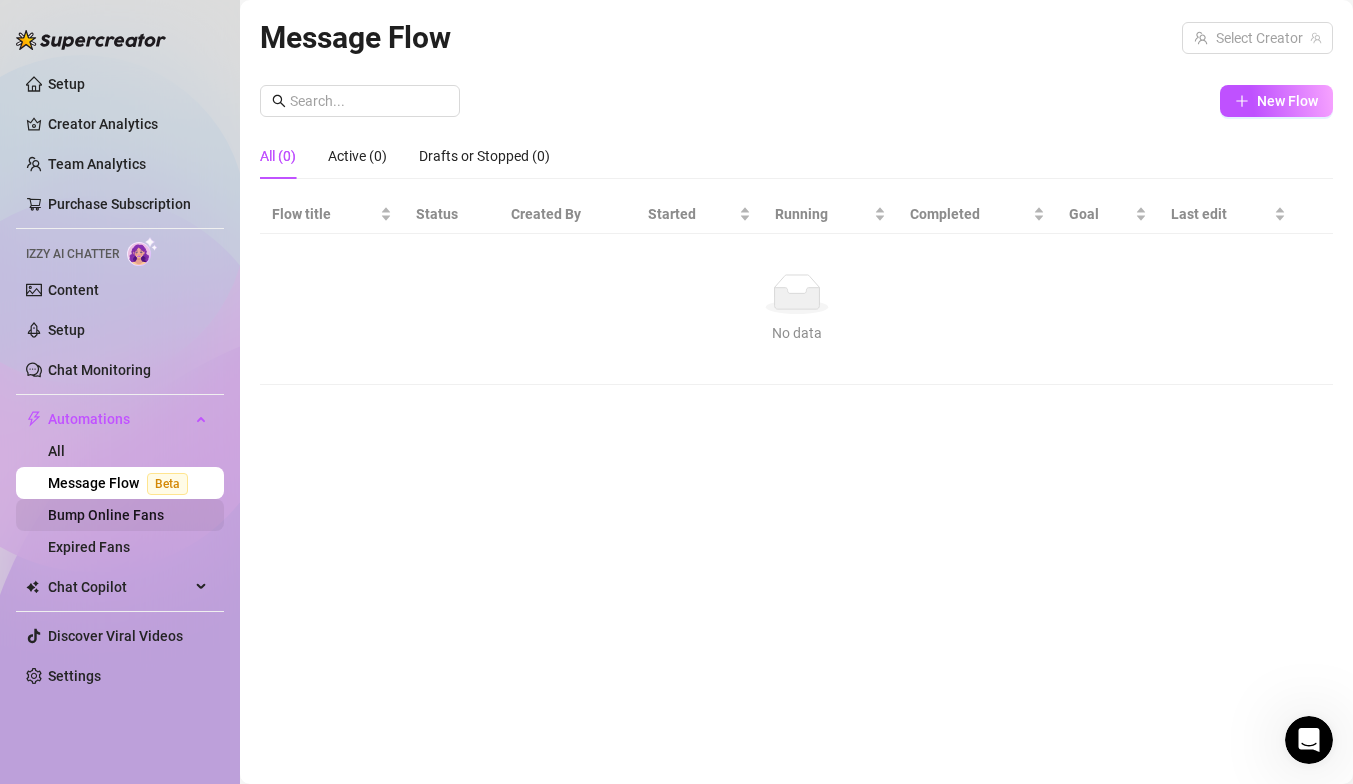 click on "Bump Online Fans" at bounding box center [106, 515] 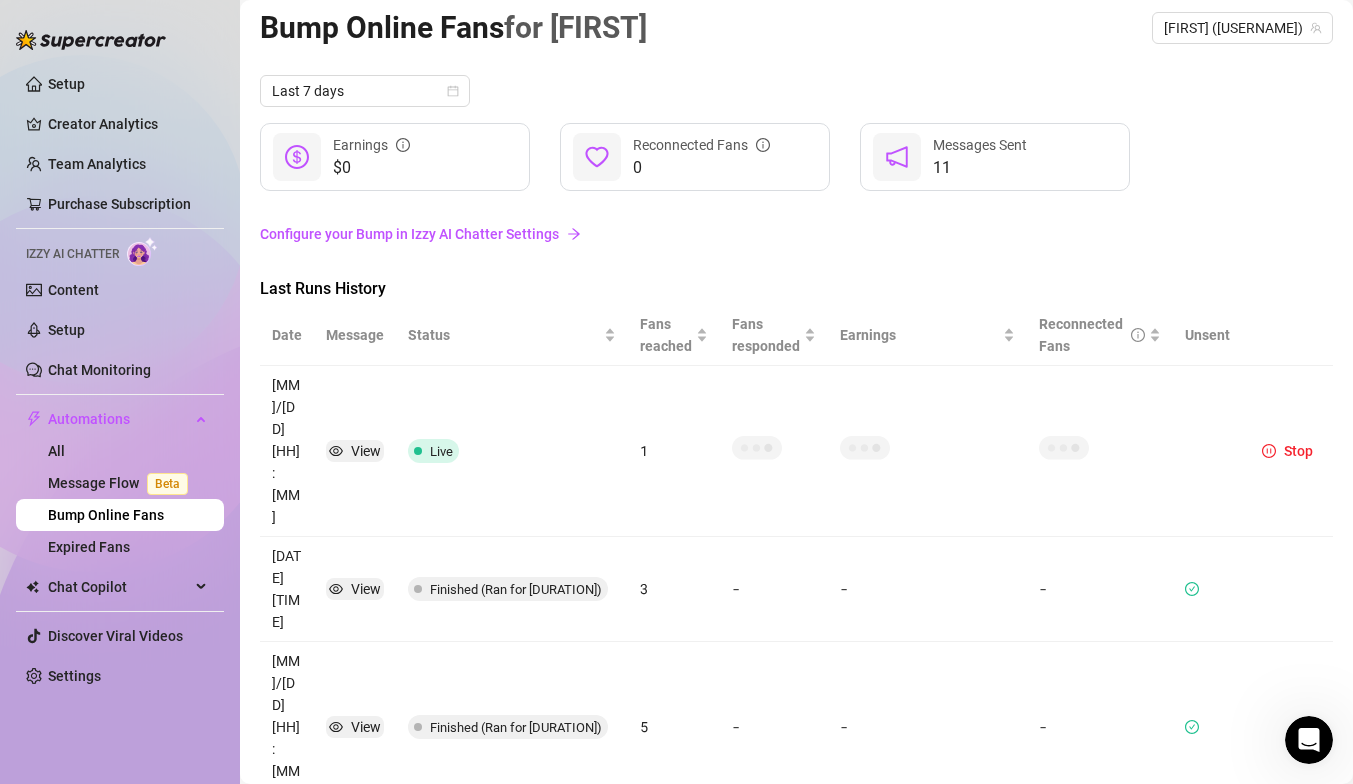 scroll, scrollTop: 18, scrollLeft: 0, axis: vertical 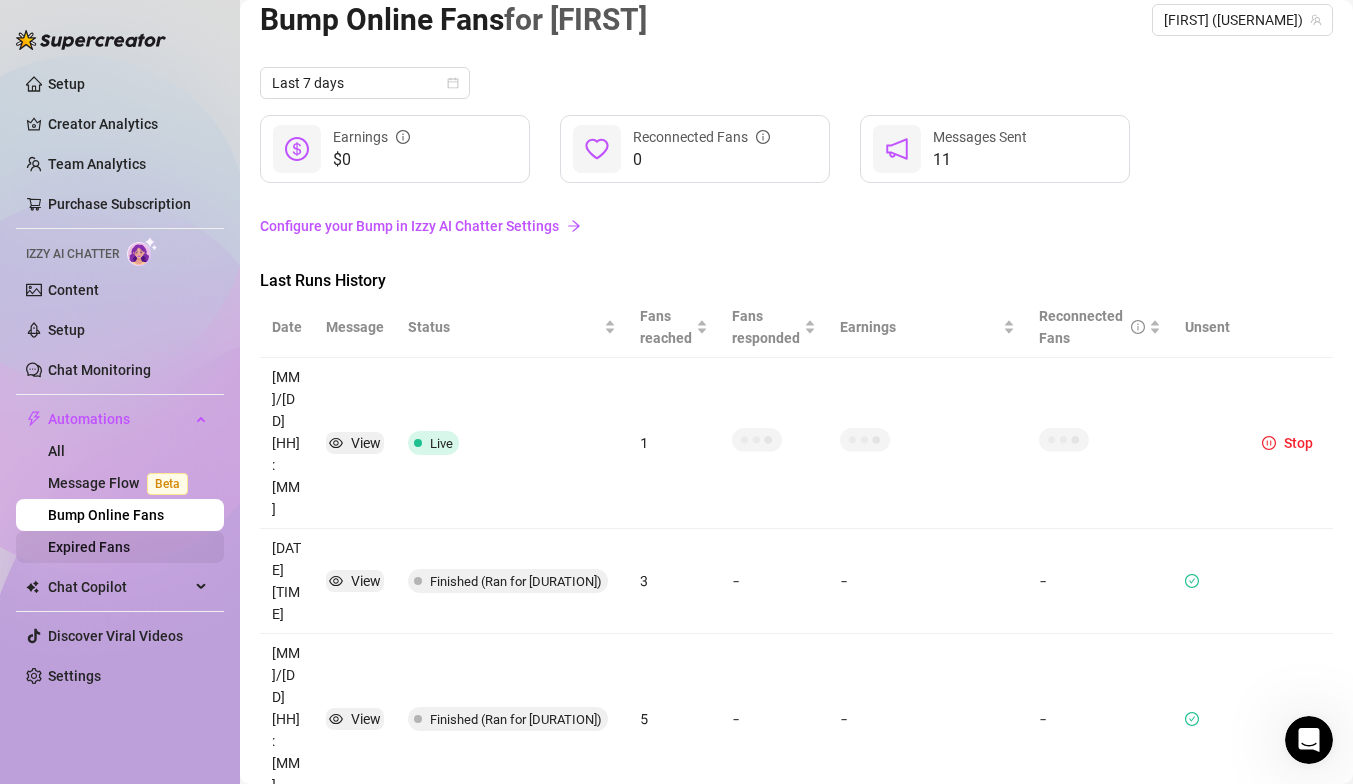 click on "Expired Fans" at bounding box center (89, 547) 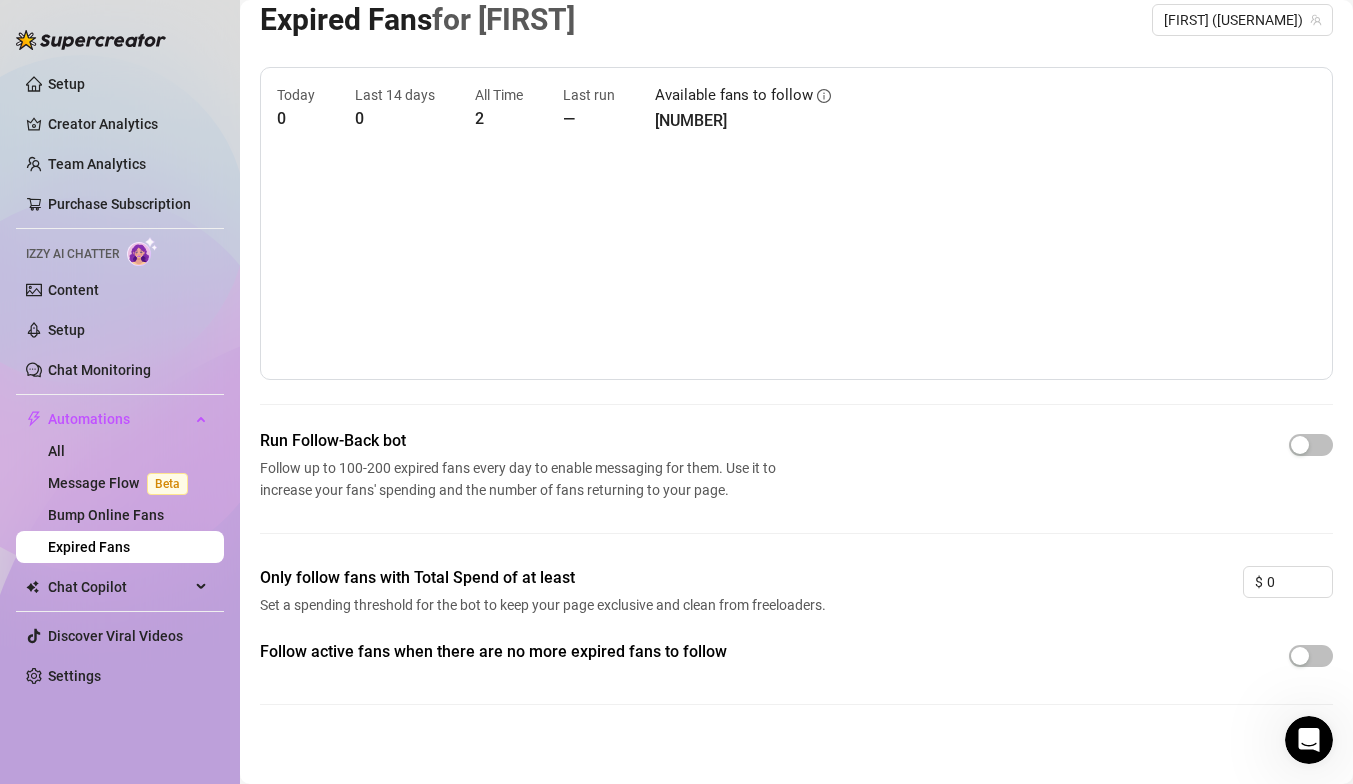 scroll, scrollTop: 31, scrollLeft: 0, axis: vertical 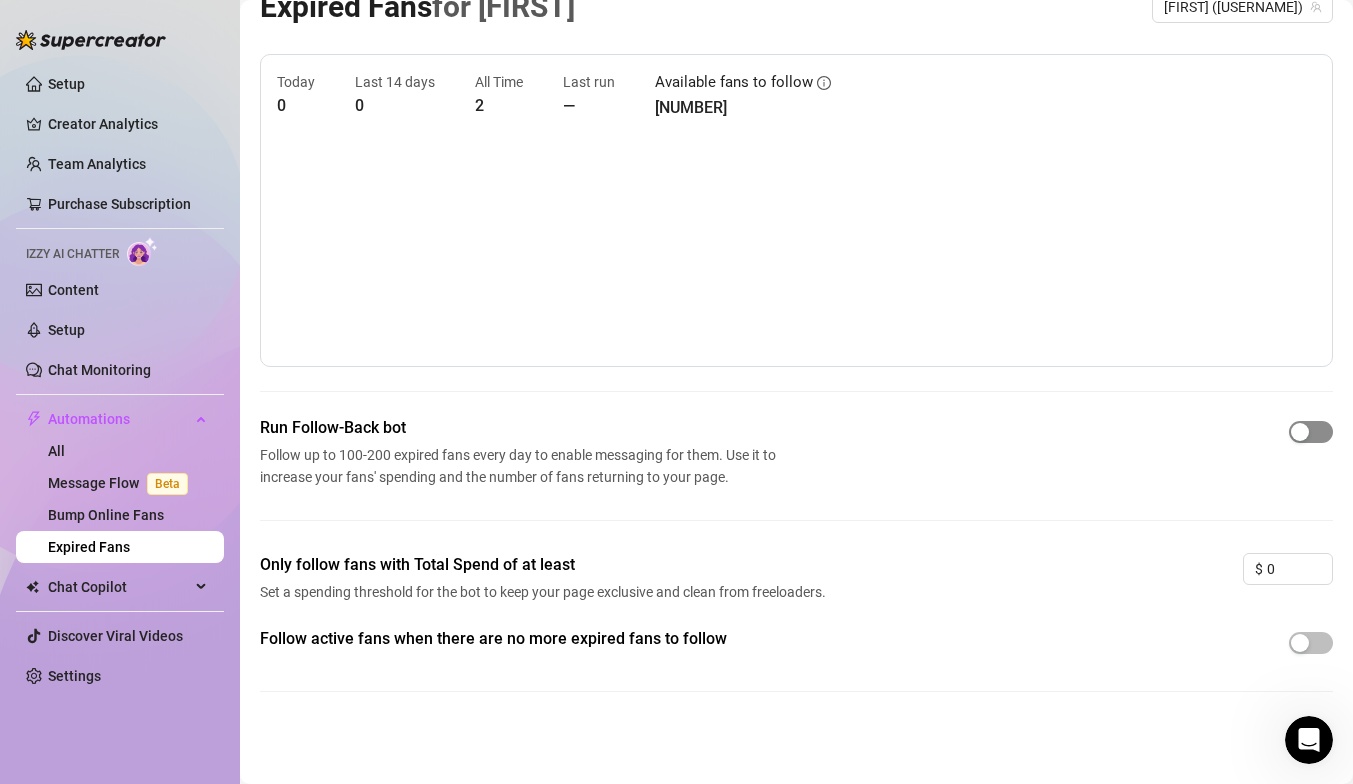 click at bounding box center (1300, 432) 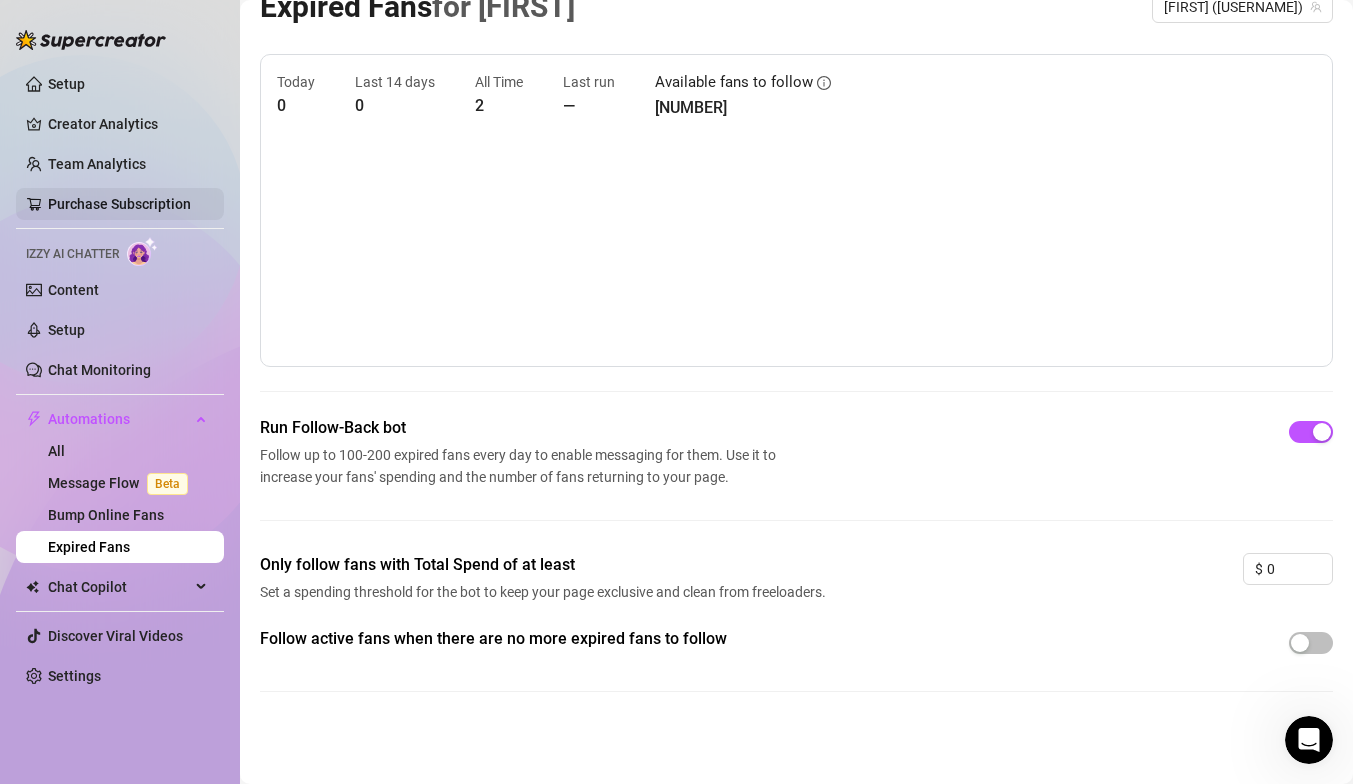click on "Purchase Subscription" at bounding box center (119, 204) 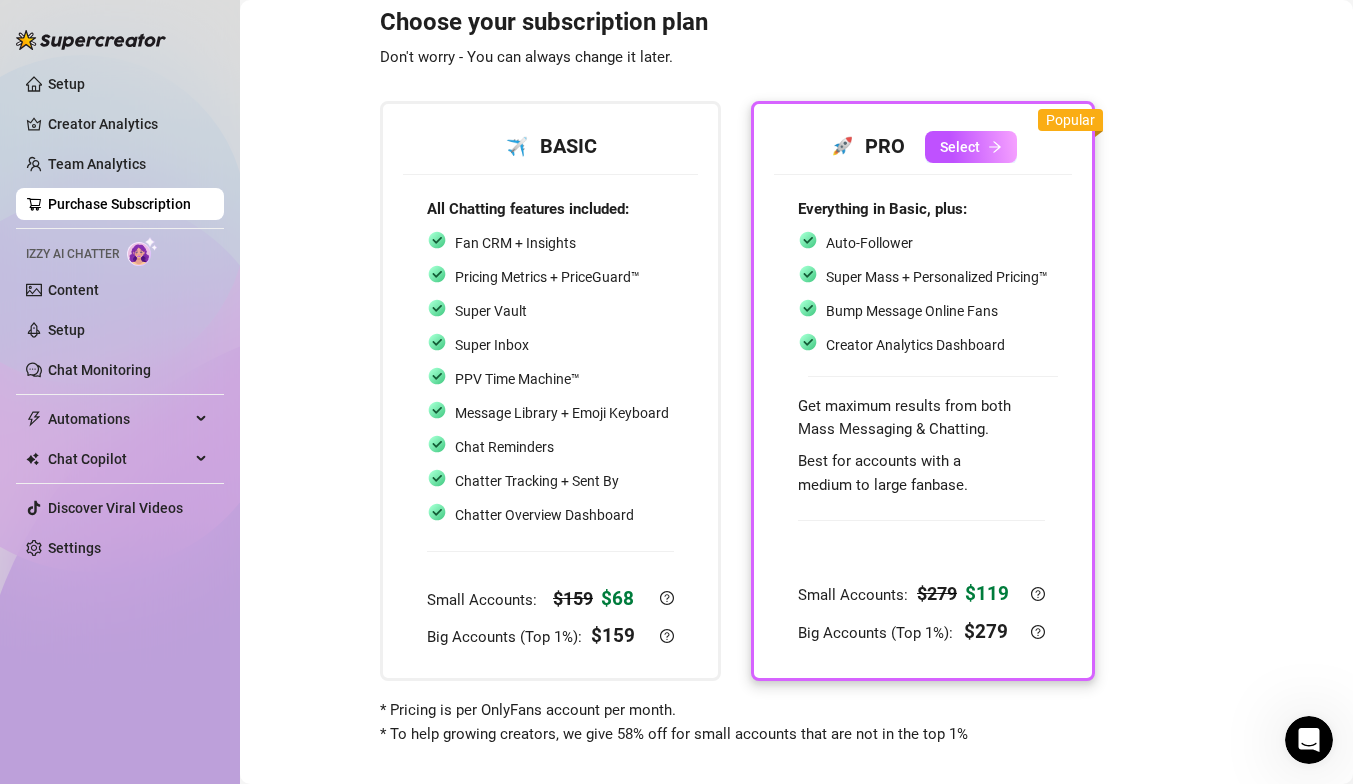 click on "Setup Creator Analytics Team Analytics Purchase Subscription Izzy AI Chatter Content Setup Chat Monitoring Automations All Message Flow Beta Bump Online Fans Expired Fans Chat Copilot Discover Viral Videos Settings" at bounding box center [120, 316] 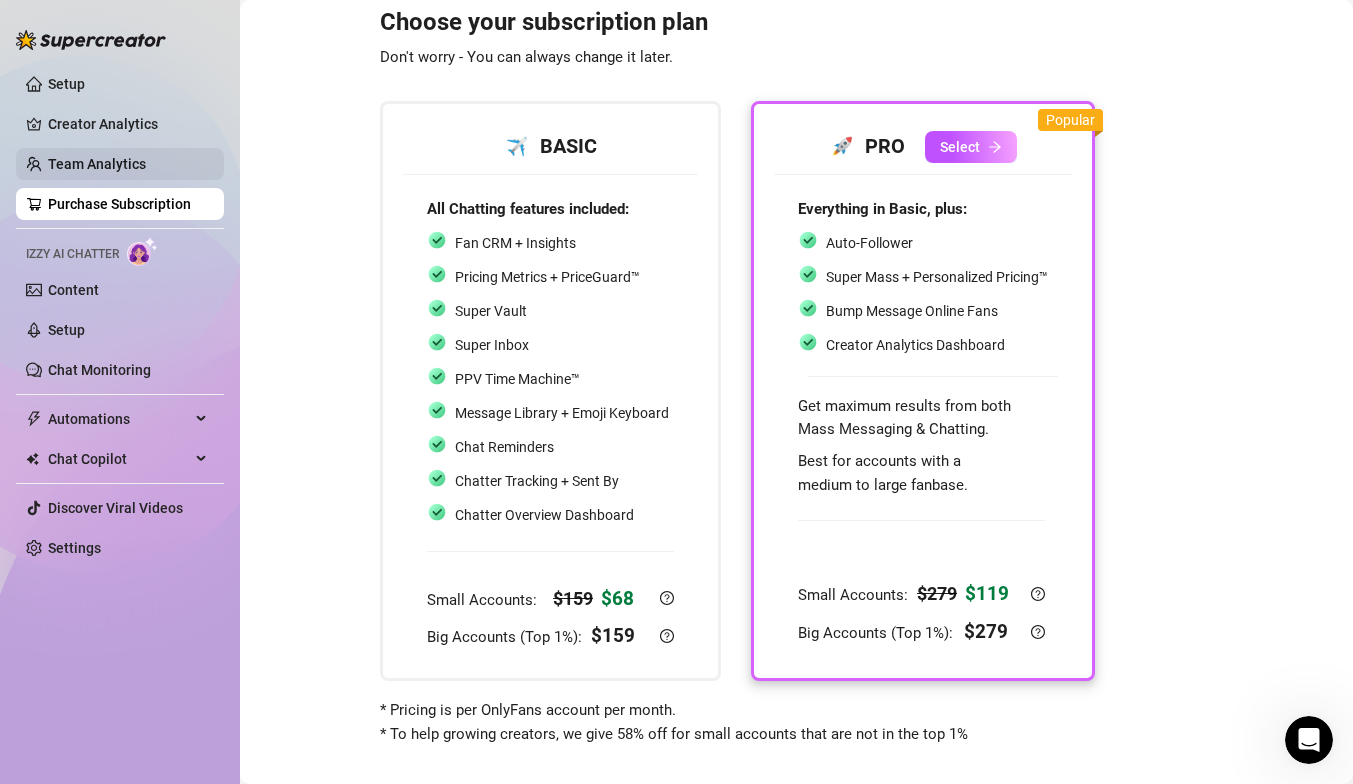 click on "Team Analytics" at bounding box center [97, 164] 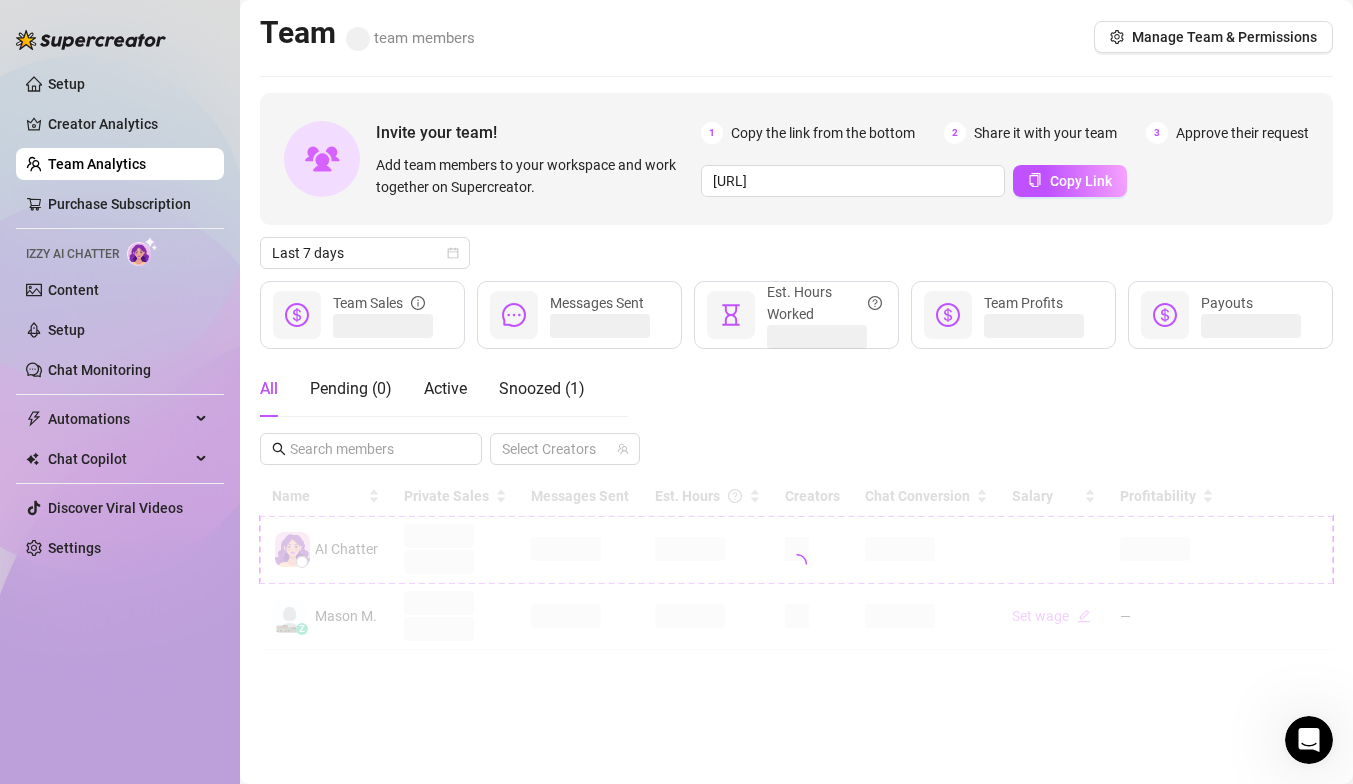 scroll, scrollTop: 0, scrollLeft: 0, axis: both 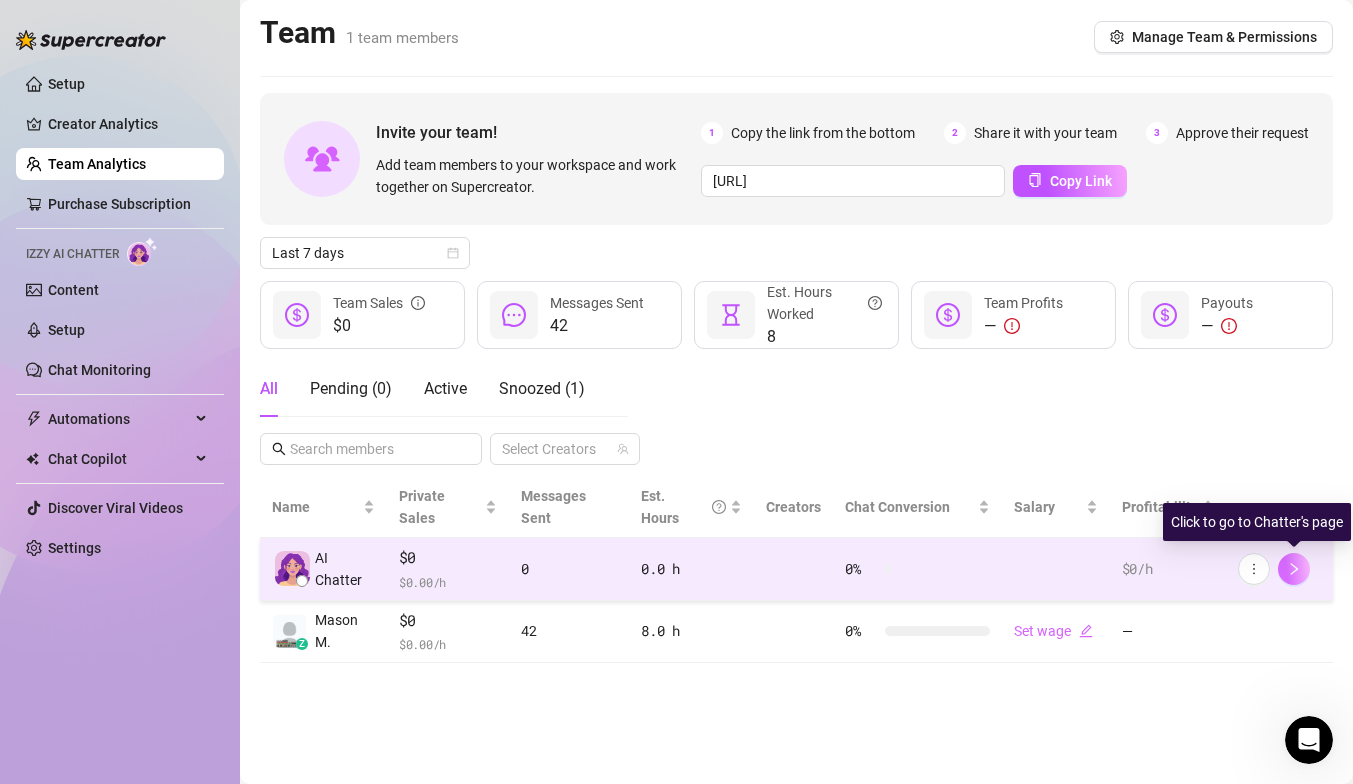 click 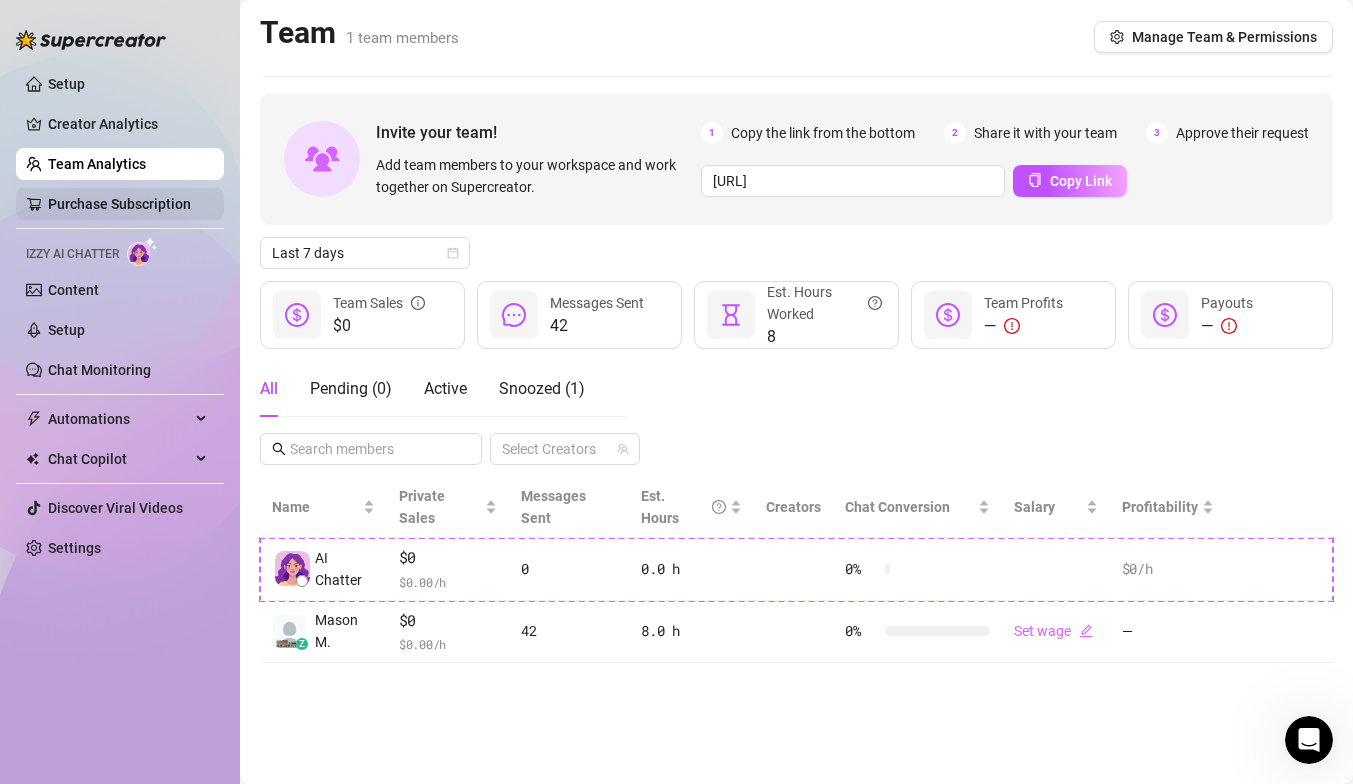 click on "Purchase Subscription" at bounding box center [119, 204] 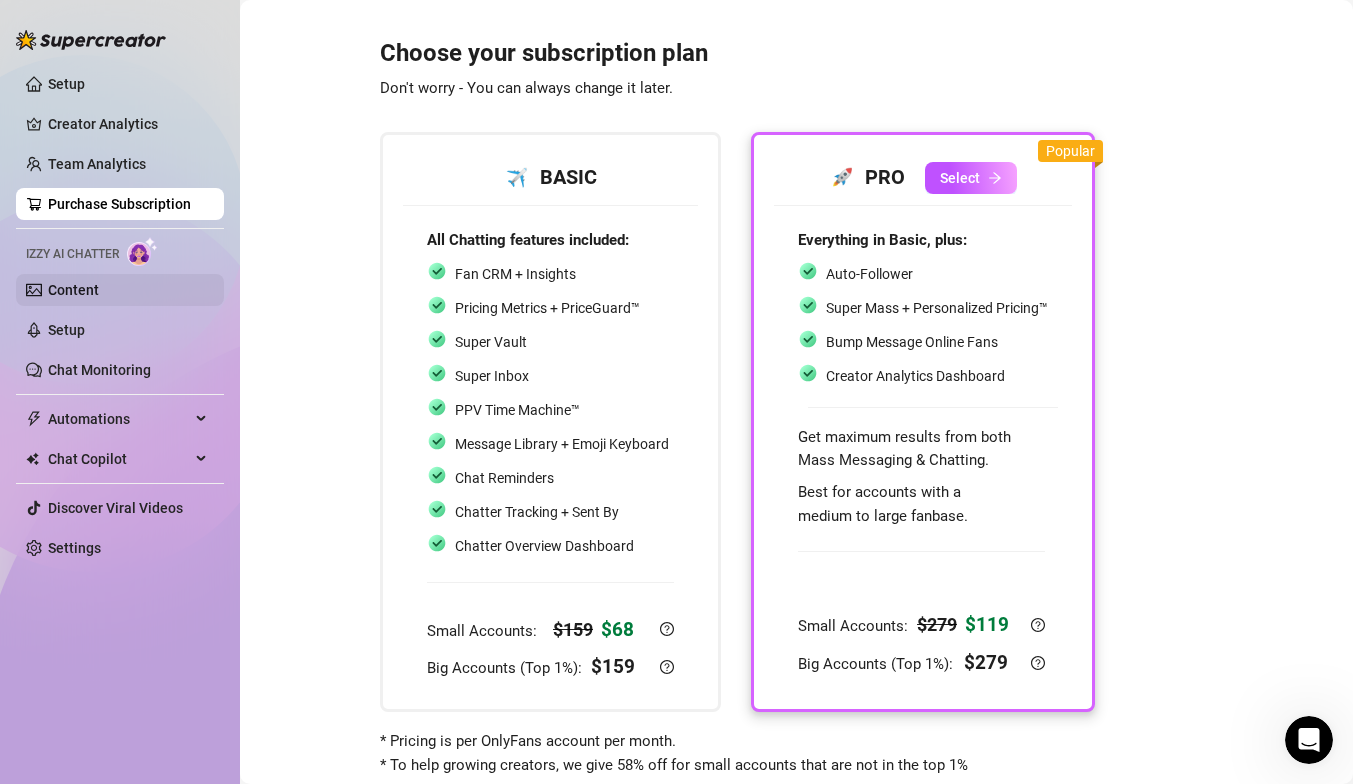 click on "Content" at bounding box center (73, 290) 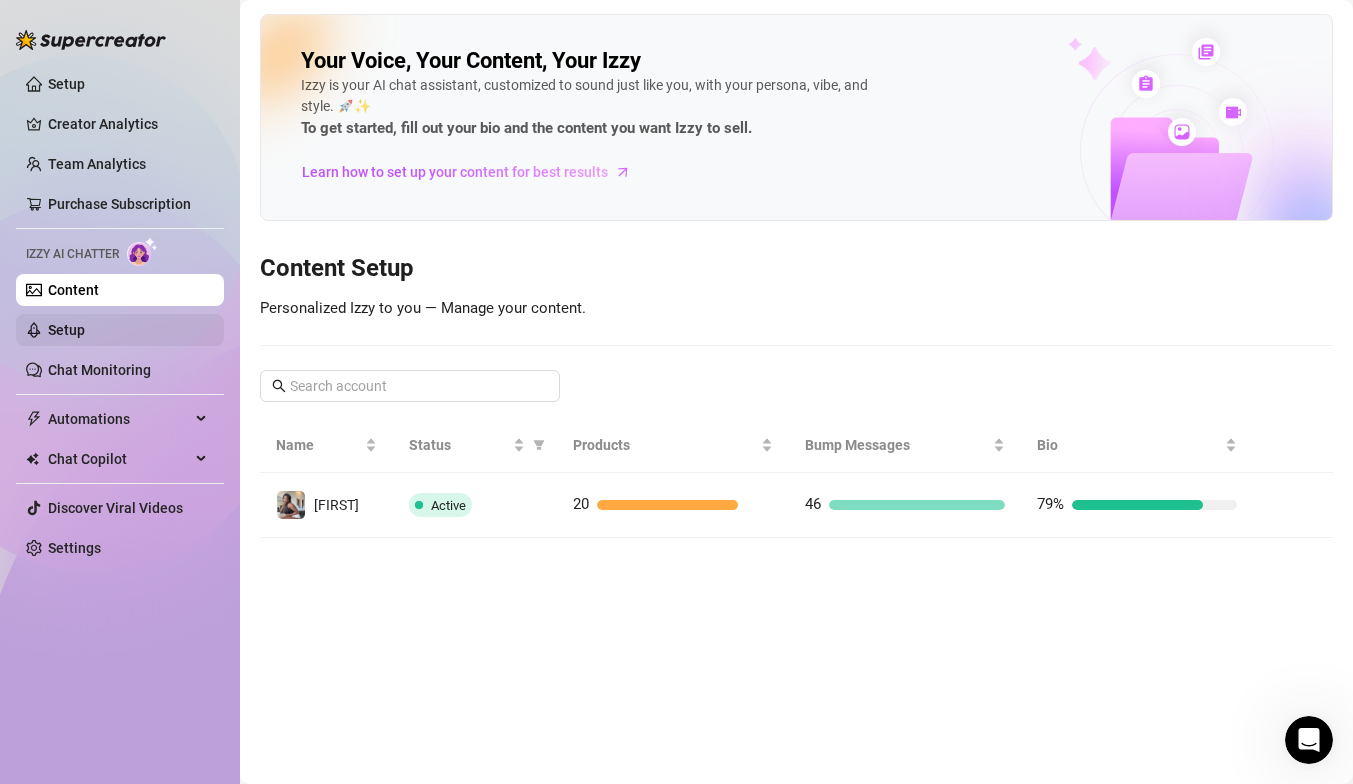 click on "Setup" at bounding box center [66, 330] 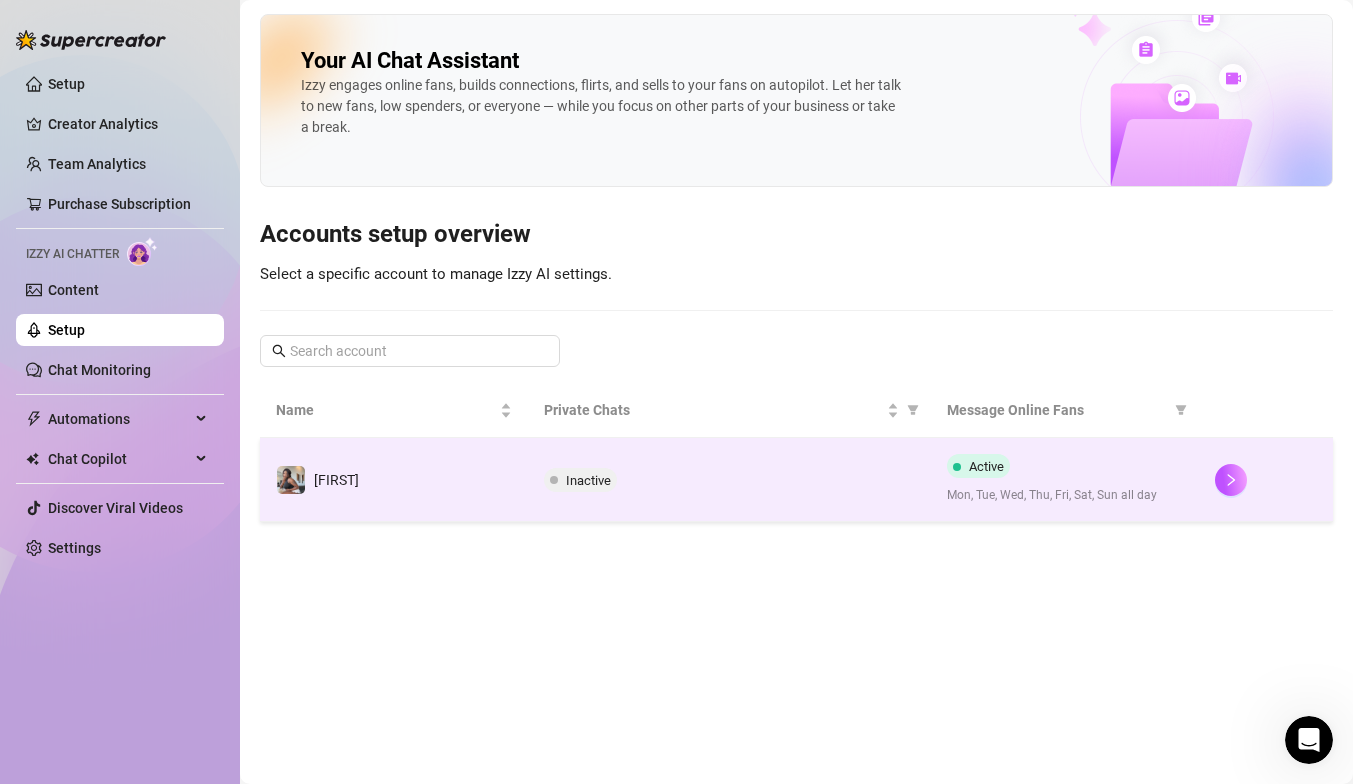 click on "Inactive" at bounding box center [729, 480] 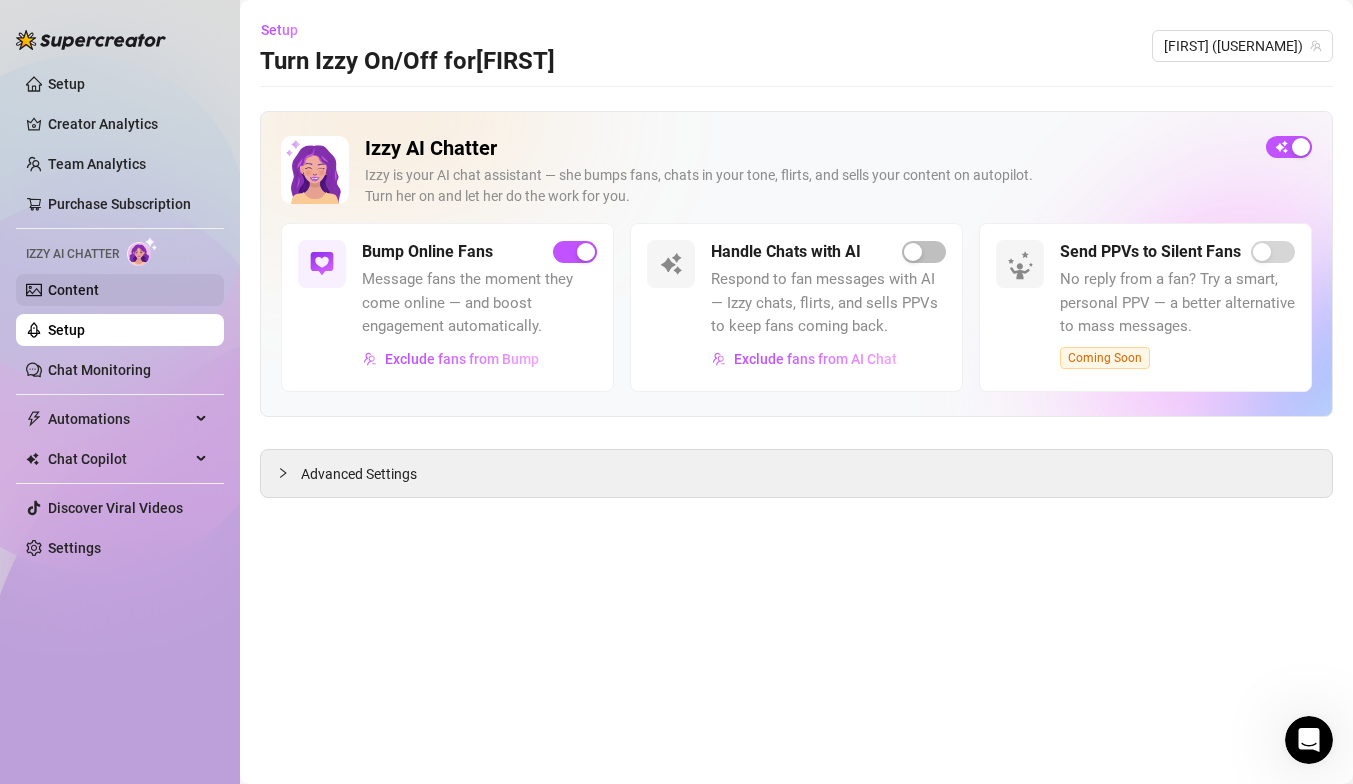 click on "Content" at bounding box center [73, 290] 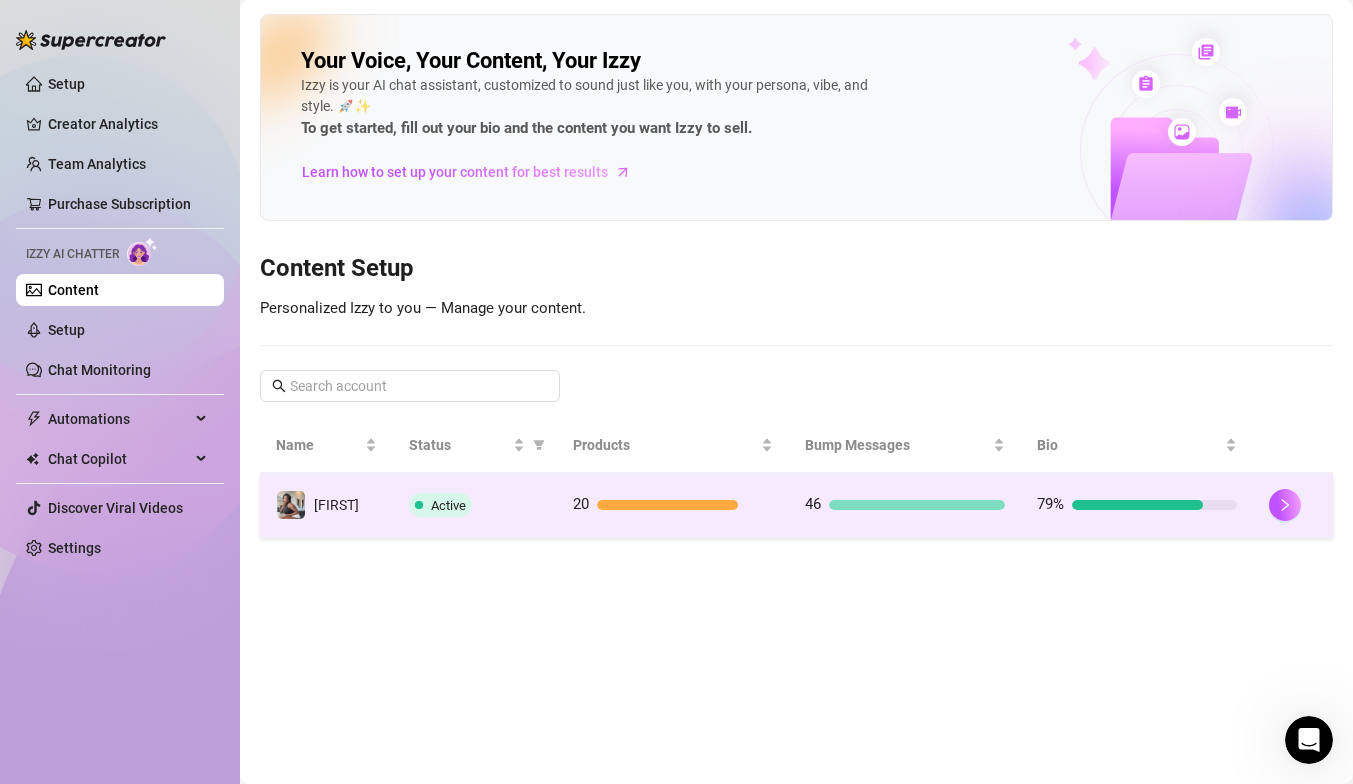 click on "Active" at bounding box center (475, 505) 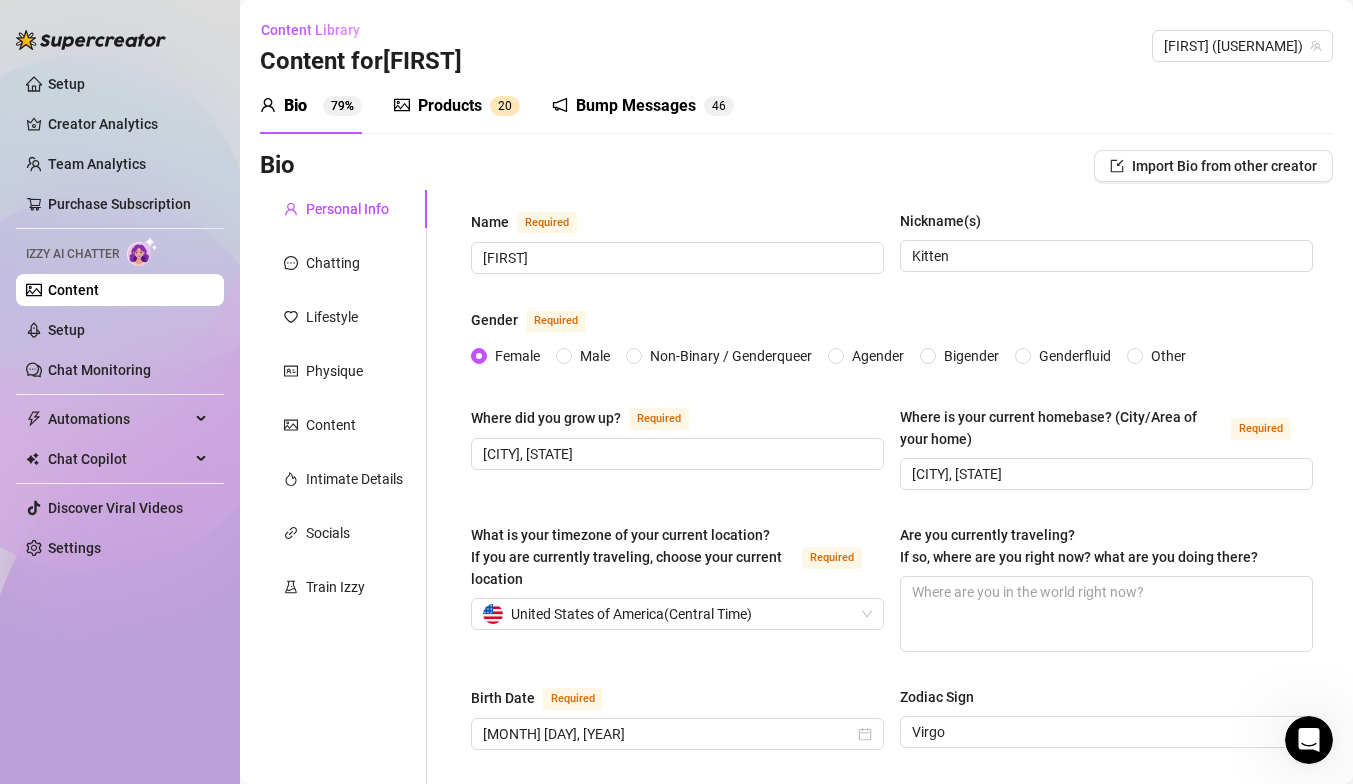 click on "Products" at bounding box center (450, 106) 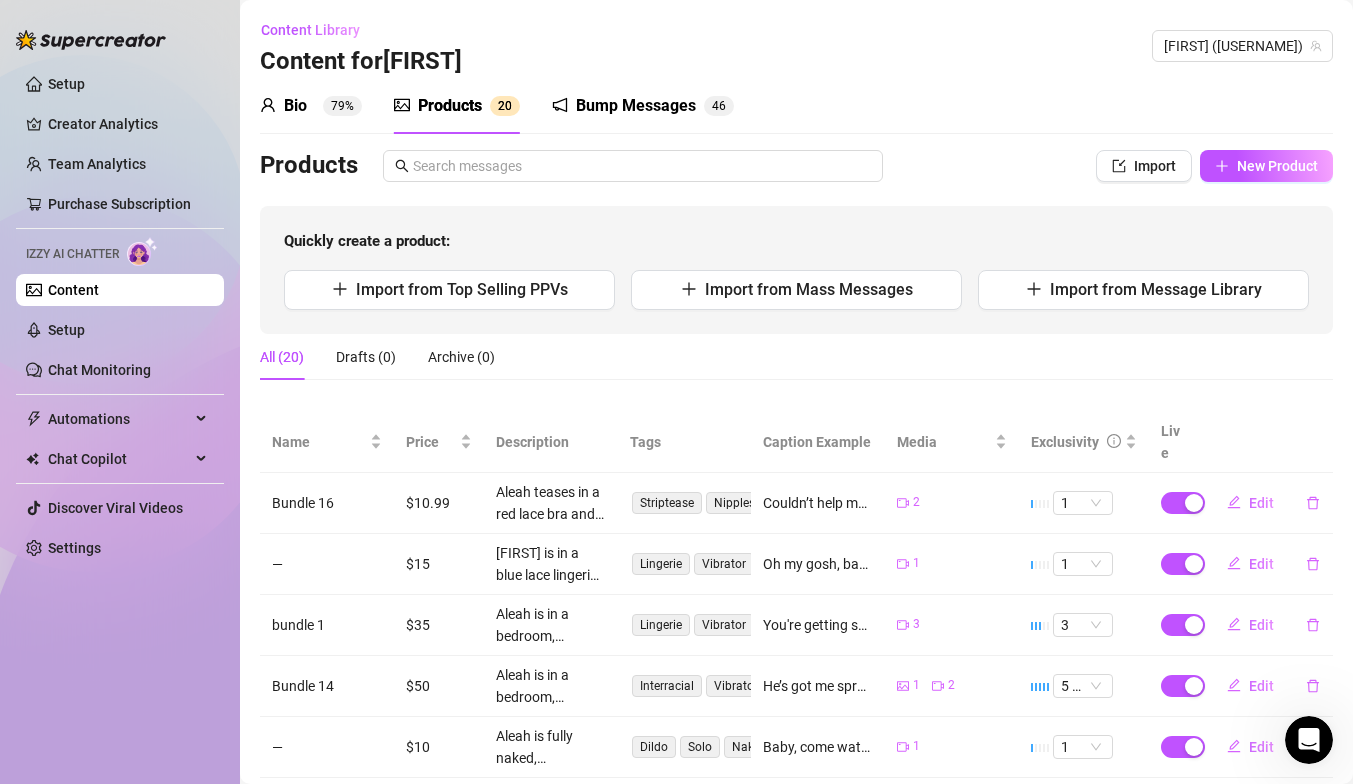 click on "Bump Messages" at bounding box center (636, 106) 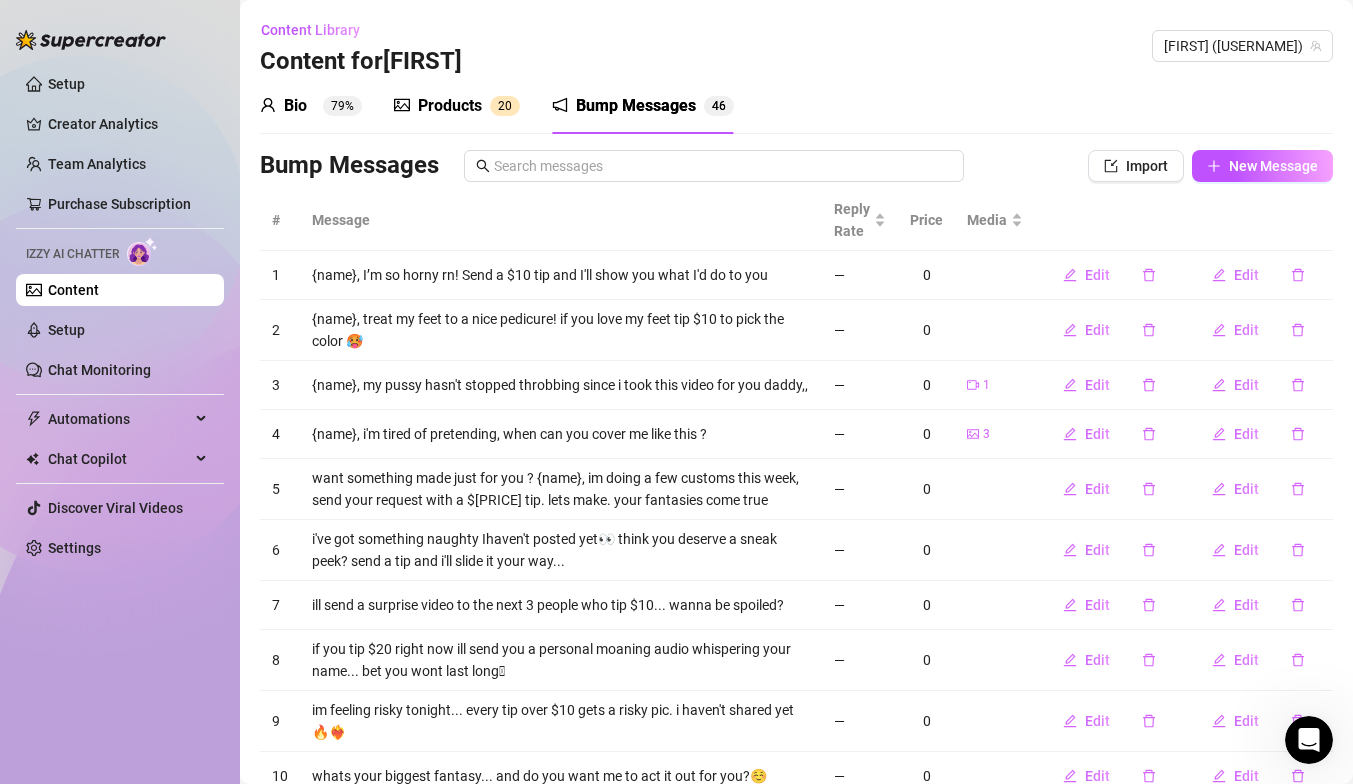 click on "Products 2 0" at bounding box center [457, 106] 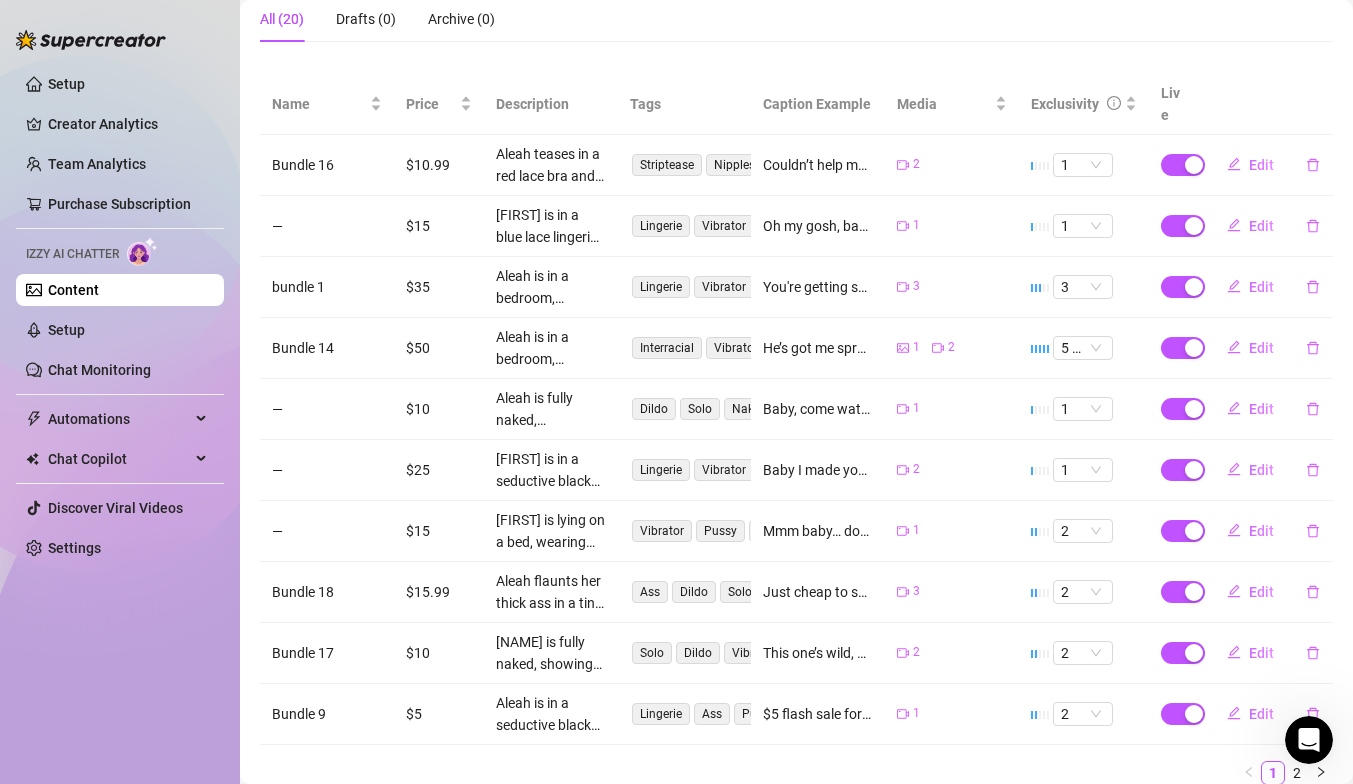 scroll, scrollTop: 0, scrollLeft: 0, axis: both 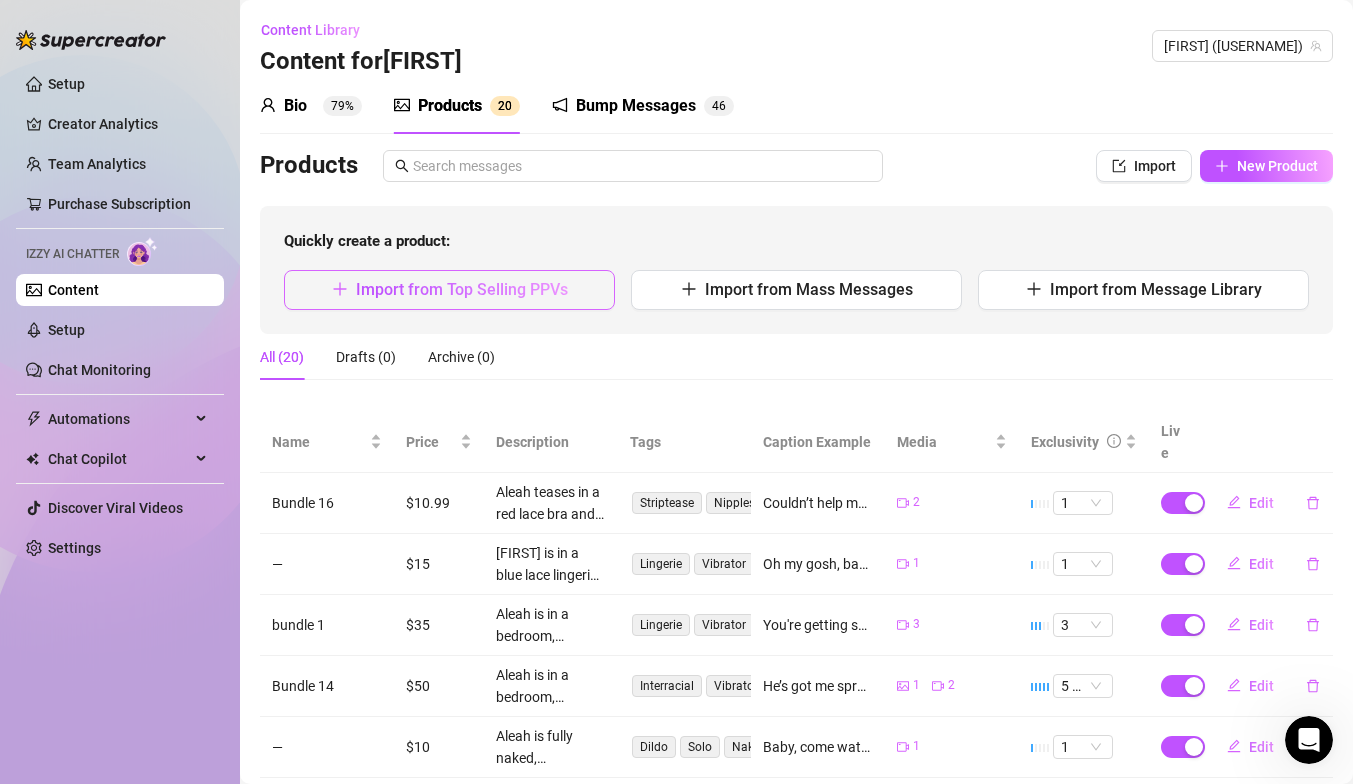 click on "Import from Top Selling PPVs" at bounding box center (462, 289) 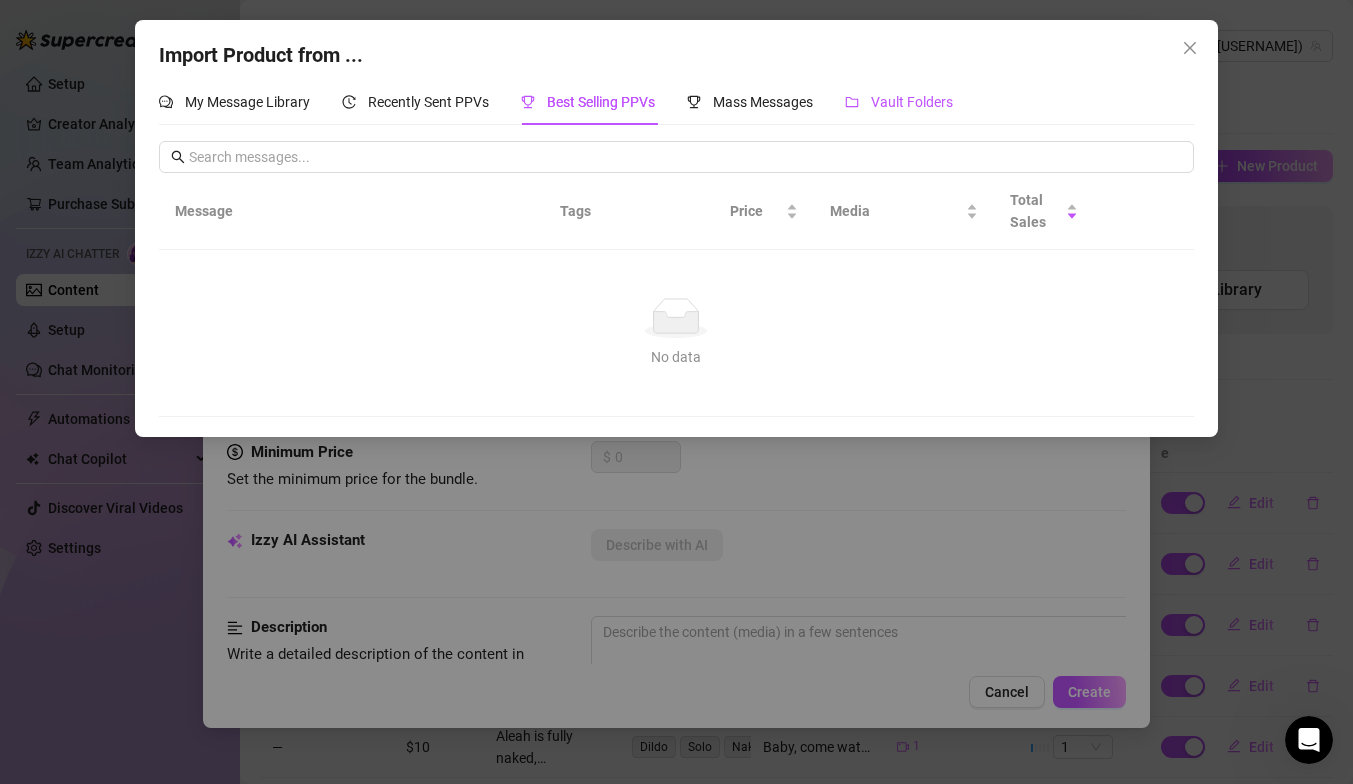 click on "Vault Folders" at bounding box center (899, 102) 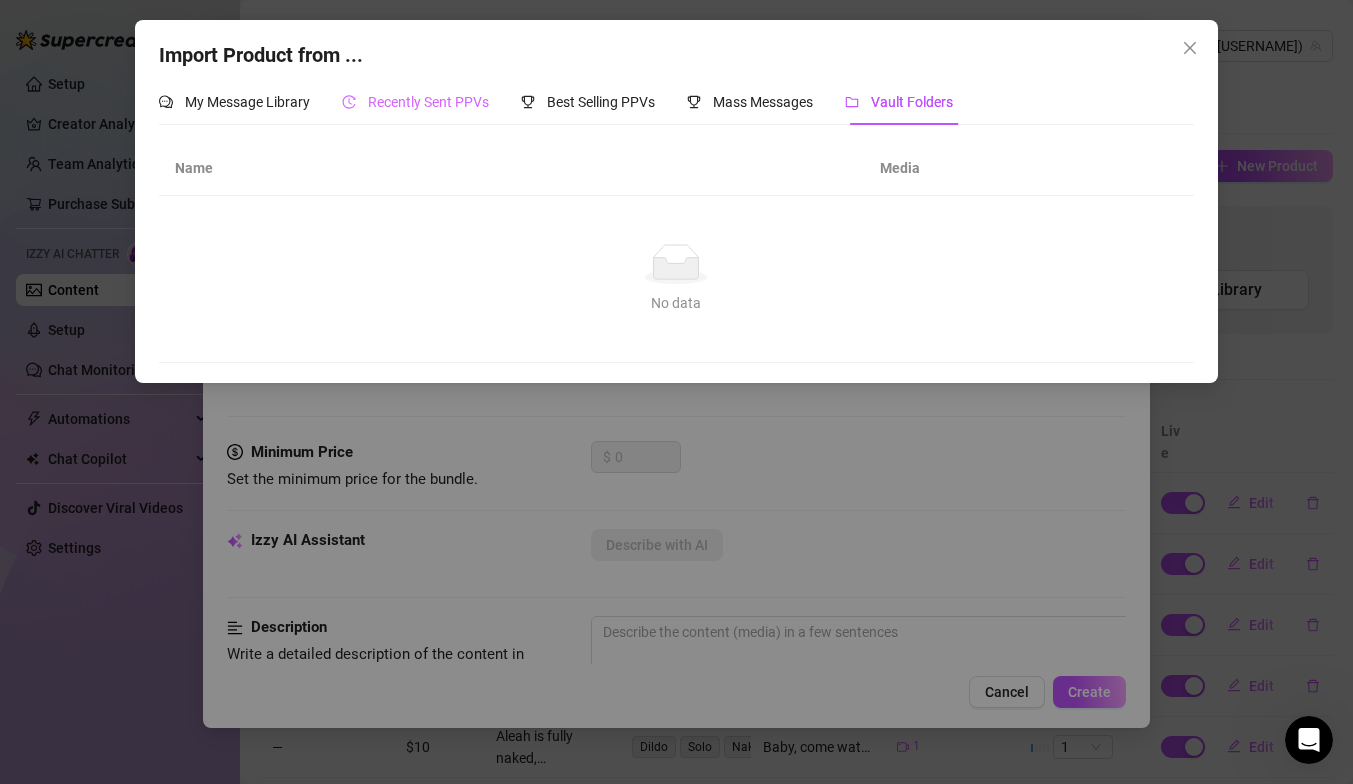 click on "Recently Sent PPVs" at bounding box center [415, 102] 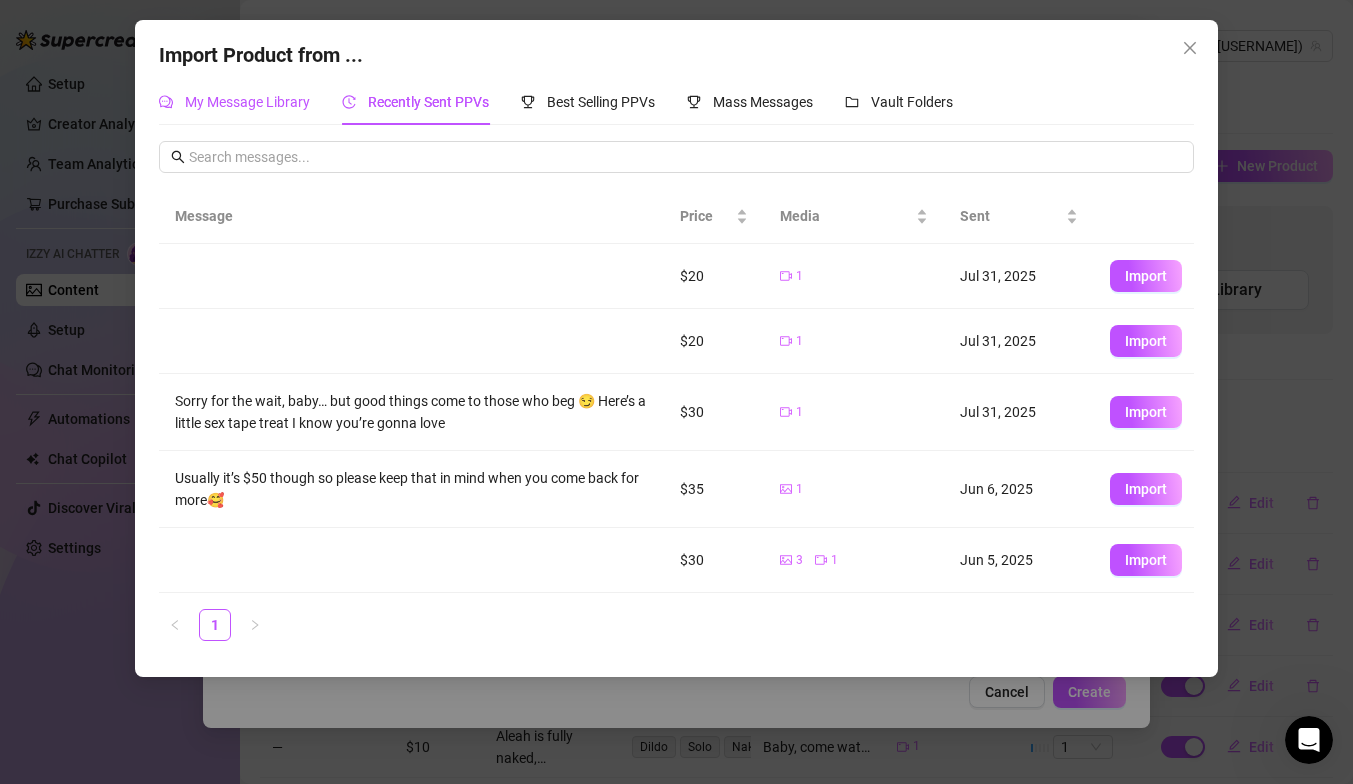 click on "My Message Library" at bounding box center [247, 102] 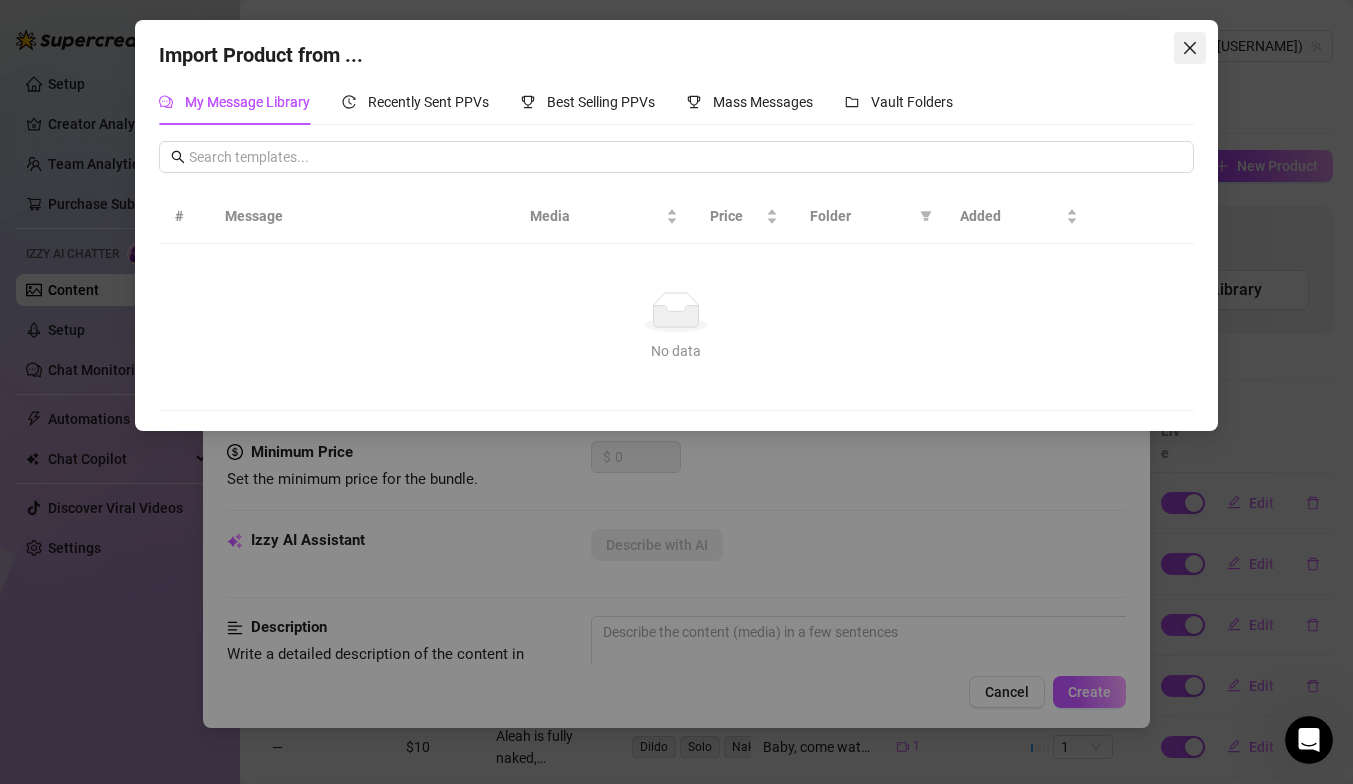click 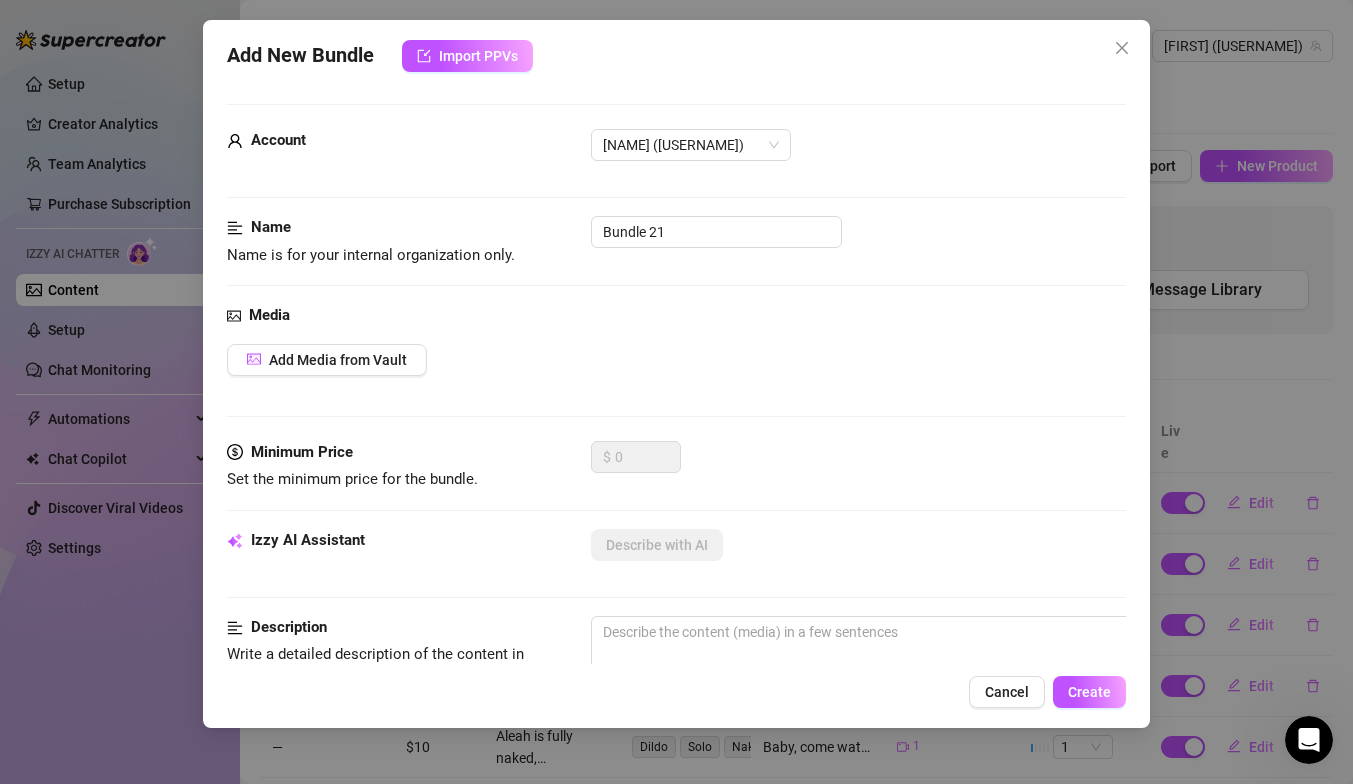 click 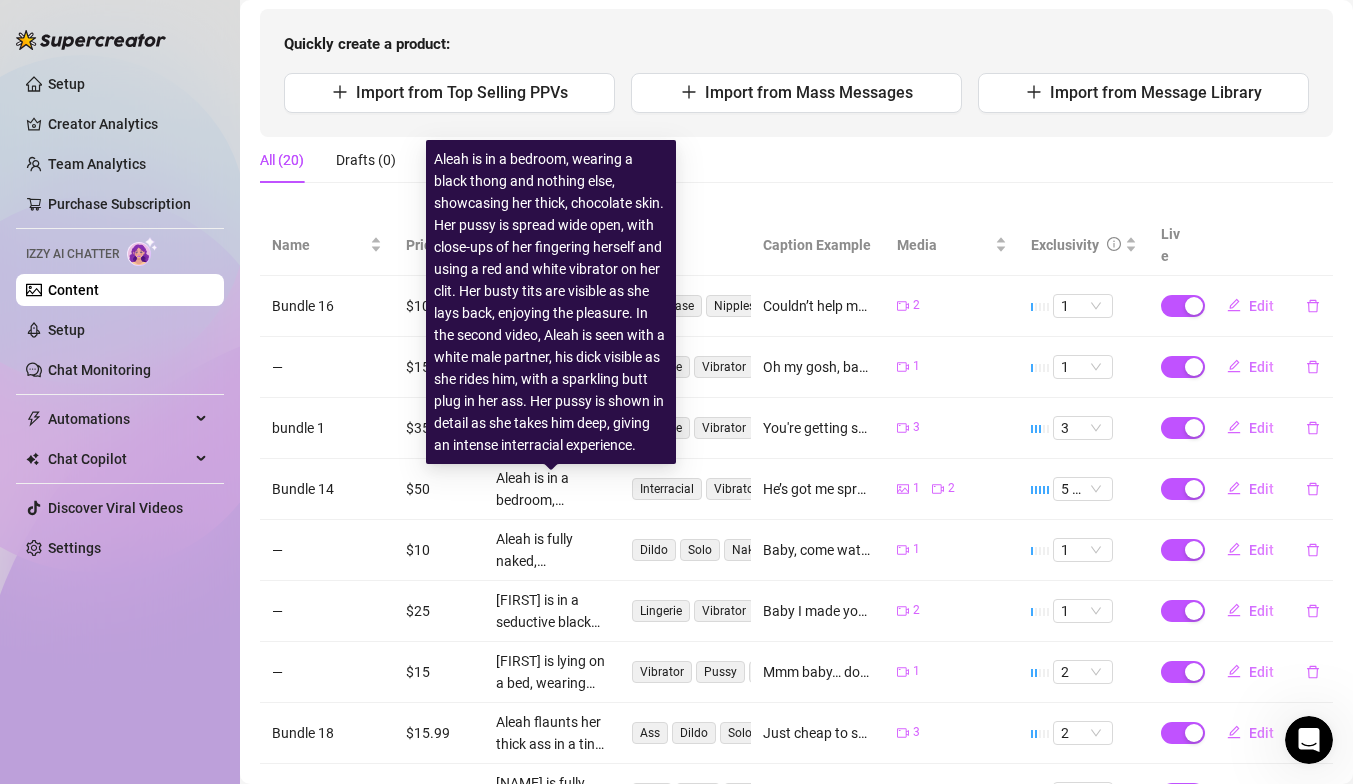 scroll, scrollTop: 158, scrollLeft: 0, axis: vertical 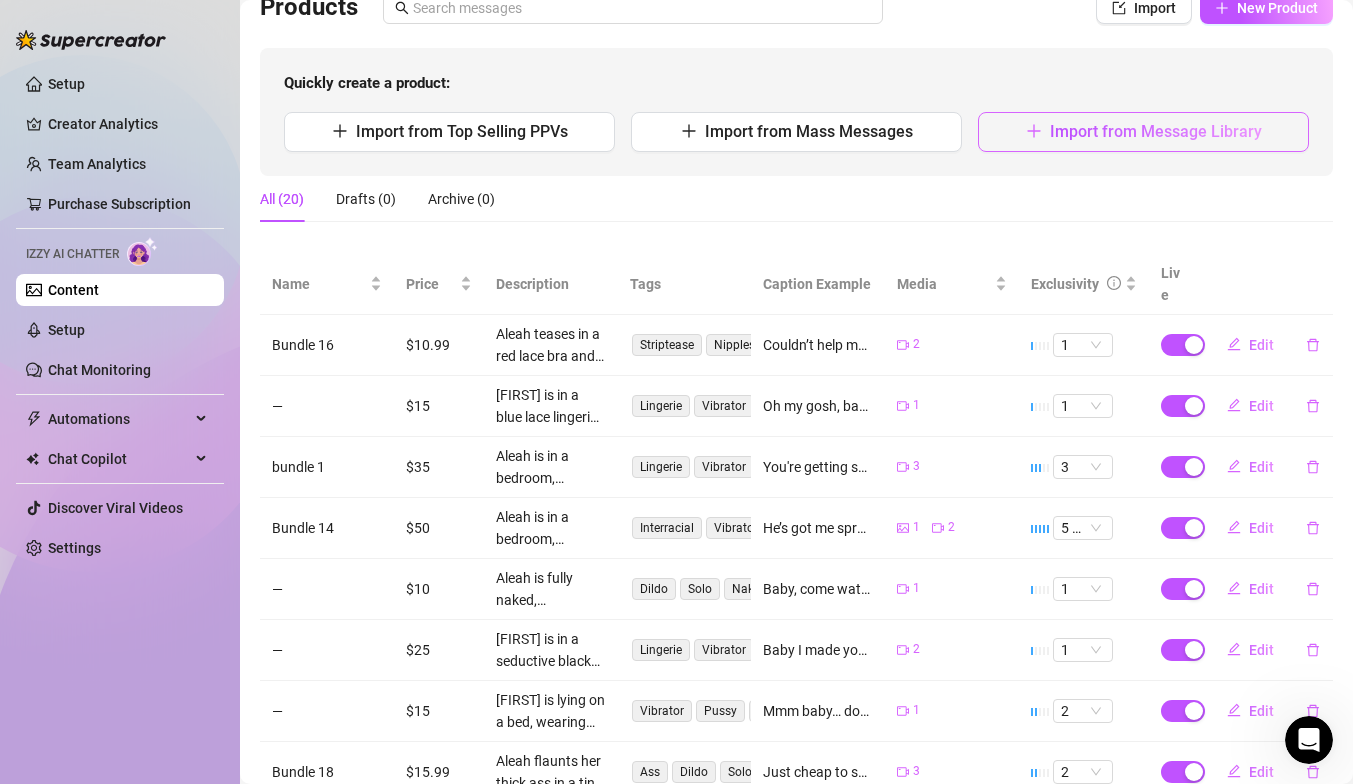 click on "Import from Message Library" at bounding box center (1156, 131) 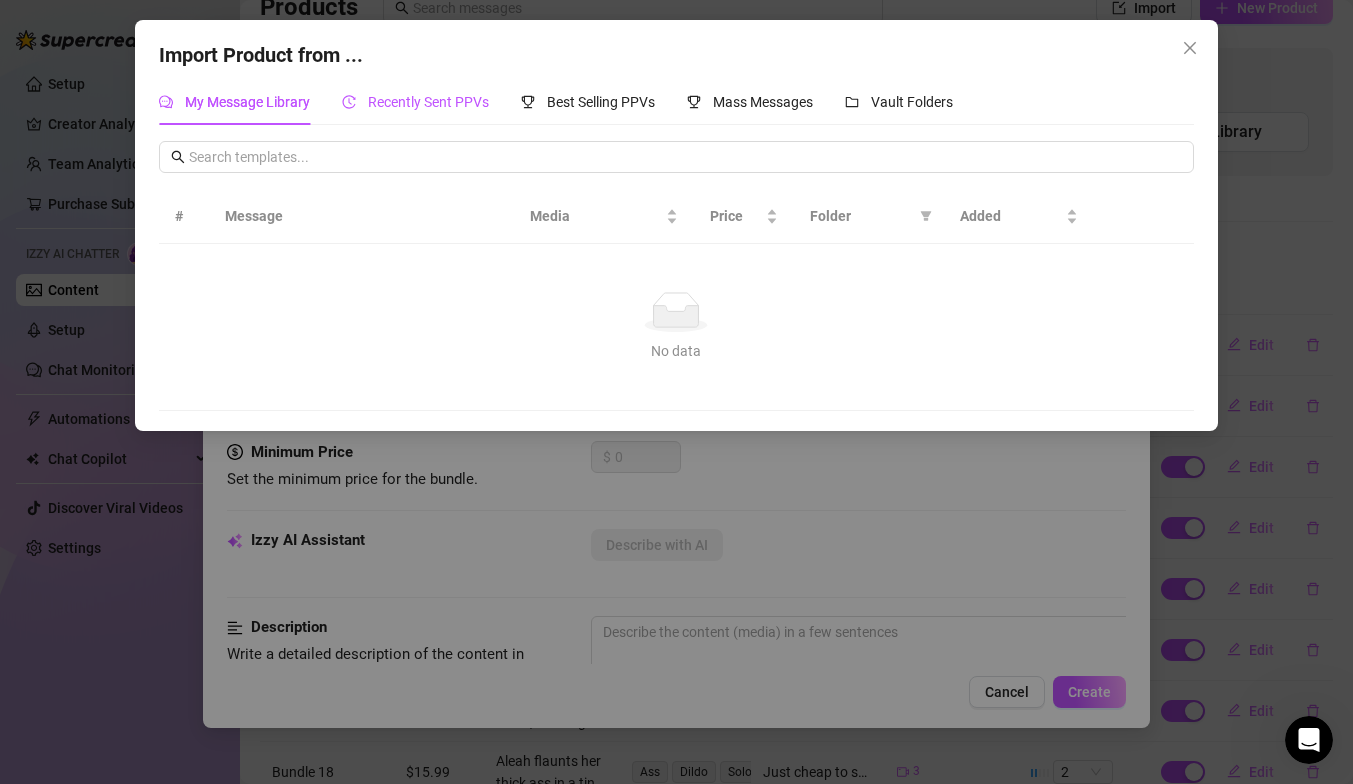 click on "Recently Sent PPVs" at bounding box center [428, 102] 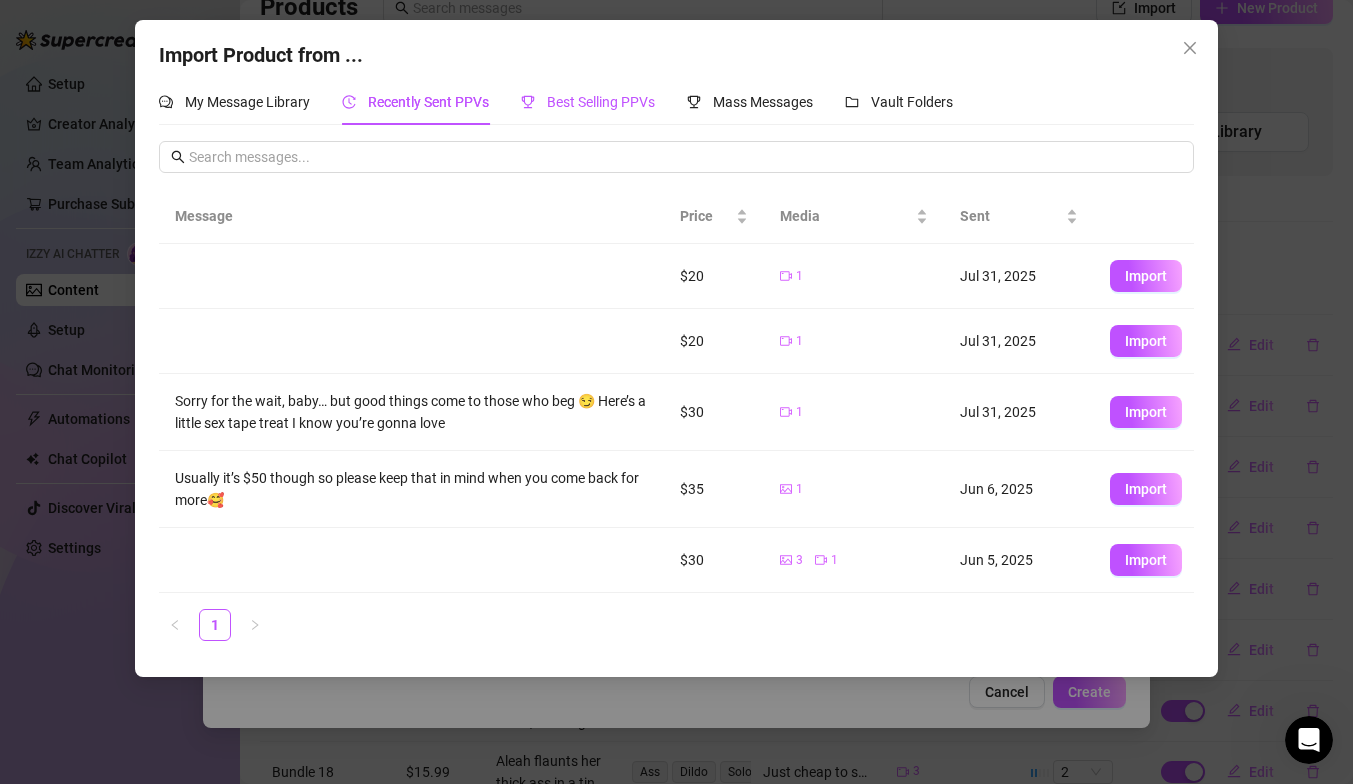 click on "Best Selling PPVs" at bounding box center [601, 102] 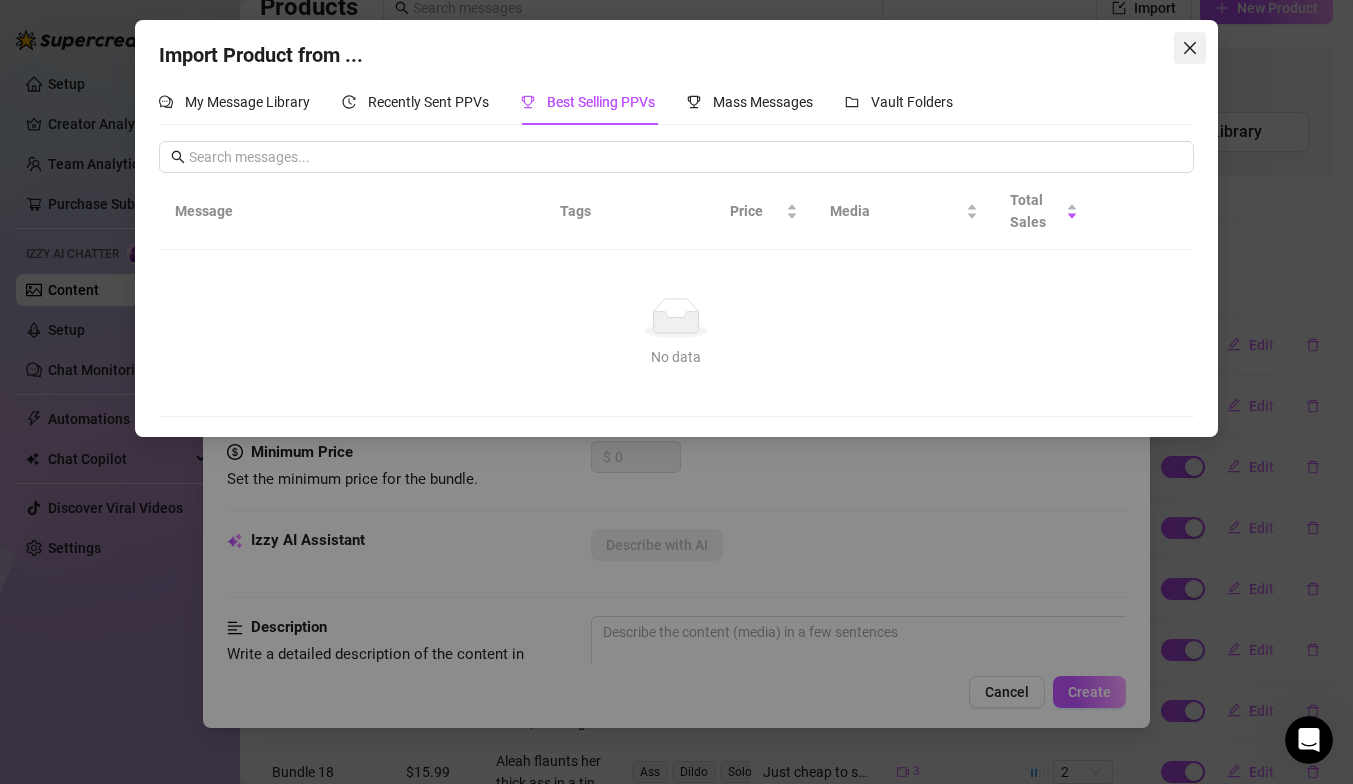click 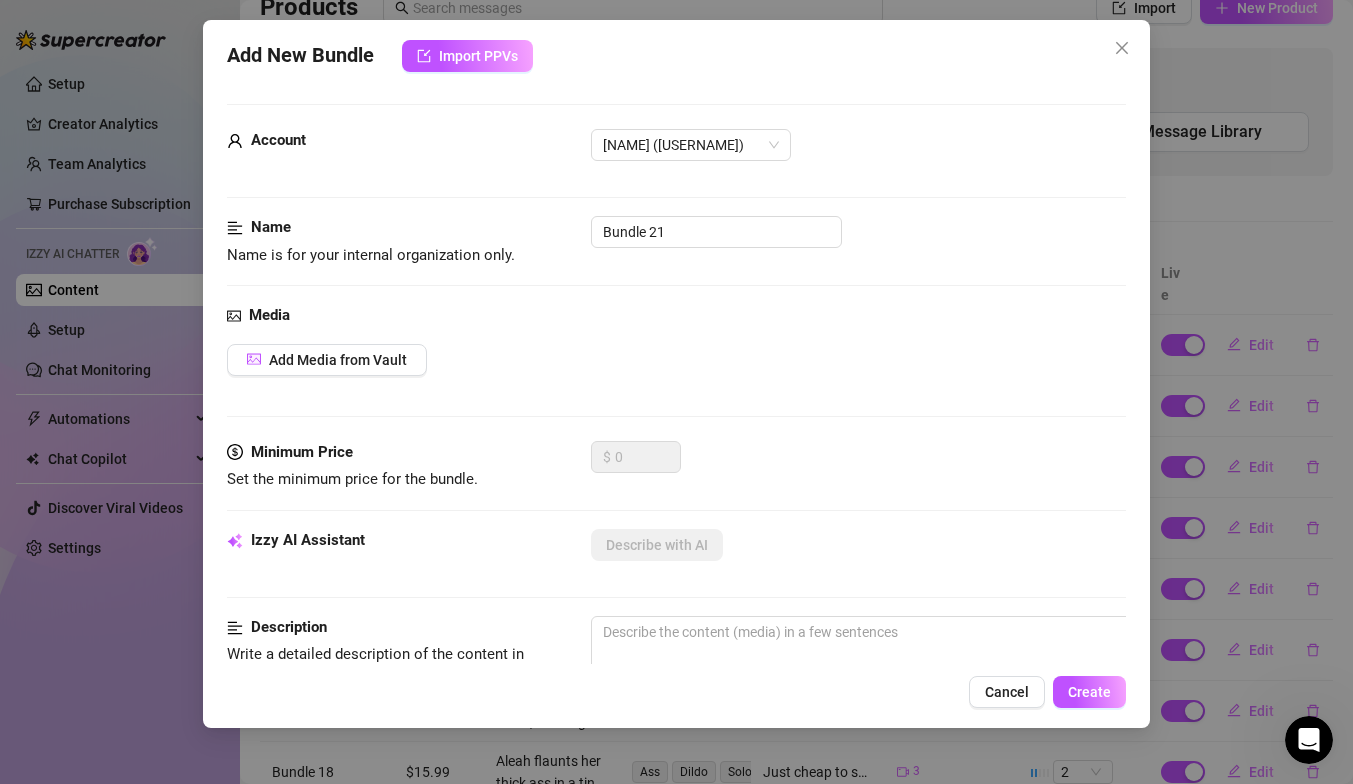 drag, startPoint x: 1124, startPoint y: 46, endPoint x: 951, endPoint y: 241, distance: 260.67987 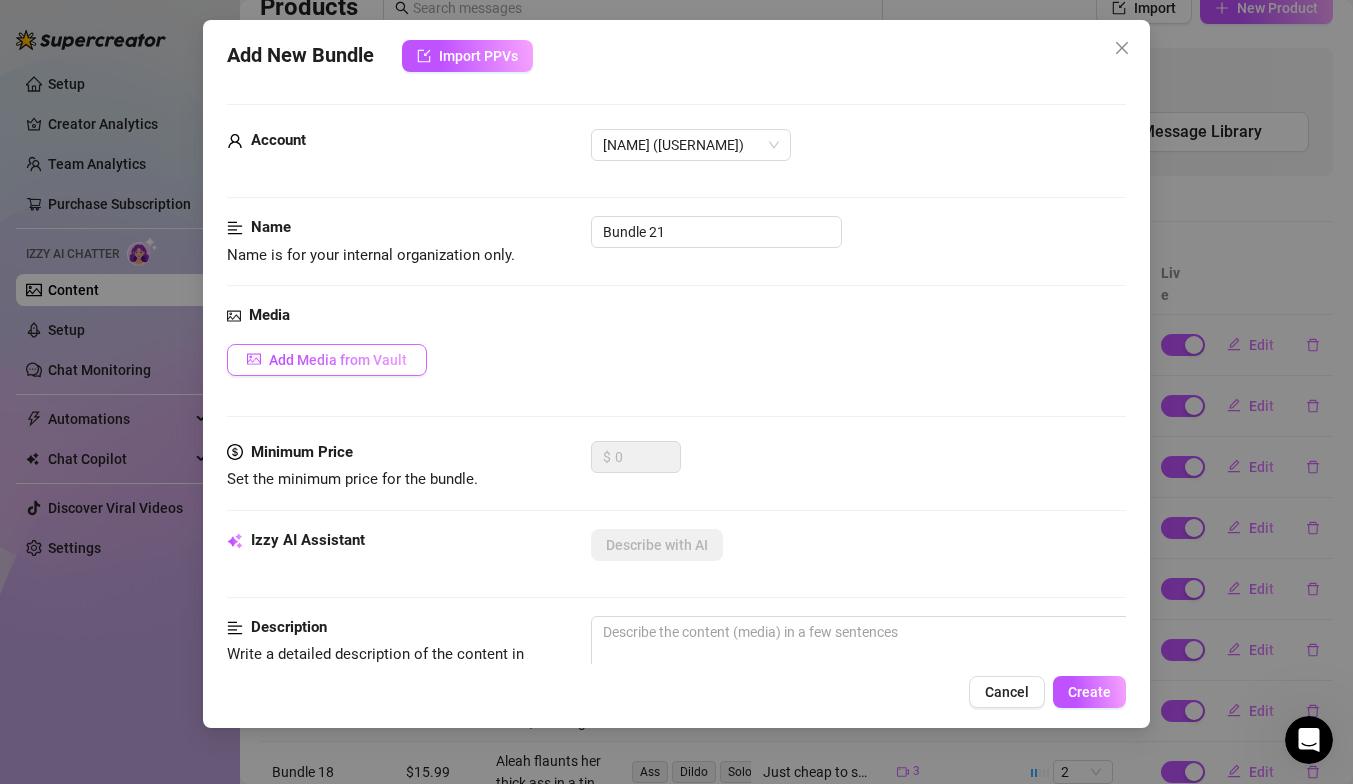 click on "Add Media from Vault" at bounding box center (327, 360) 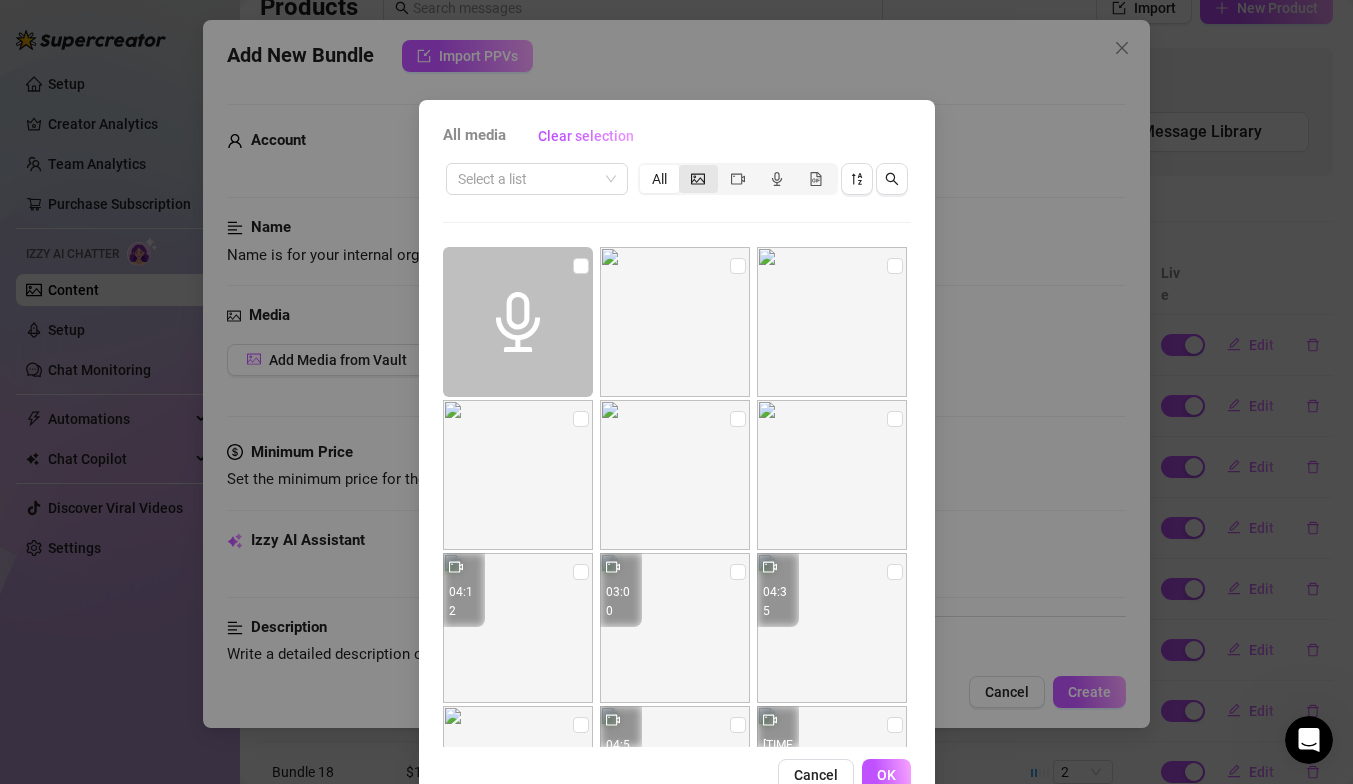 click 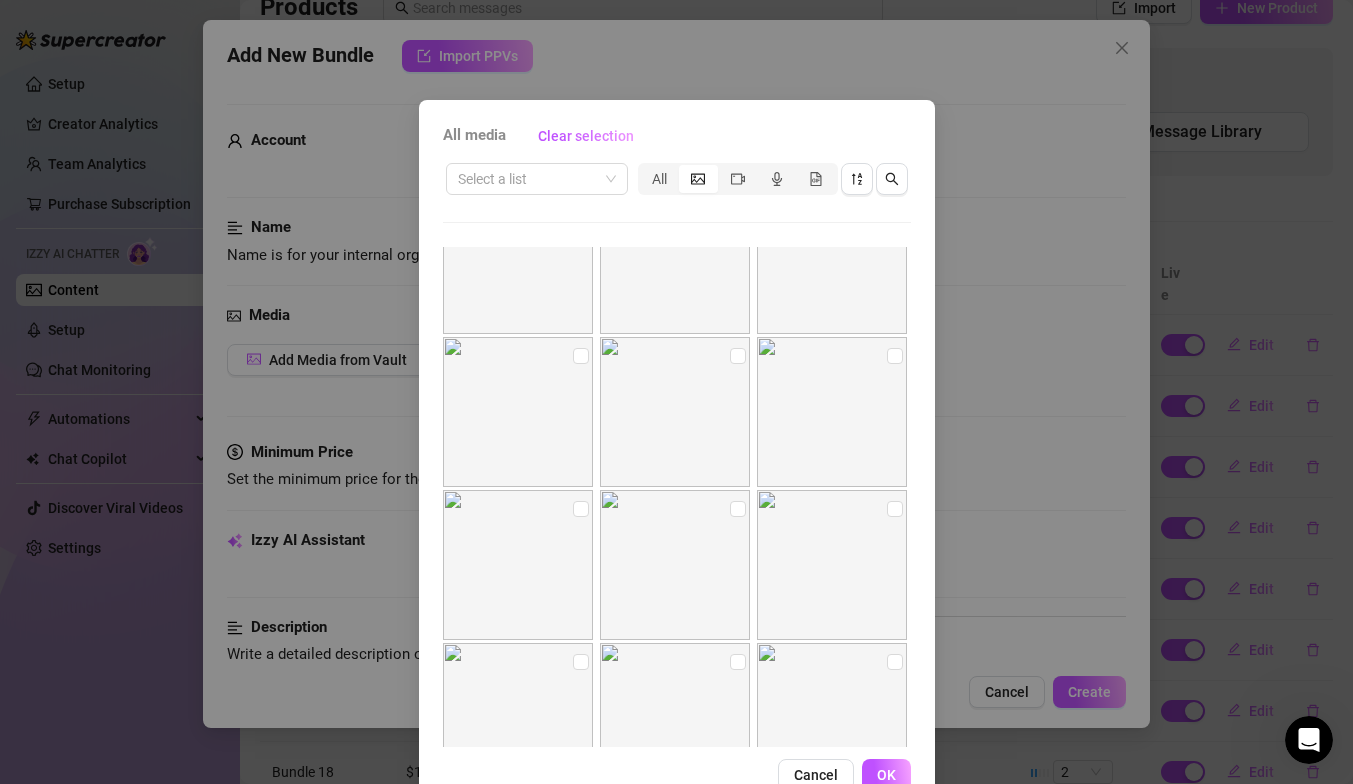 scroll, scrollTop: 754, scrollLeft: 0, axis: vertical 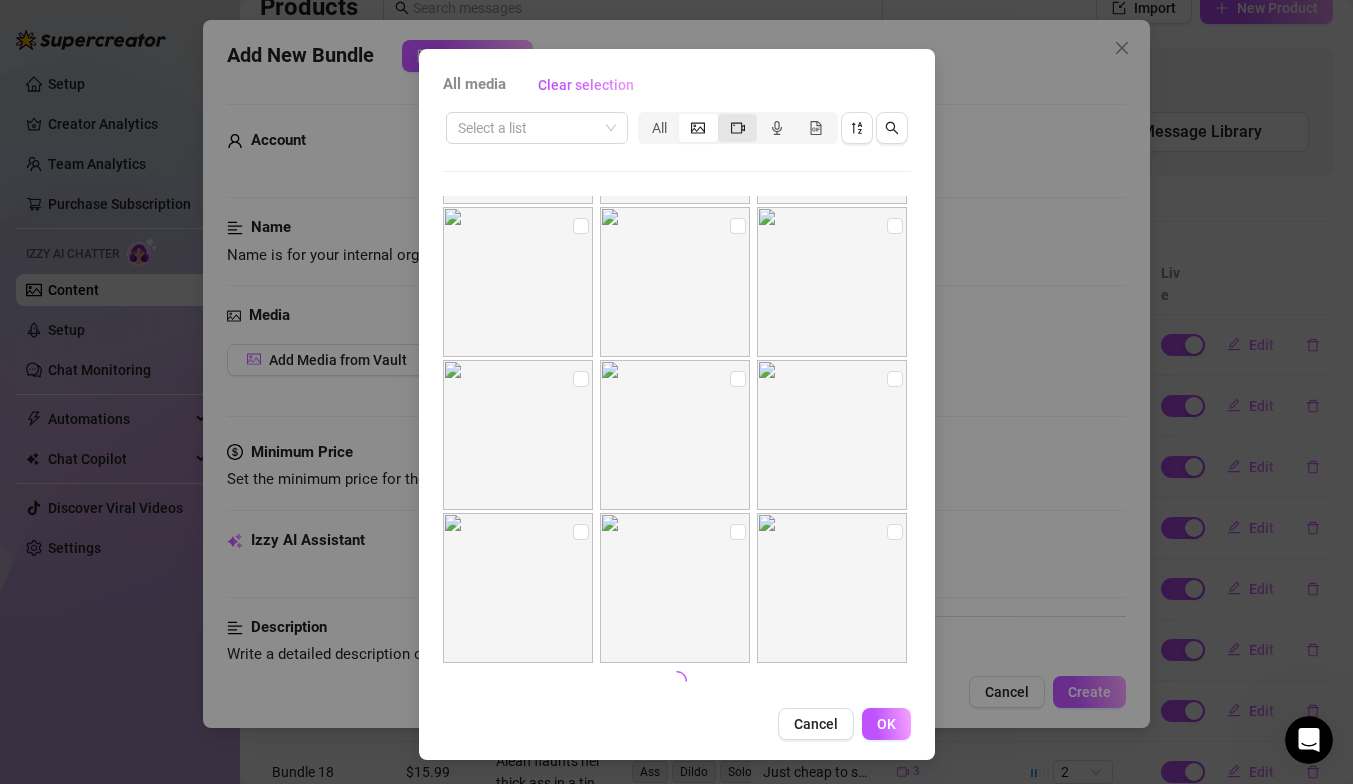 click 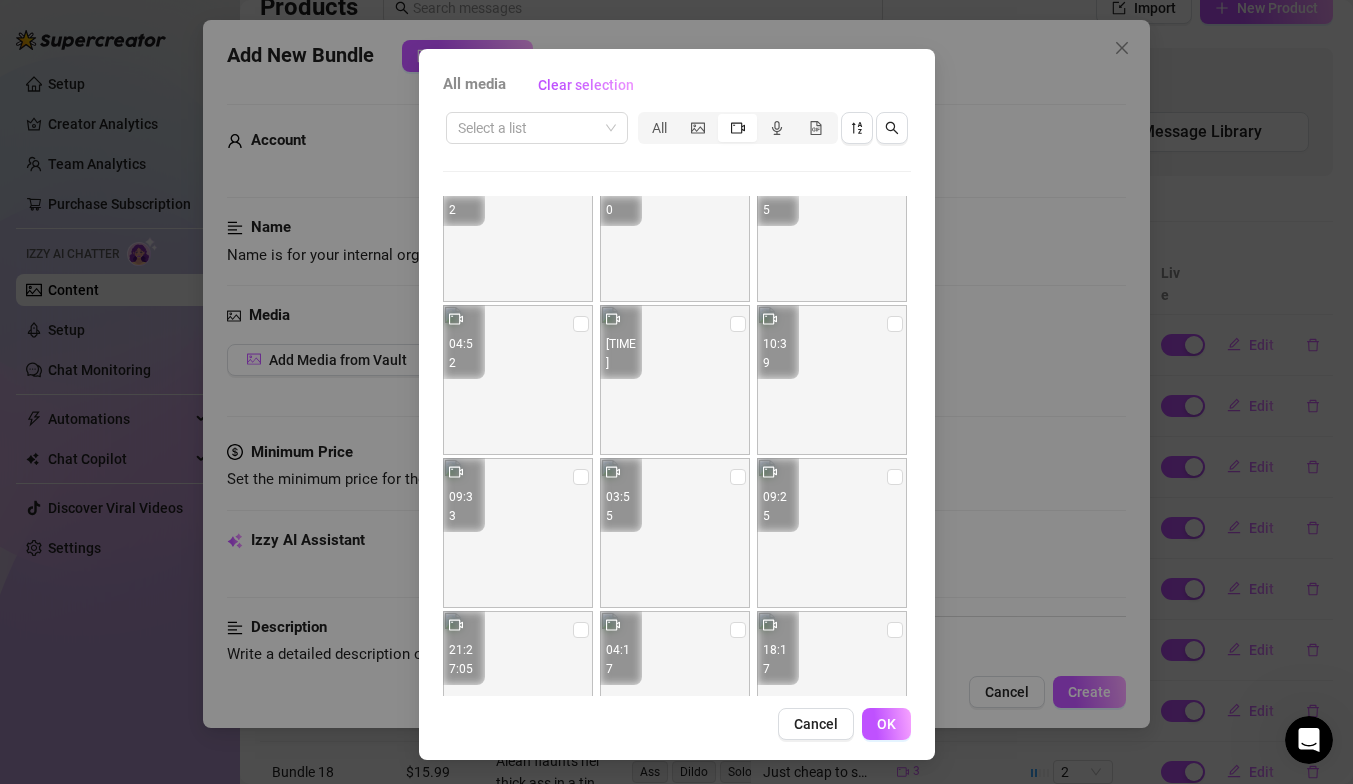 scroll, scrollTop: 0, scrollLeft: 0, axis: both 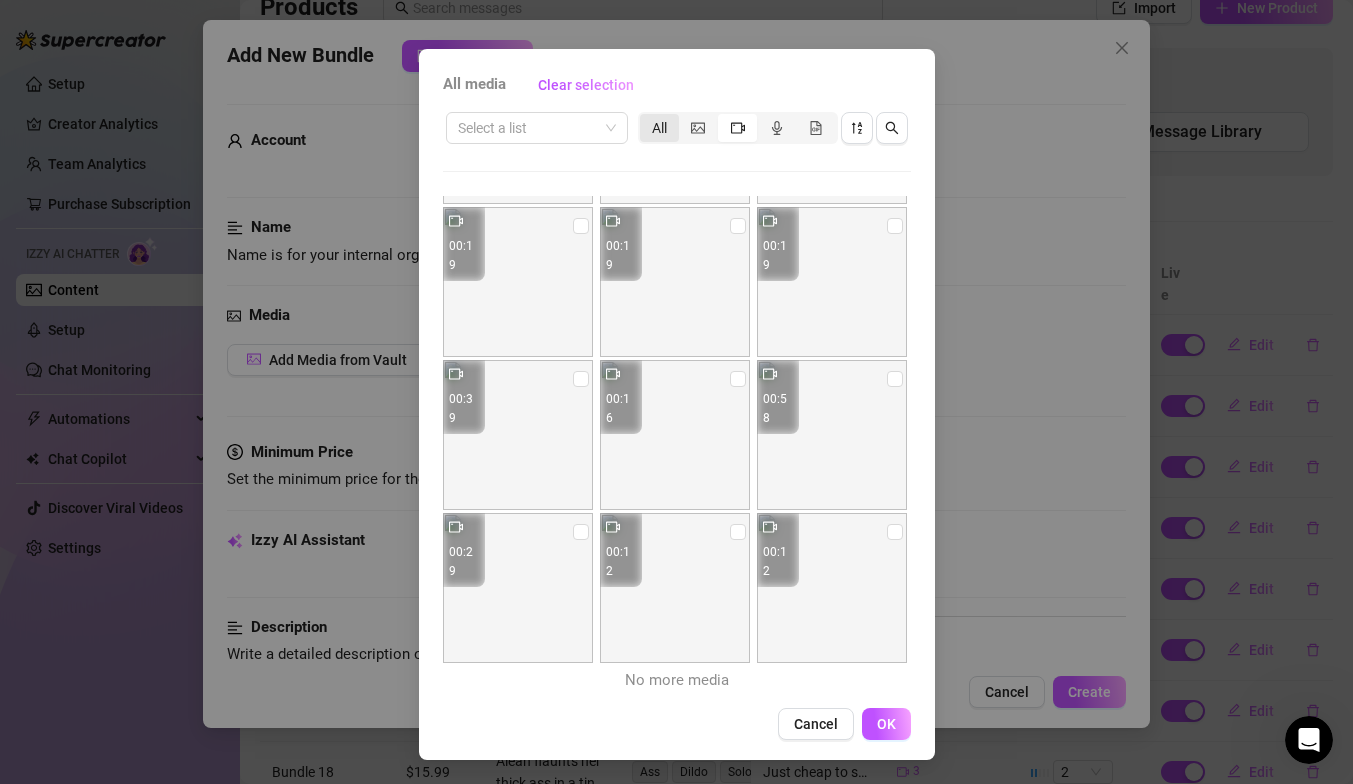click on "All" at bounding box center (659, 128) 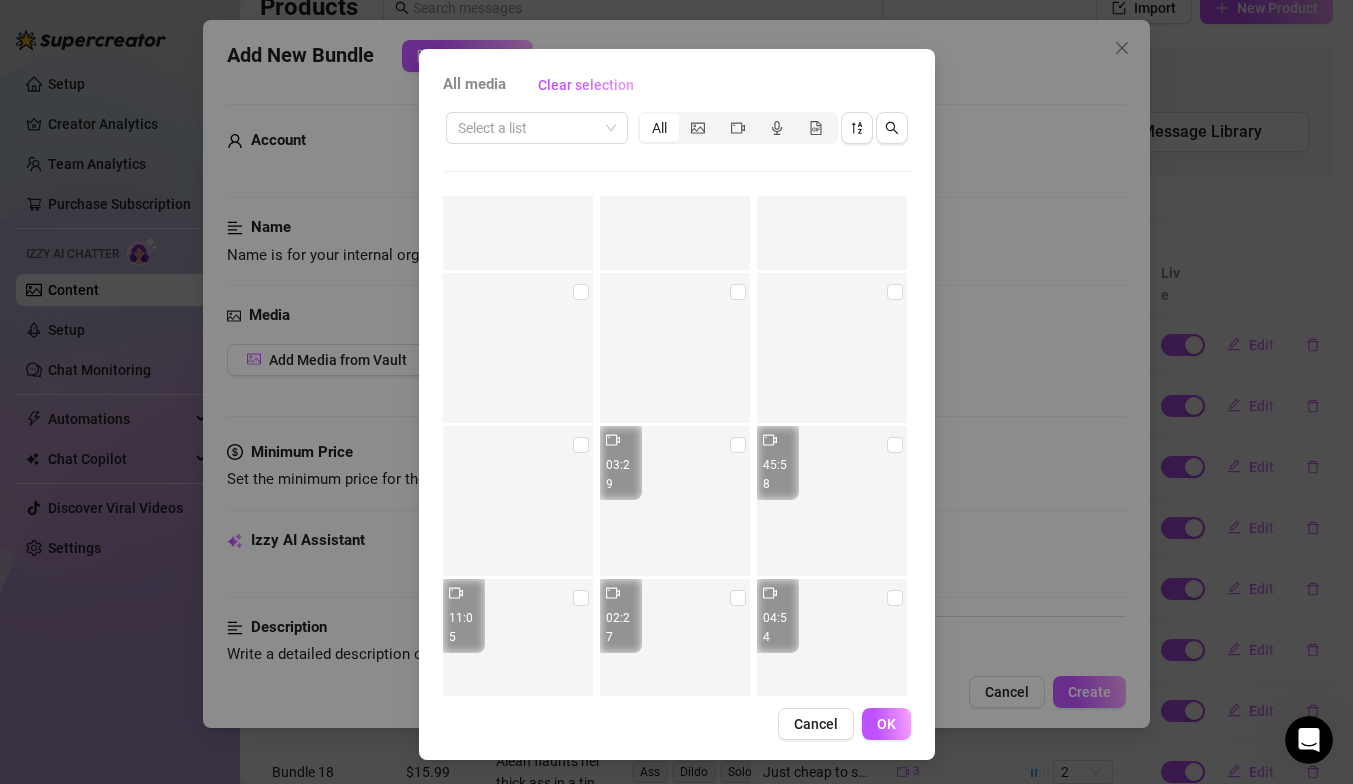 scroll, scrollTop: 2815, scrollLeft: 0, axis: vertical 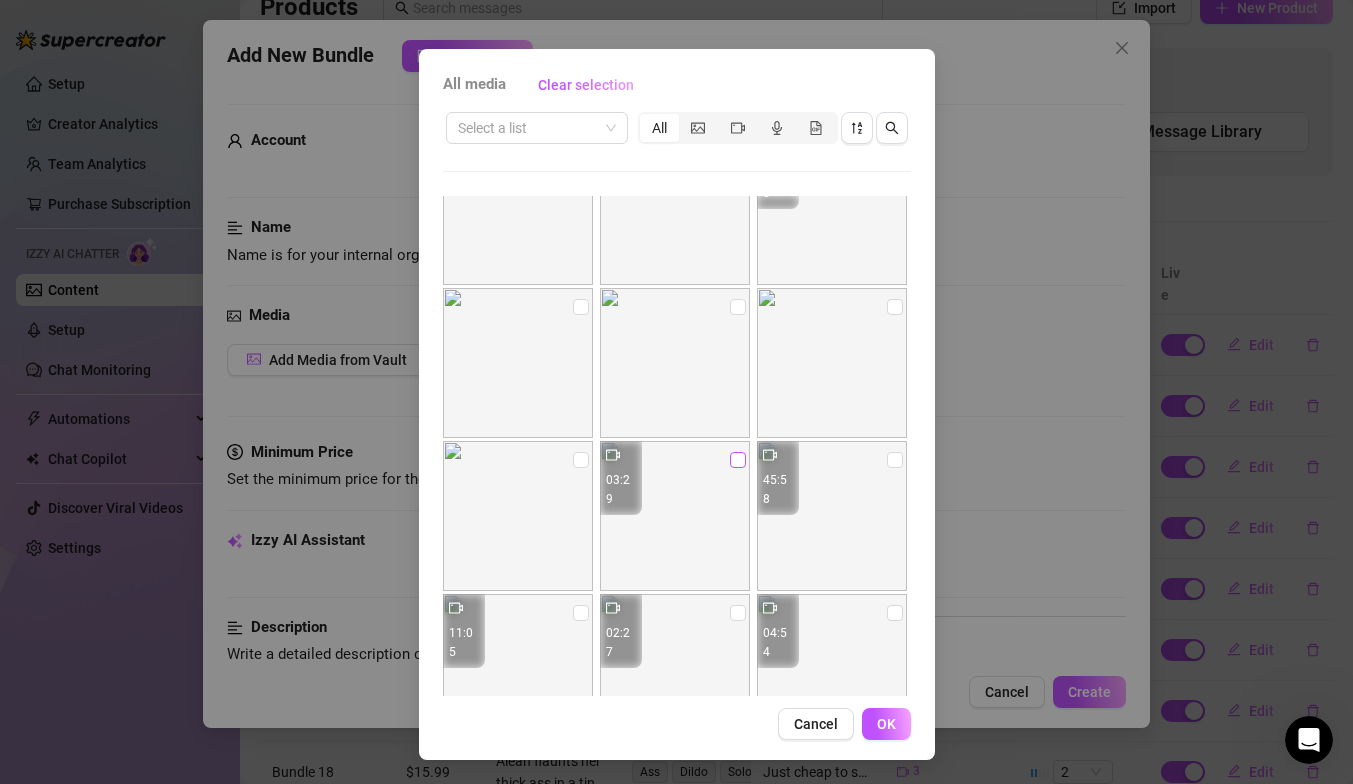 click at bounding box center (738, 460) 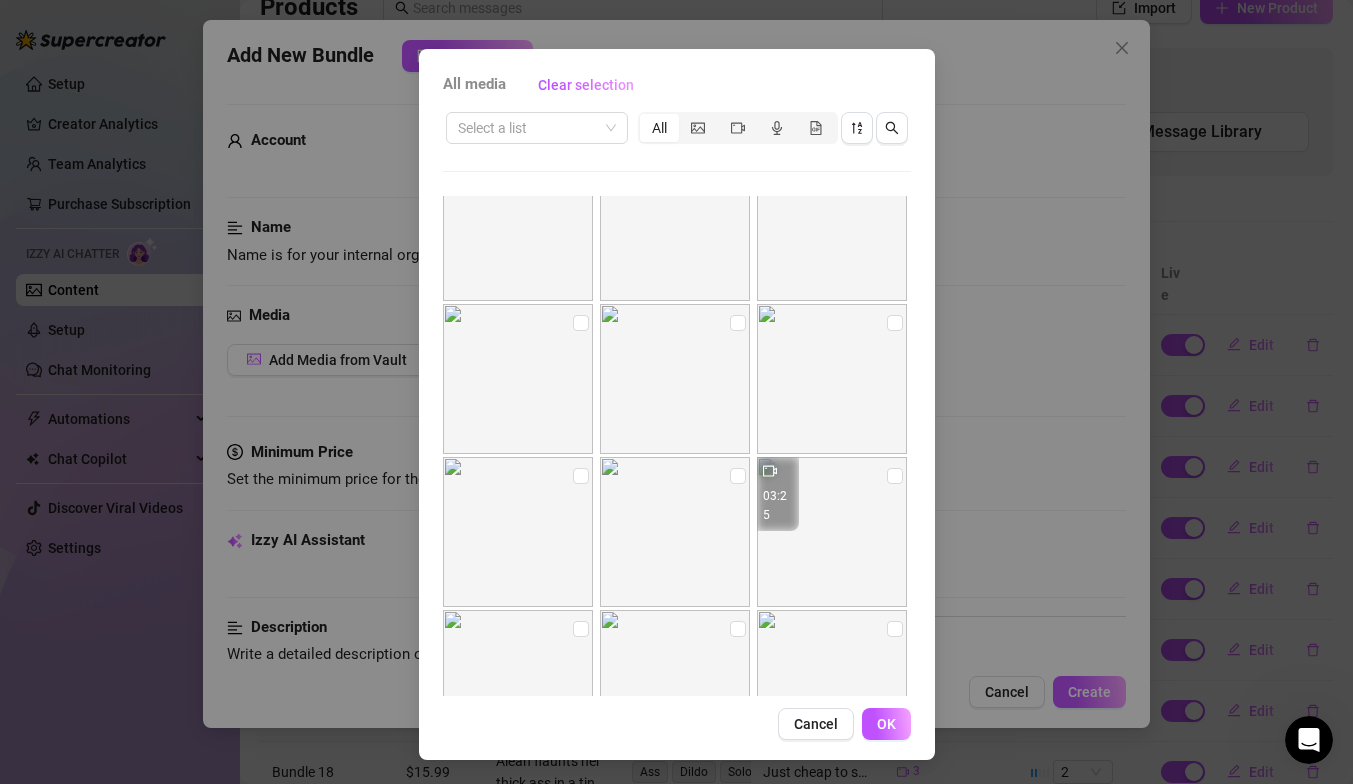 scroll, scrollTop: 2431, scrollLeft: 0, axis: vertical 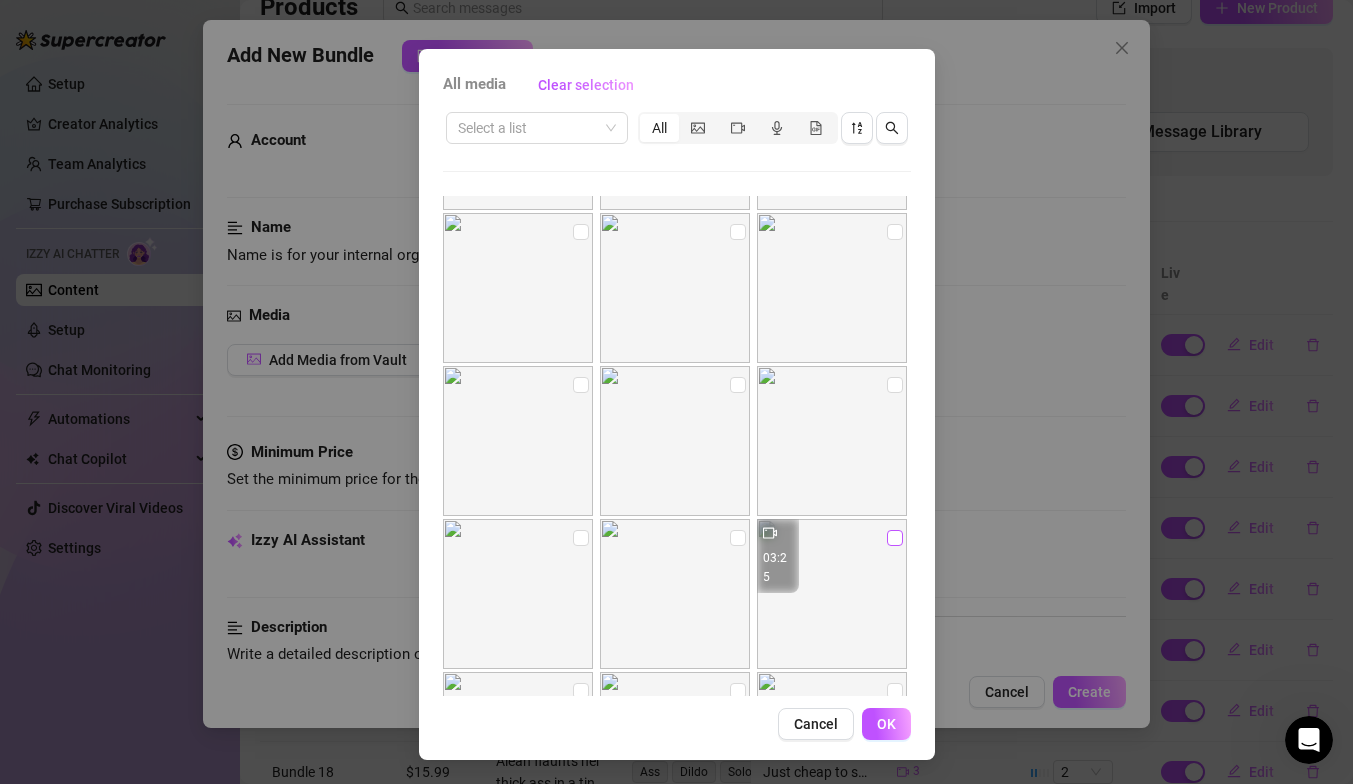 click at bounding box center (895, 538) 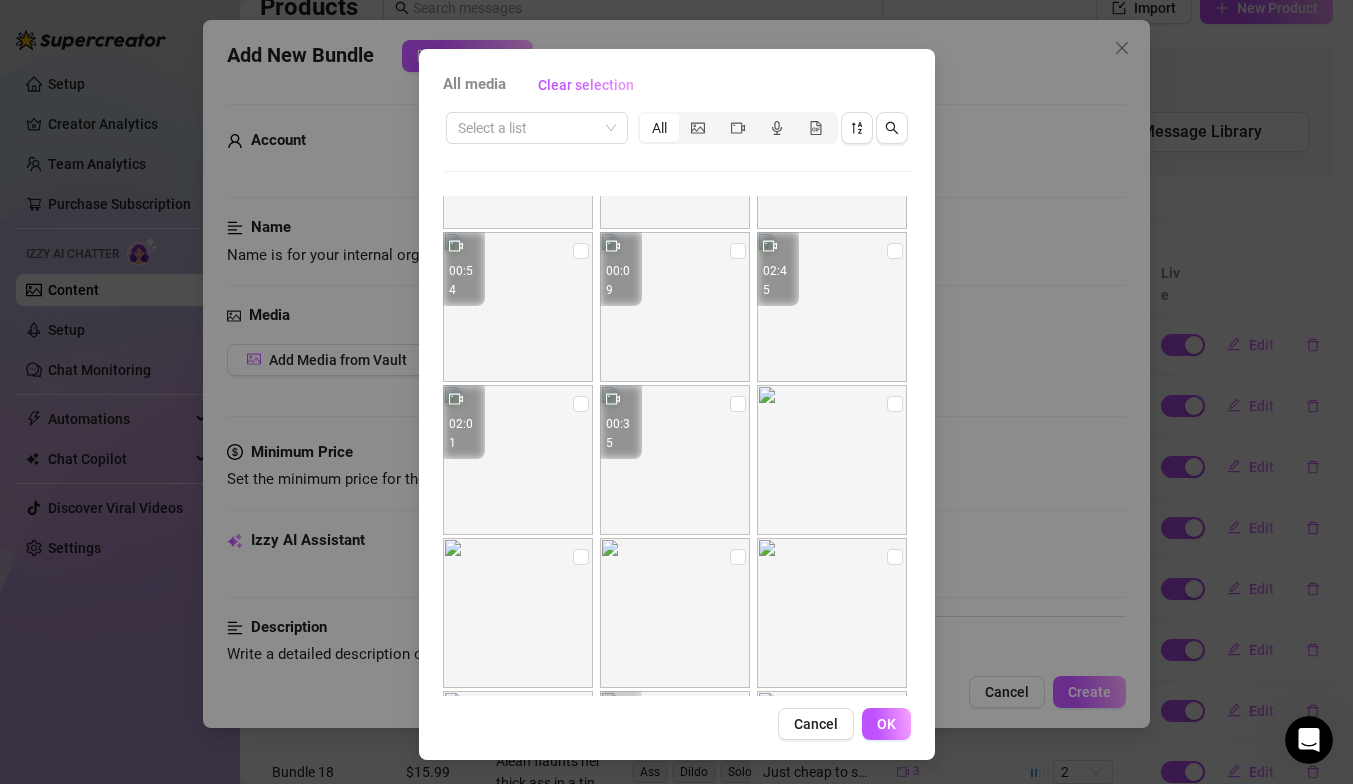 scroll, scrollTop: 10214, scrollLeft: 0, axis: vertical 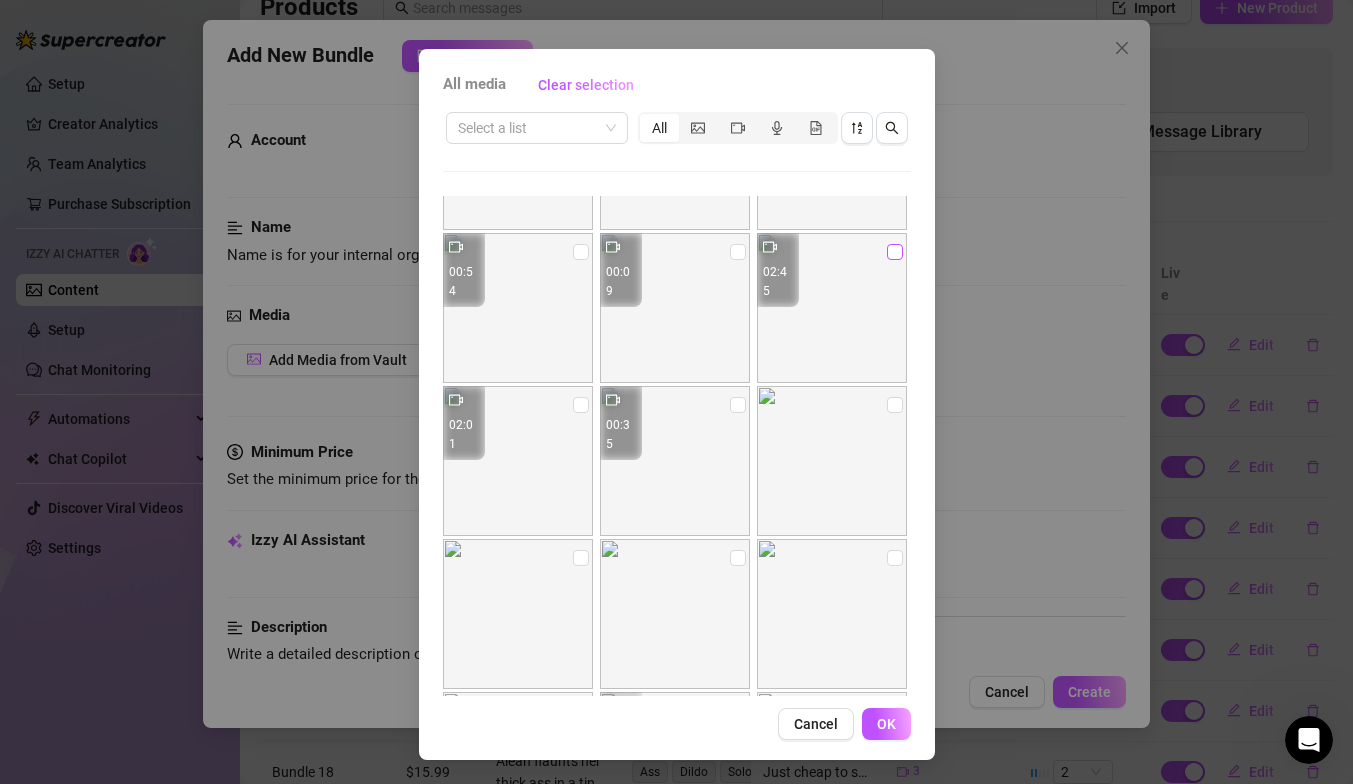 click at bounding box center [895, 252] 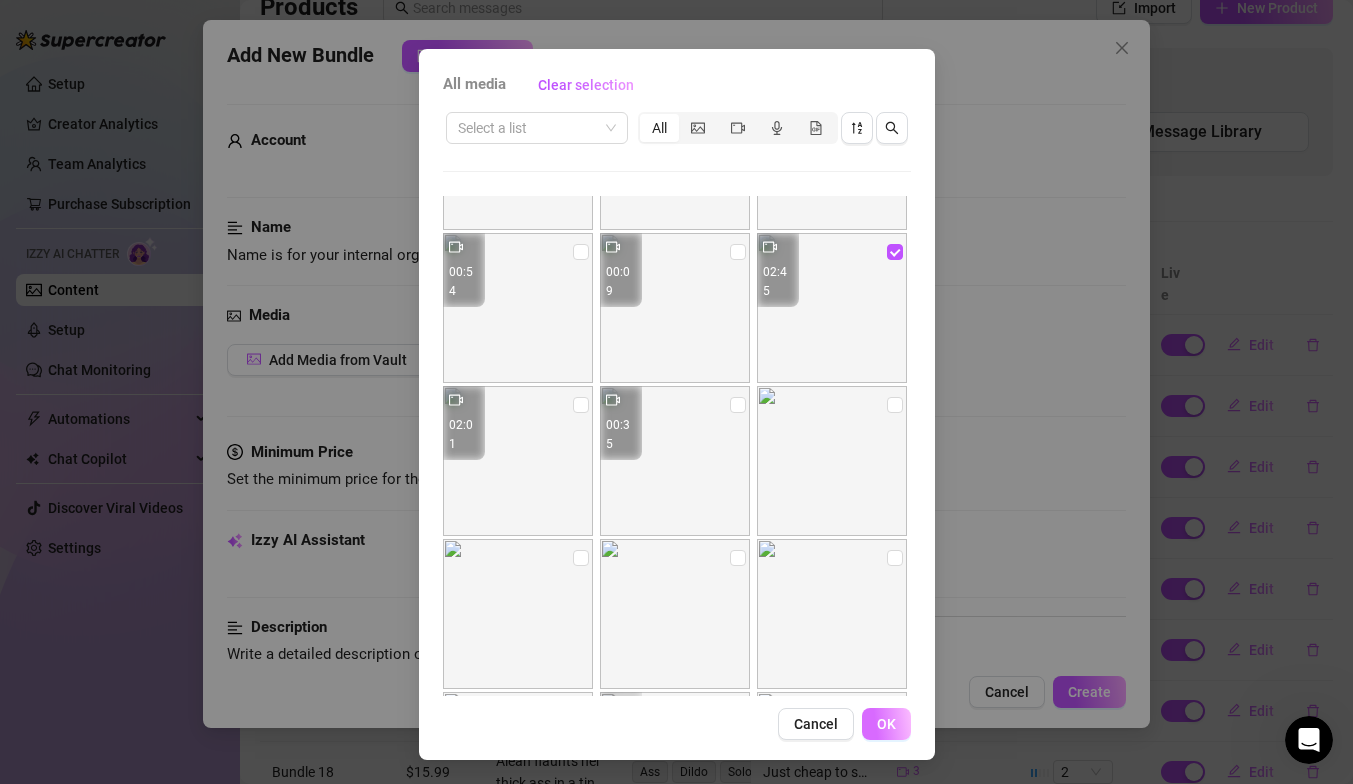 click on "OK" at bounding box center [886, 724] 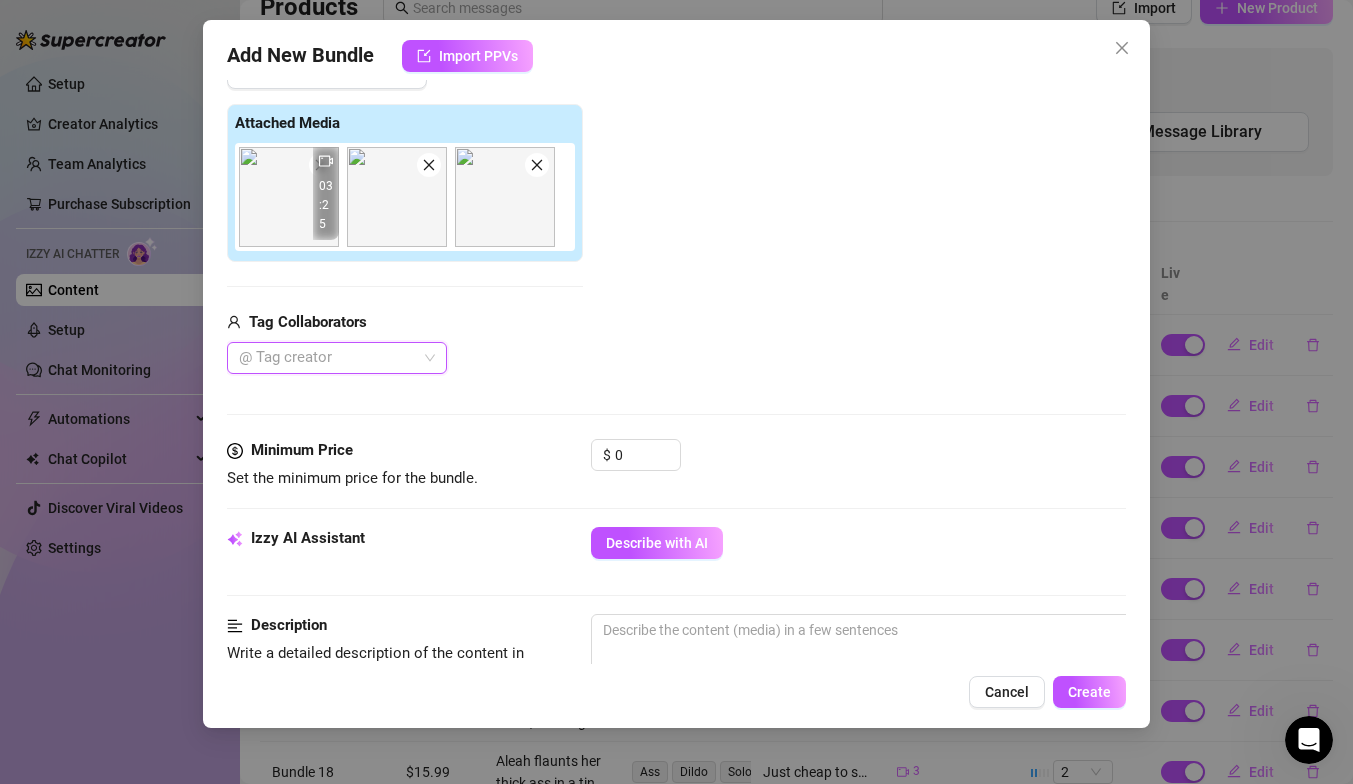 scroll, scrollTop: 360, scrollLeft: 0, axis: vertical 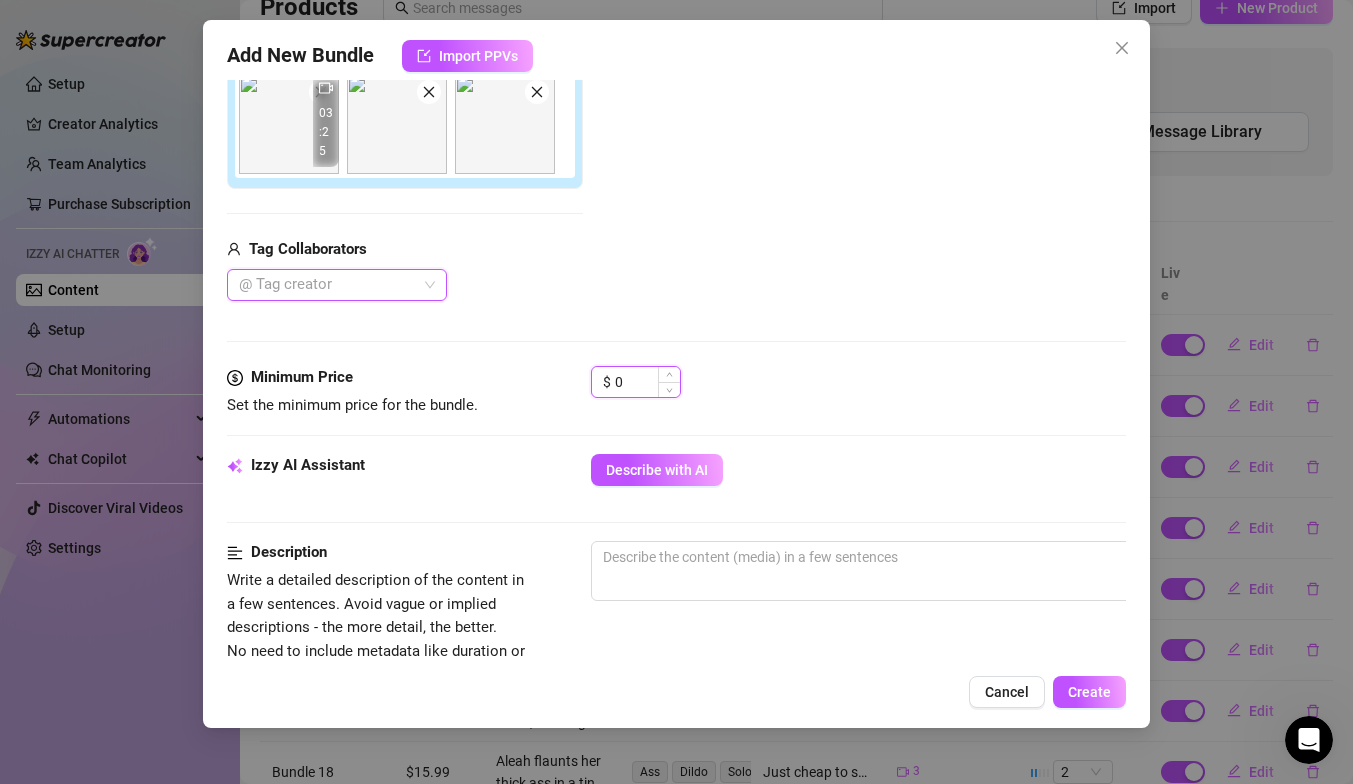 click on "0" at bounding box center (647, 382) 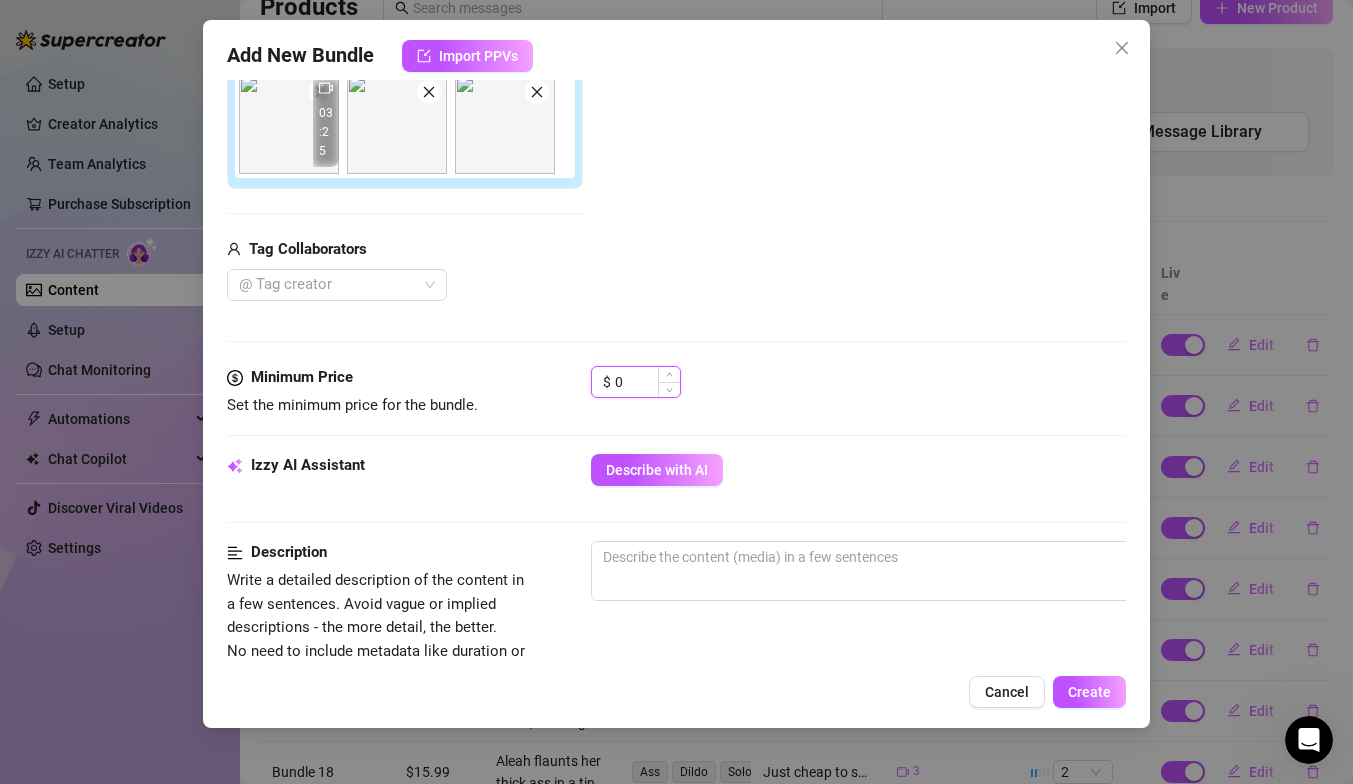 click on "0" at bounding box center [647, 382] 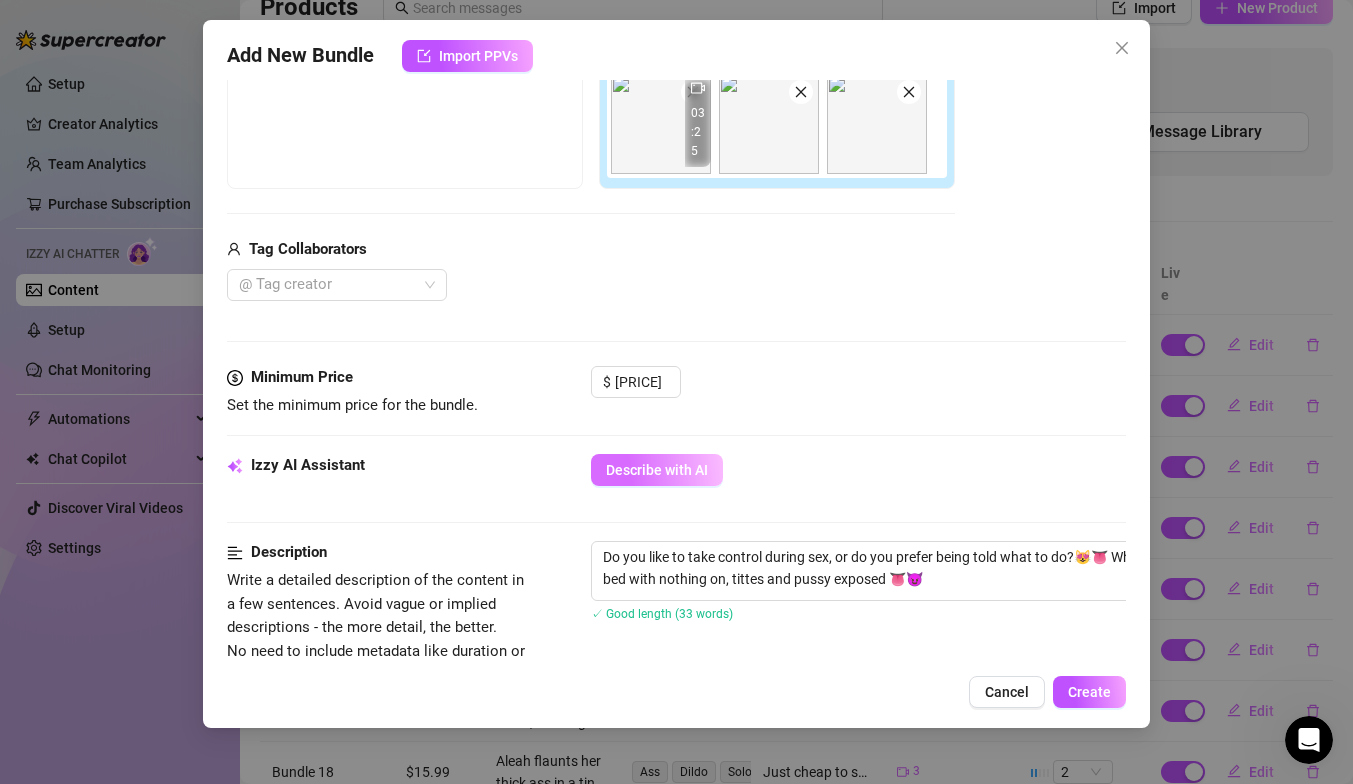 click on "Describe with AI" at bounding box center (657, 470) 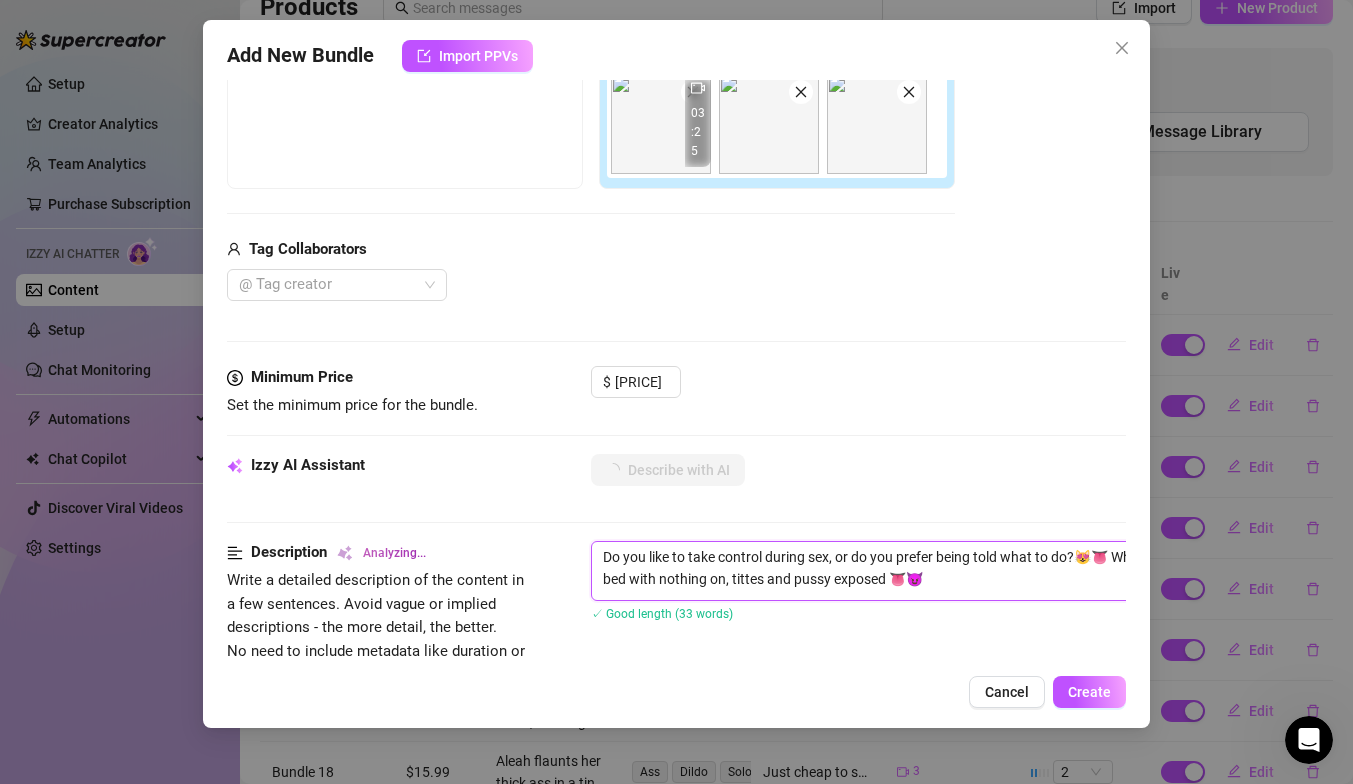 drag, startPoint x: 936, startPoint y: 572, endPoint x: 560, endPoint y: 545, distance: 376.96817 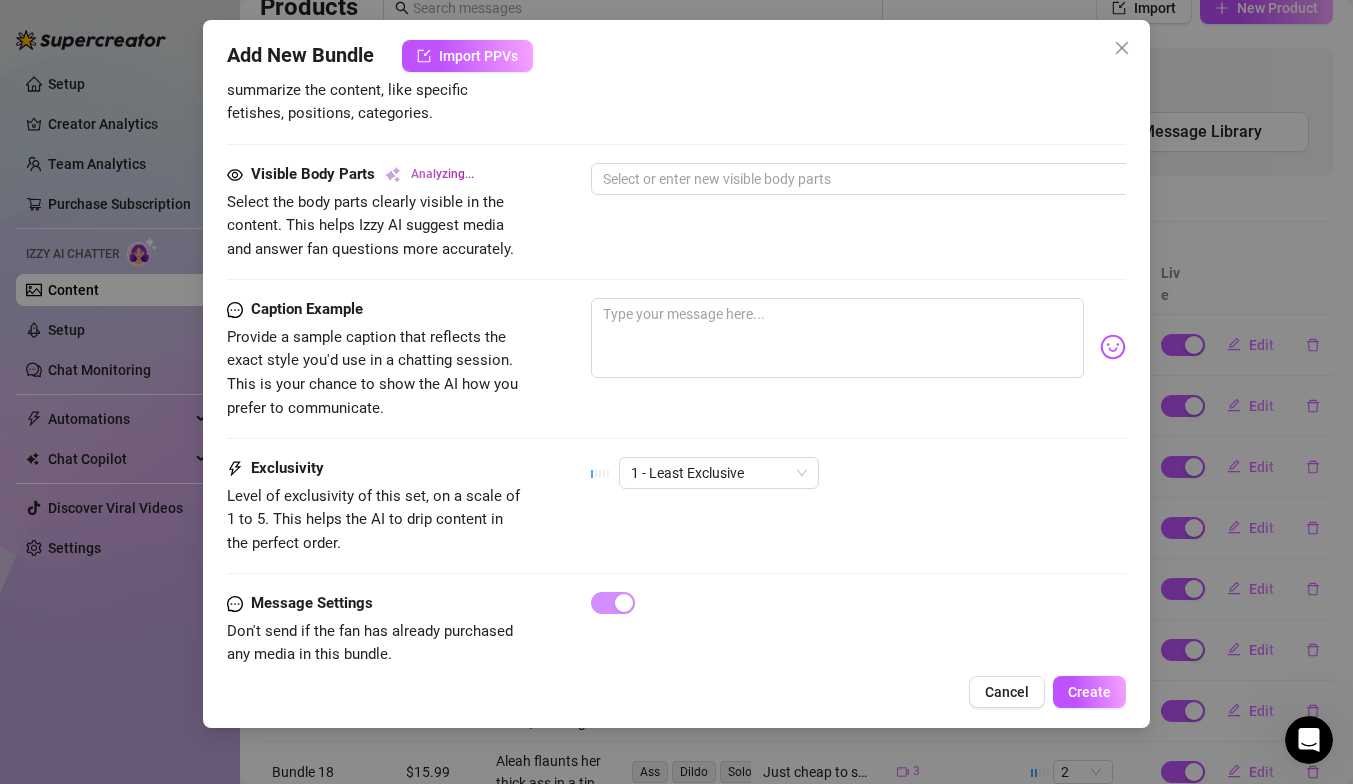 scroll, scrollTop: 1096, scrollLeft: 0, axis: vertical 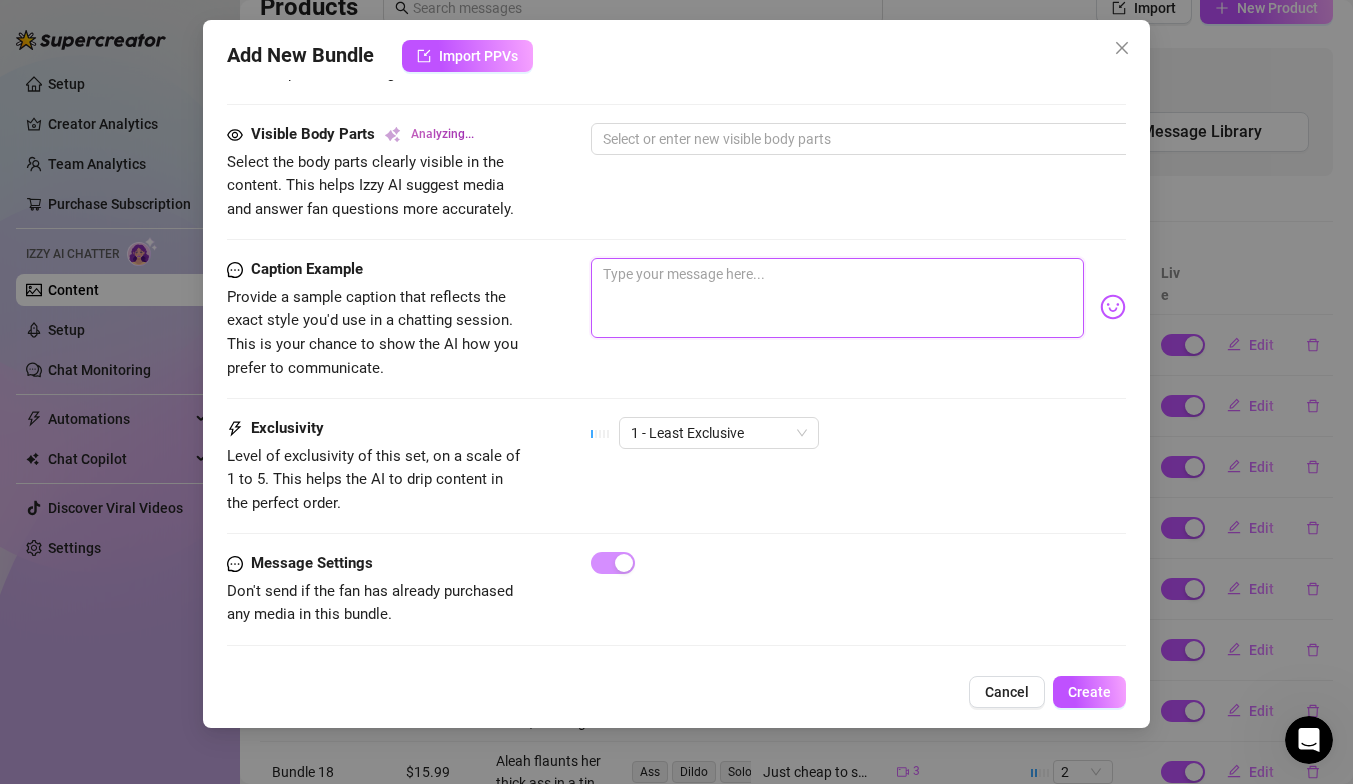 paste on "Do you like to take control during sex, or do you prefer being told what to do?😻👅 What if you see me lying in bed with nothing on, tittes and pussy exposed 👅😈" 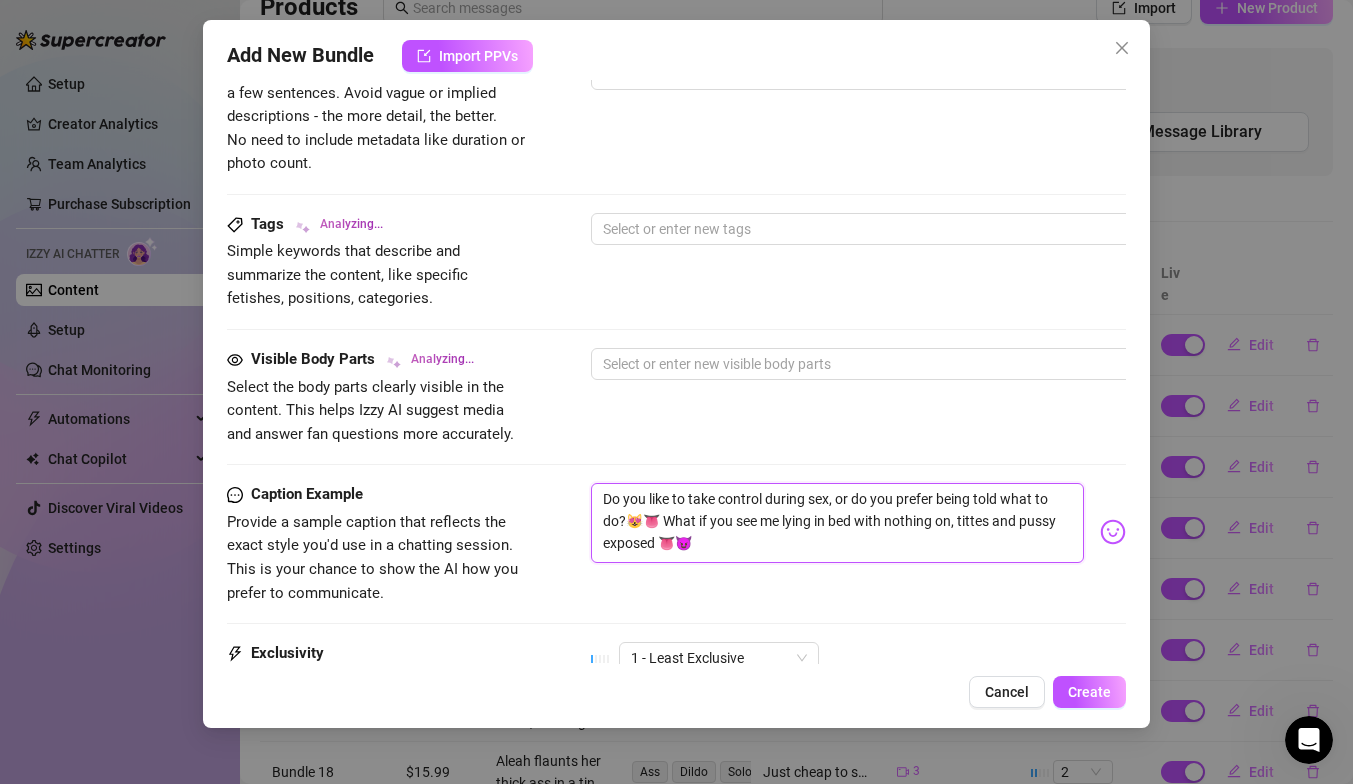 scroll, scrollTop: 875, scrollLeft: 0, axis: vertical 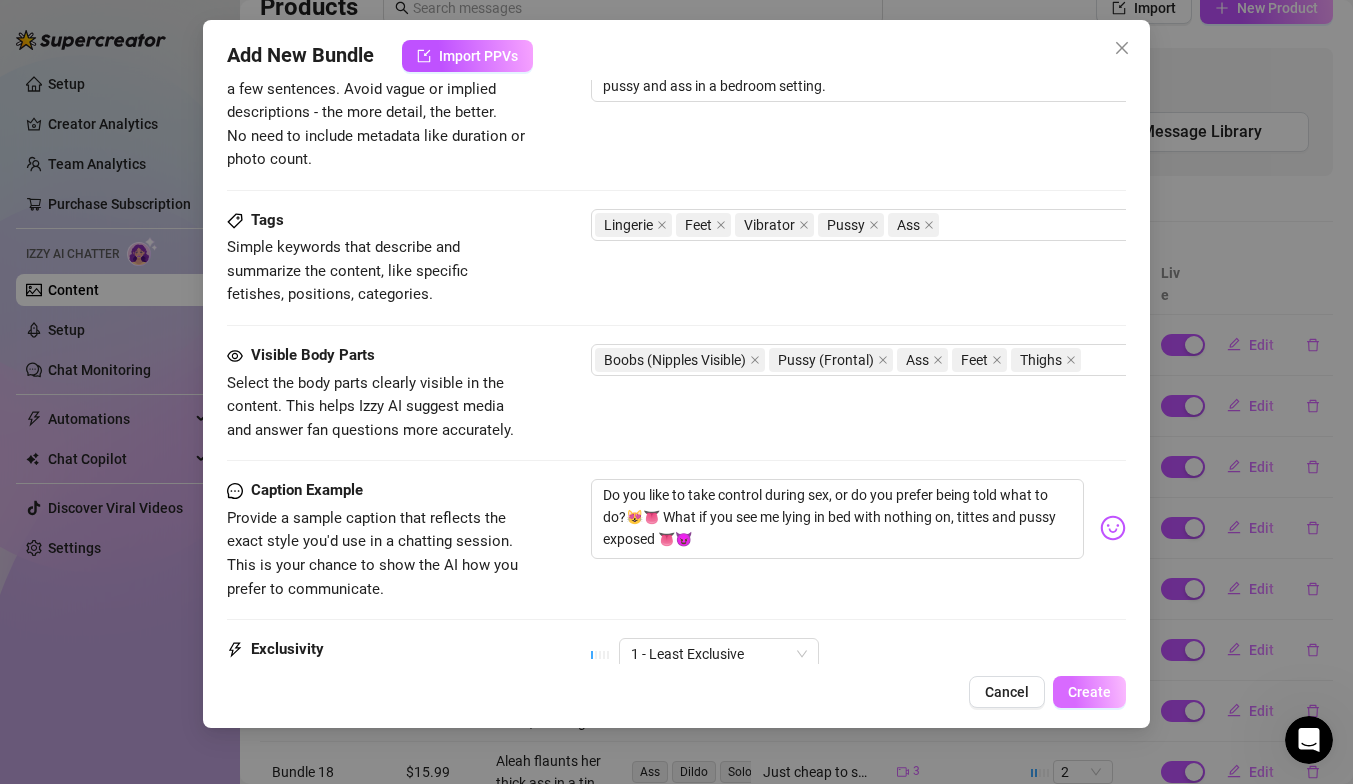 click on "Create" at bounding box center (1089, 692) 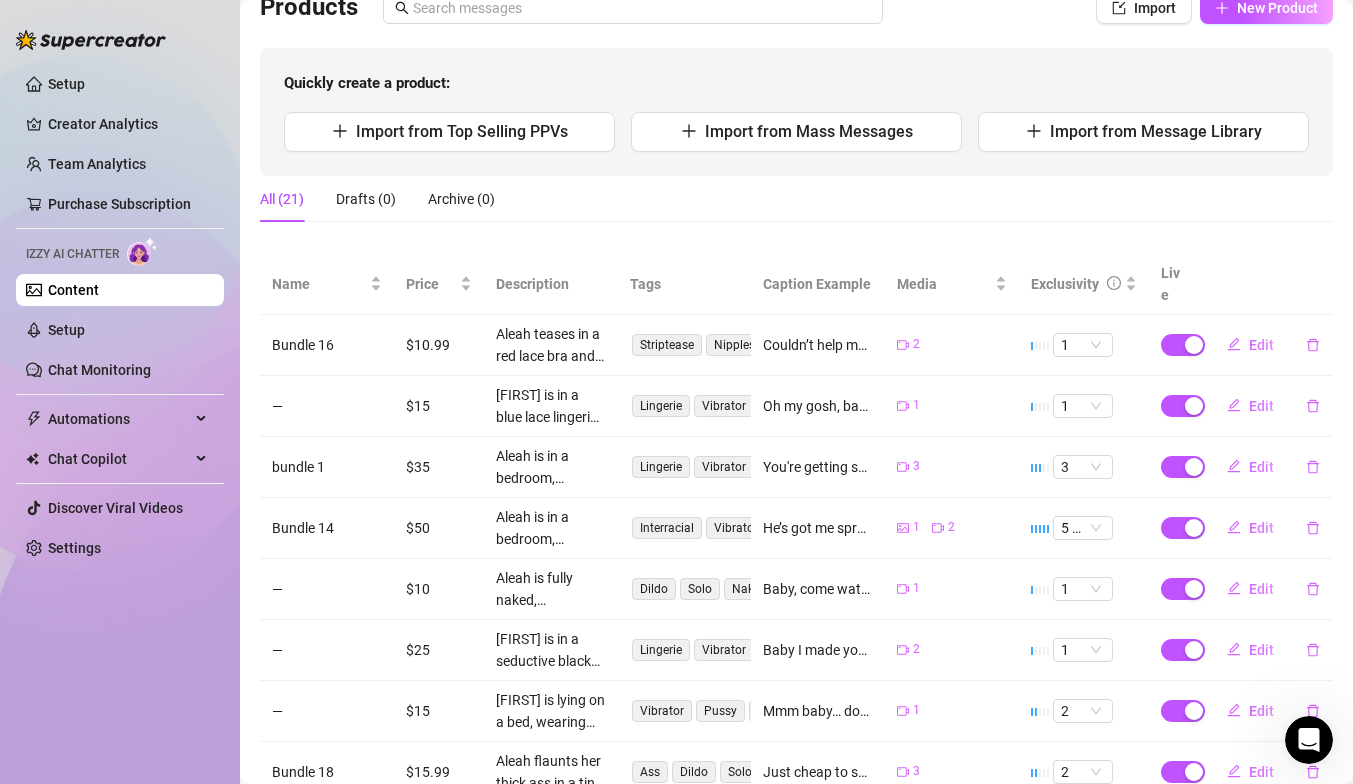 click on "All (21) Drafts (0) Archive (0)" at bounding box center [796, 199] 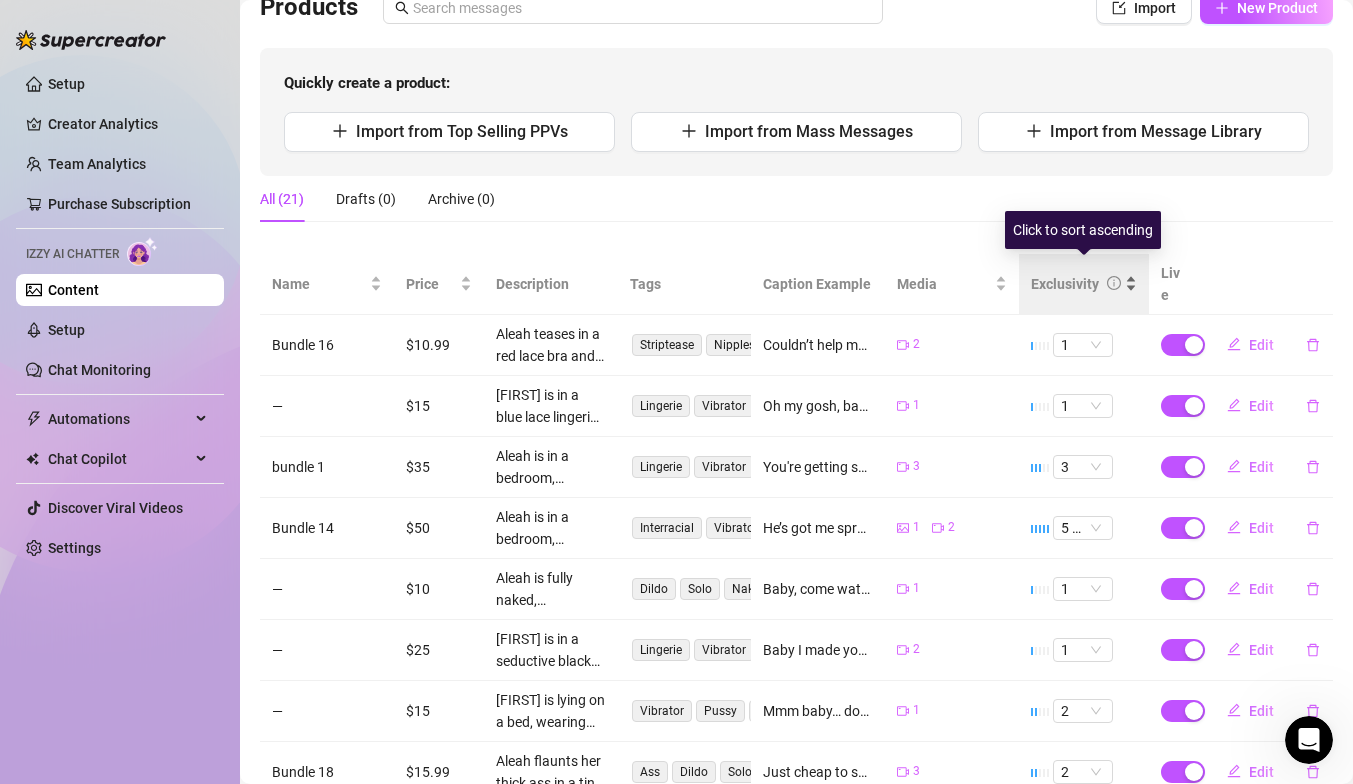 scroll, scrollTop: 0, scrollLeft: 0, axis: both 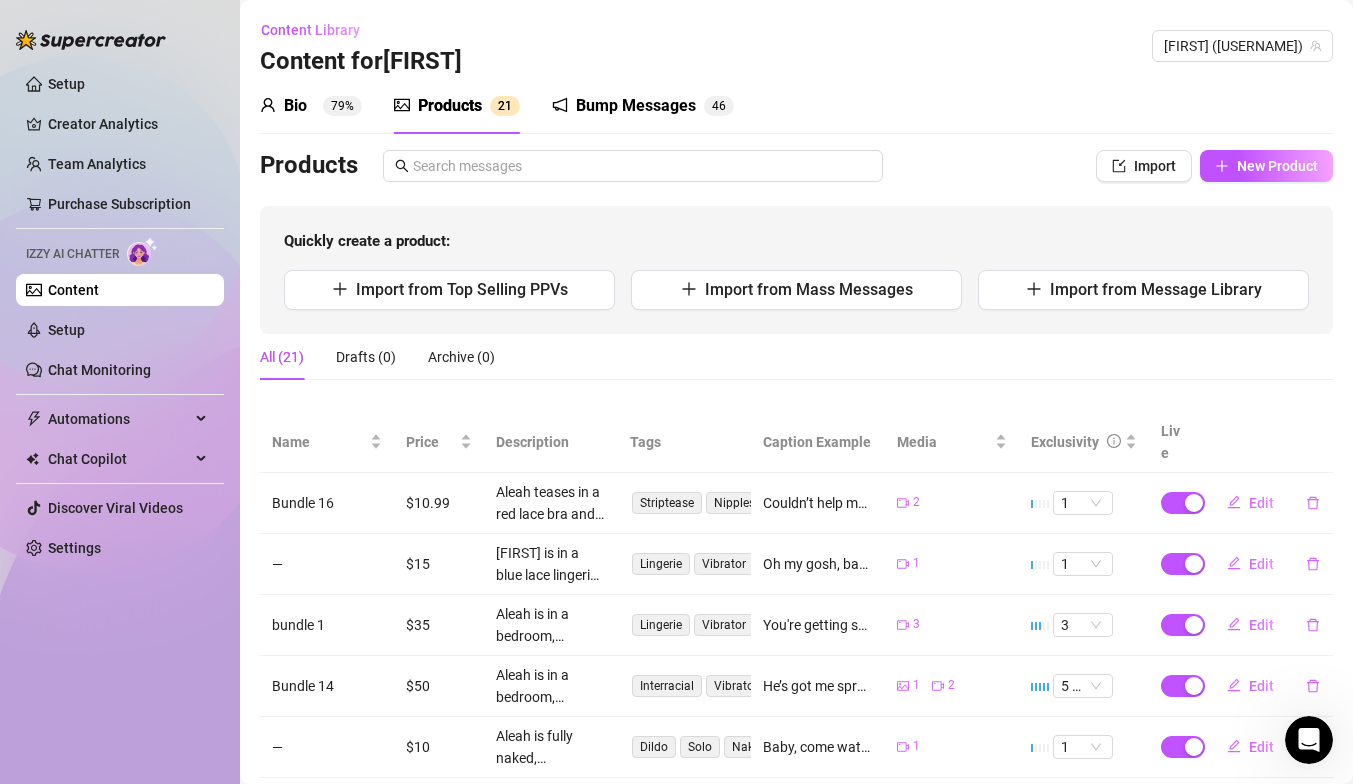 click on "Bump Messages" at bounding box center (636, 106) 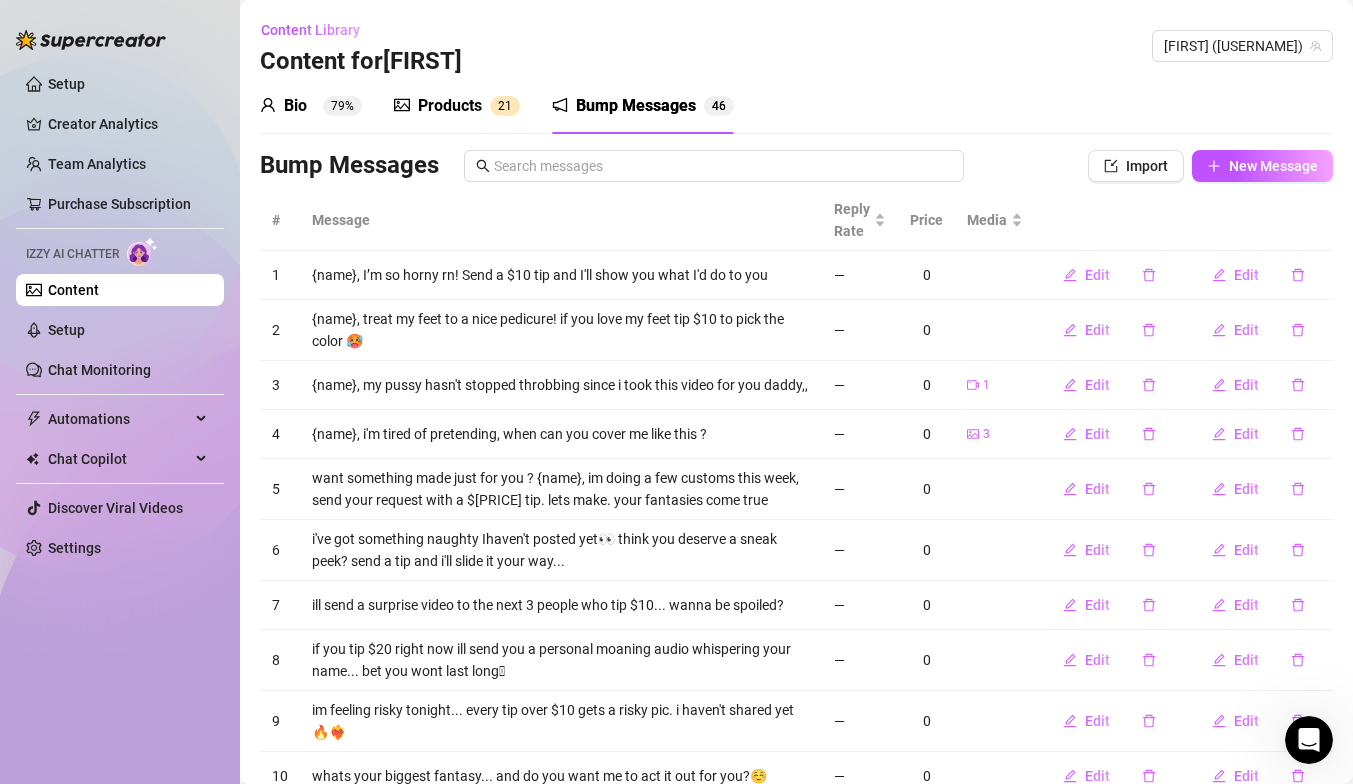 click on "Products" at bounding box center (450, 106) 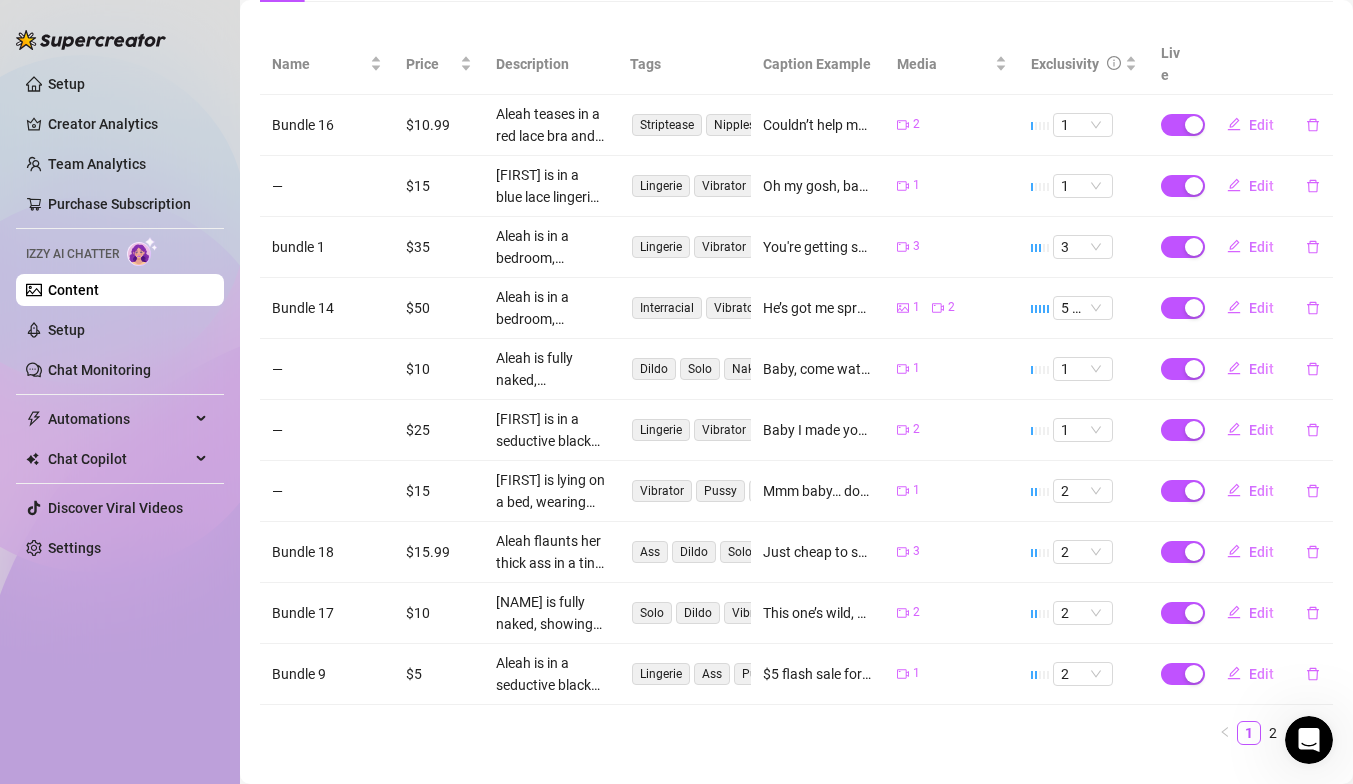 scroll, scrollTop: 392, scrollLeft: 0, axis: vertical 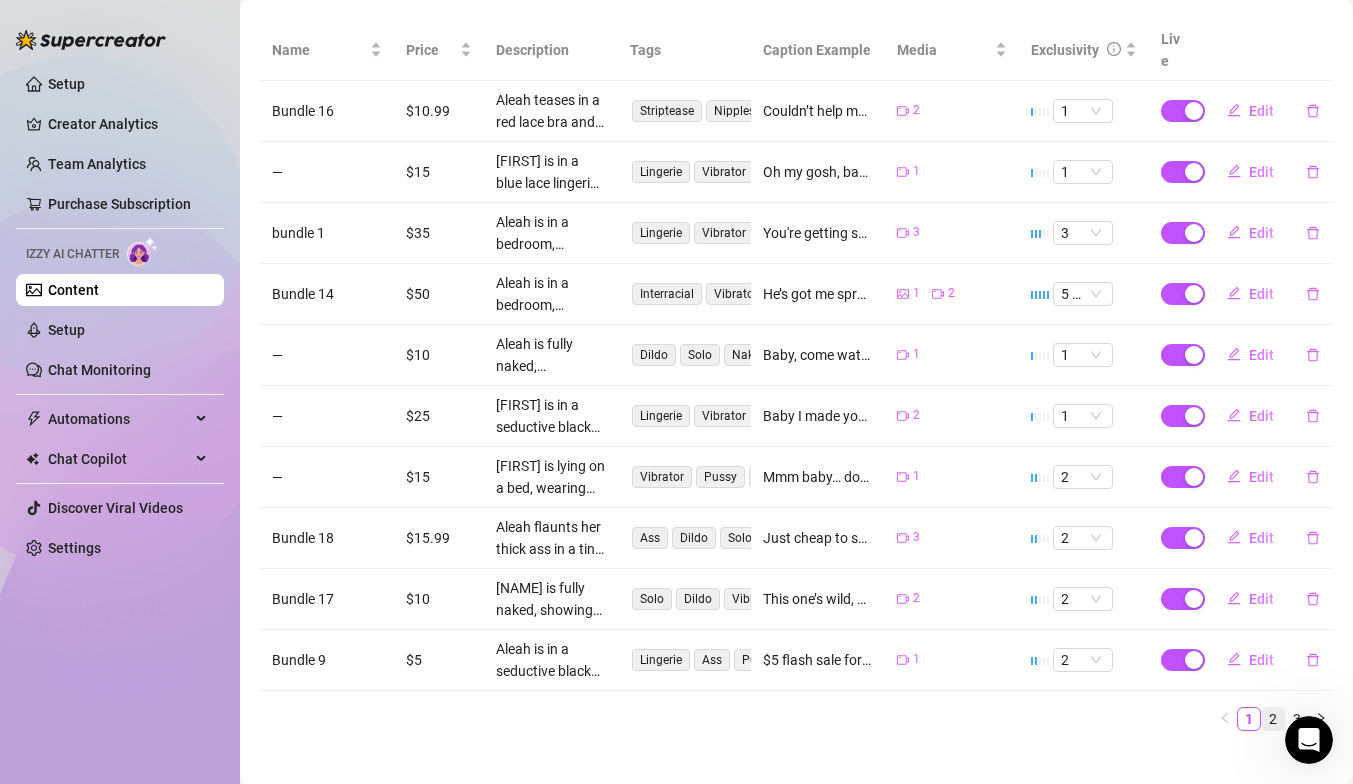 click on "2" at bounding box center (1273, 719) 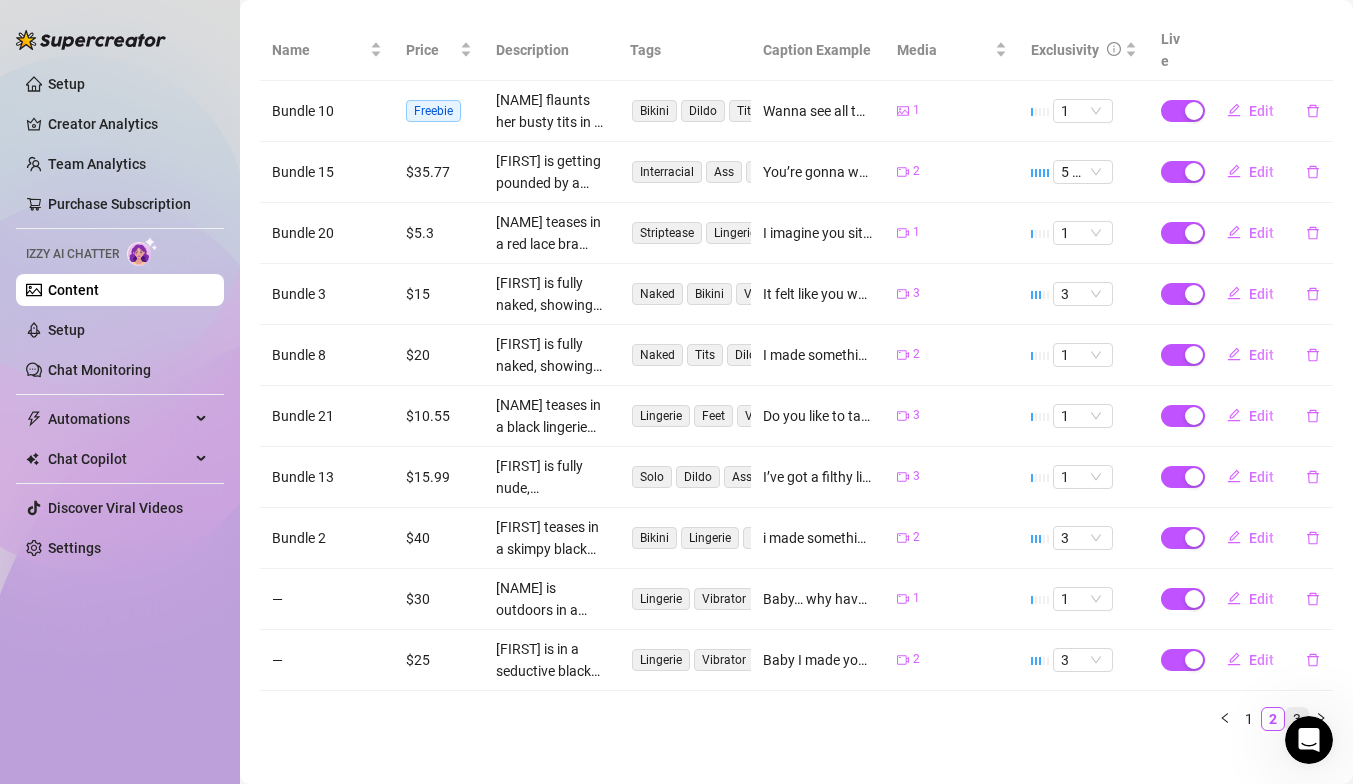 click on "3" at bounding box center [1297, 719] 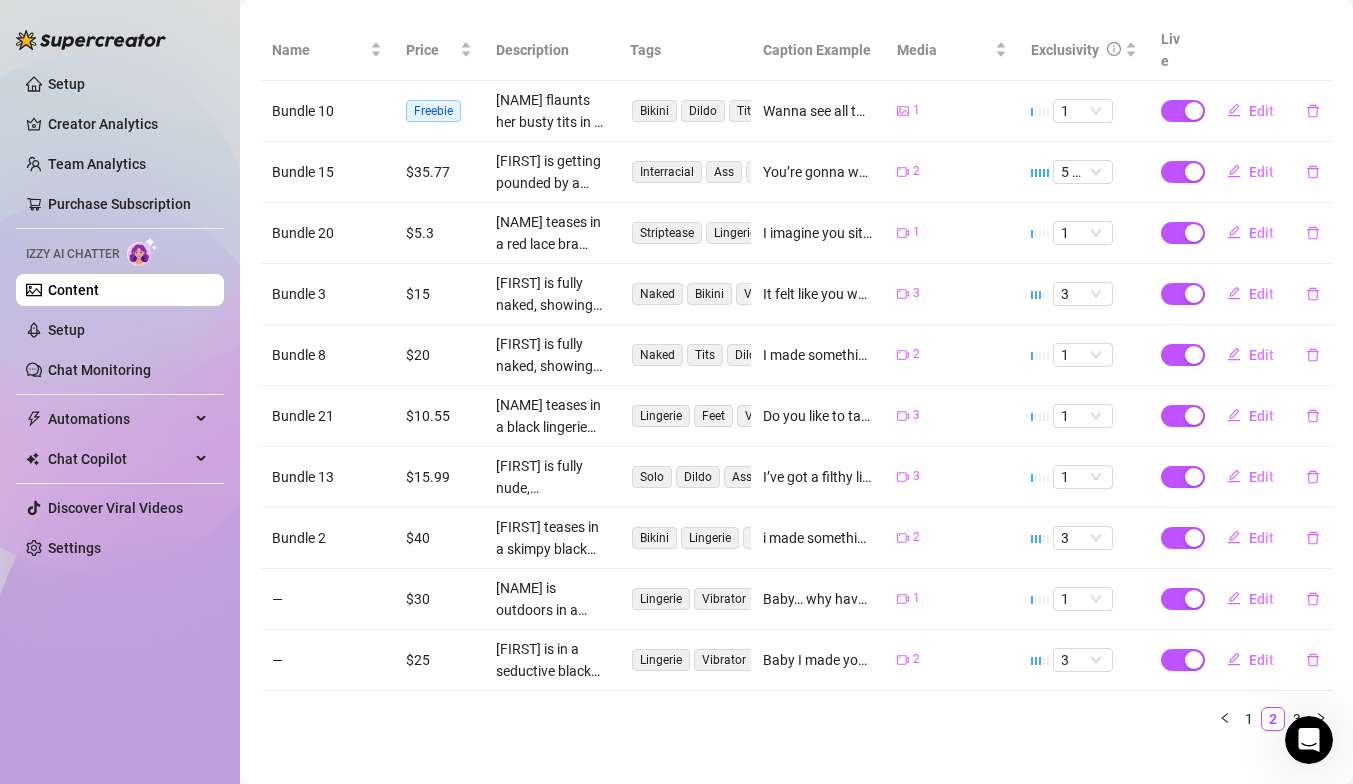 scroll, scrollTop: 0, scrollLeft: 0, axis: both 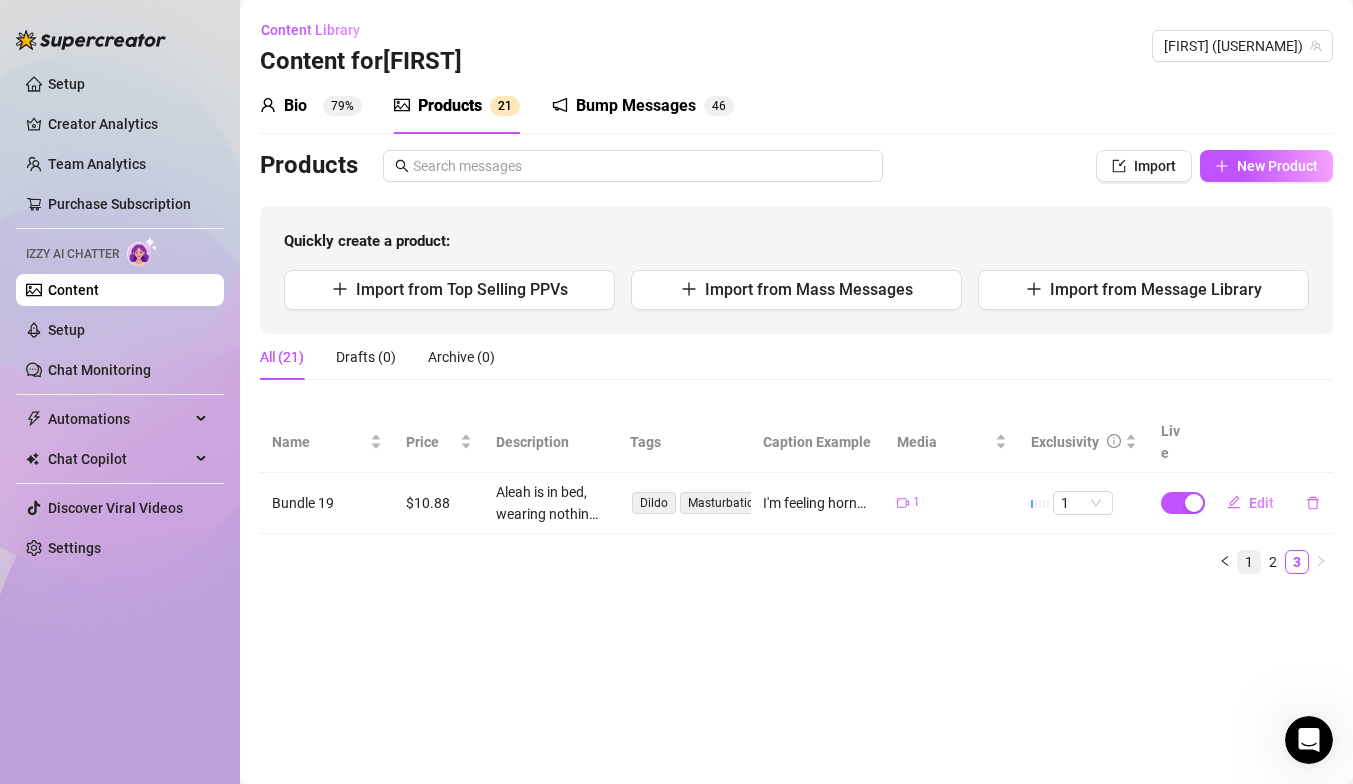 click on "1" at bounding box center (1249, 562) 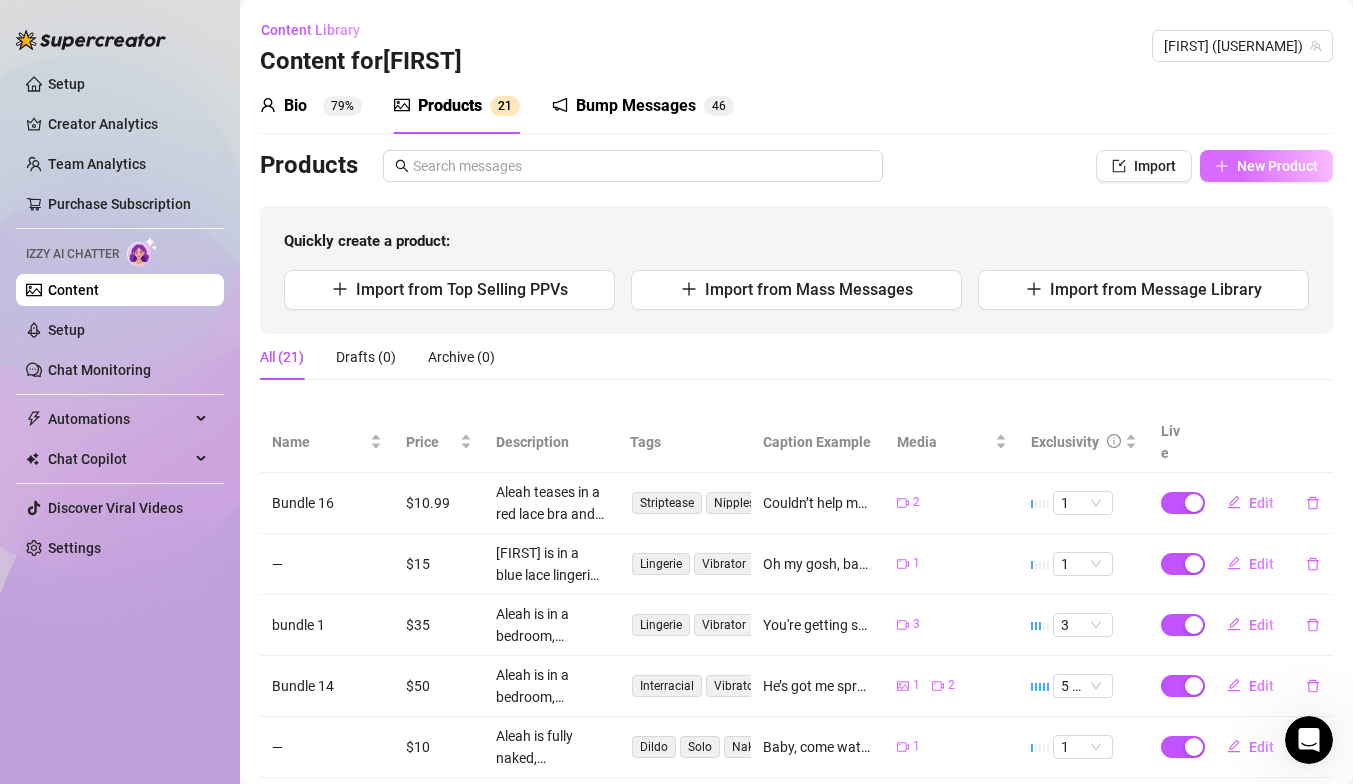 click on "New Product" at bounding box center (1277, 166) 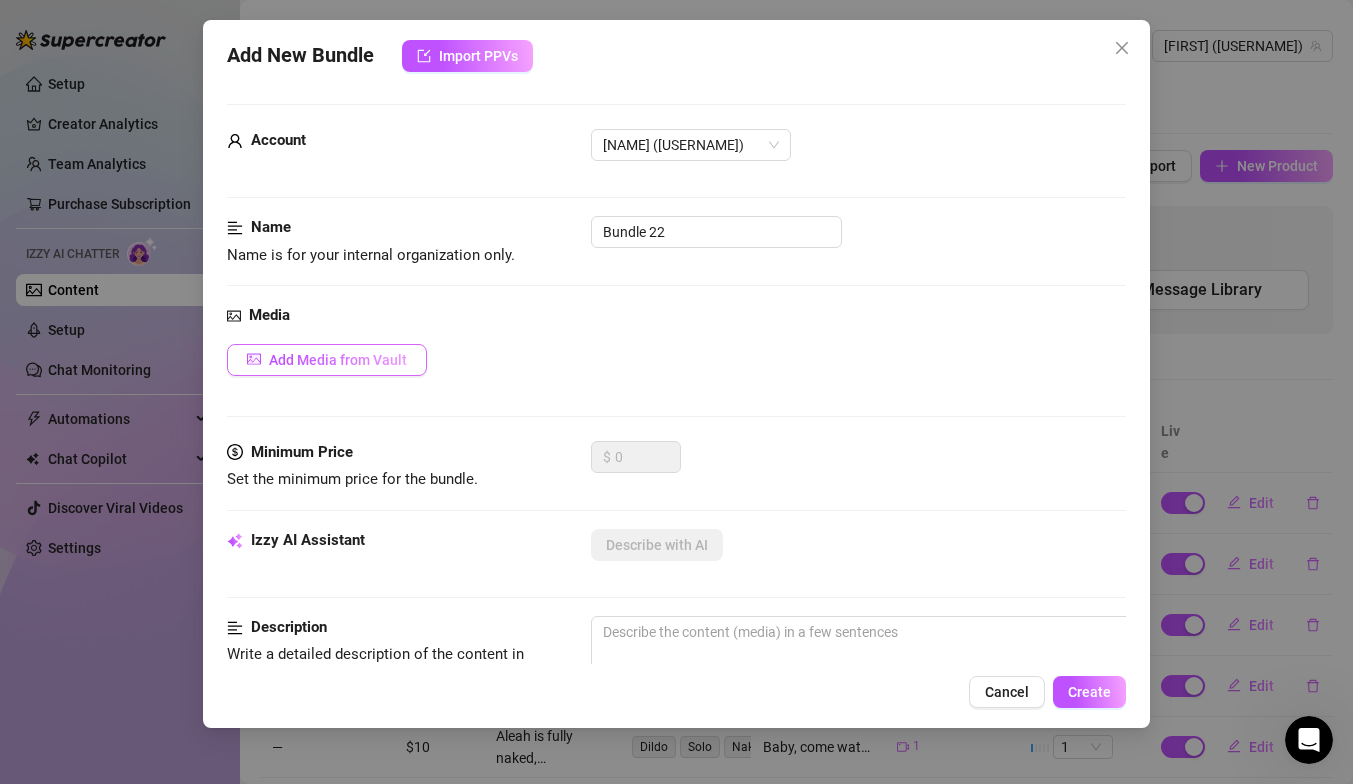 click on "Add Media from Vault" at bounding box center (338, 360) 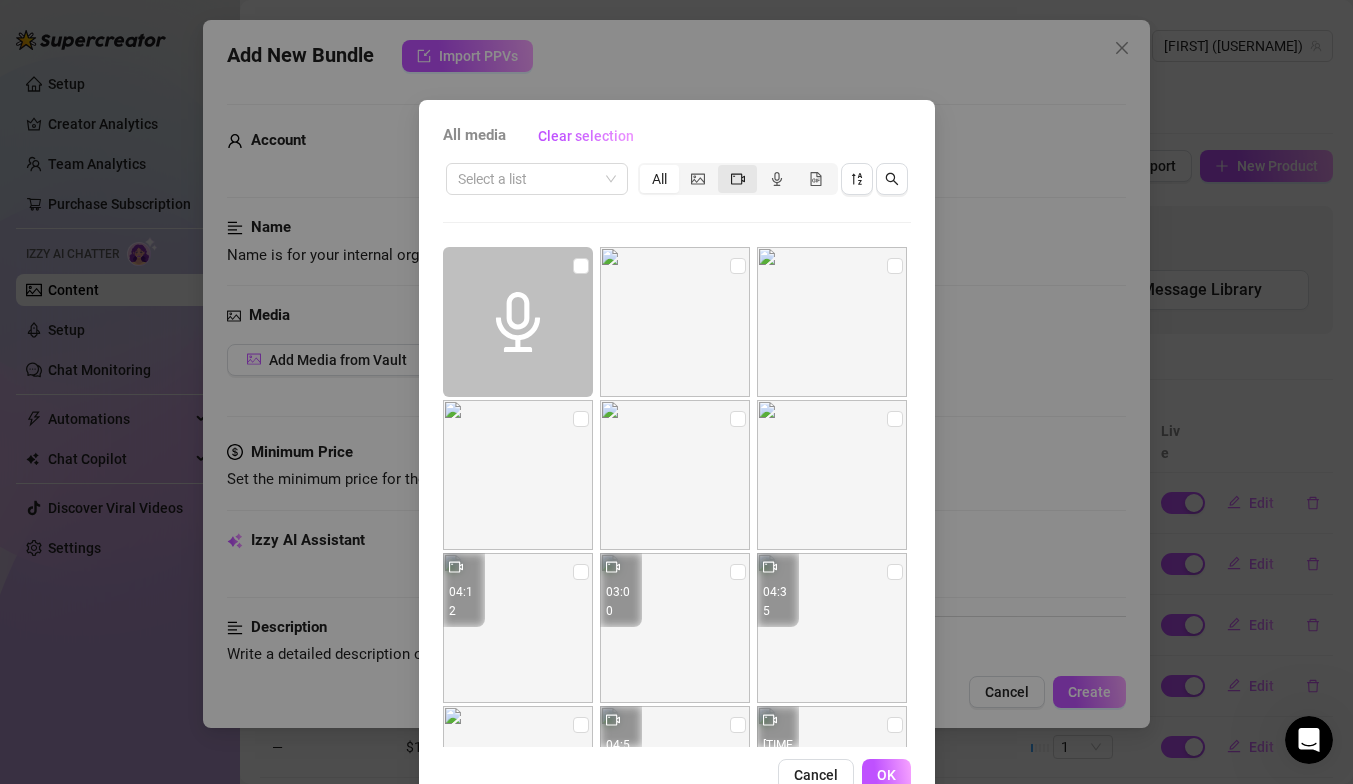 click 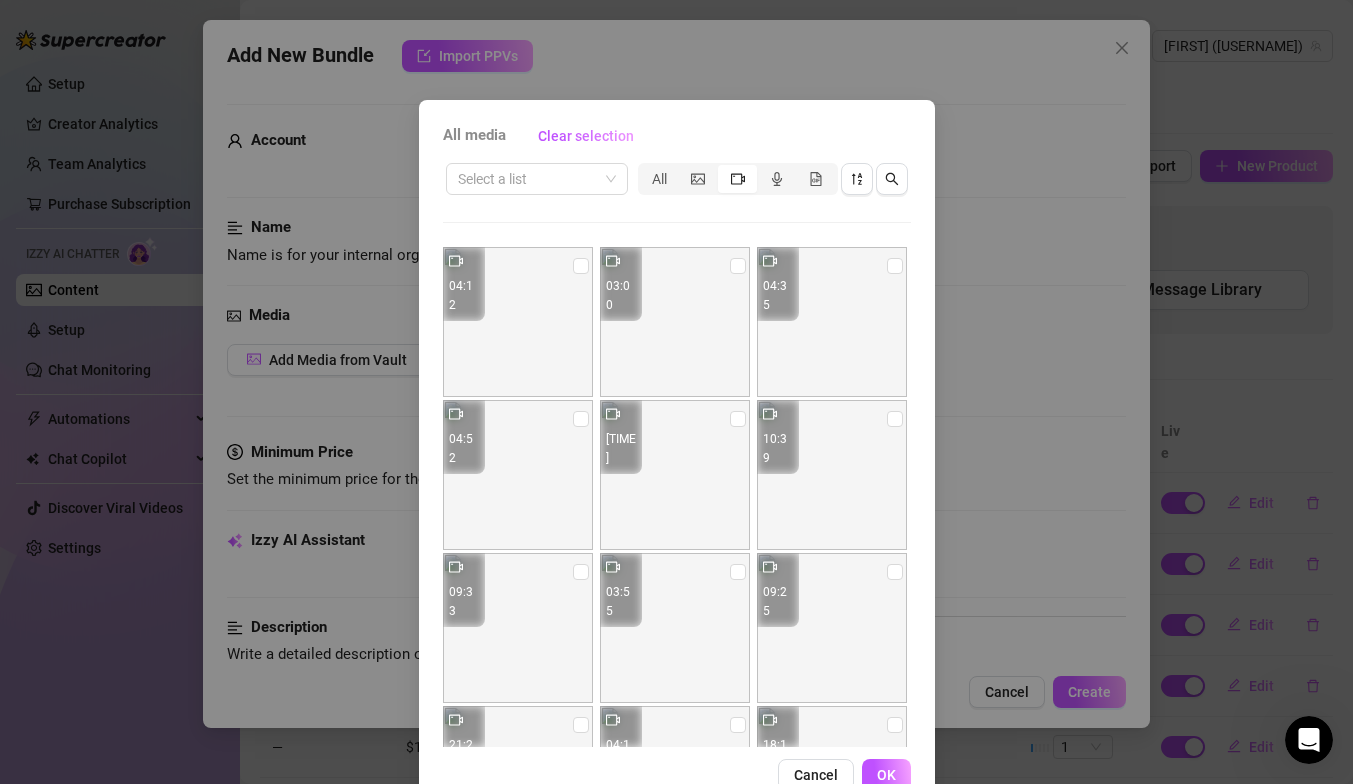 click on "All media Clear selection Select a list [TIME] Cancel OK" at bounding box center [676, 392] 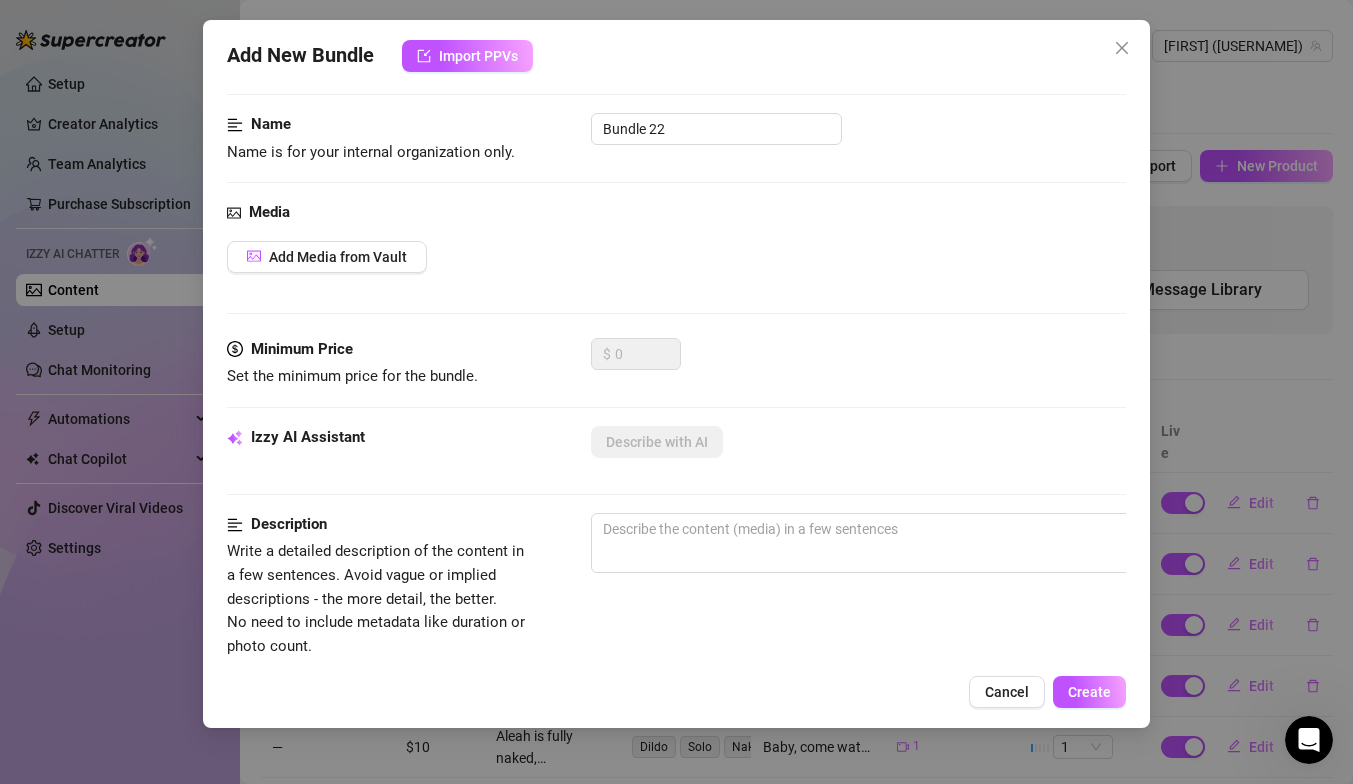 scroll, scrollTop: 23, scrollLeft: 0, axis: vertical 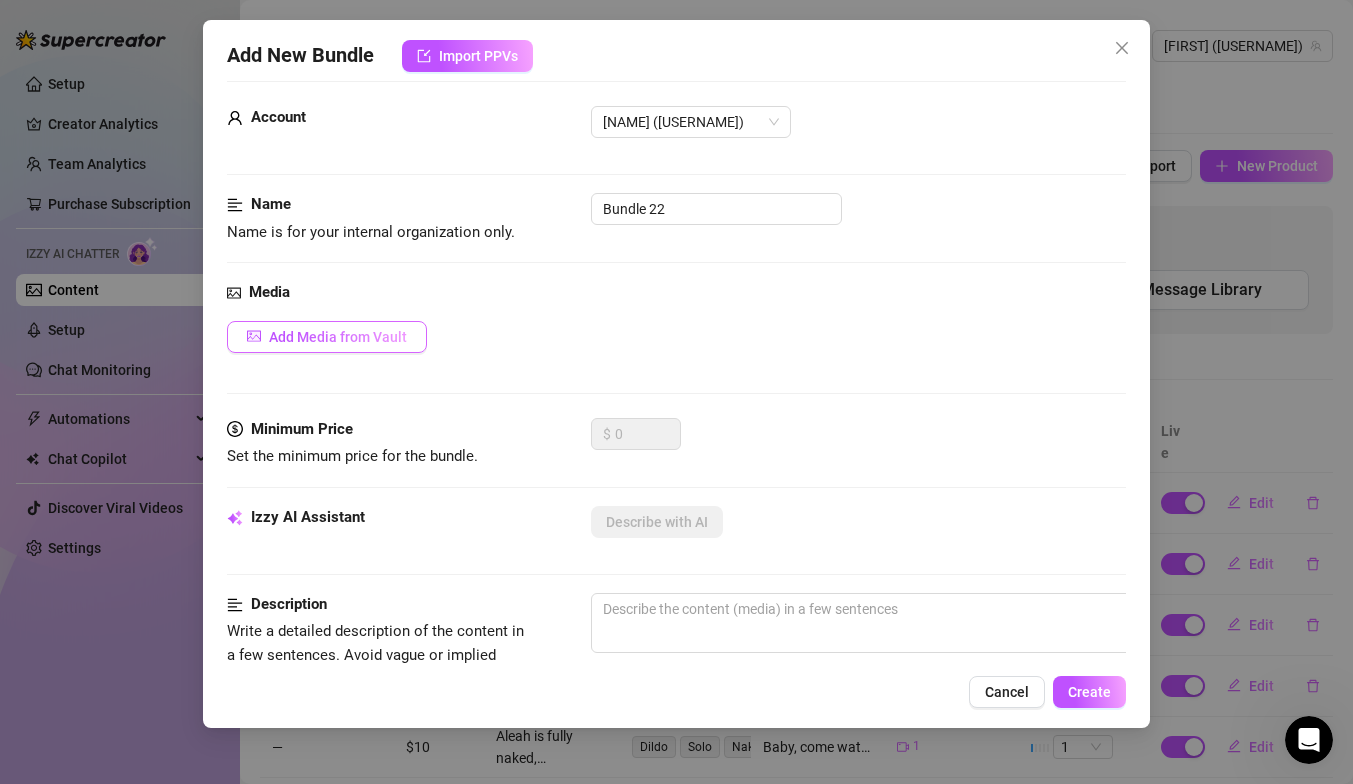 click on "Add Media from Vault" at bounding box center (327, 337) 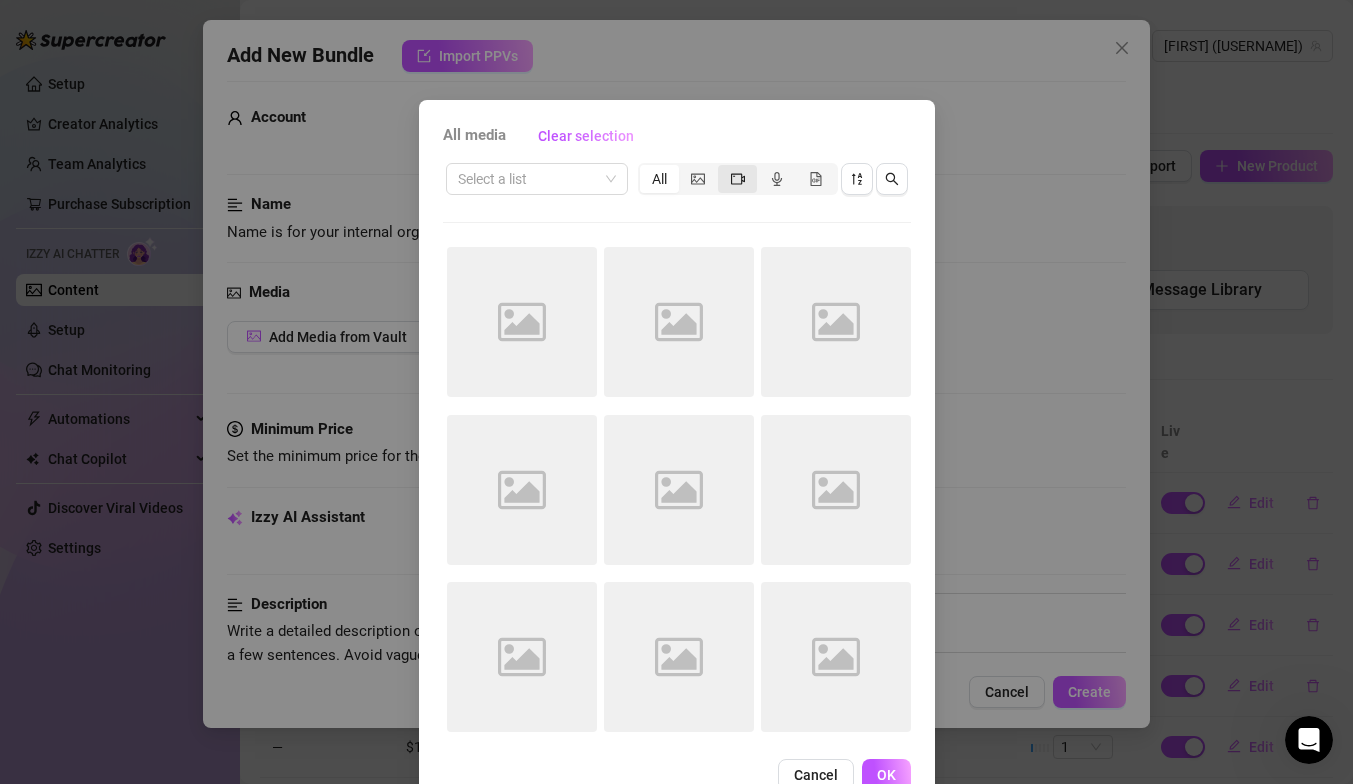 click 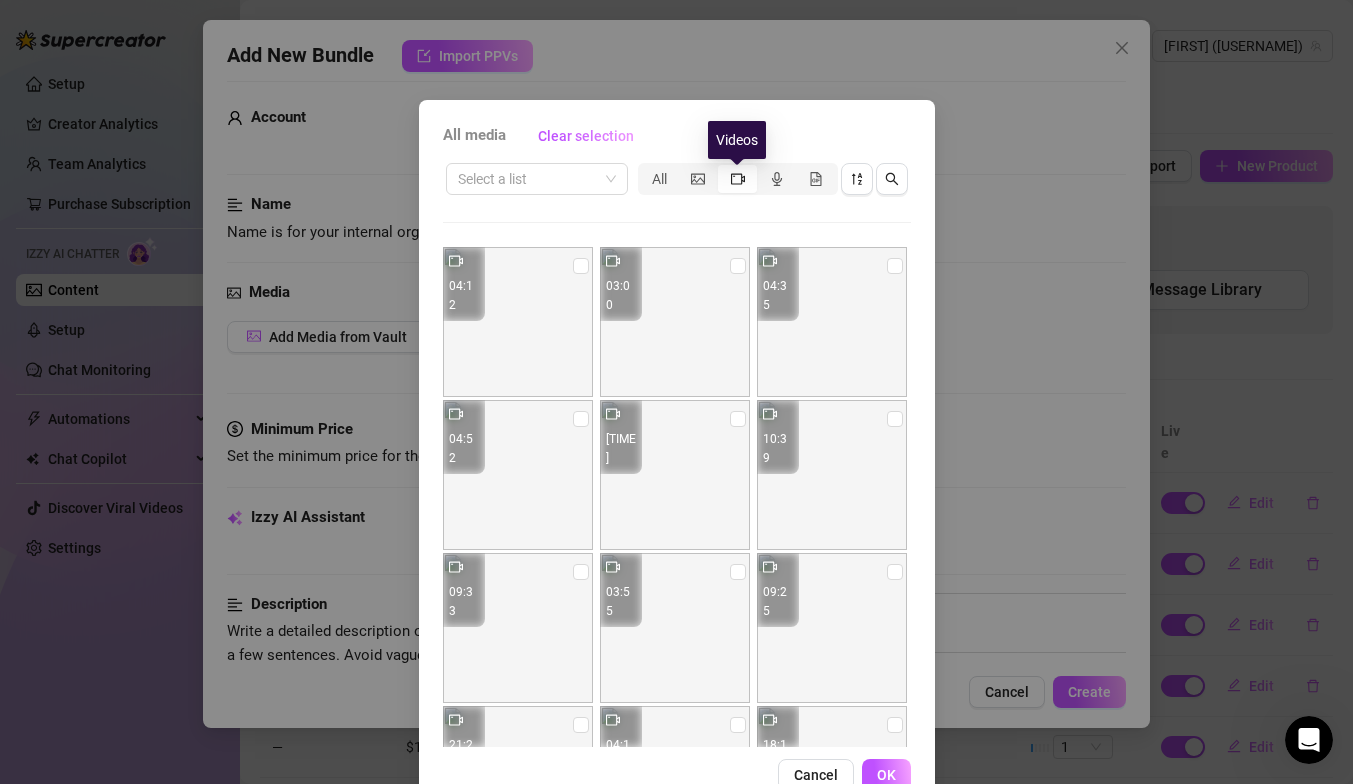 click 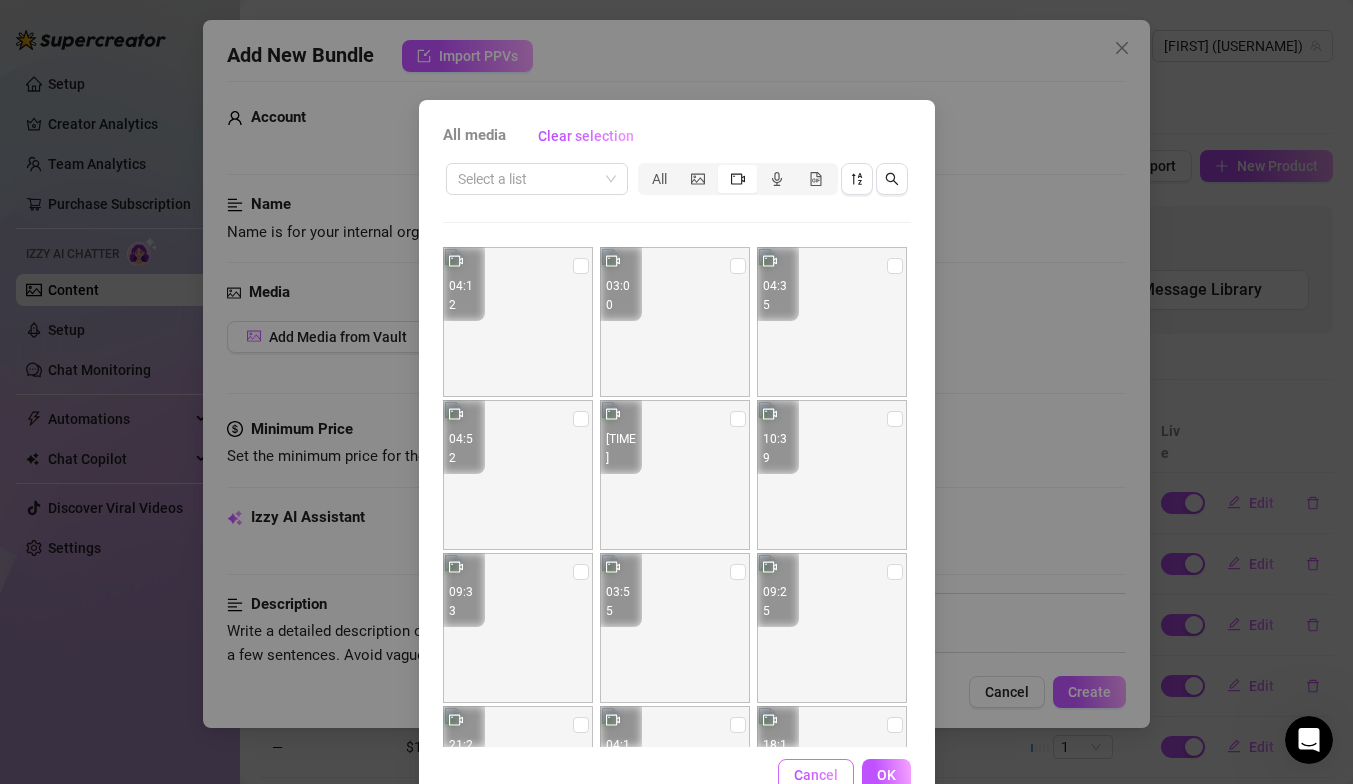 click on "Cancel" at bounding box center [816, 775] 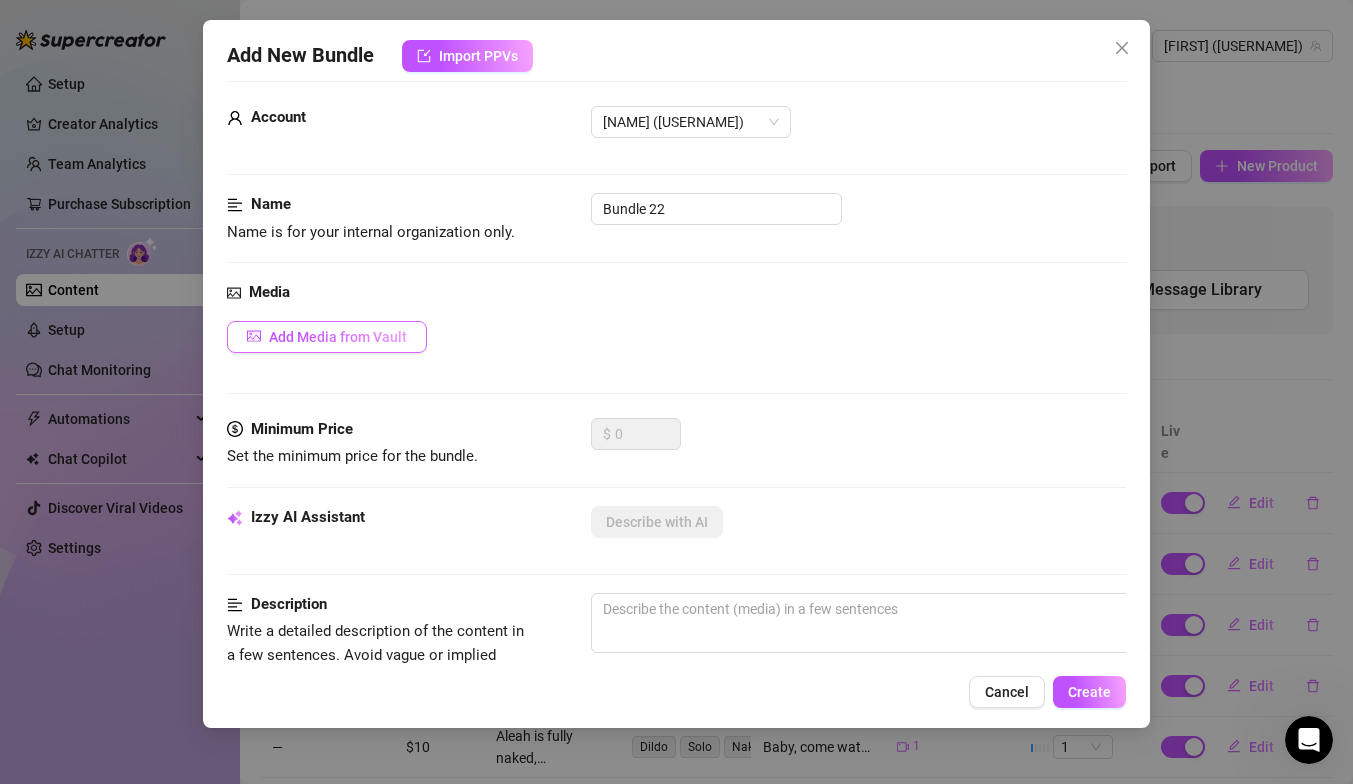 click on "Add Media from Vault" at bounding box center [338, 337] 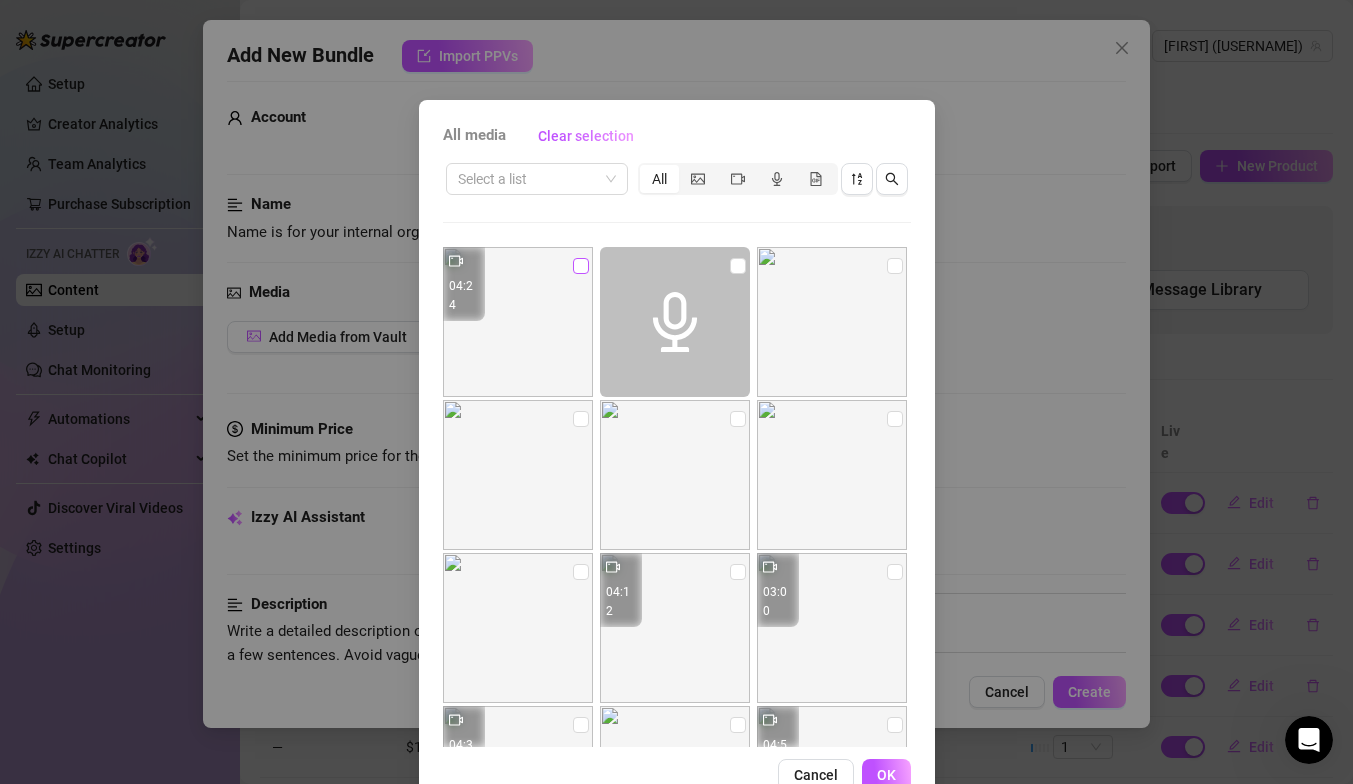 click at bounding box center (581, 266) 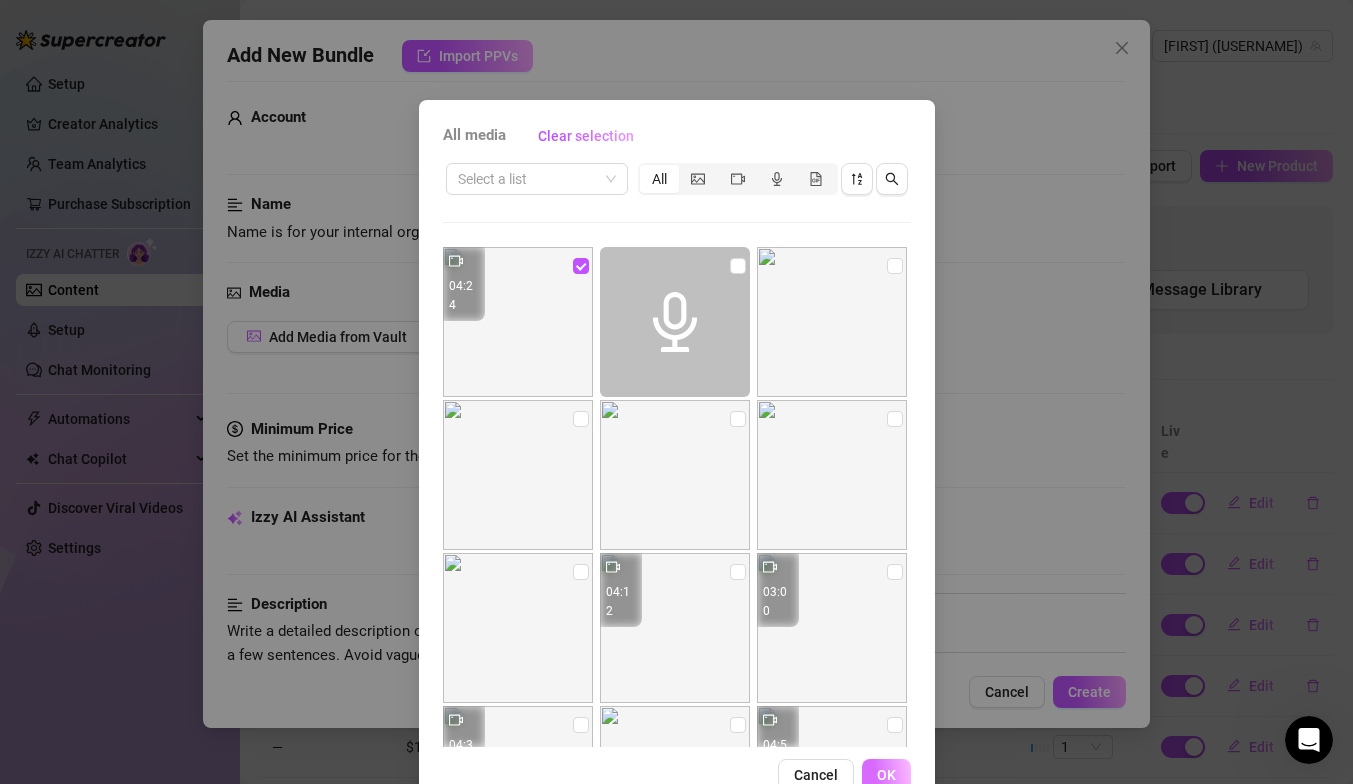 click on "OK" at bounding box center (886, 775) 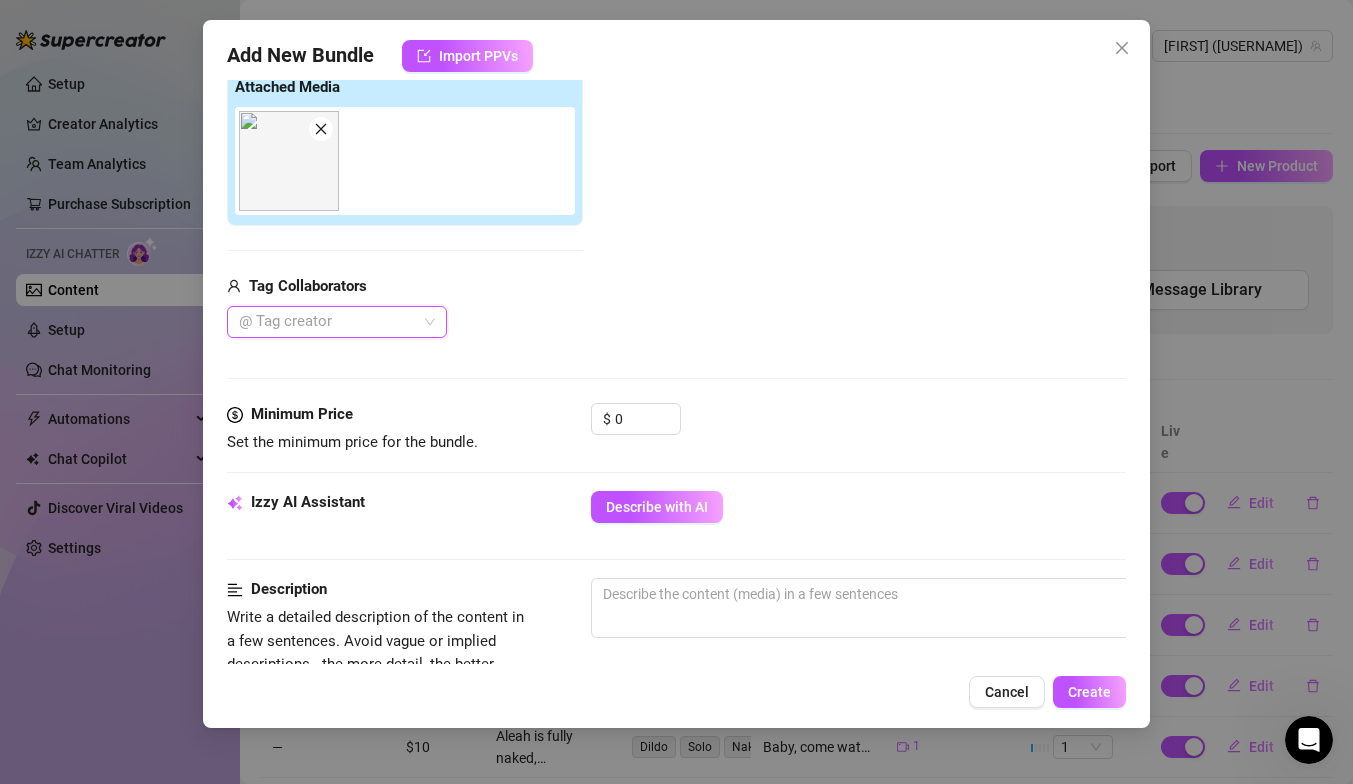 scroll, scrollTop: 390, scrollLeft: 0, axis: vertical 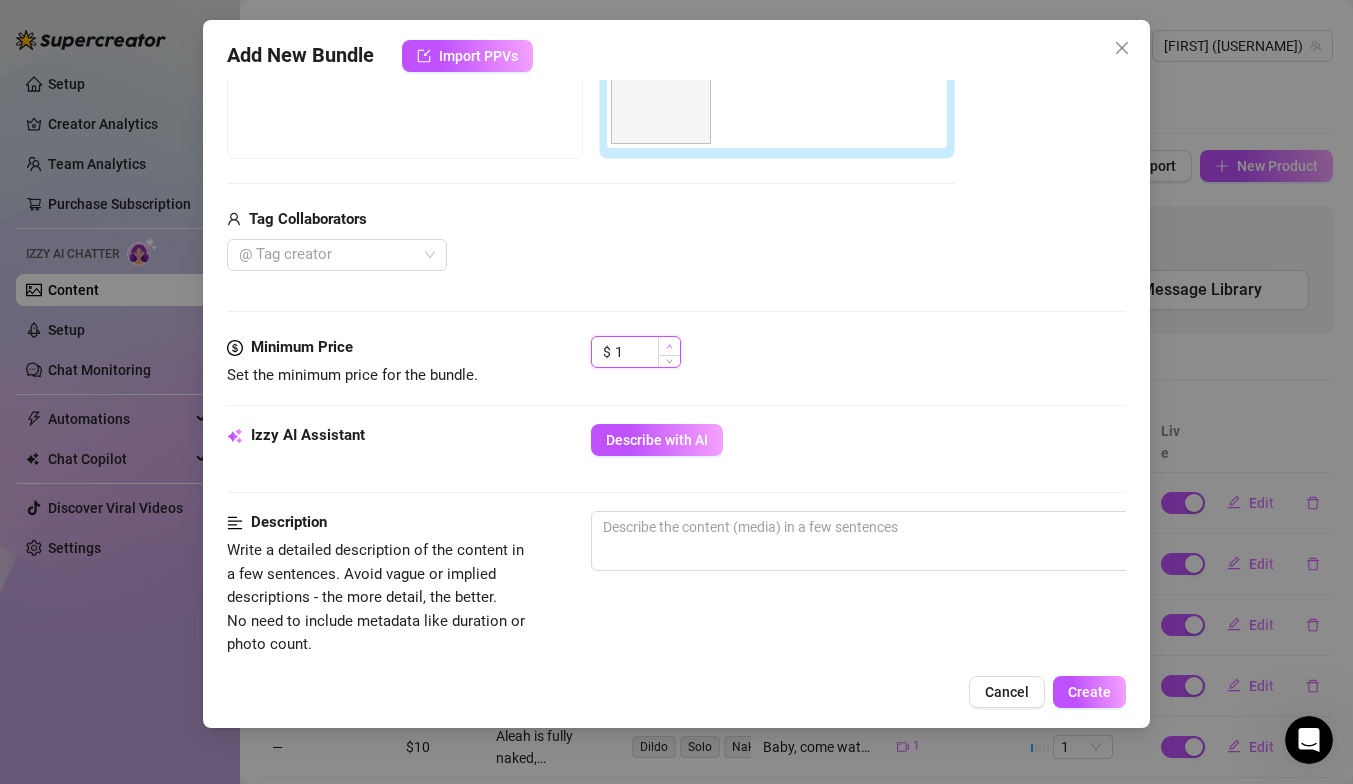 click 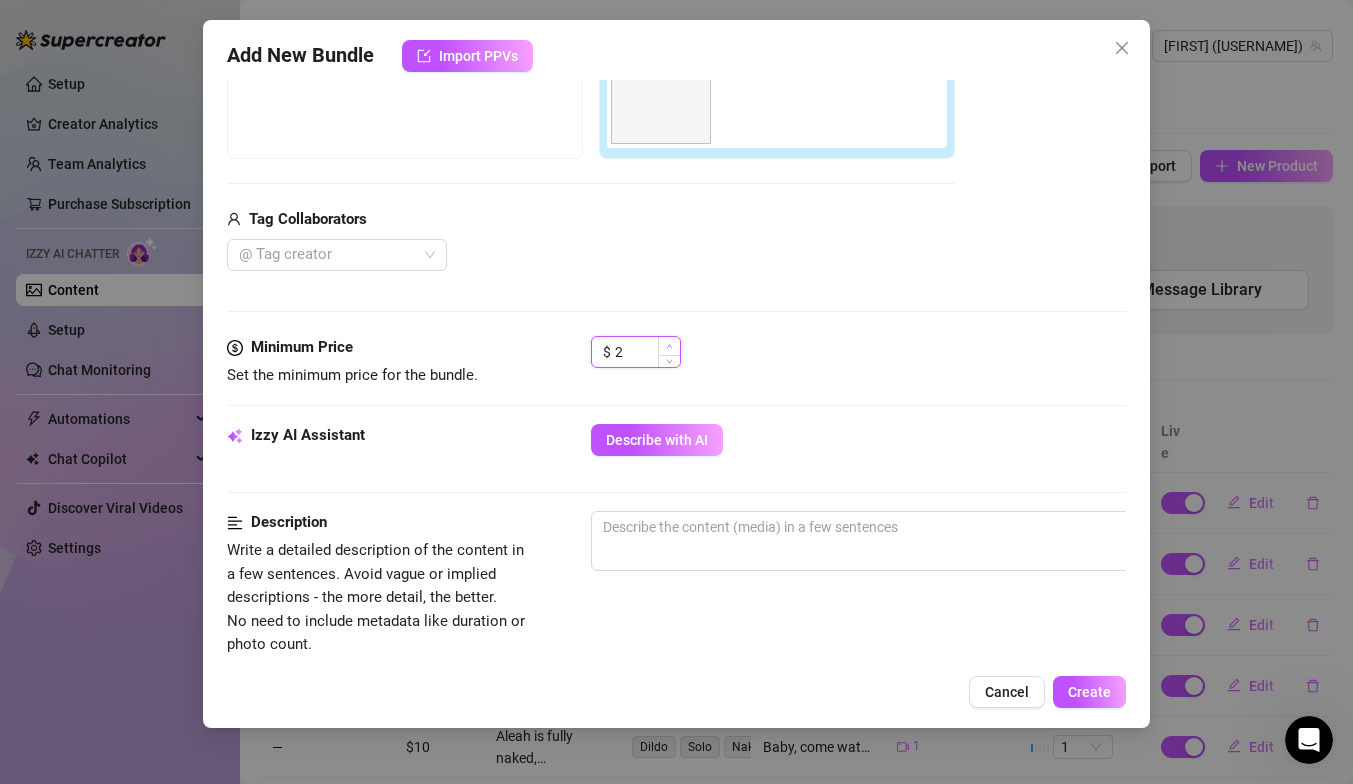 click 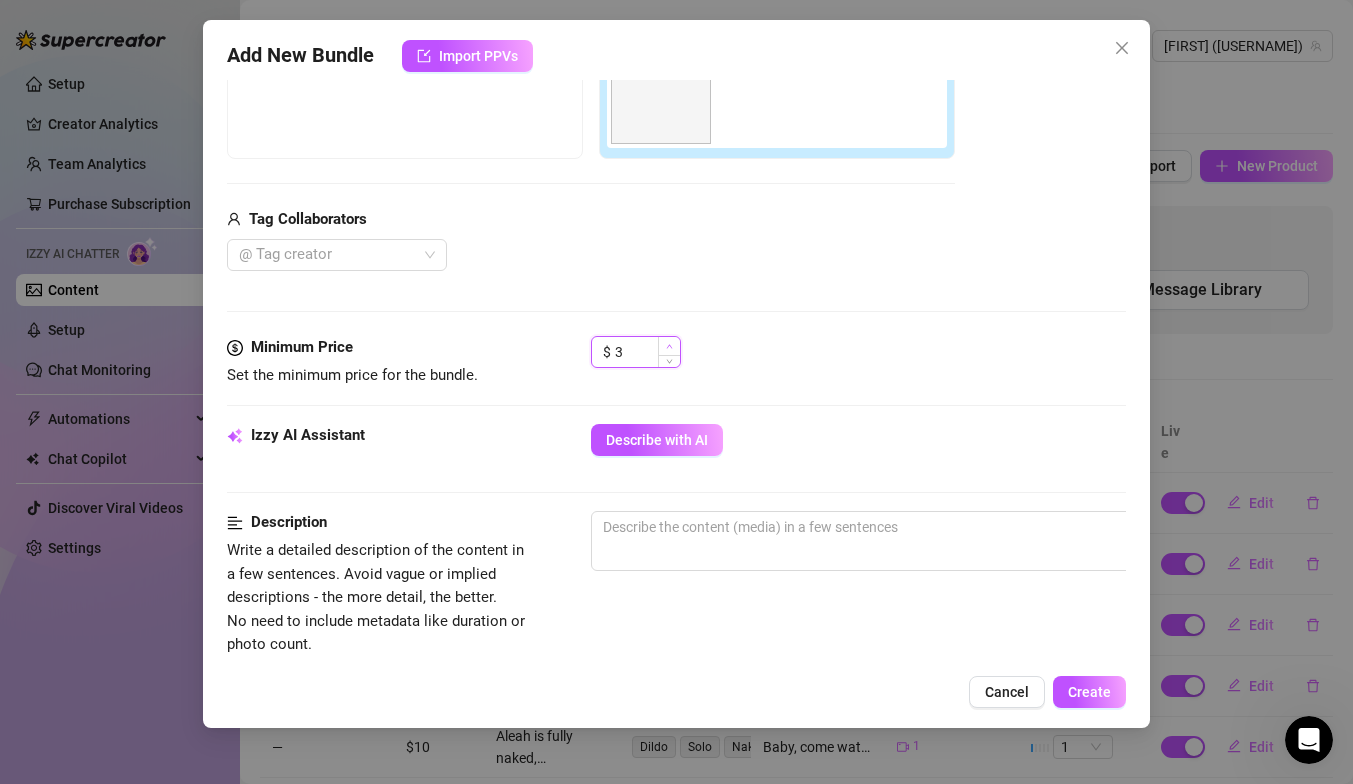 click 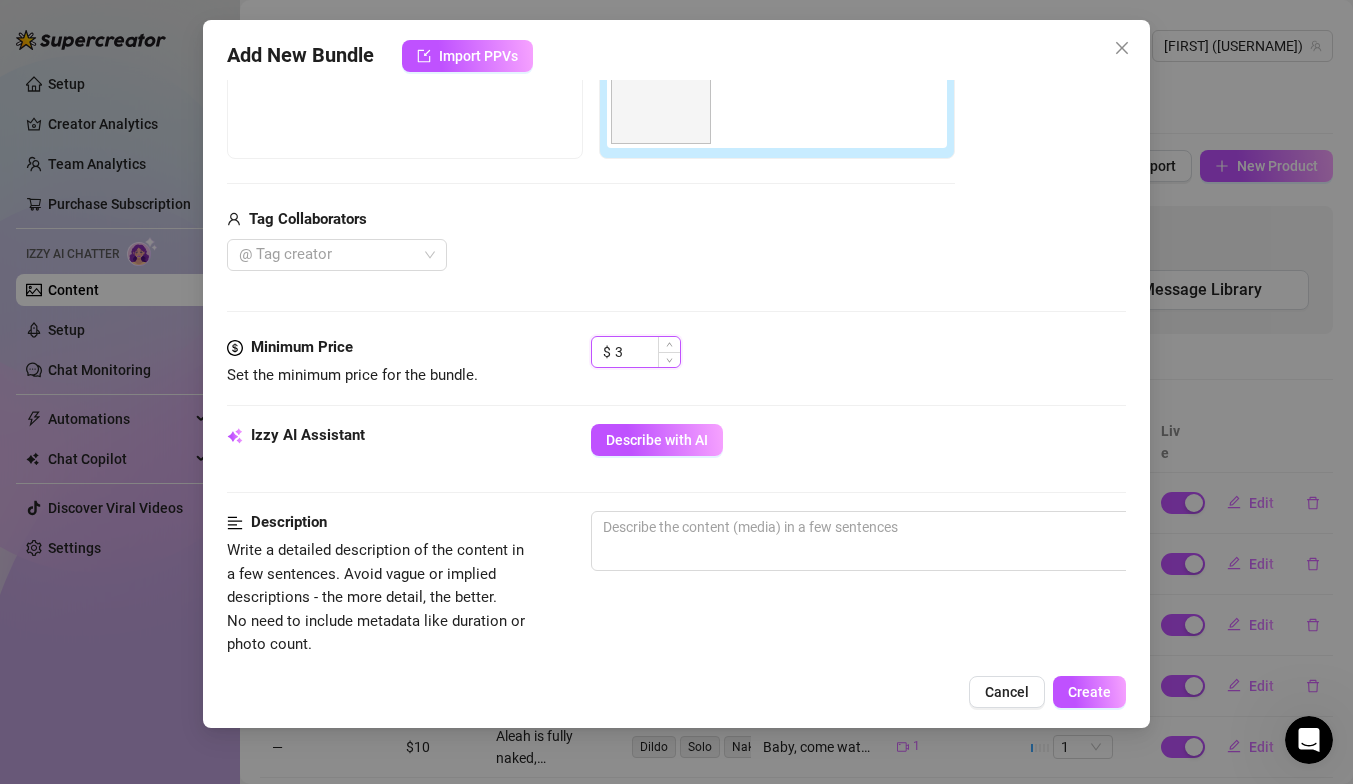 click on "3" at bounding box center [647, 352] 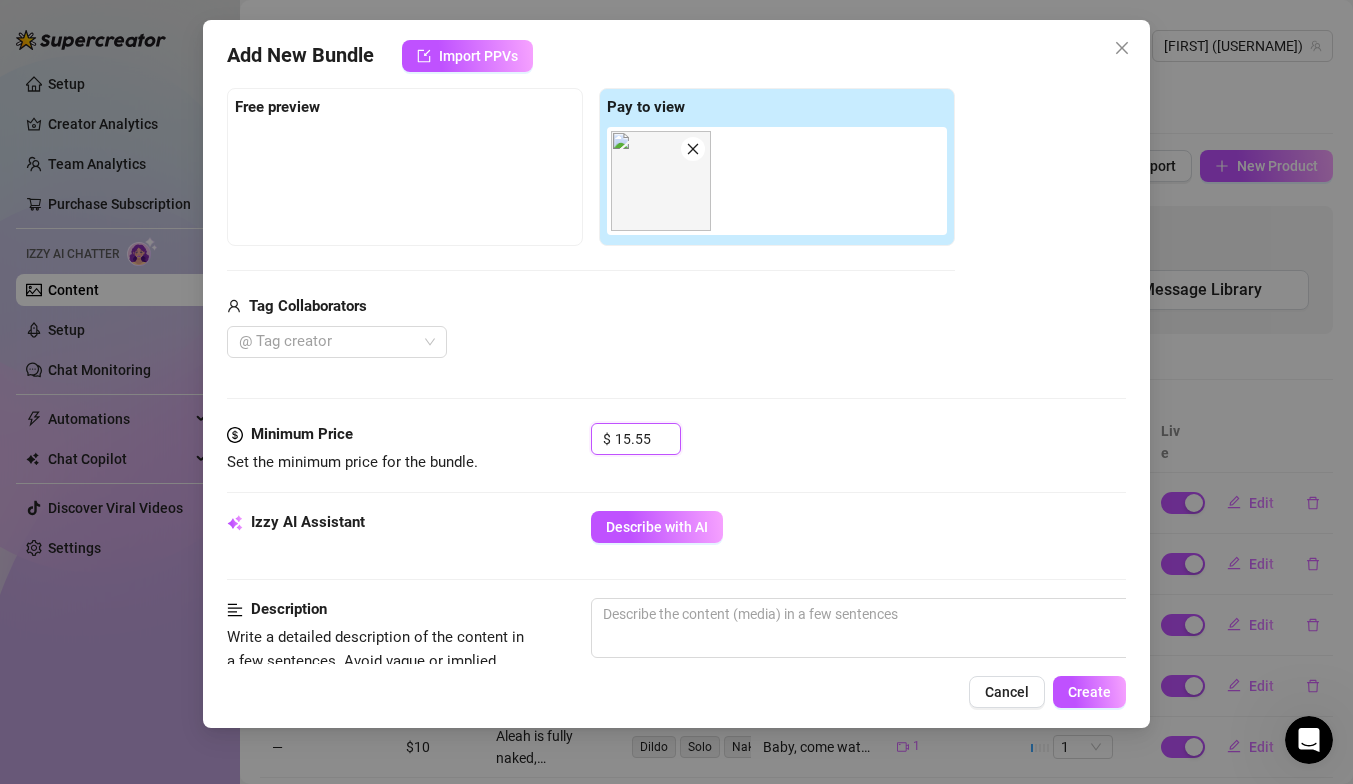 scroll, scrollTop: 304, scrollLeft: 0, axis: vertical 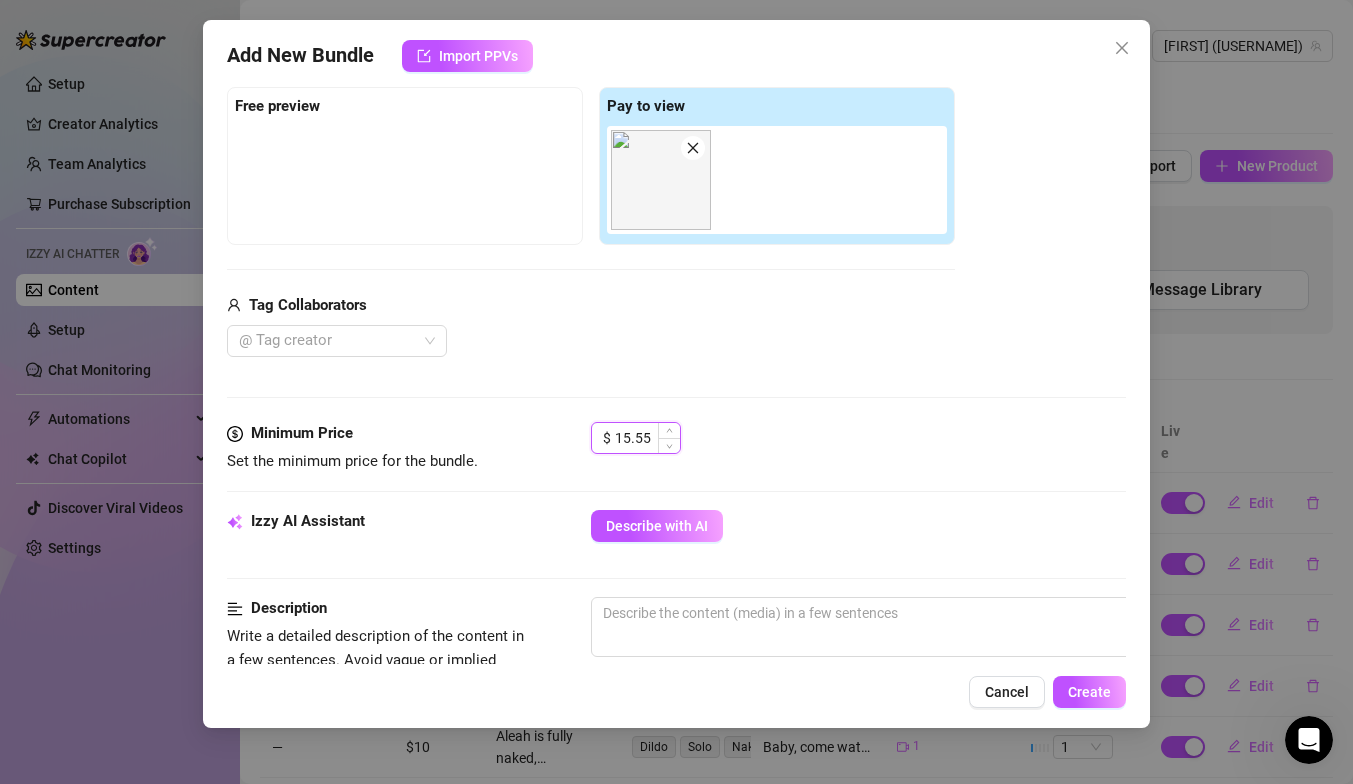 click on "15.55" at bounding box center [647, 438] 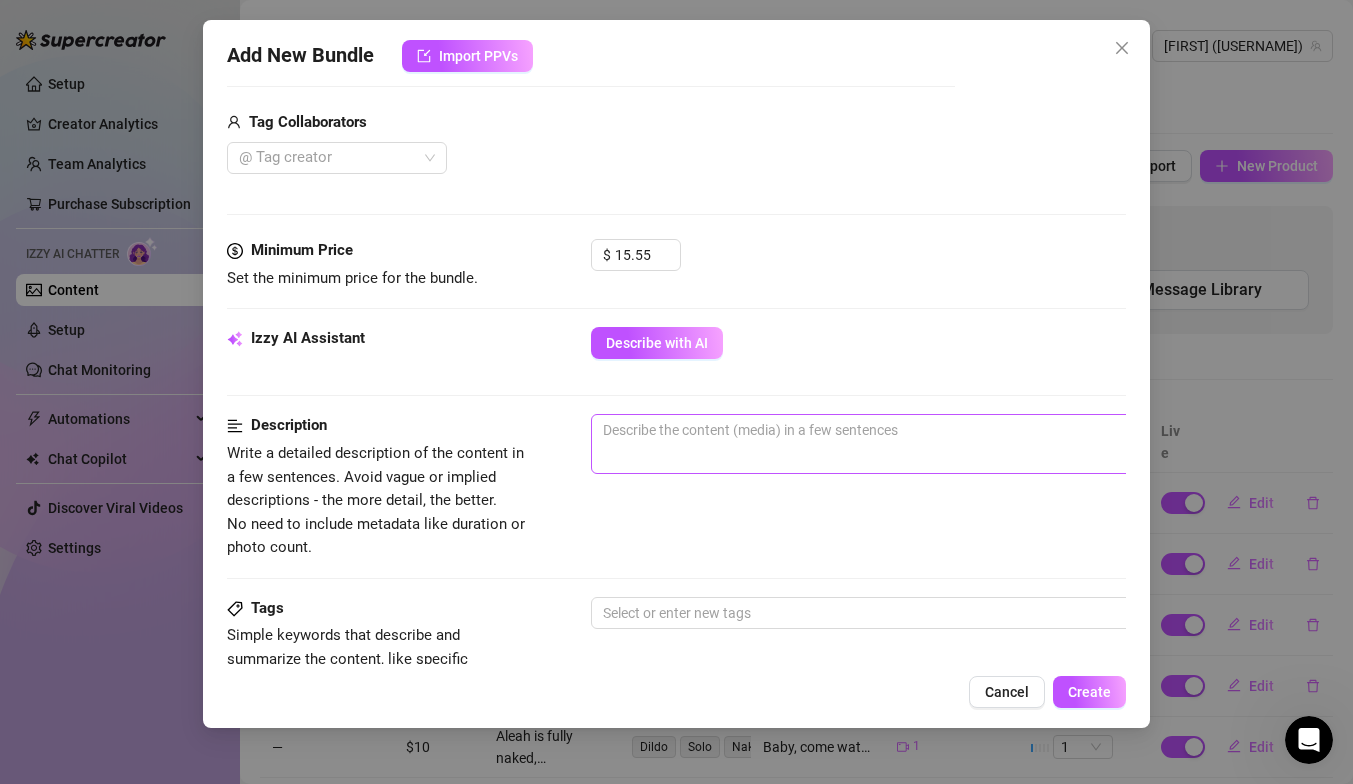 scroll, scrollTop: 490, scrollLeft: 0, axis: vertical 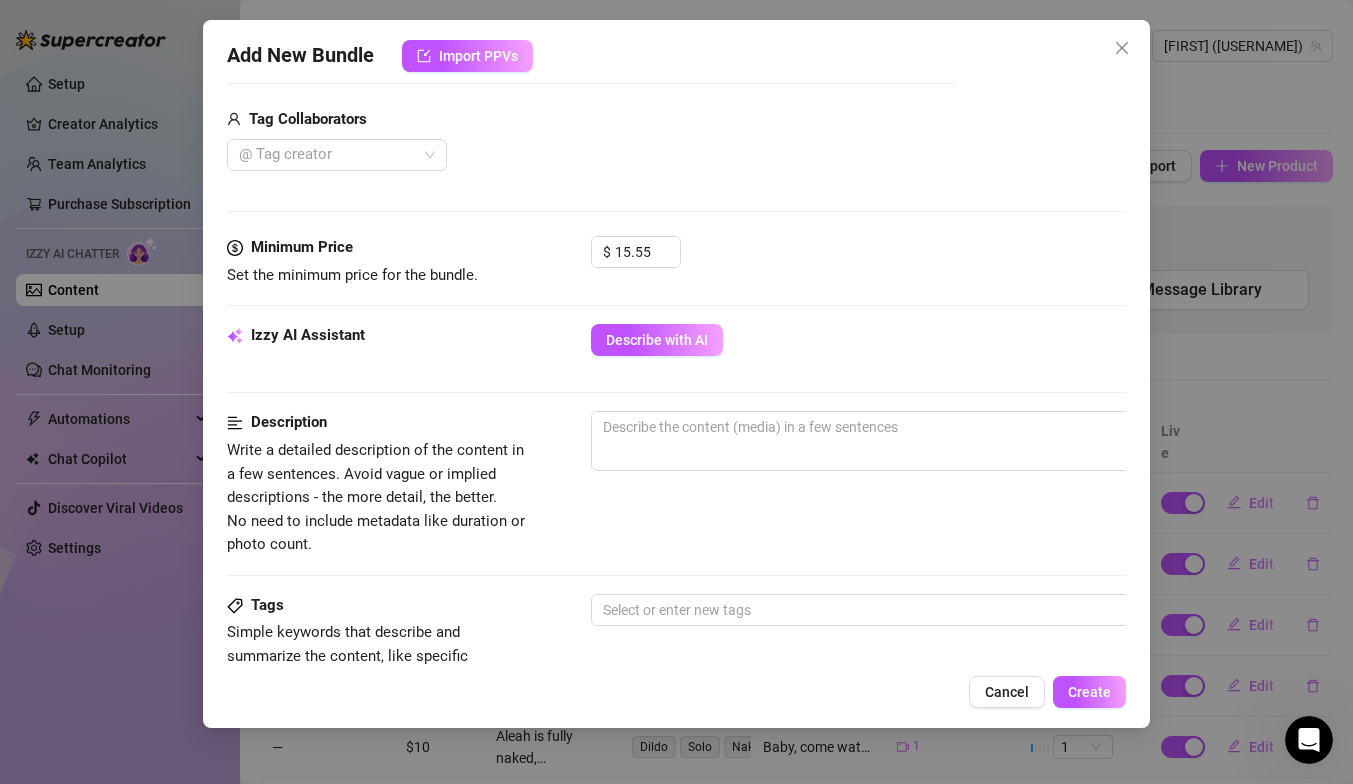 click on "Izzy AI Assistant Describe with AI" at bounding box center (676, 349) 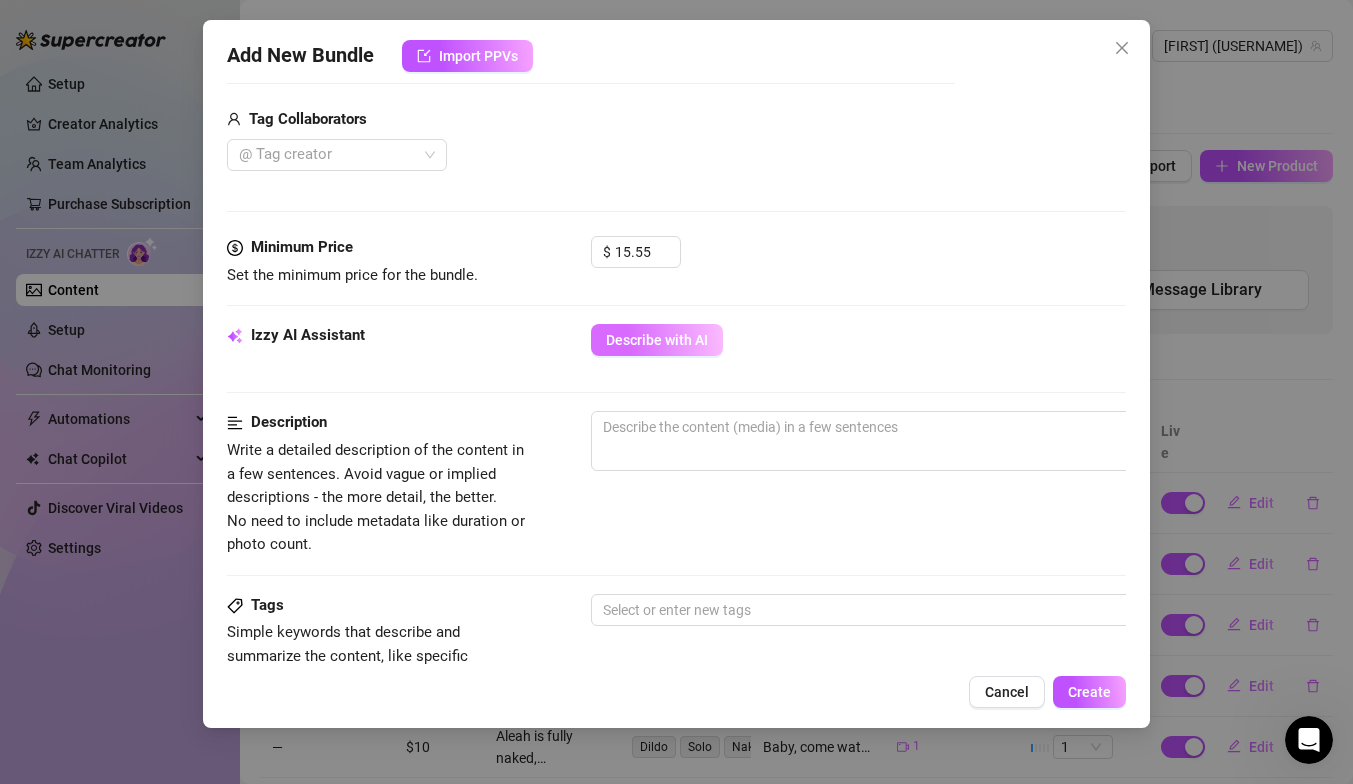 click on "Describe with AI" at bounding box center [657, 340] 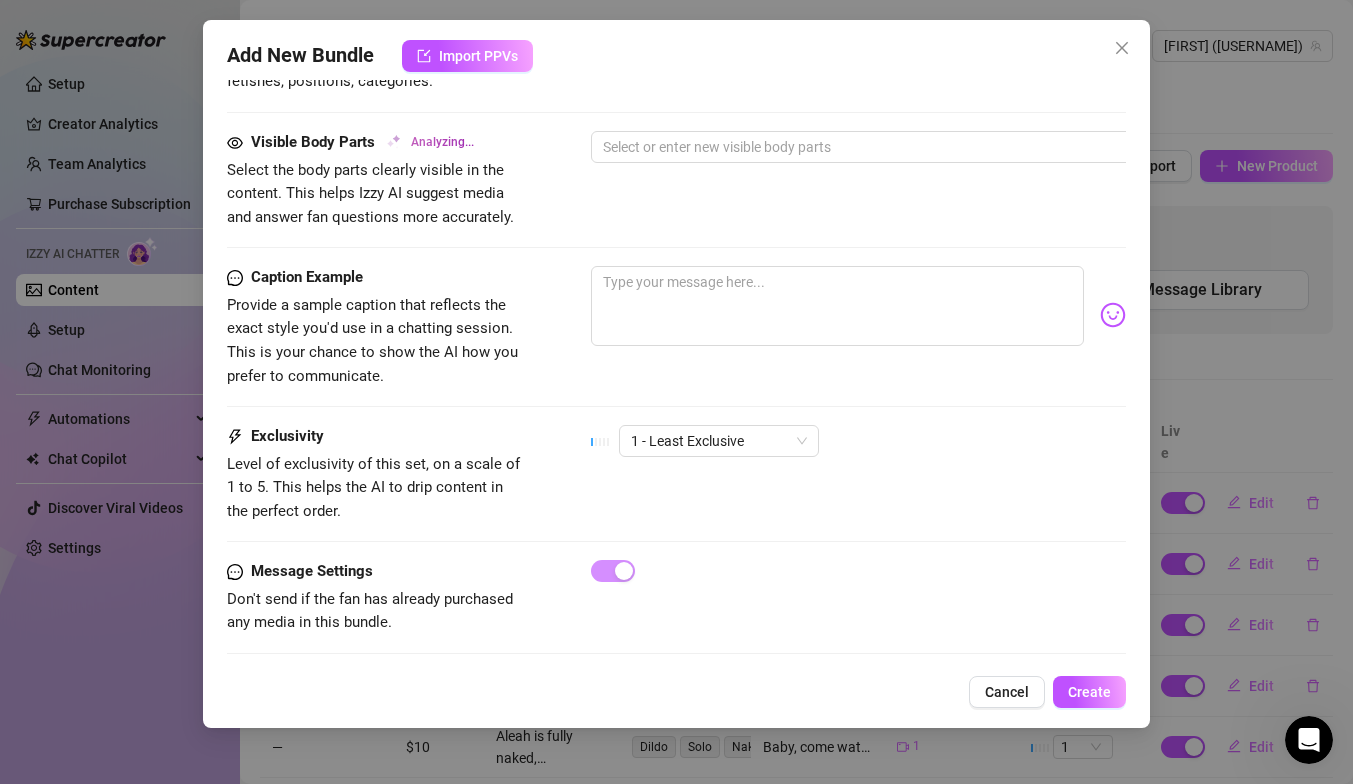 scroll, scrollTop: 1096, scrollLeft: 0, axis: vertical 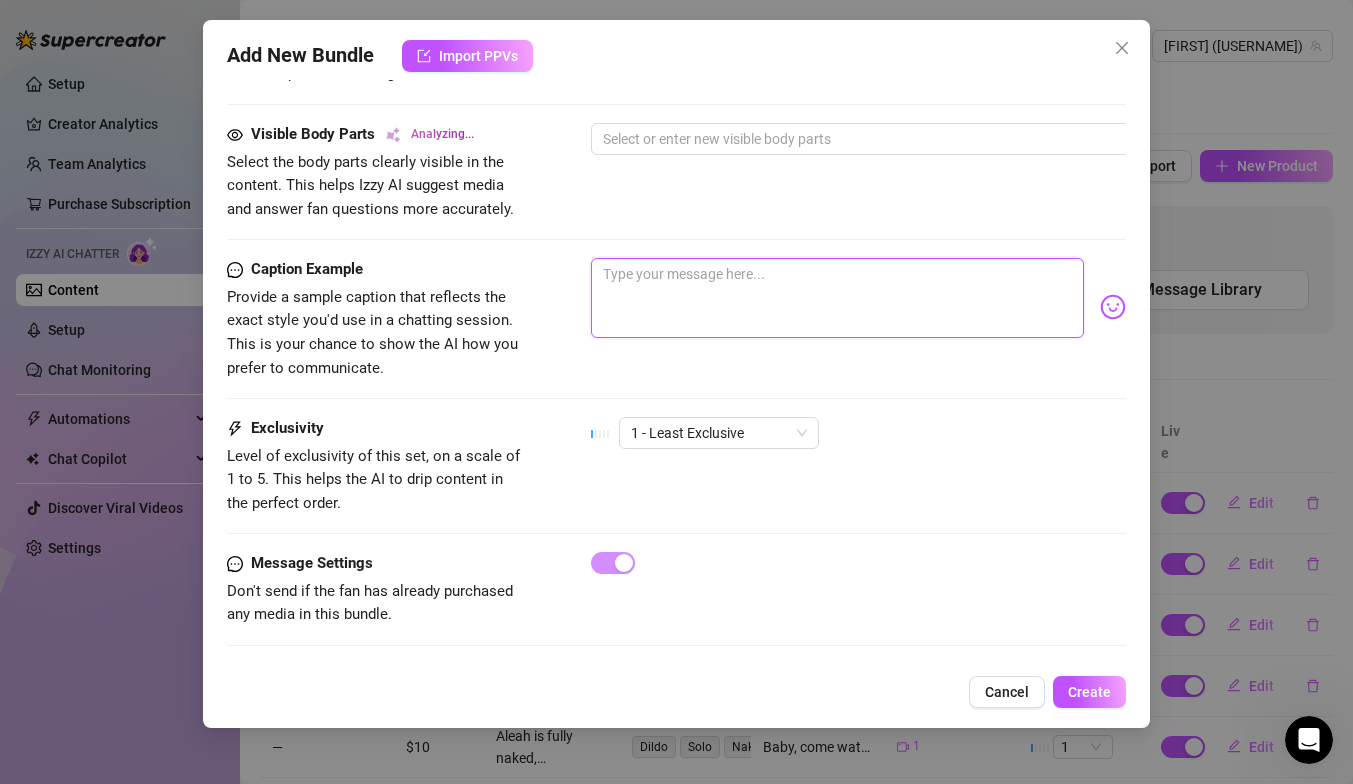 paste on "Wanna see my exclusive pussy play video?"dripping wet"💦.. Tap to unlock, you'll never see these videos this cheap again babe😈 👅" 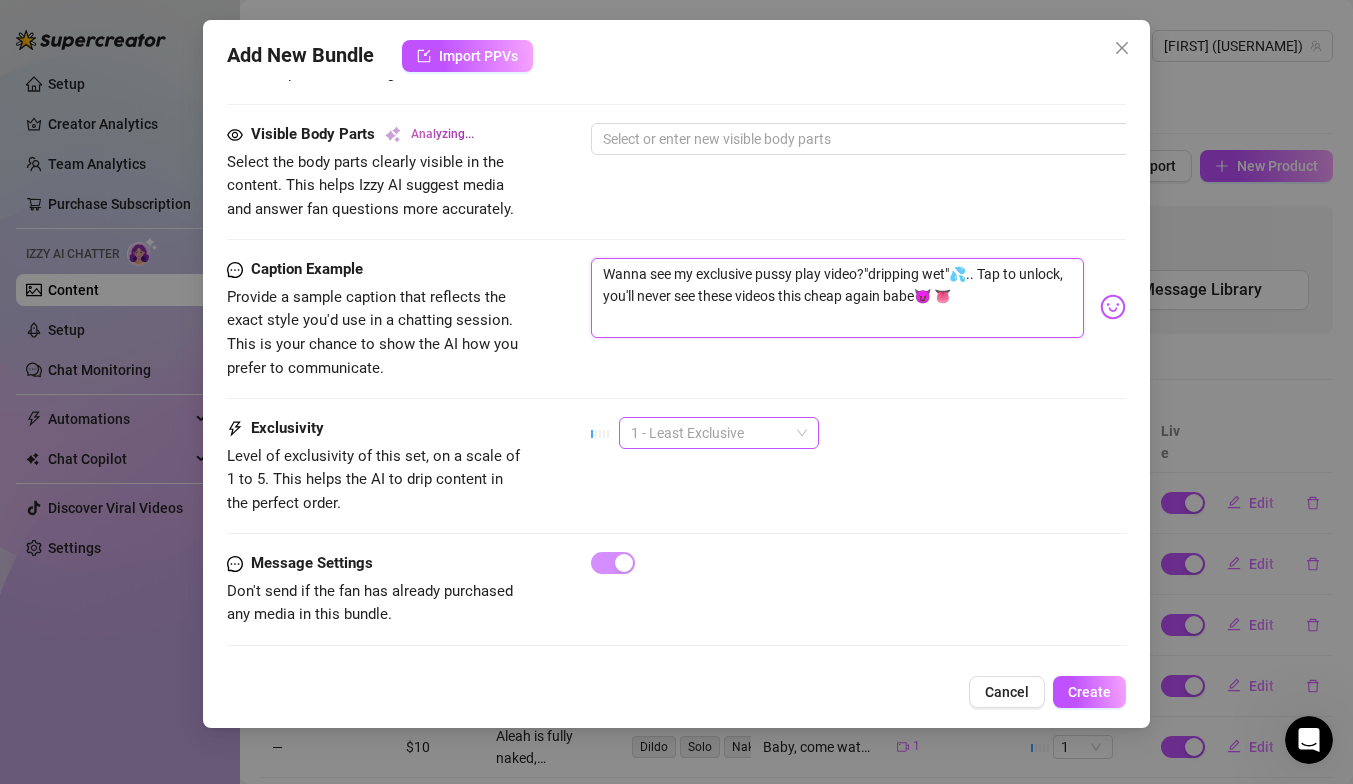 click on "1 - Least Exclusive" at bounding box center [719, 433] 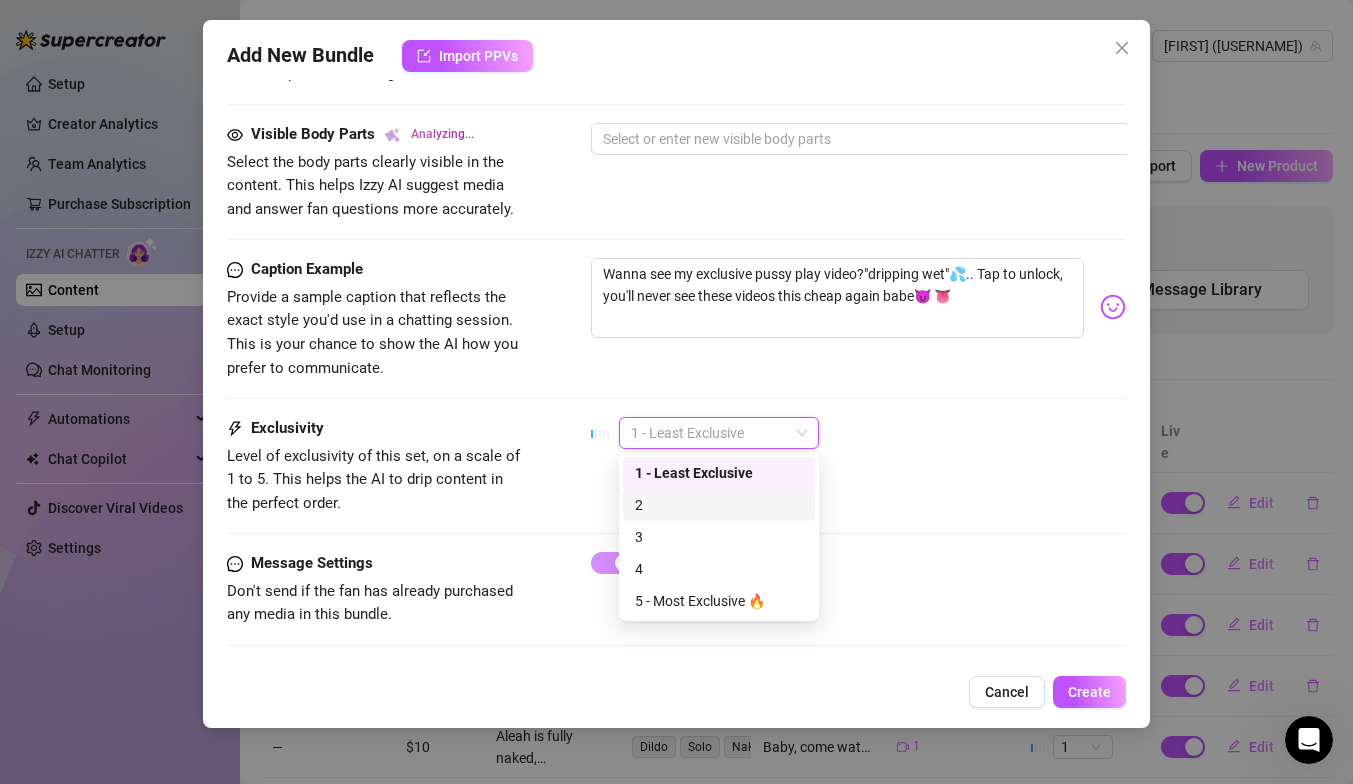 click on "2" at bounding box center [719, 505] 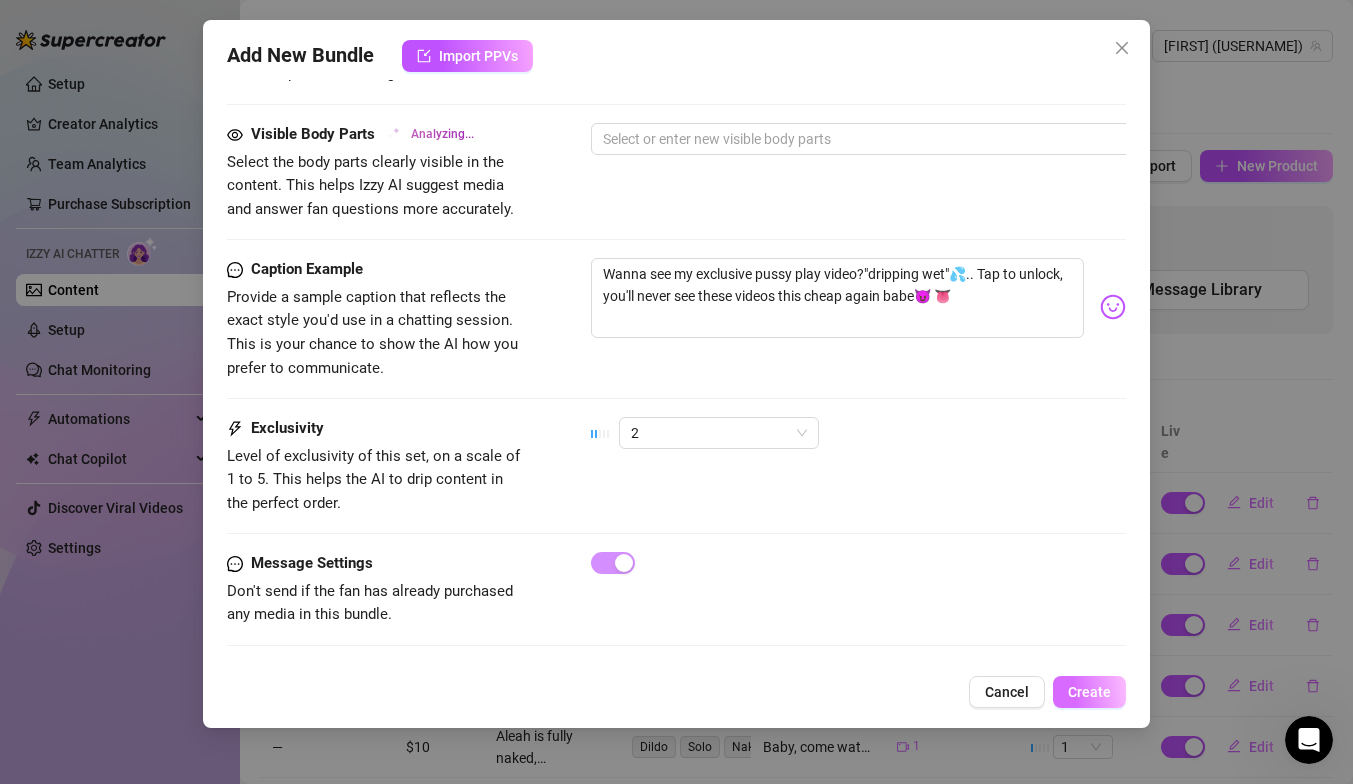 click on "Create" at bounding box center [1089, 692] 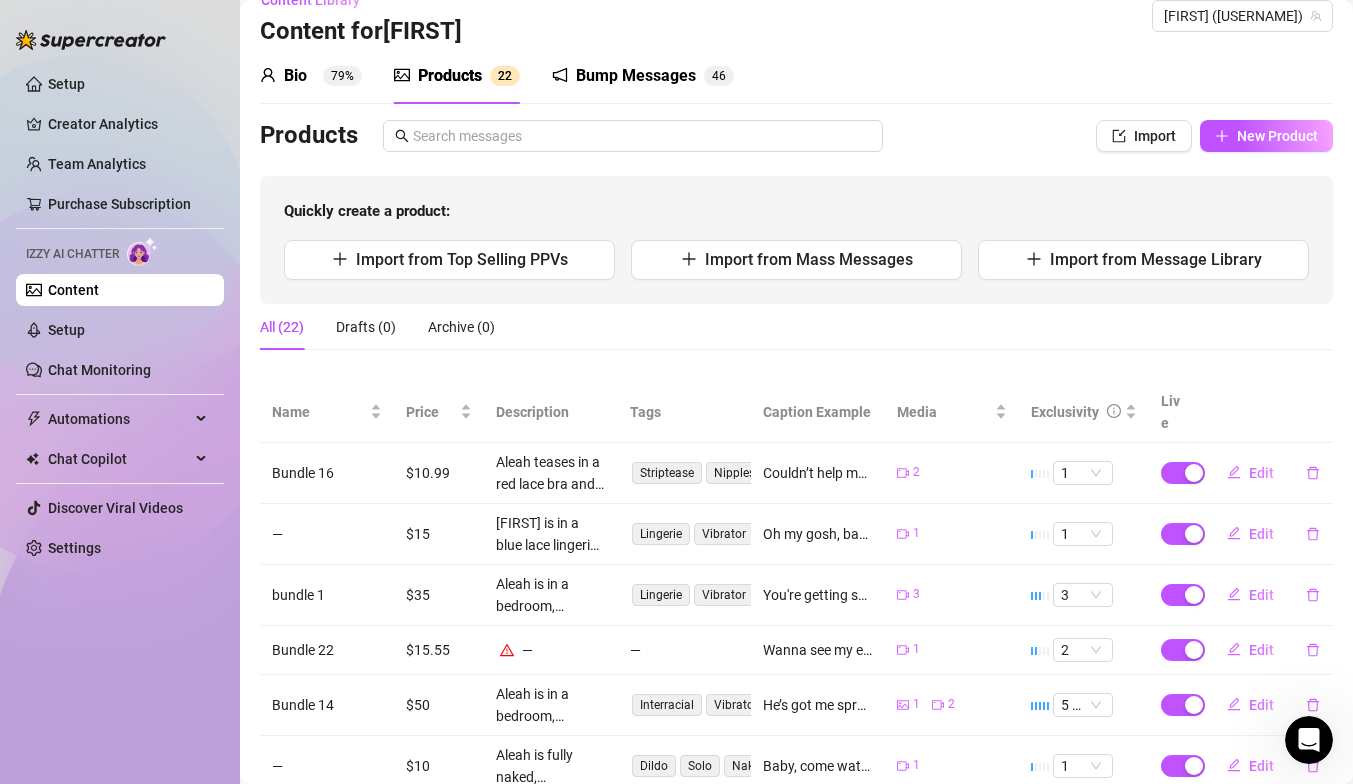 scroll, scrollTop: 28, scrollLeft: 0, axis: vertical 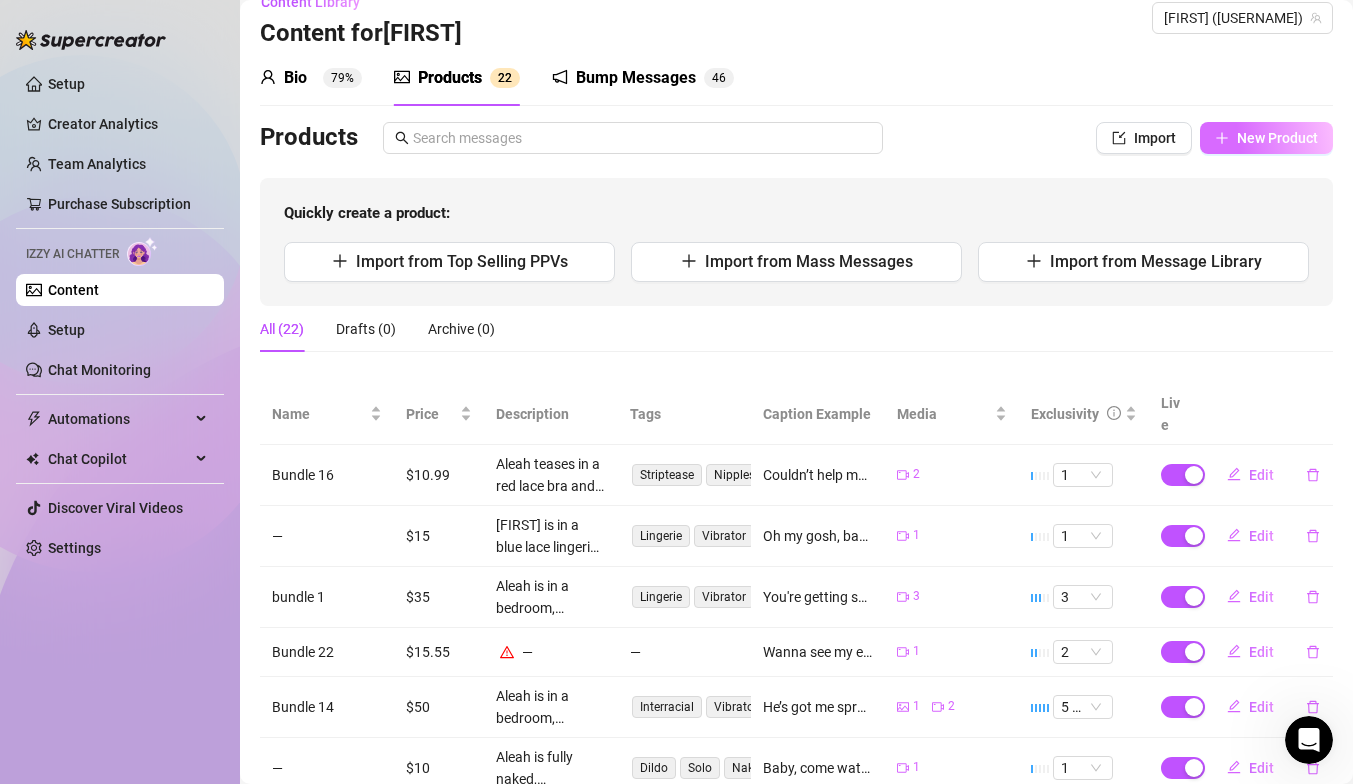 click on "New Product" at bounding box center (1266, 138) 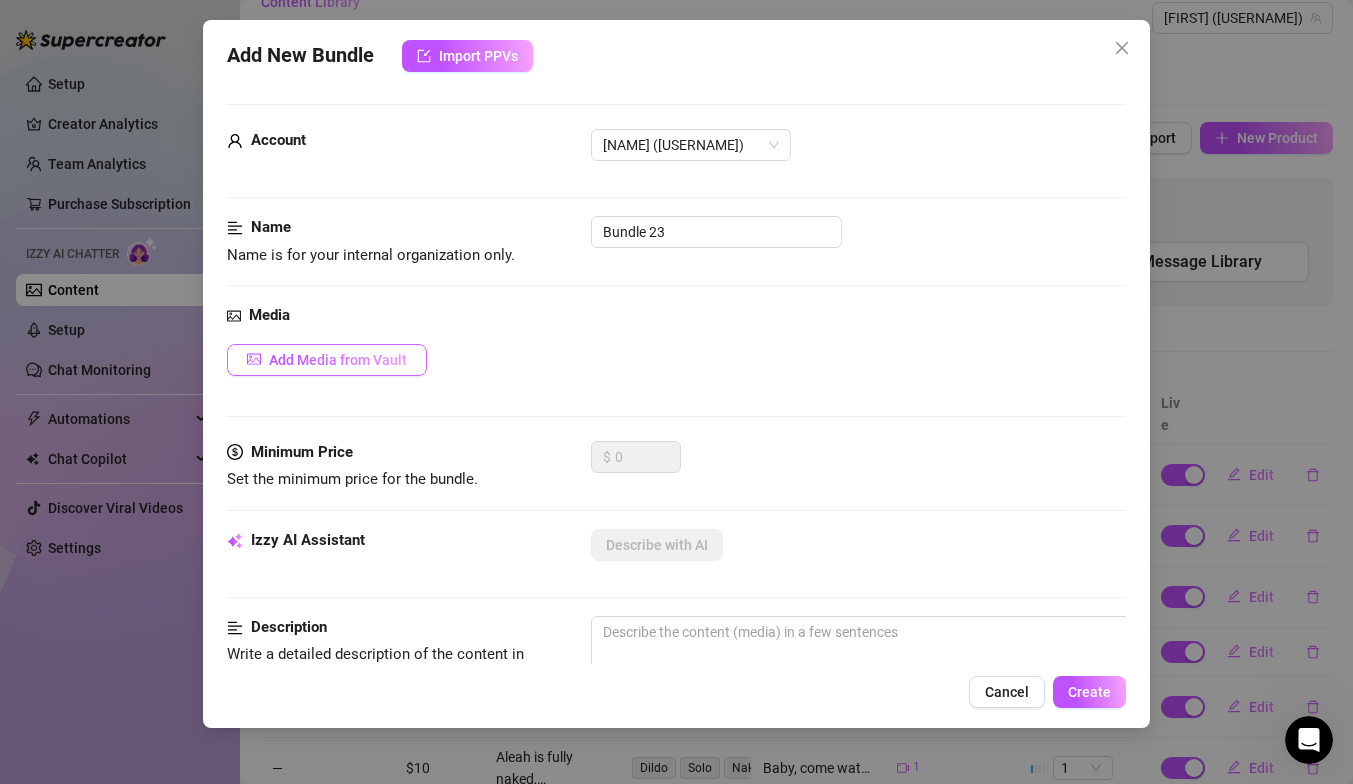 click on "Add Media from Vault" at bounding box center [338, 360] 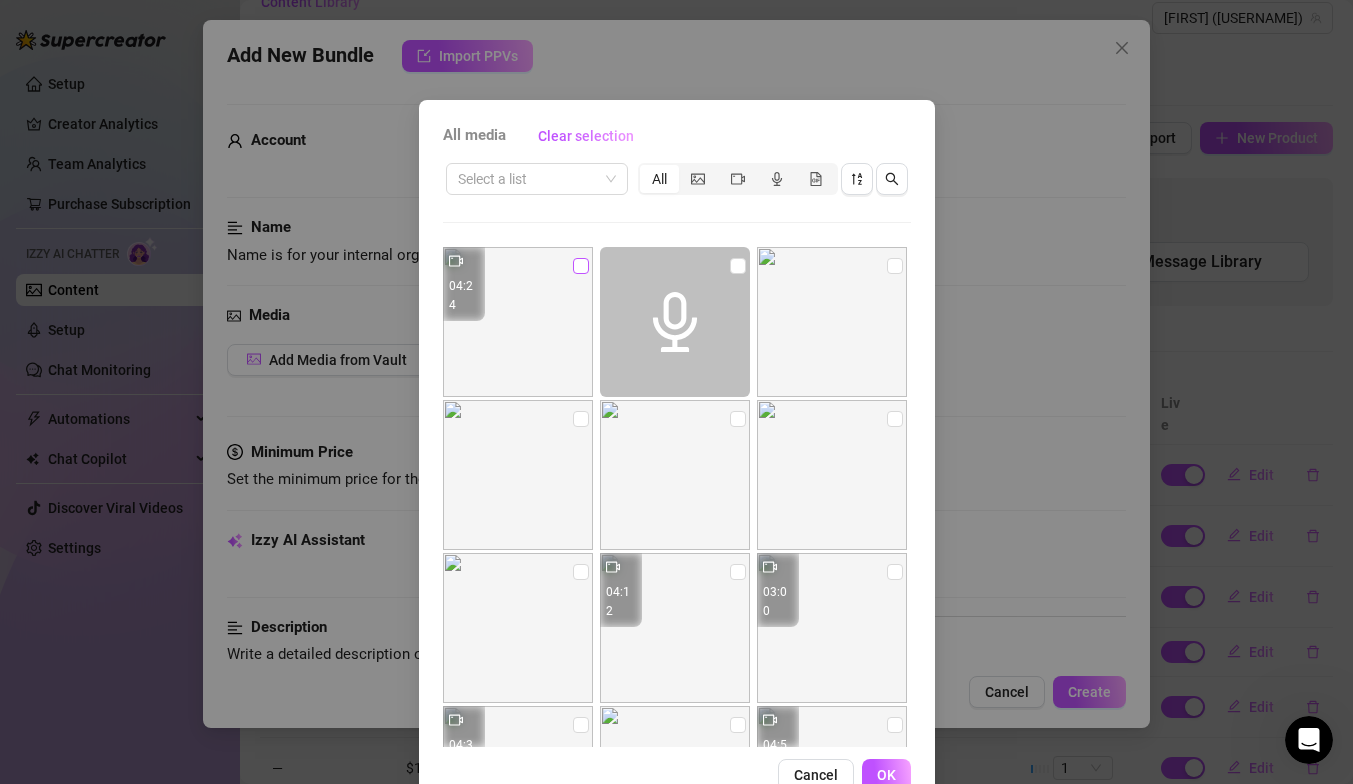 click at bounding box center (581, 266) 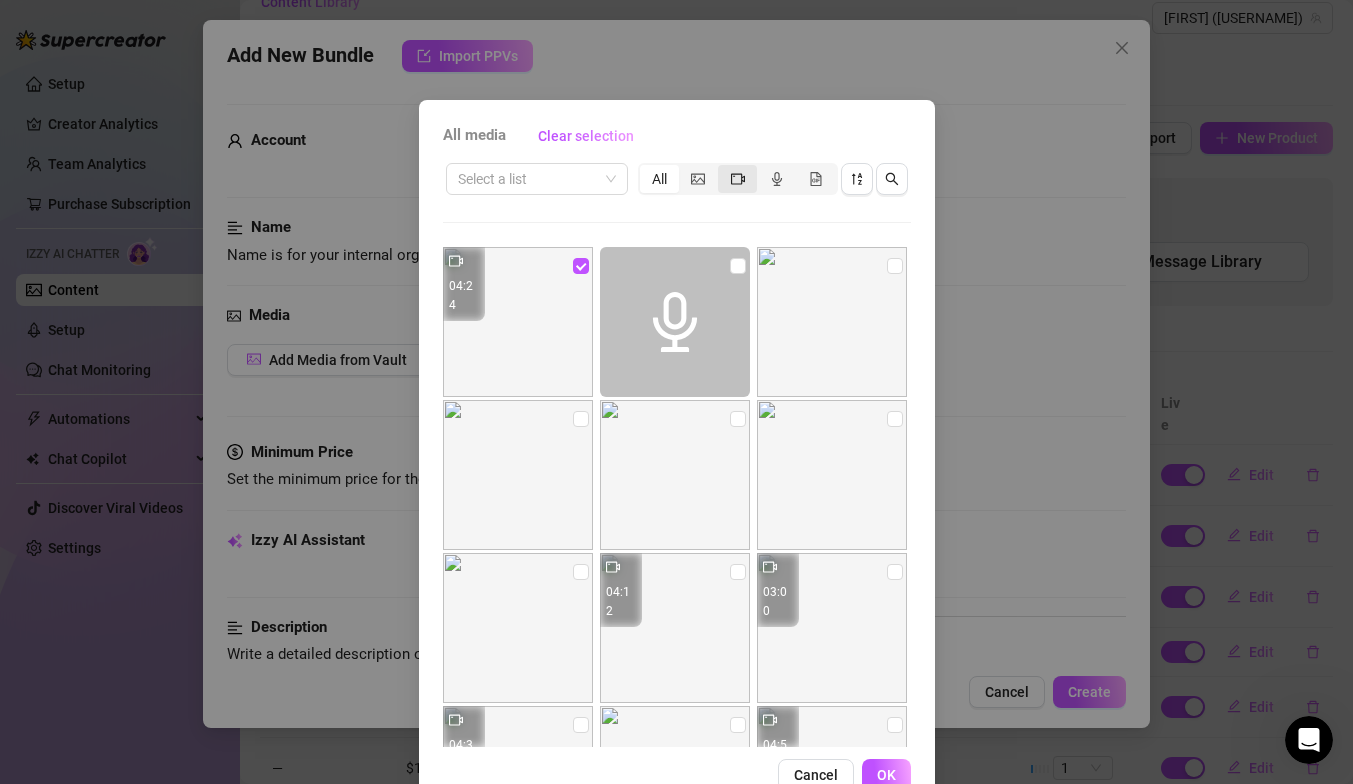 click 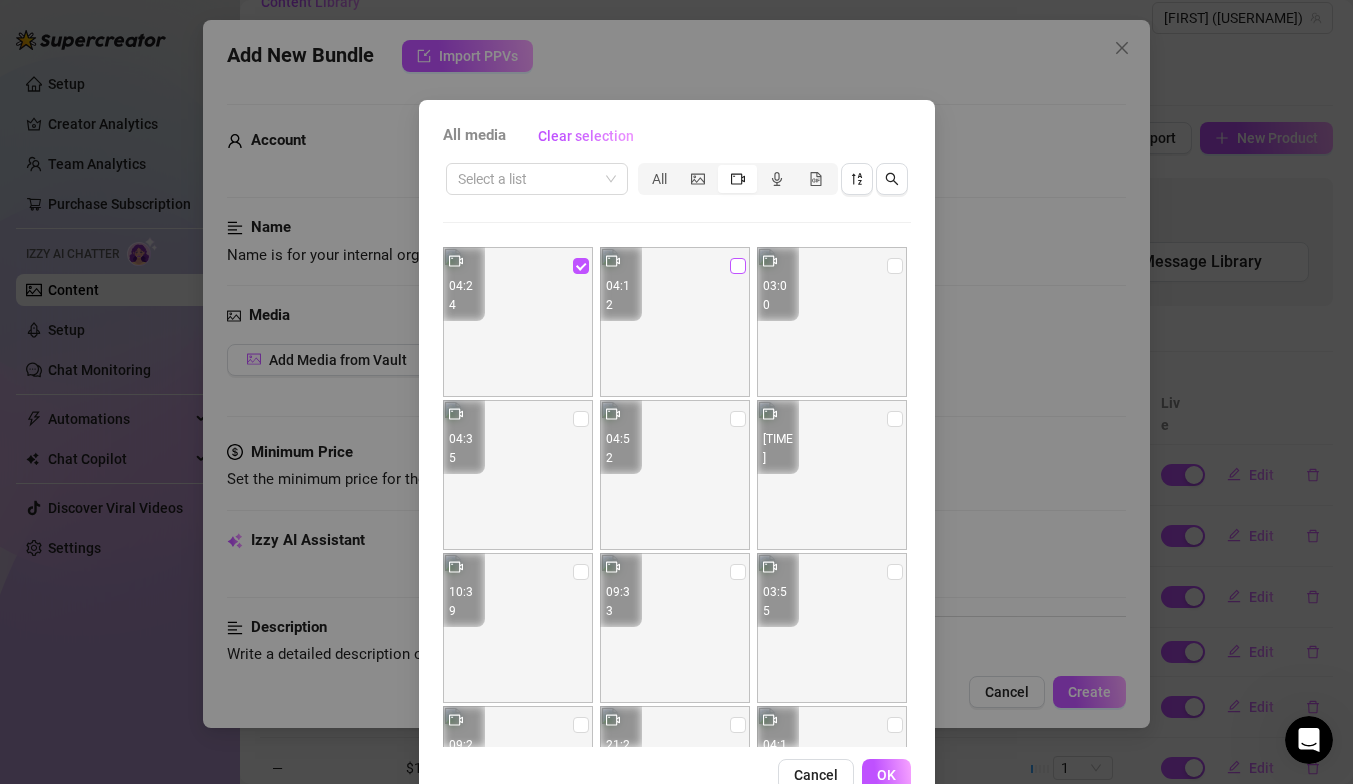 click at bounding box center (738, 266) 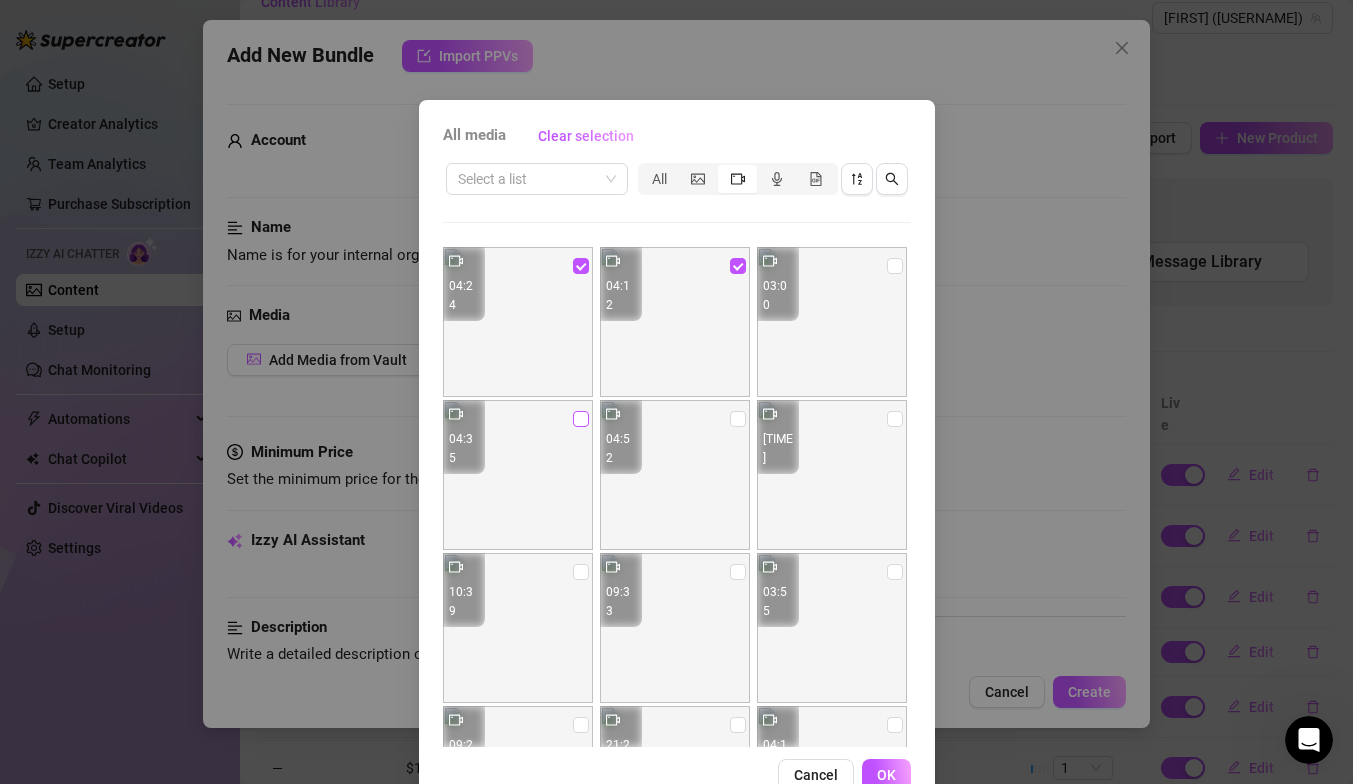 click at bounding box center (581, 419) 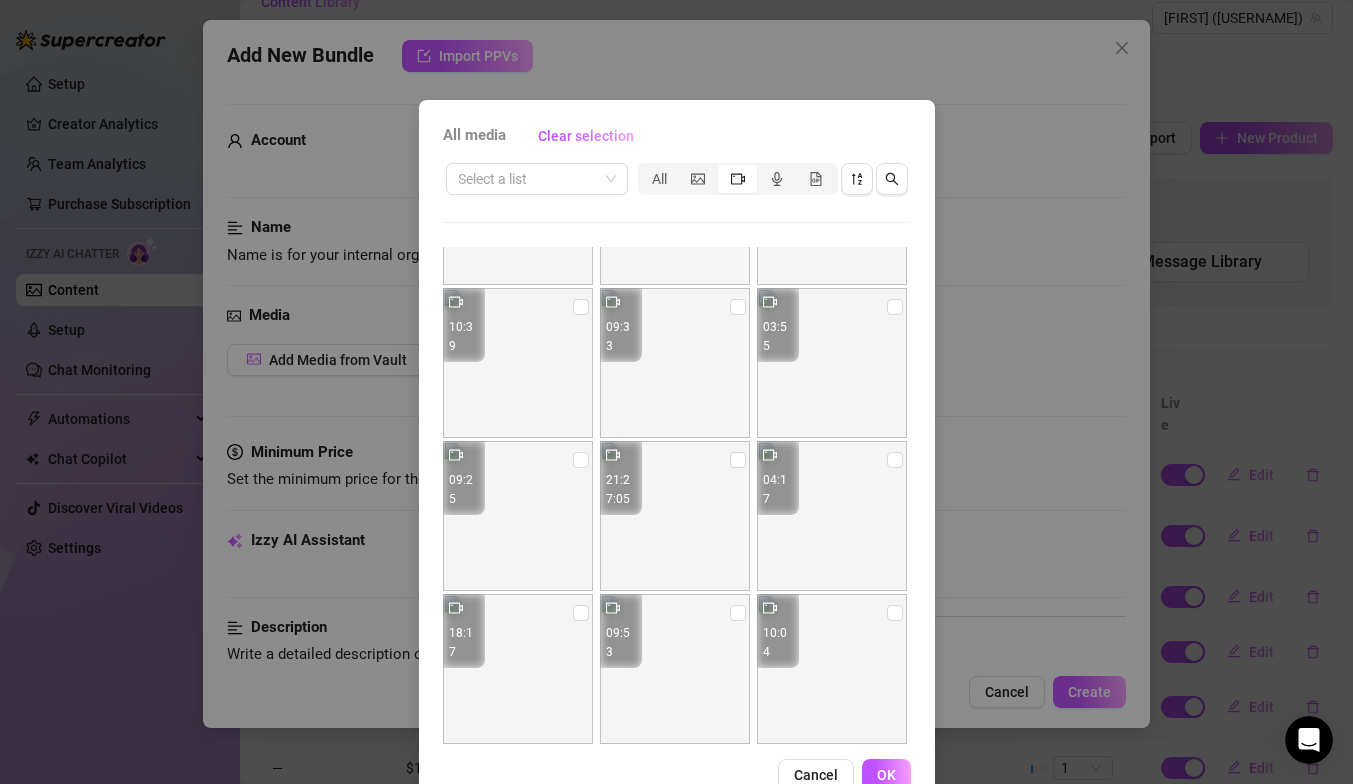 scroll, scrollTop: 269, scrollLeft: 0, axis: vertical 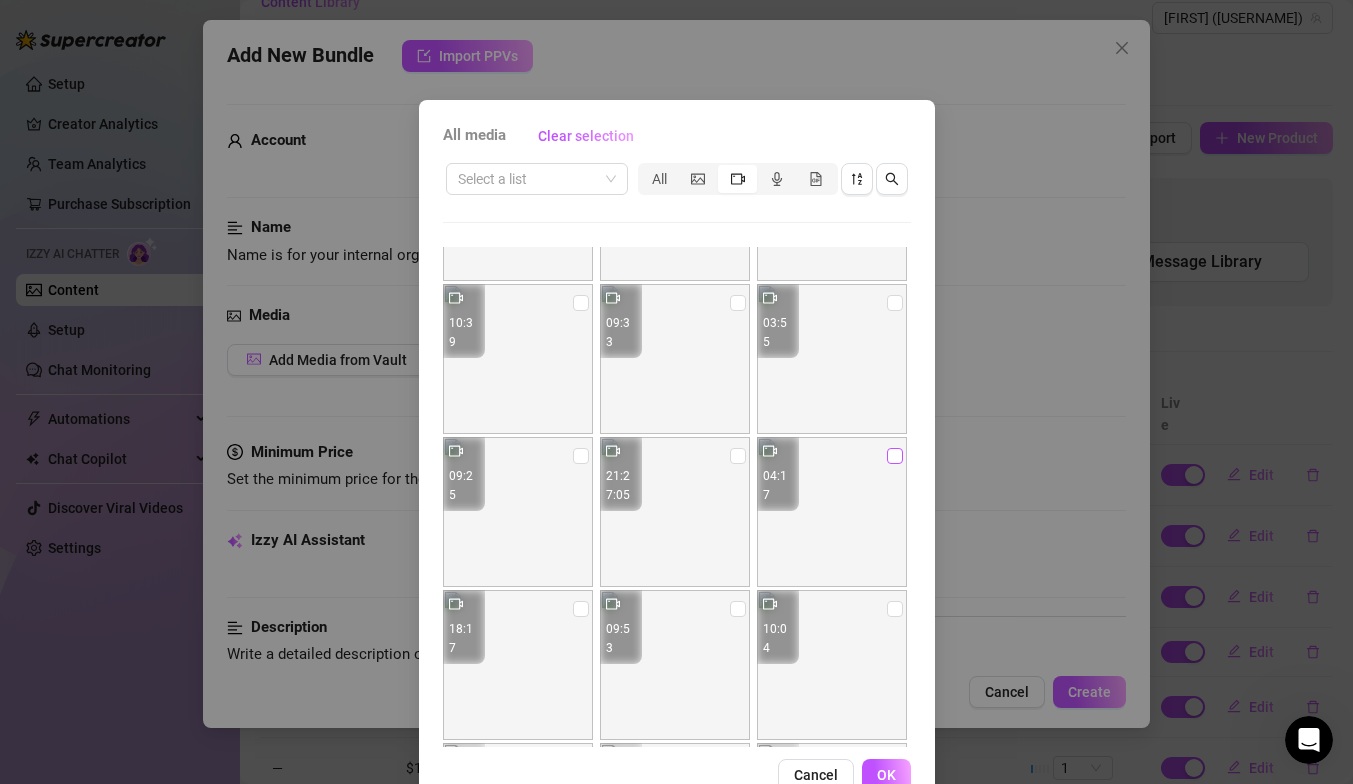 click at bounding box center (895, 456) 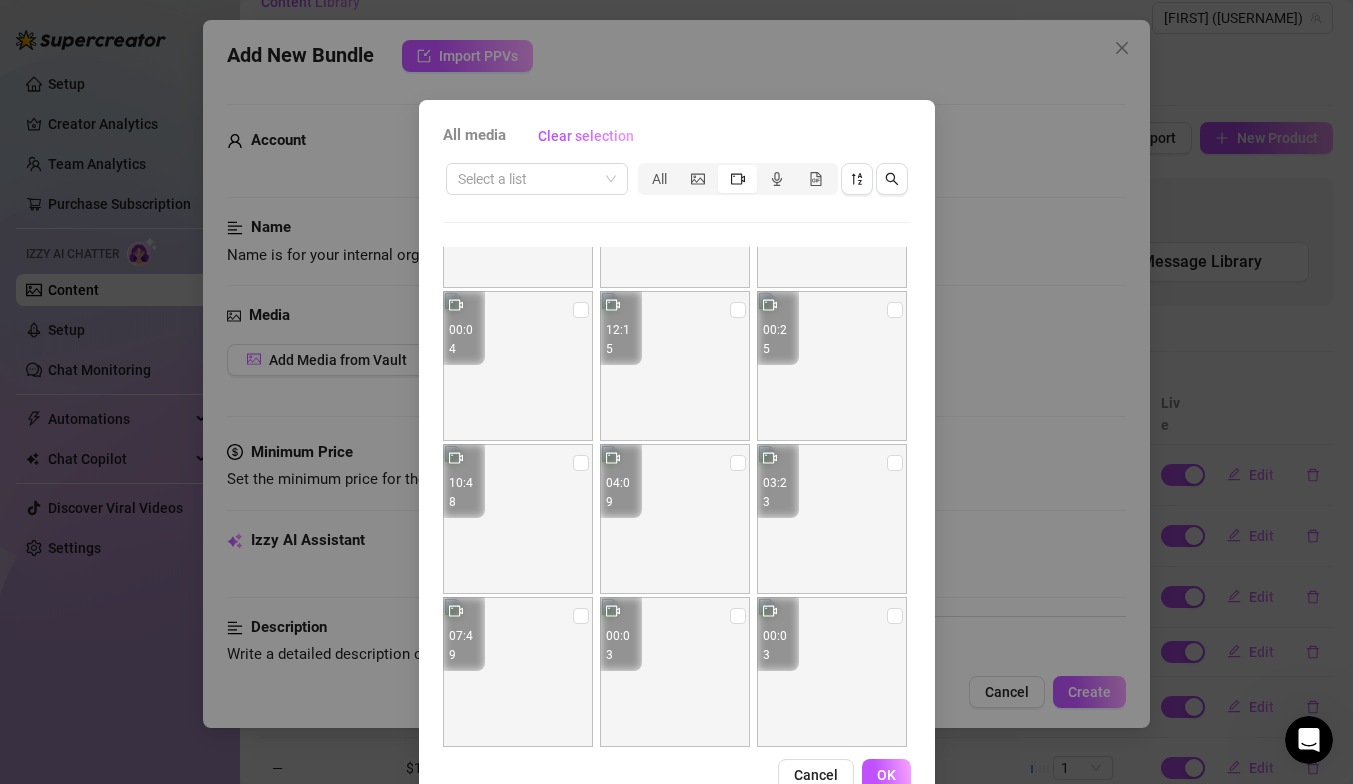 scroll, scrollTop: 754, scrollLeft: 0, axis: vertical 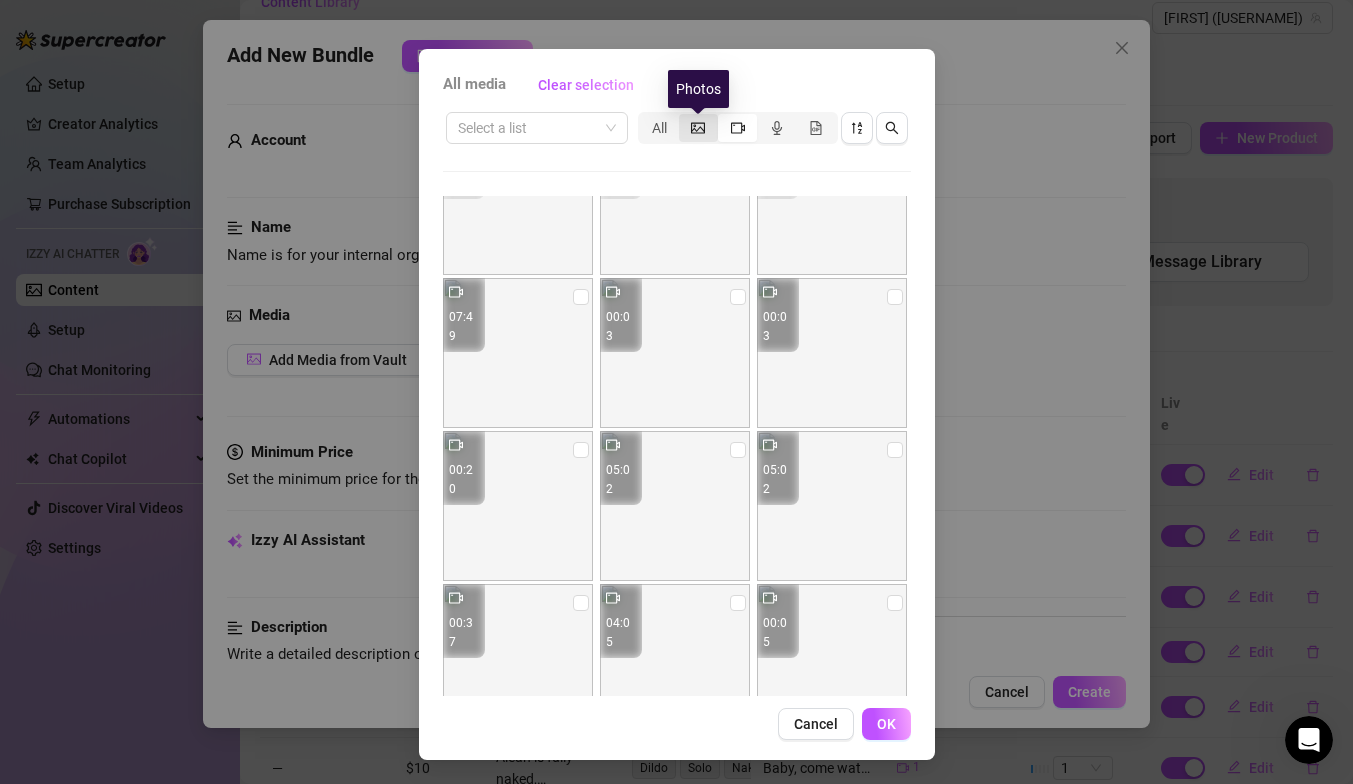 click 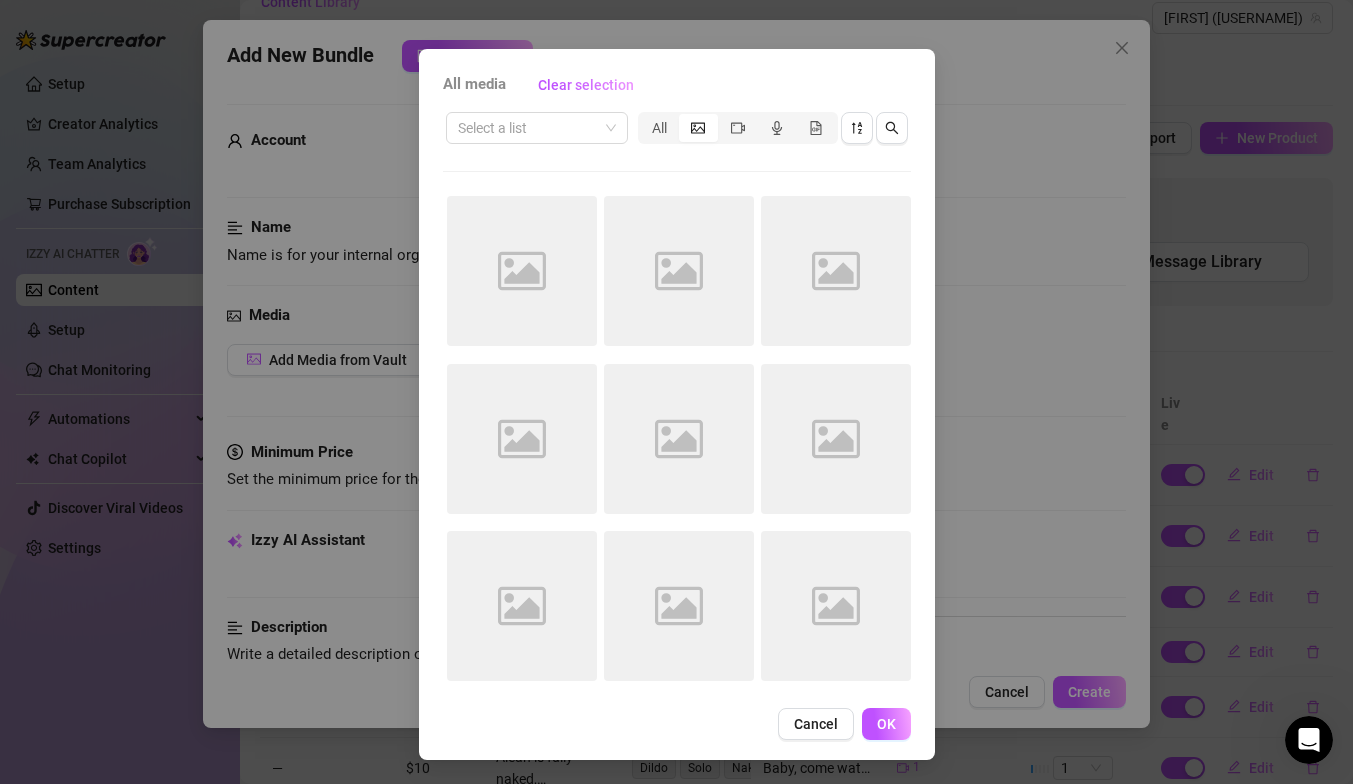 scroll, scrollTop: 0, scrollLeft: 0, axis: both 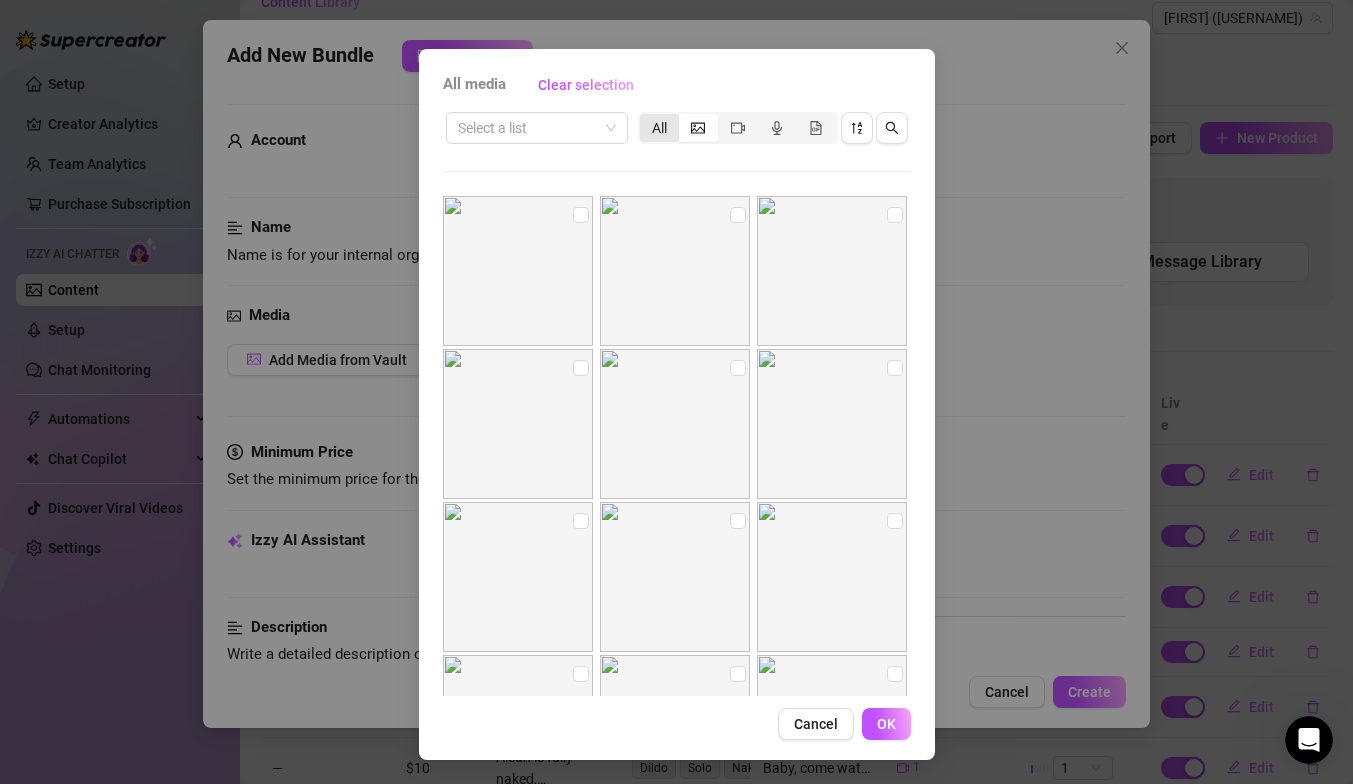 click on "All" at bounding box center [659, 128] 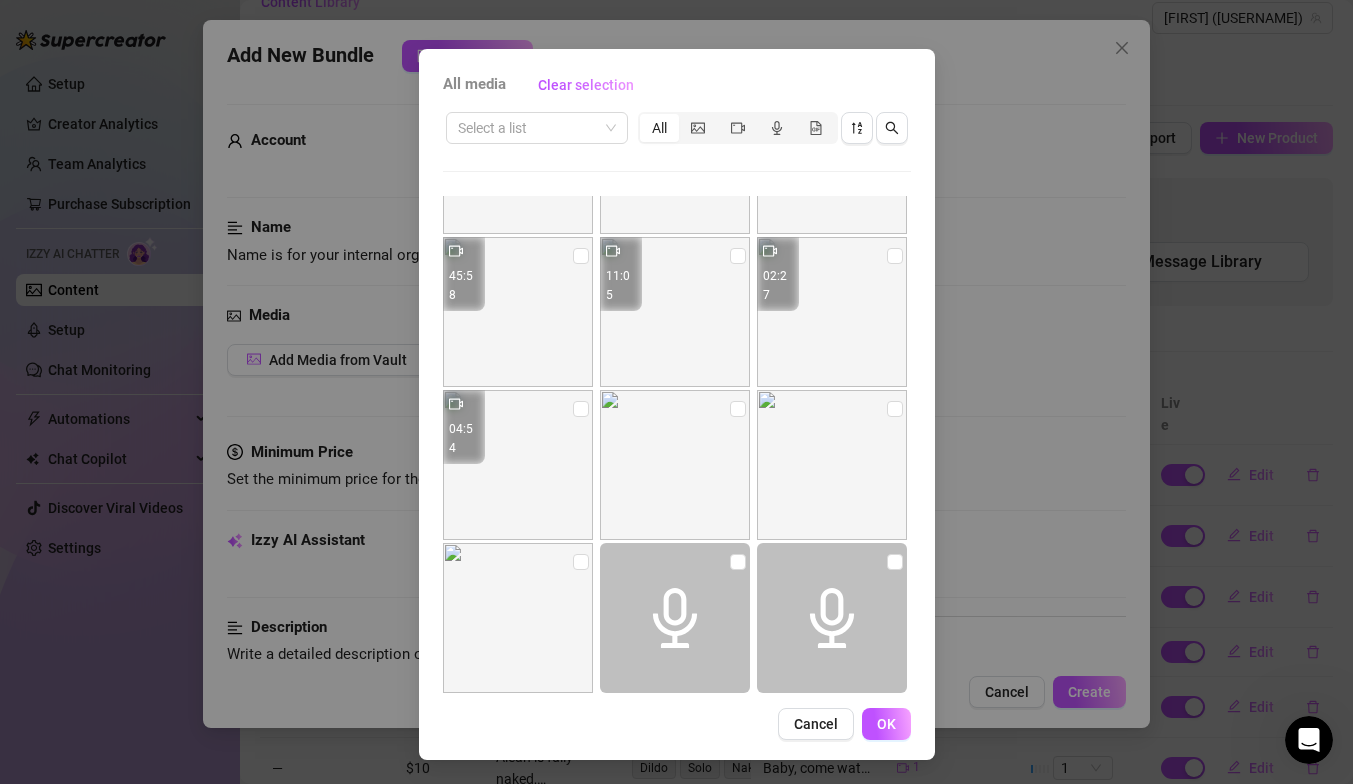 scroll, scrollTop: 3100, scrollLeft: 0, axis: vertical 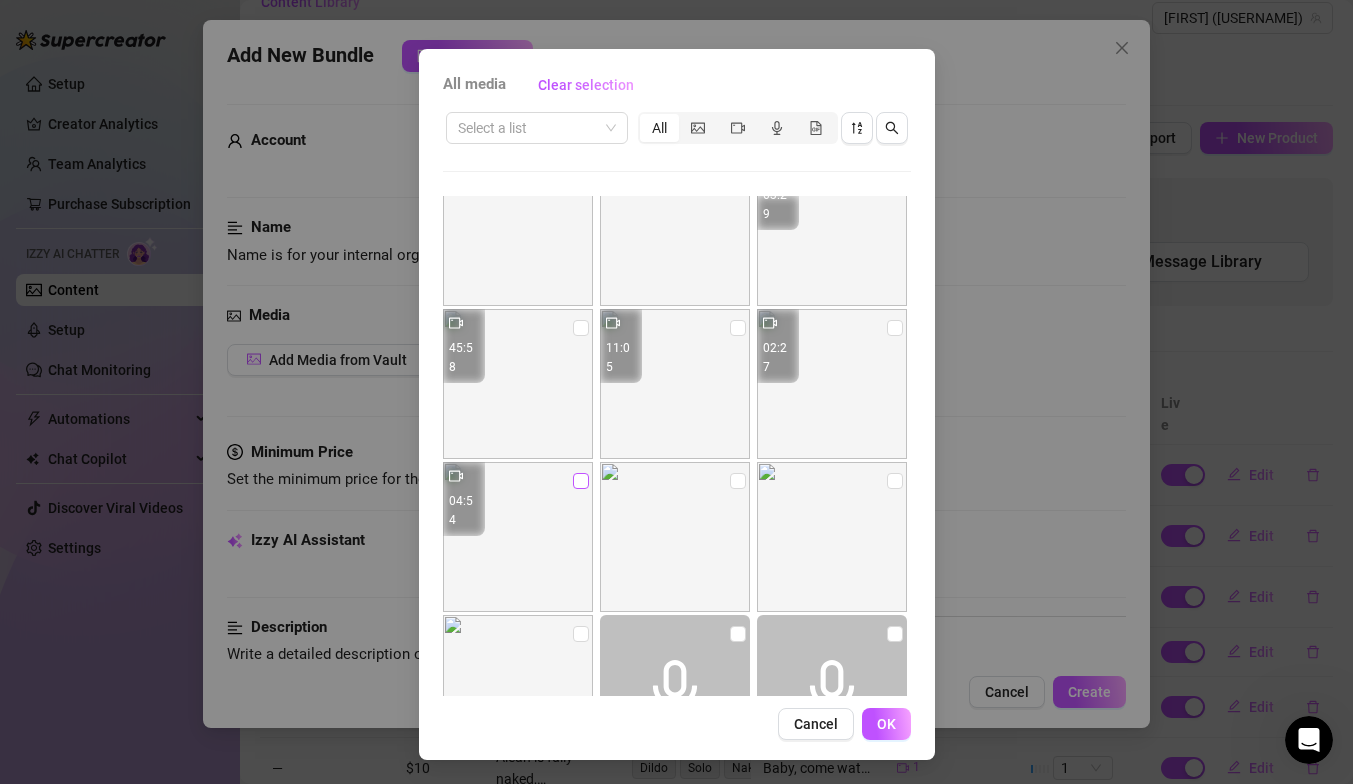 click at bounding box center (581, 481) 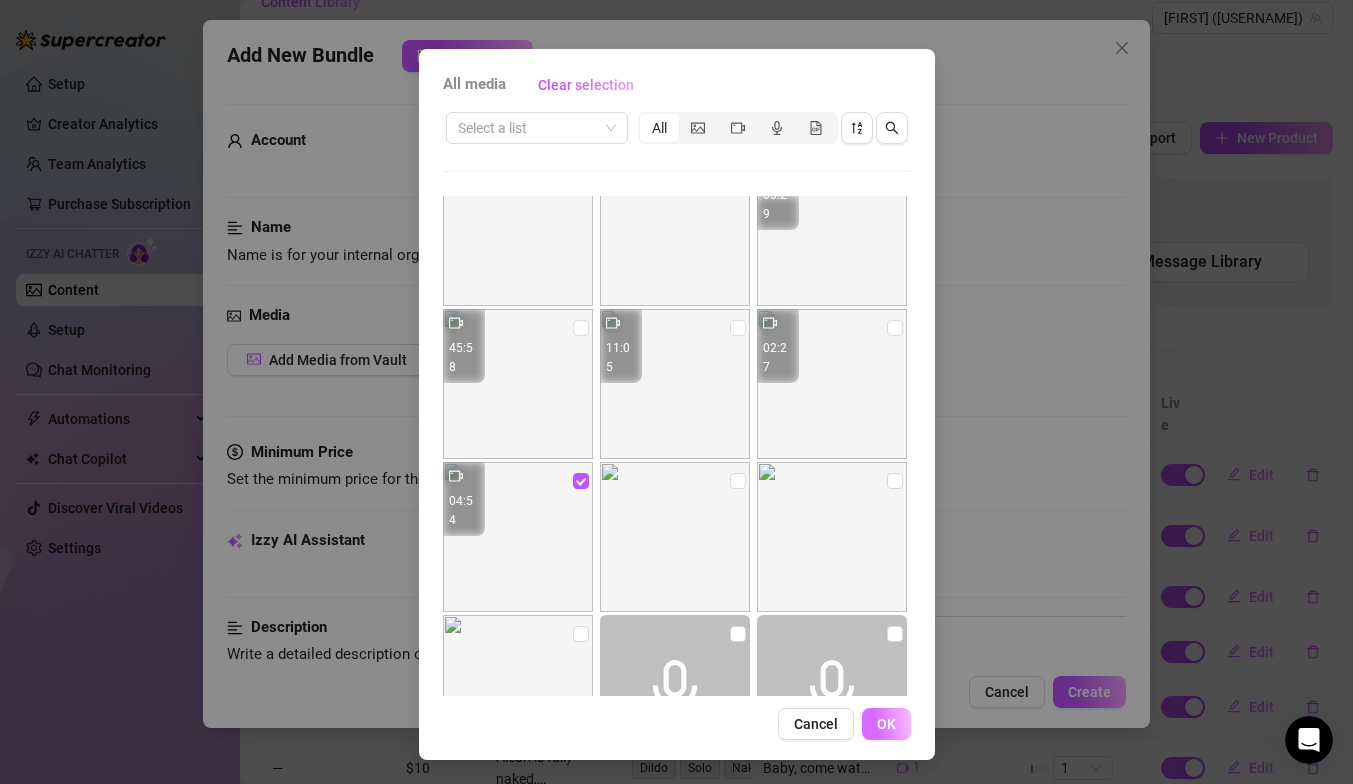 click on "OK" at bounding box center [886, 724] 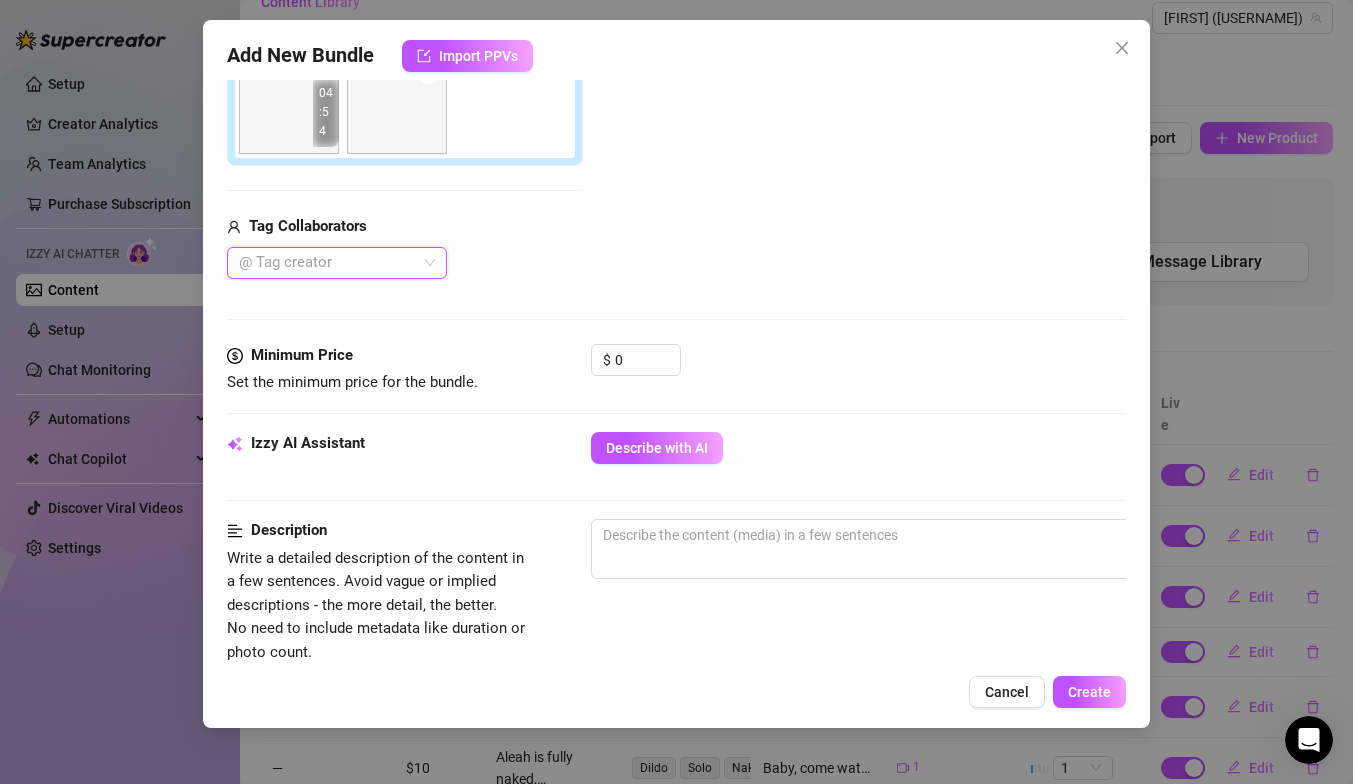 scroll, scrollTop: 527, scrollLeft: 0, axis: vertical 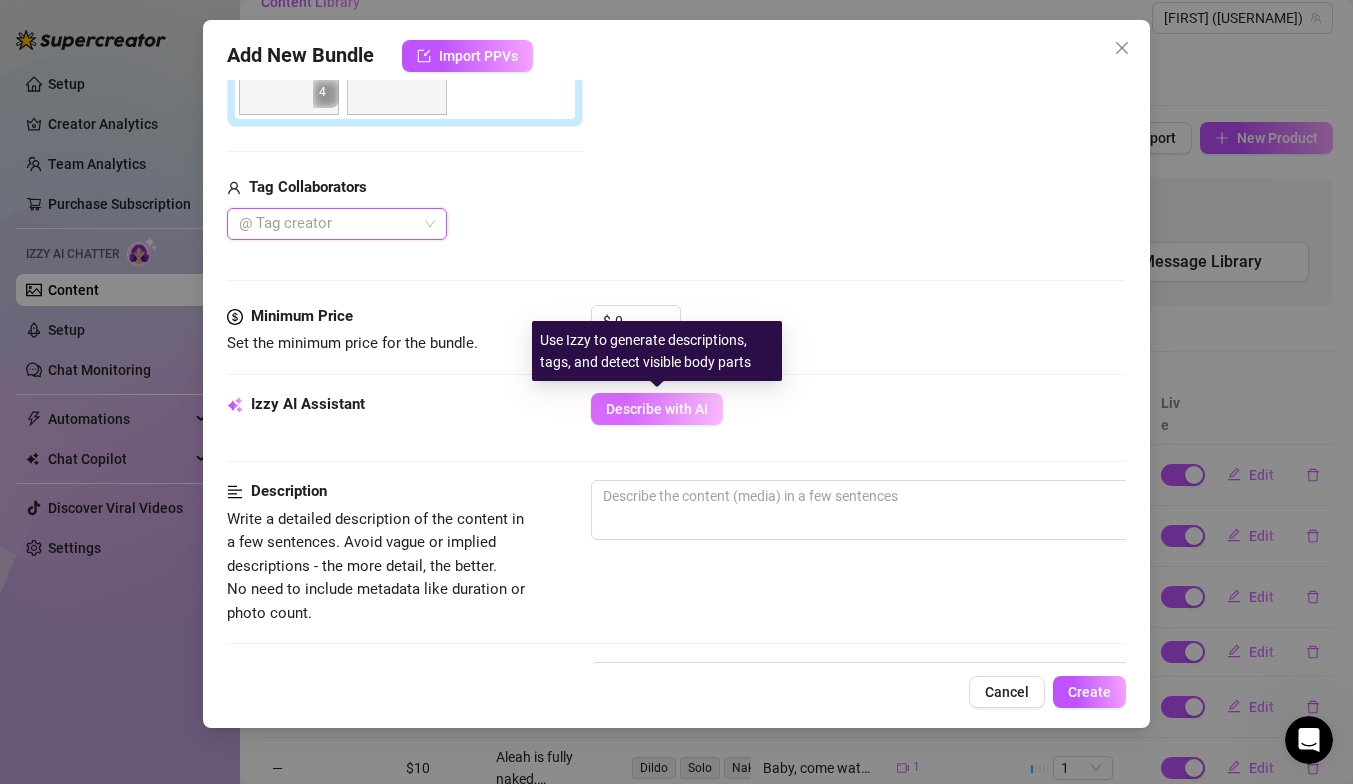 click on "Describe with AI" at bounding box center [657, 409] 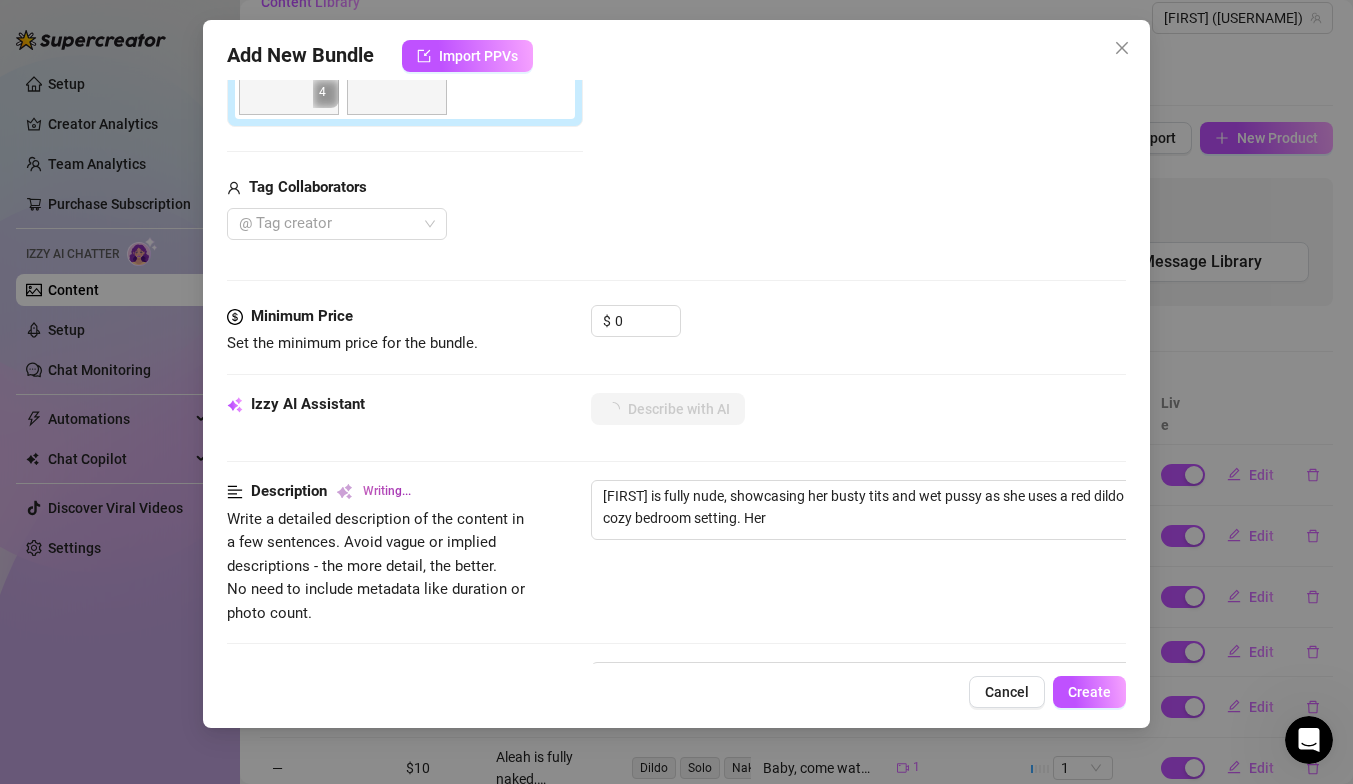 scroll, scrollTop: 1202, scrollLeft: 0, axis: vertical 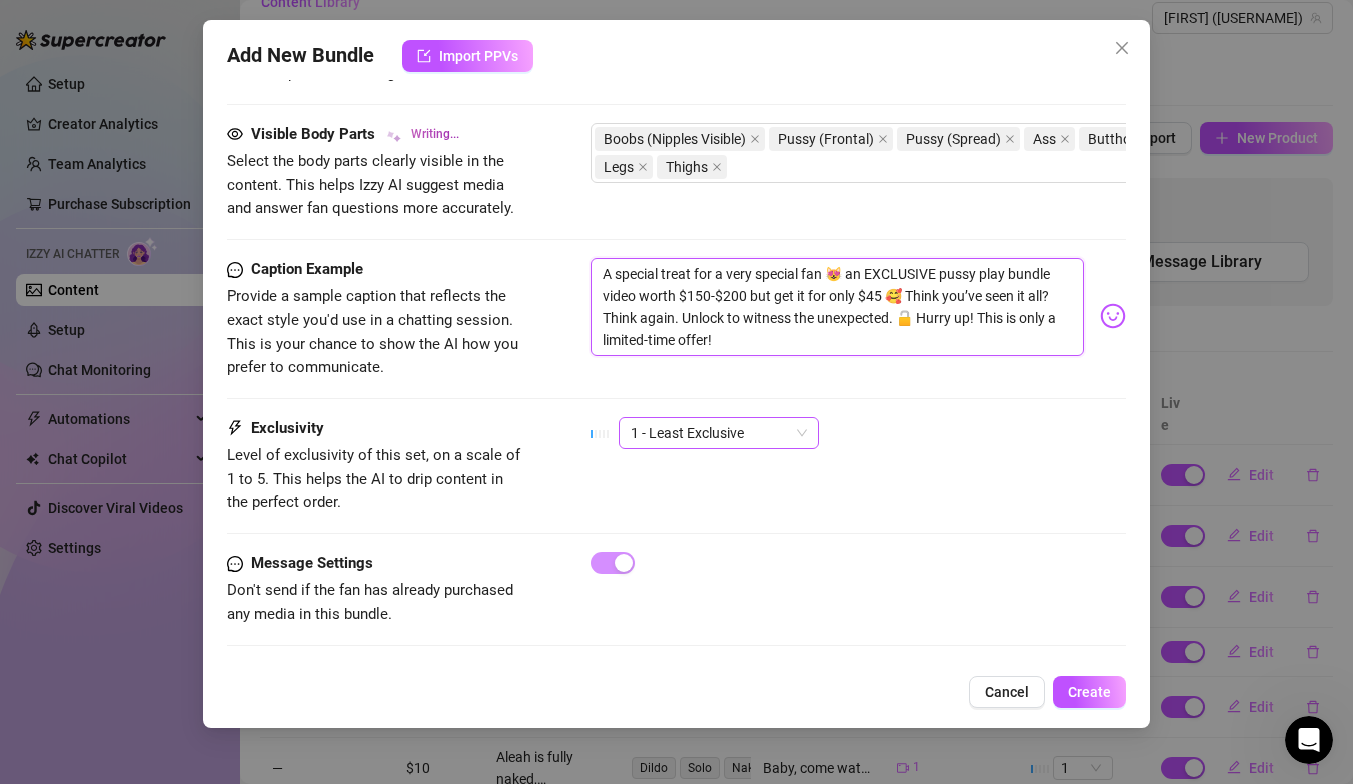 click on "1 - Least Exclusive" at bounding box center (719, 433) 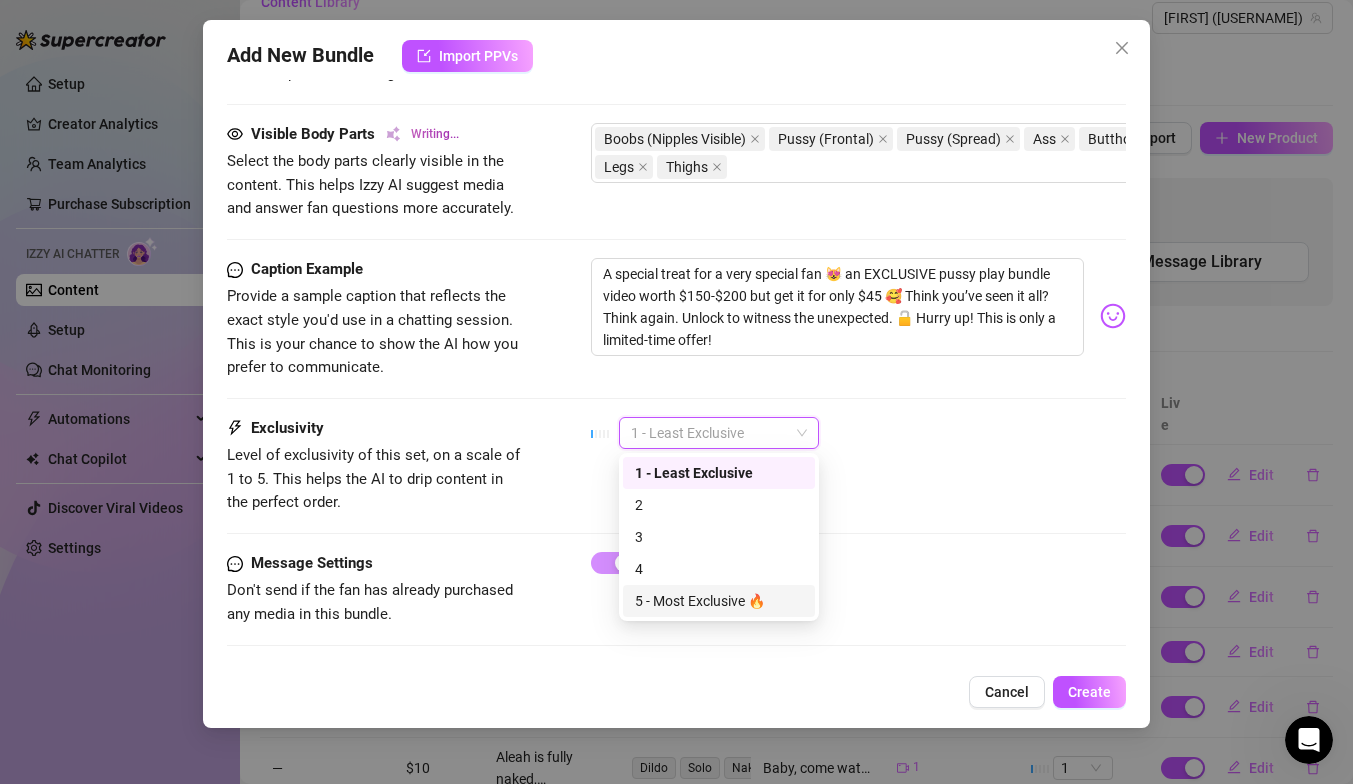click on "5 - Most Exclusive 🔥" at bounding box center (719, 601) 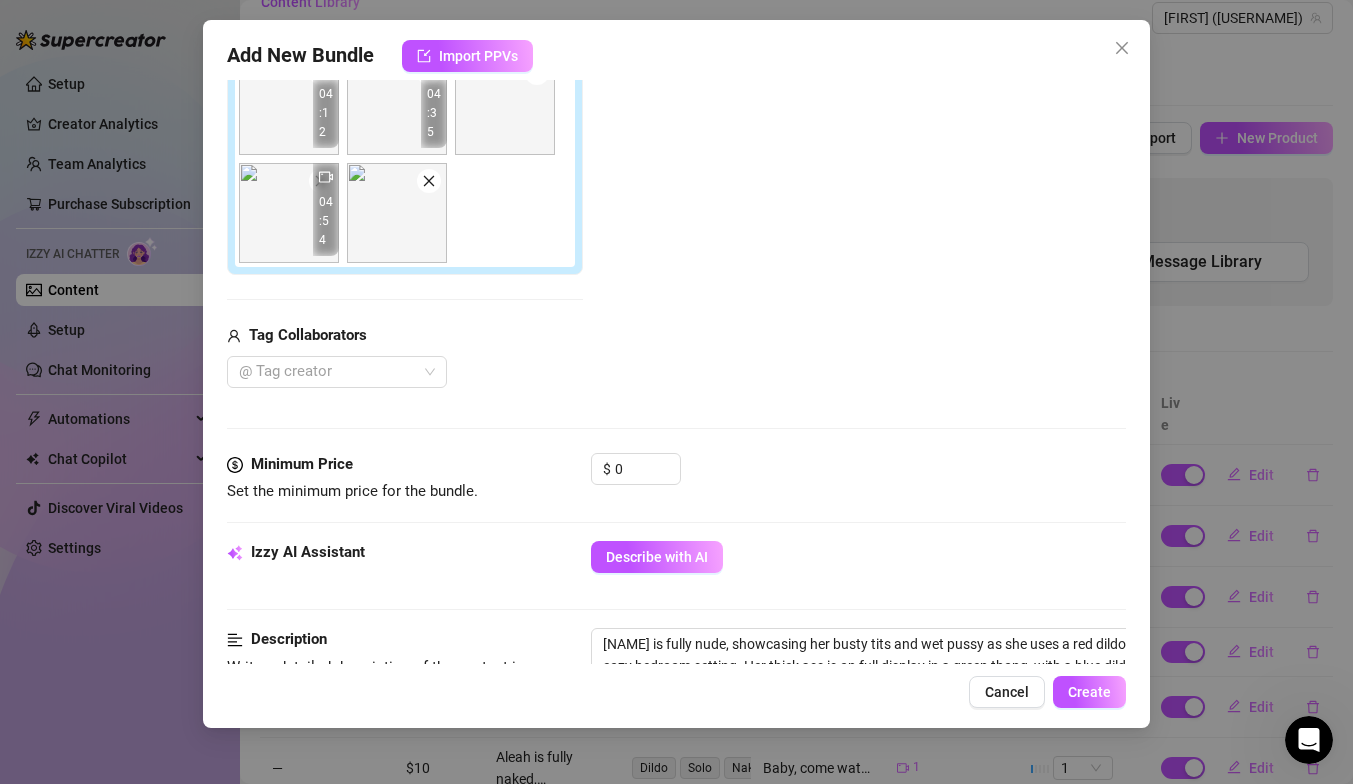 scroll, scrollTop: 372, scrollLeft: 0, axis: vertical 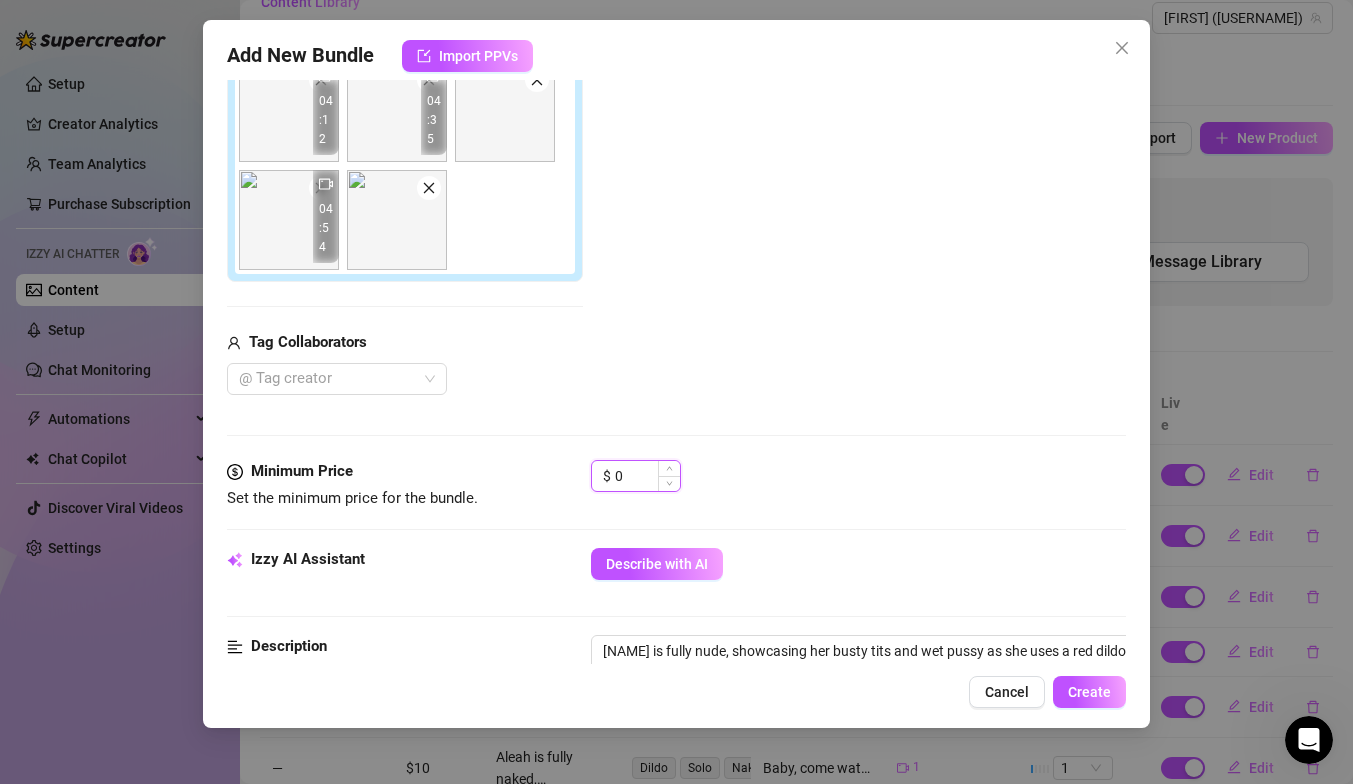 click on "0" at bounding box center (647, 476) 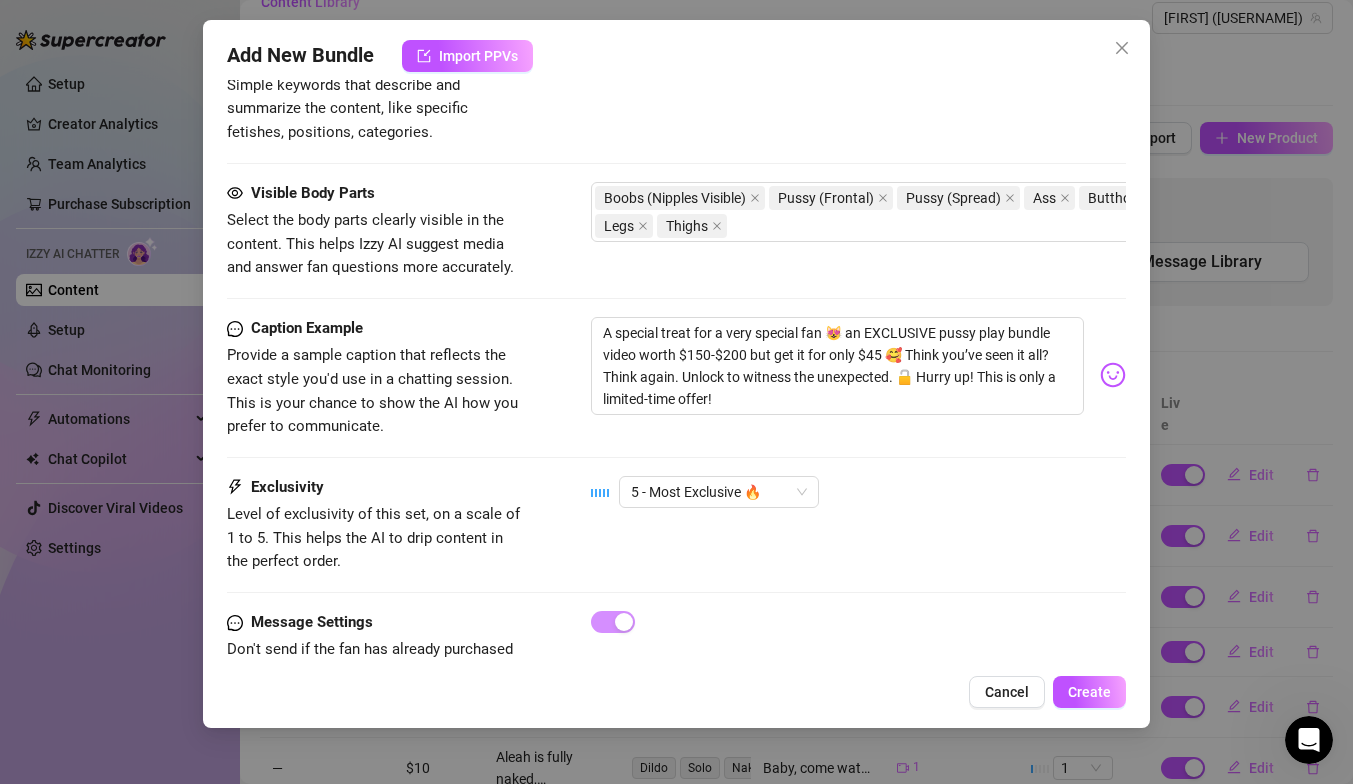 scroll, scrollTop: 1202, scrollLeft: 0, axis: vertical 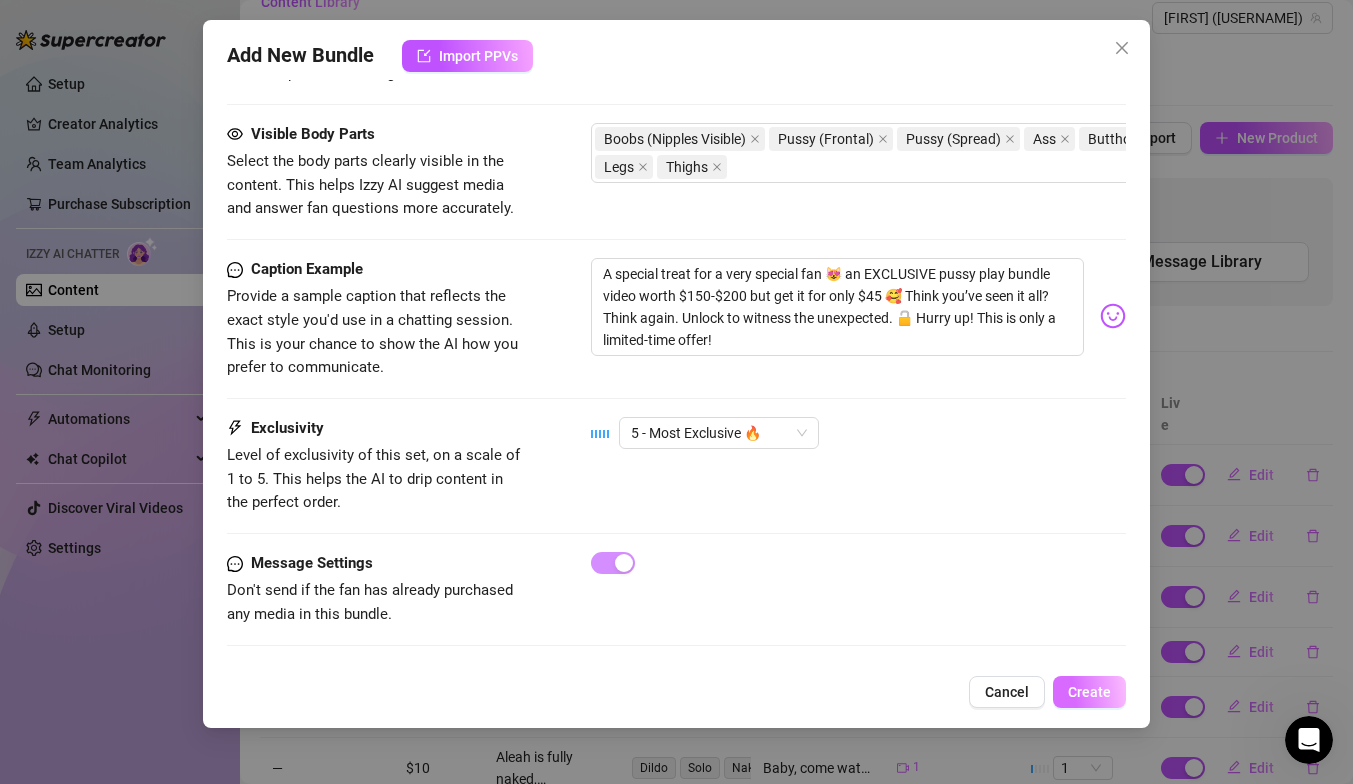 click on "Create" at bounding box center (1089, 692) 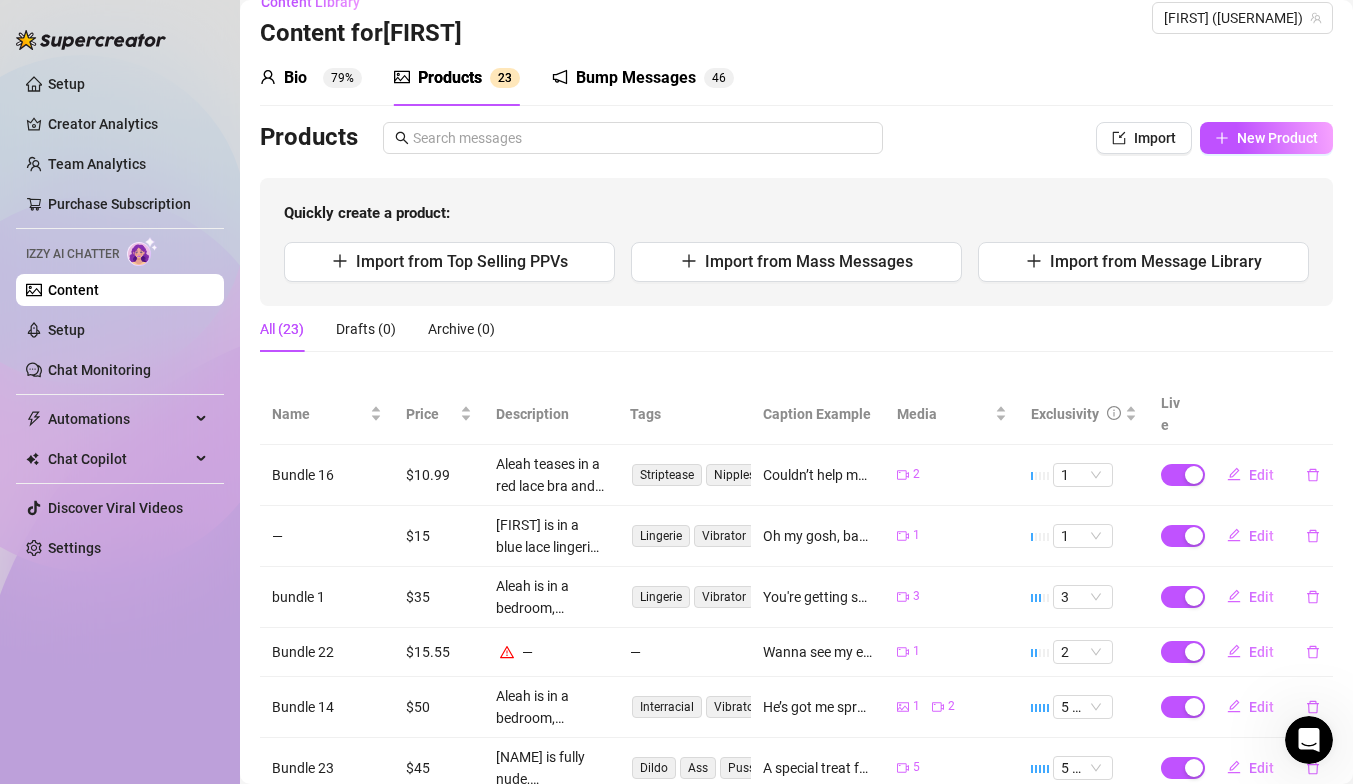 click on "—" at bounding box center (551, 652) 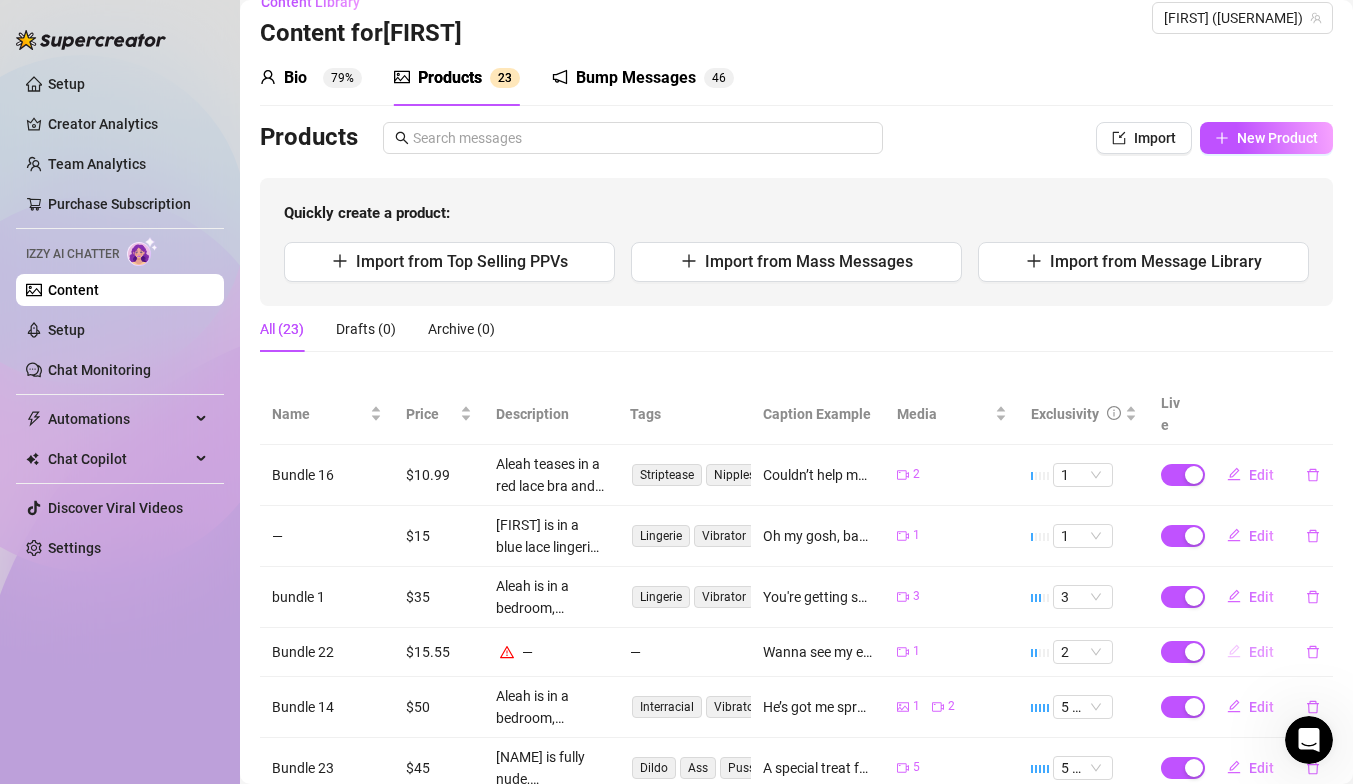 click on "Edit" at bounding box center [1250, 652] 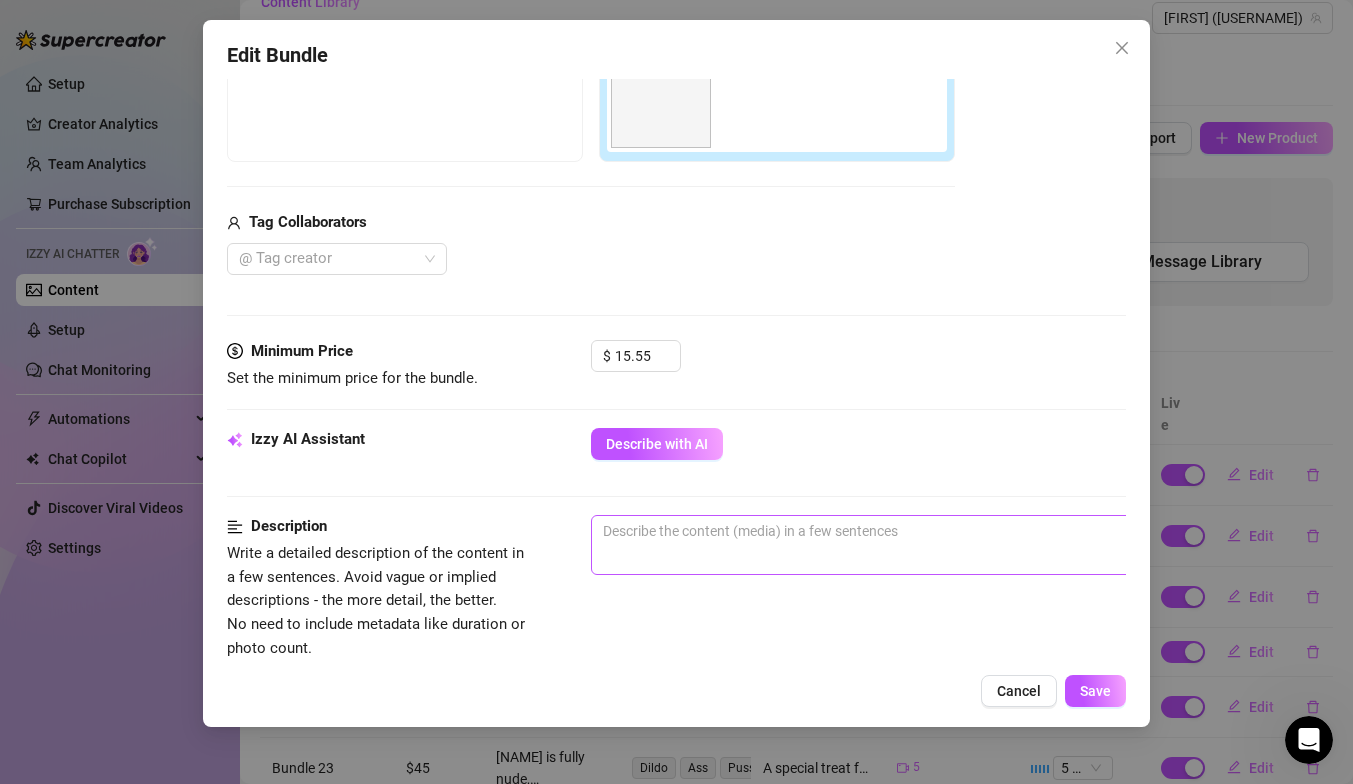 scroll, scrollTop: 387, scrollLeft: 0, axis: vertical 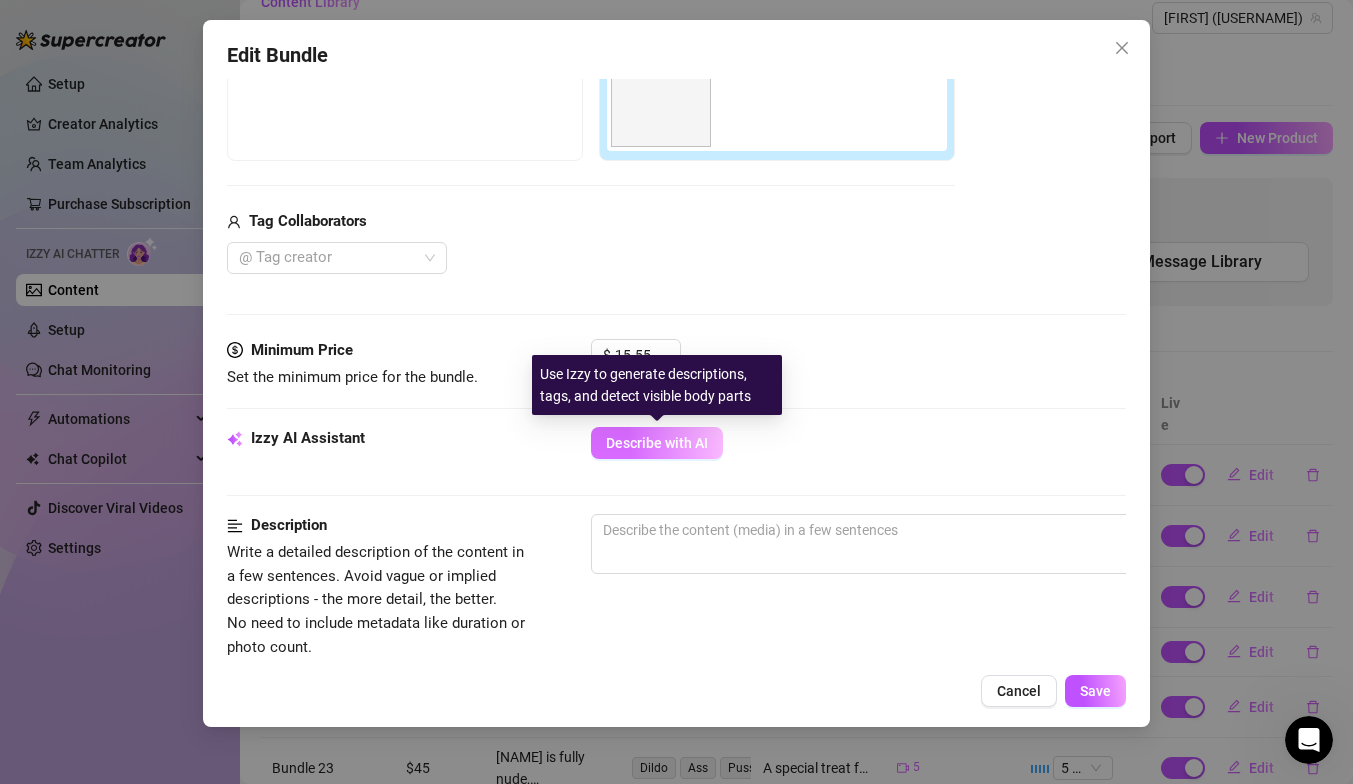 click on "Describe with AI" at bounding box center (657, 443) 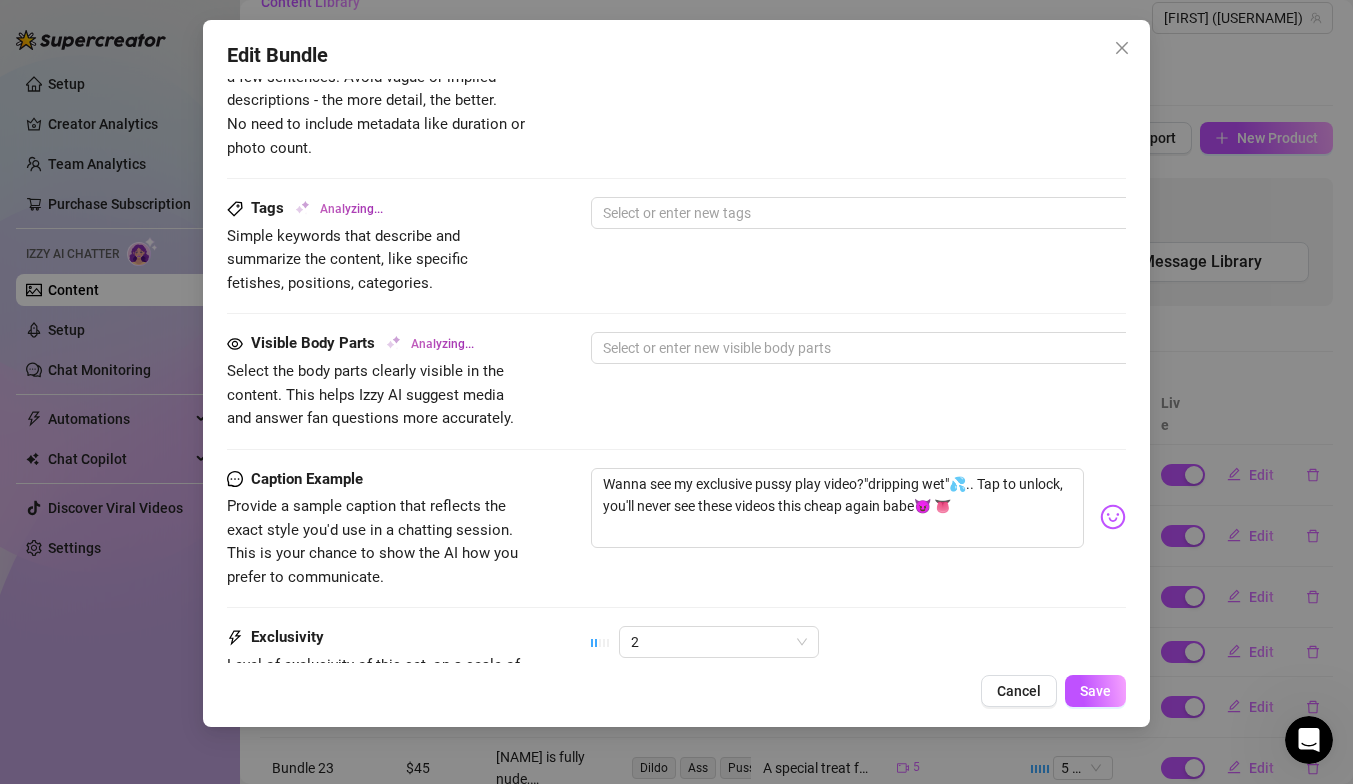 scroll, scrollTop: 898, scrollLeft: 0, axis: vertical 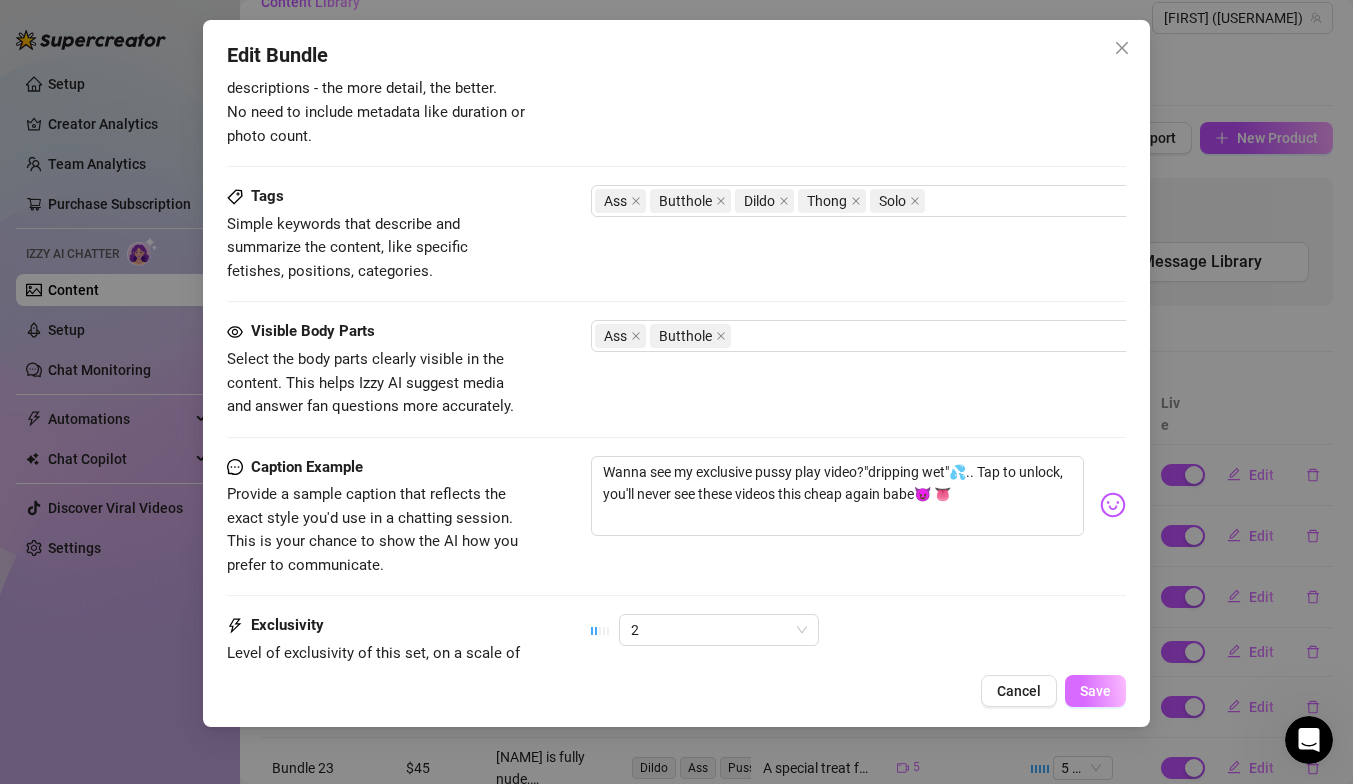 click on "Save" at bounding box center (1095, 691) 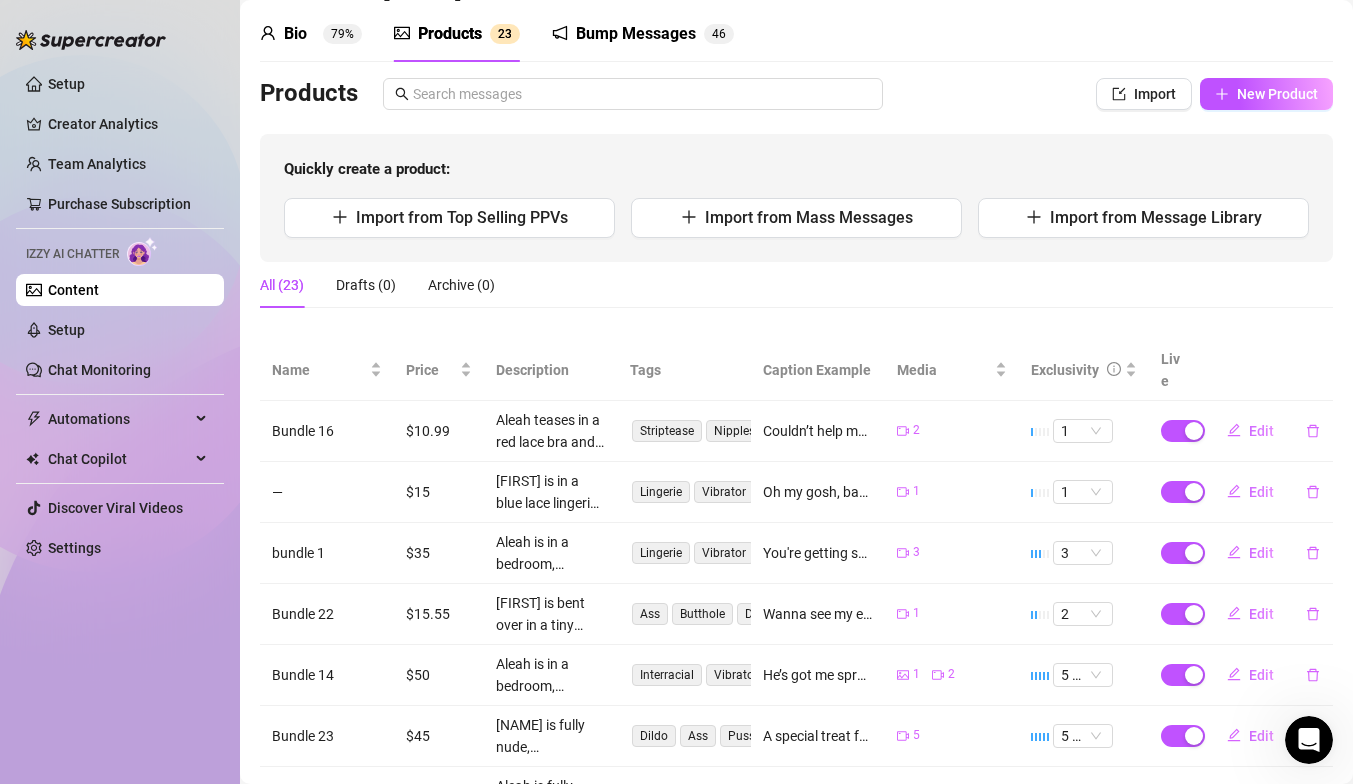 scroll, scrollTop: 0, scrollLeft: 0, axis: both 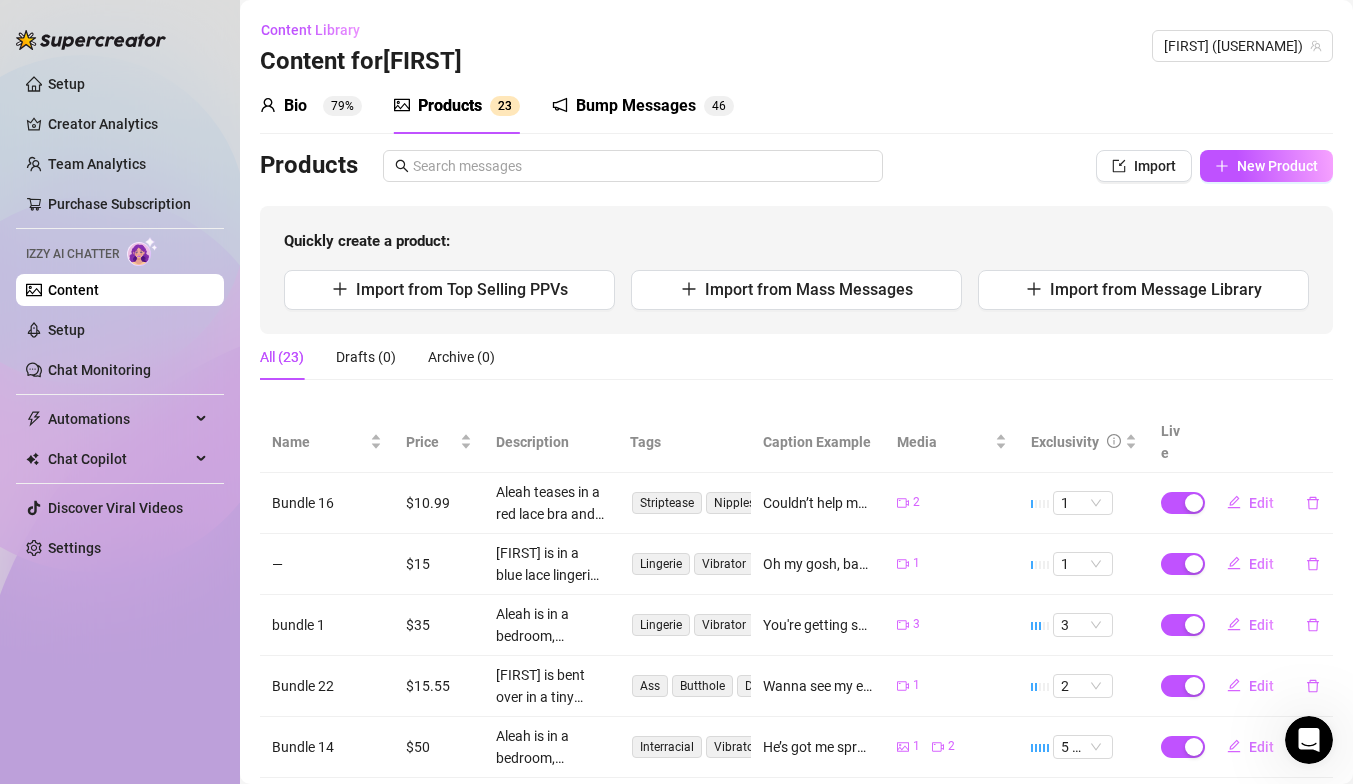 click on "Bump Messages" at bounding box center [636, 106] 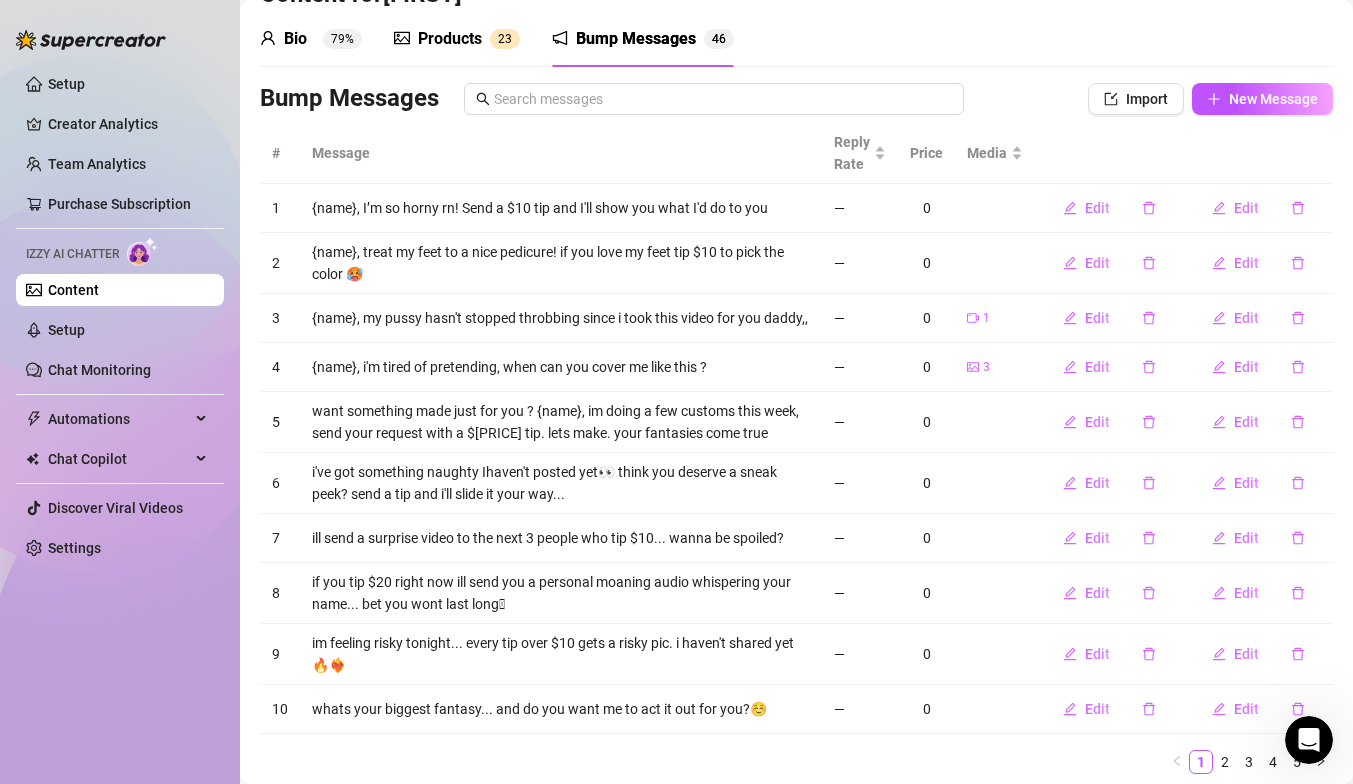 scroll, scrollTop: 133, scrollLeft: 0, axis: vertical 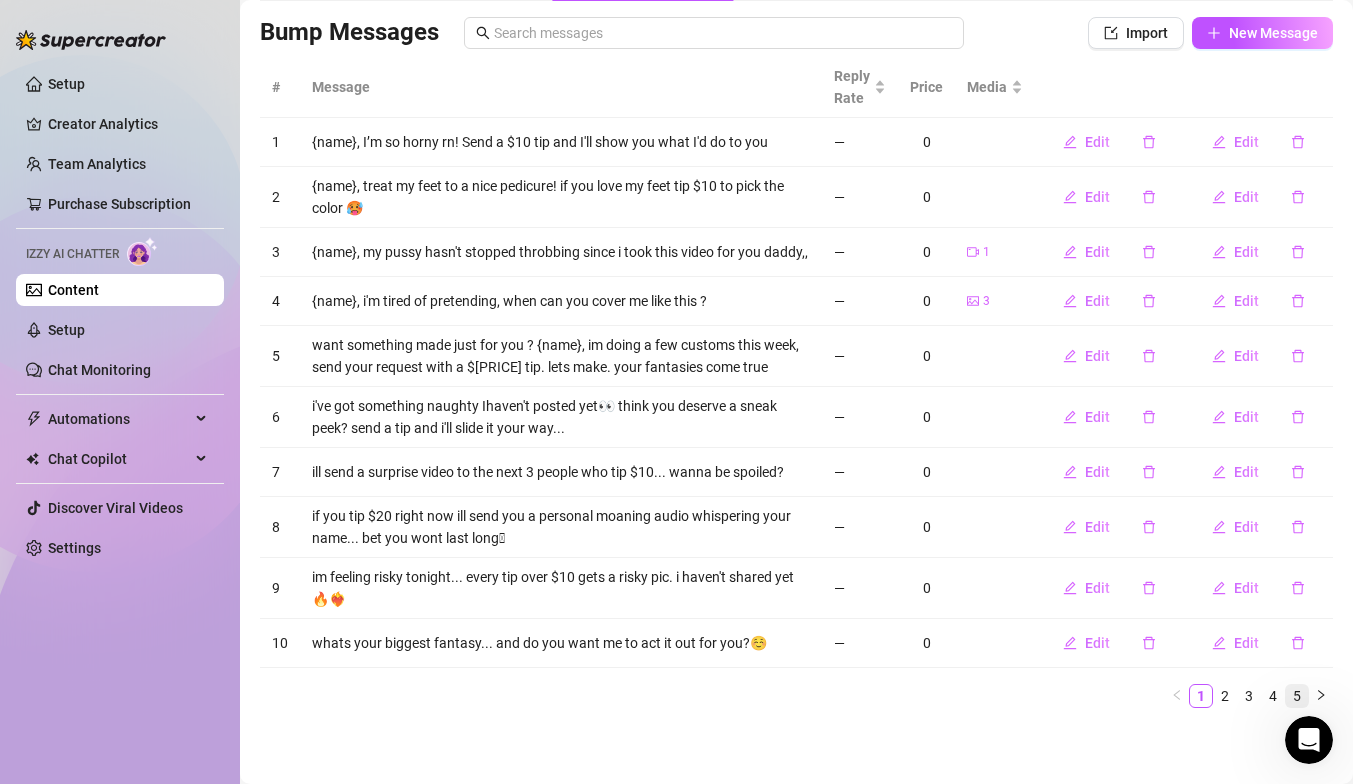 click on "5" at bounding box center [1297, 696] 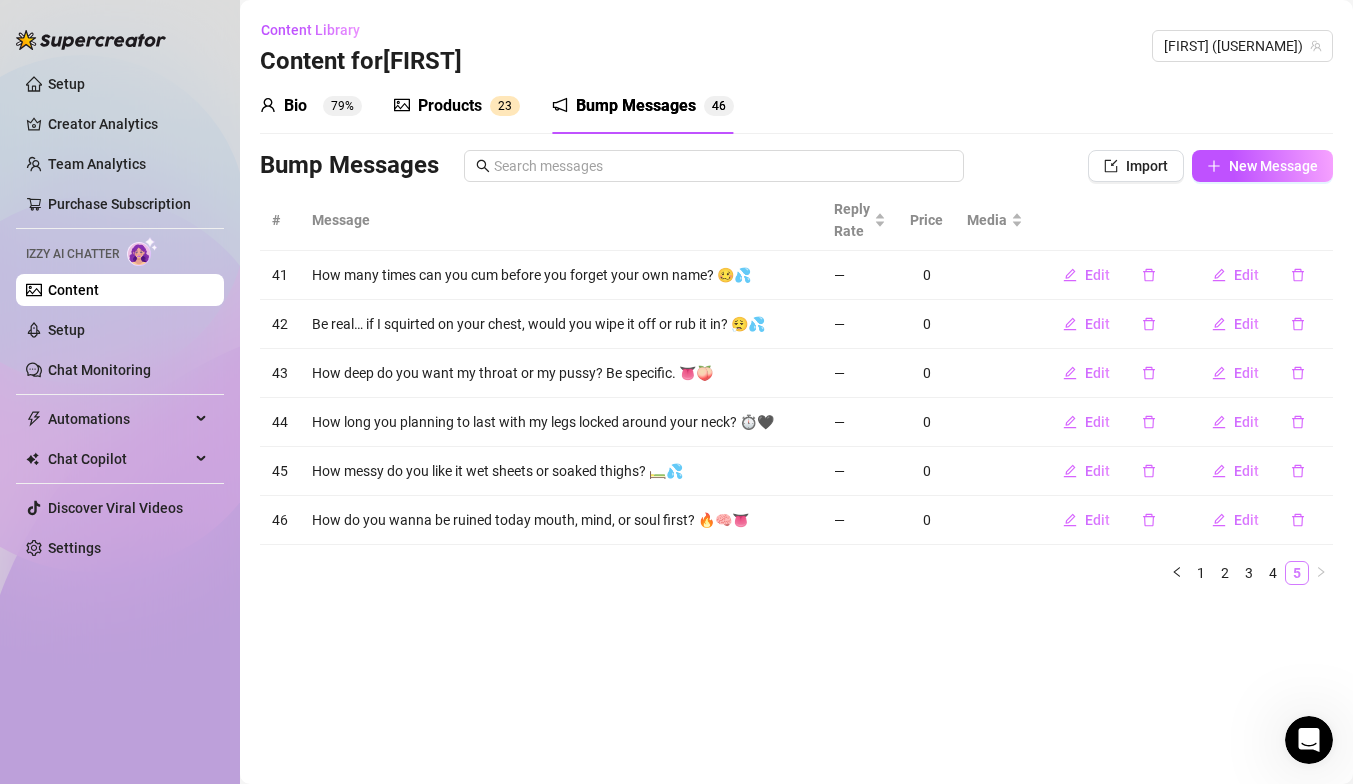 scroll, scrollTop: 0, scrollLeft: 0, axis: both 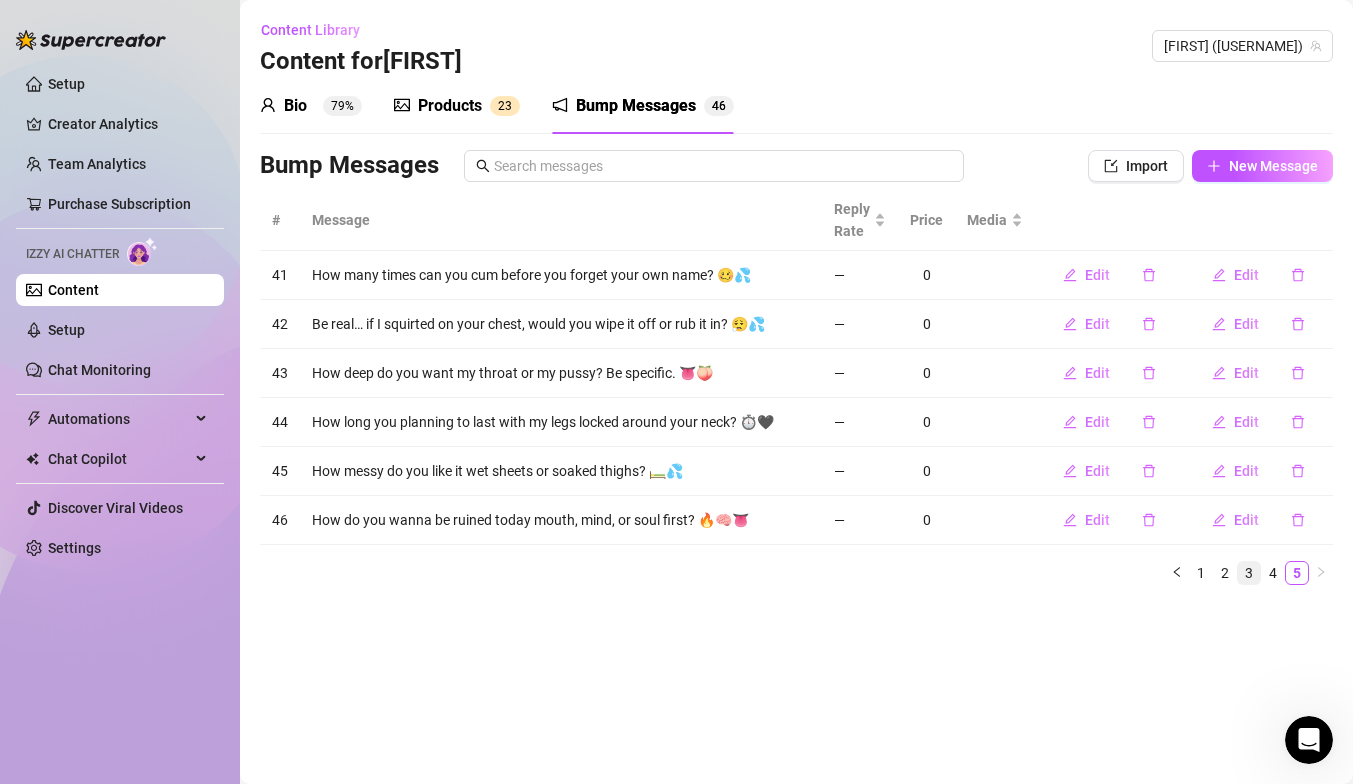 click on "3" at bounding box center (1249, 573) 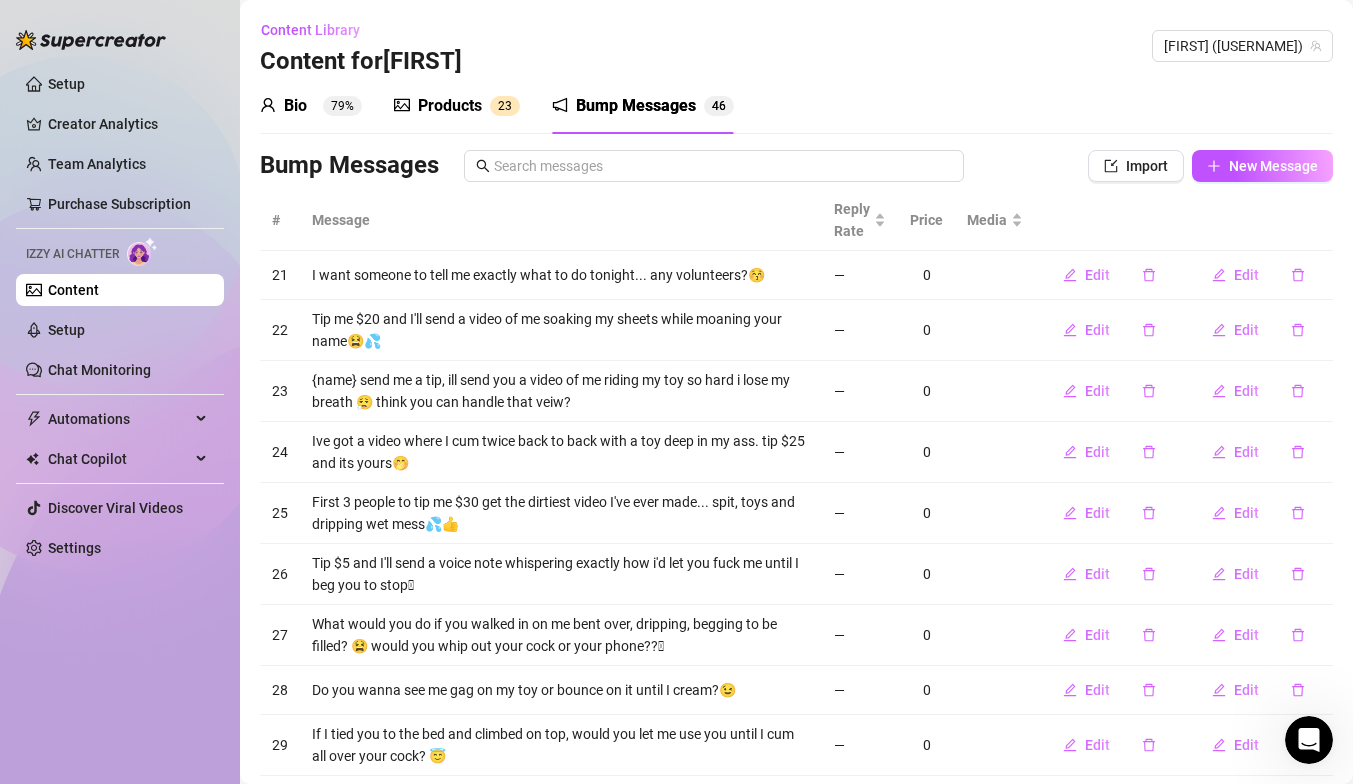 scroll, scrollTop: 169, scrollLeft: 0, axis: vertical 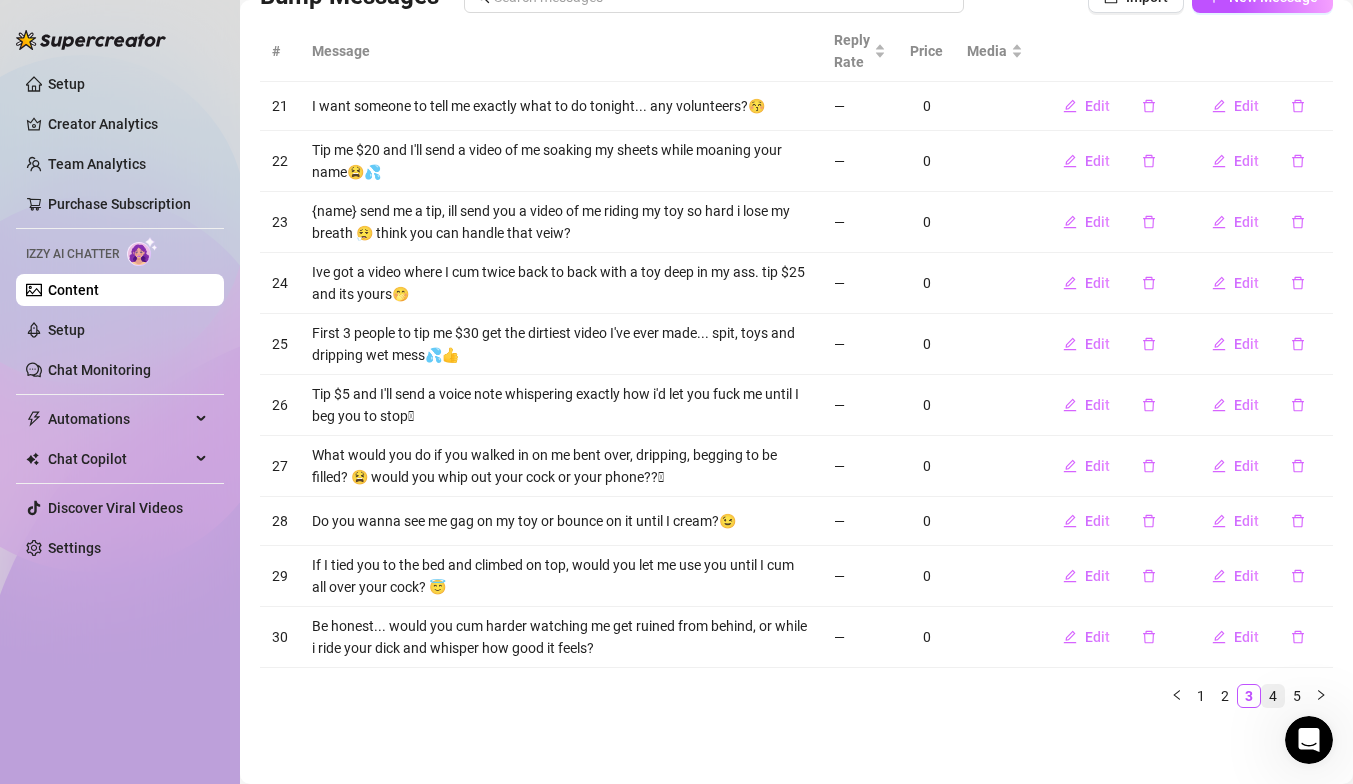 click on "4" at bounding box center [1273, 696] 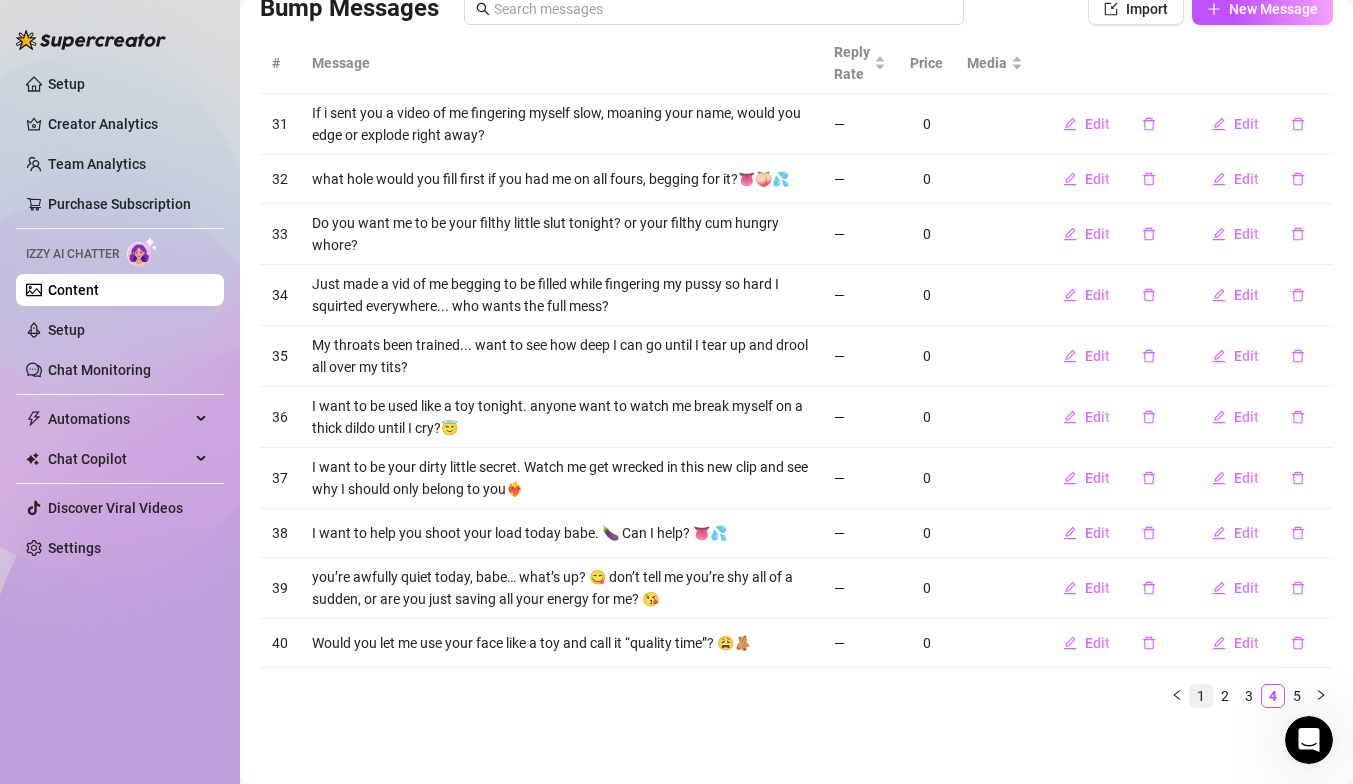 click on "1" at bounding box center (1201, 696) 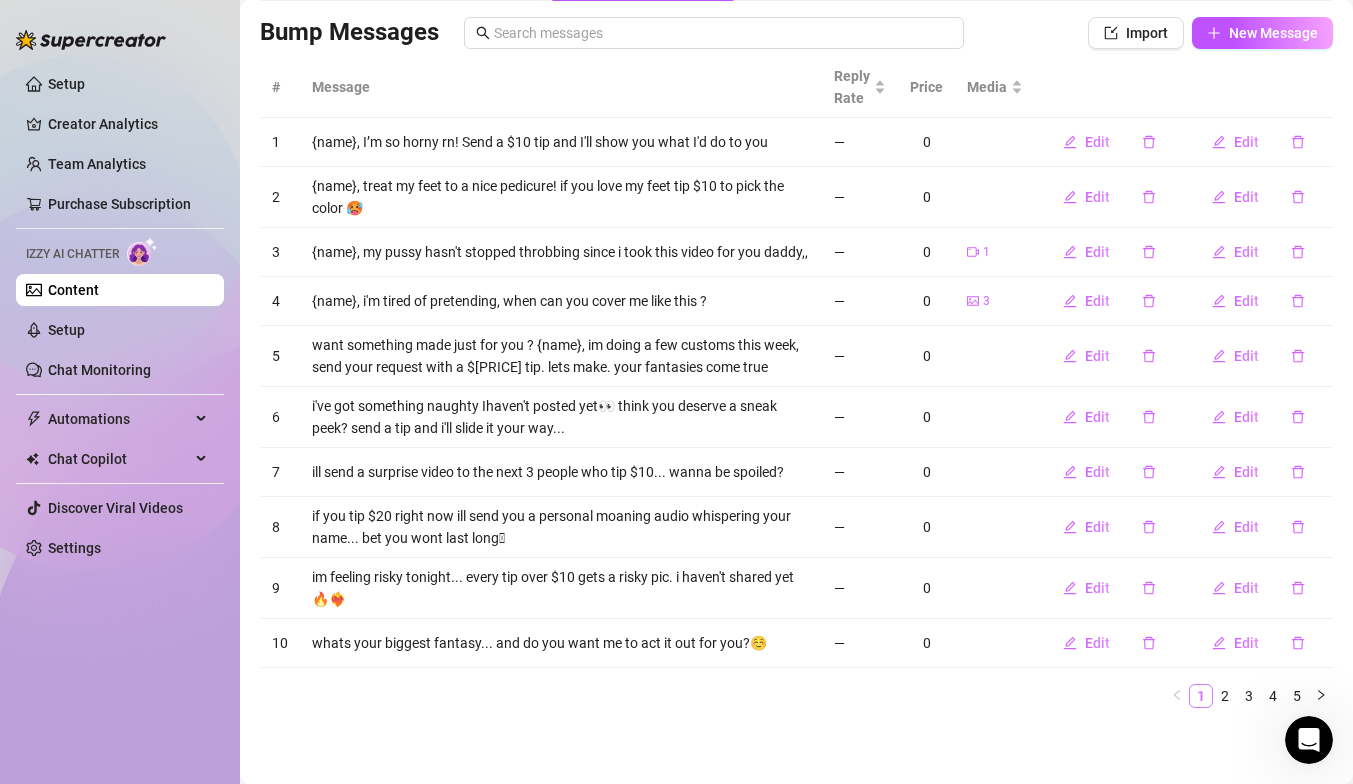 scroll, scrollTop: 133, scrollLeft: 0, axis: vertical 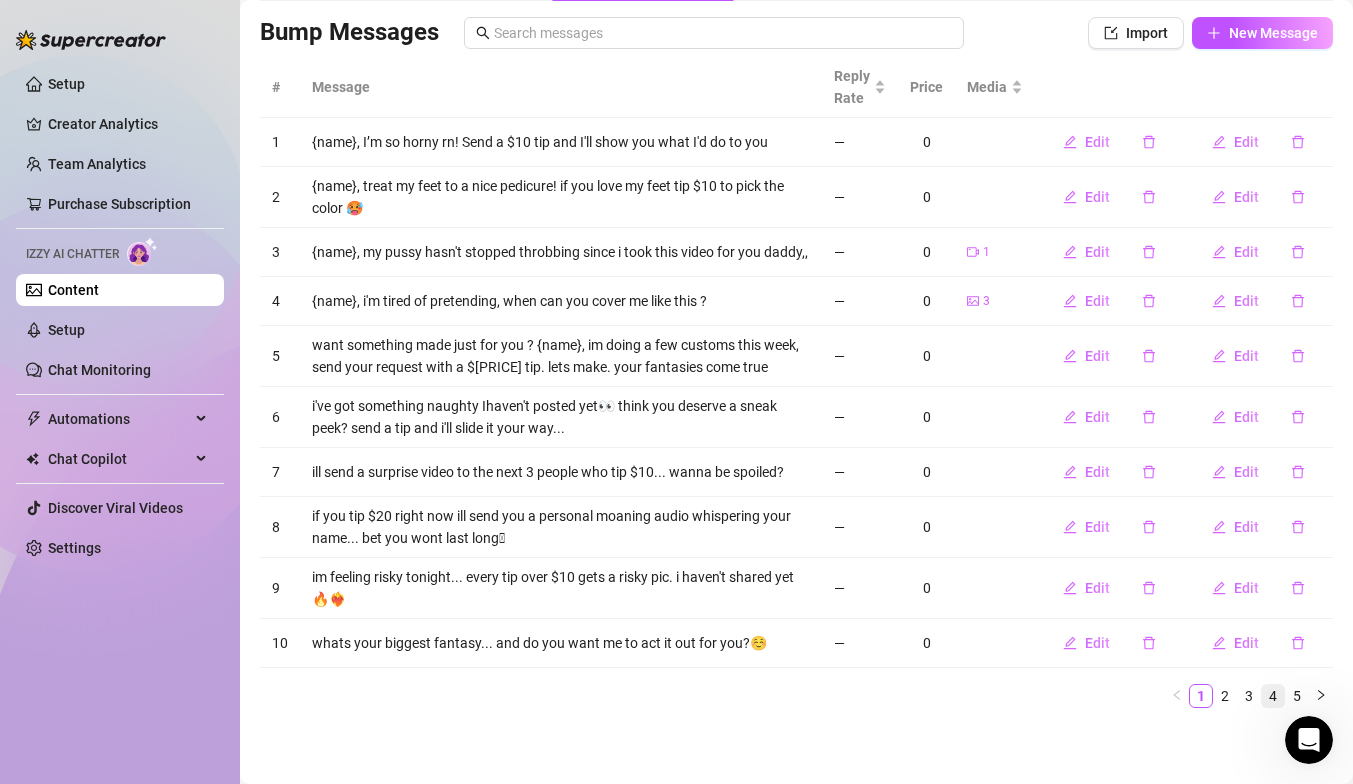 click on "4" at bounding box center (1273, 696) 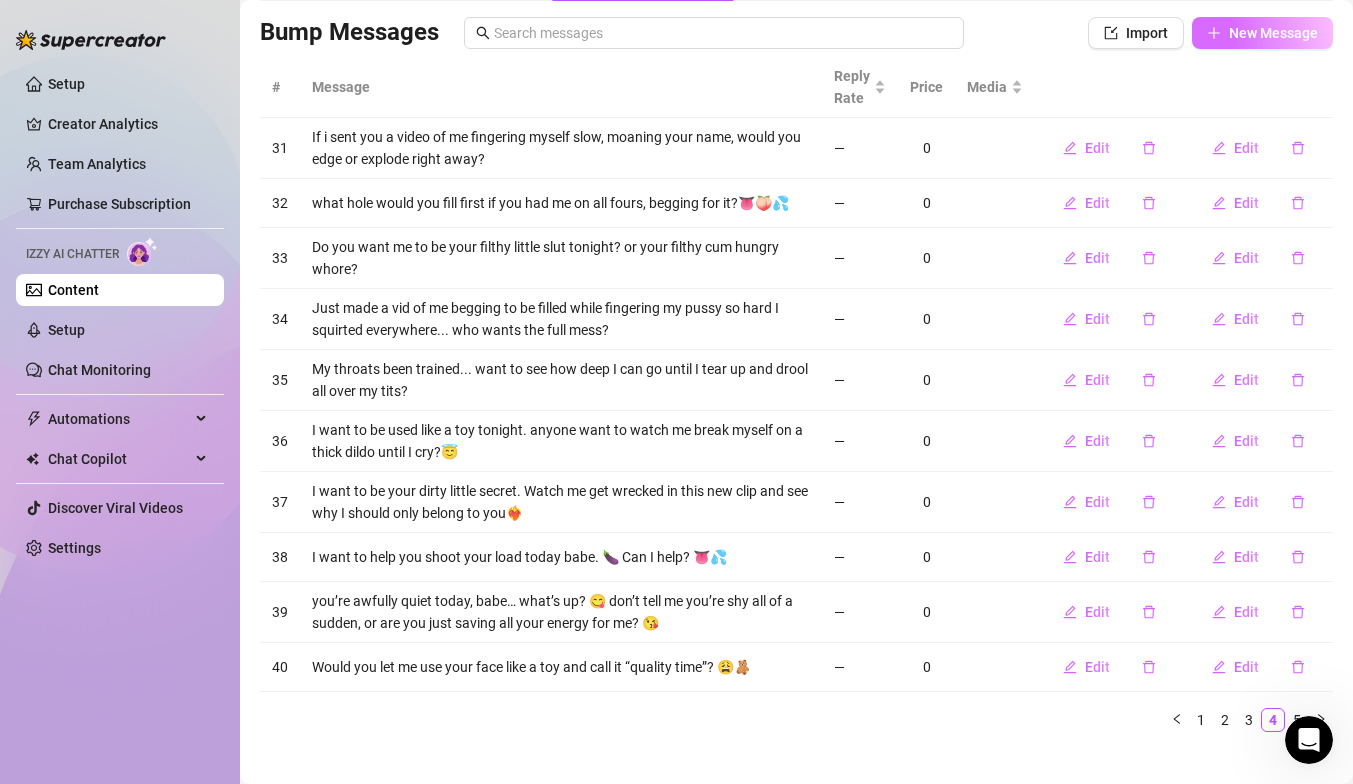 click on "New Message" at bounding box center (1262, 33) 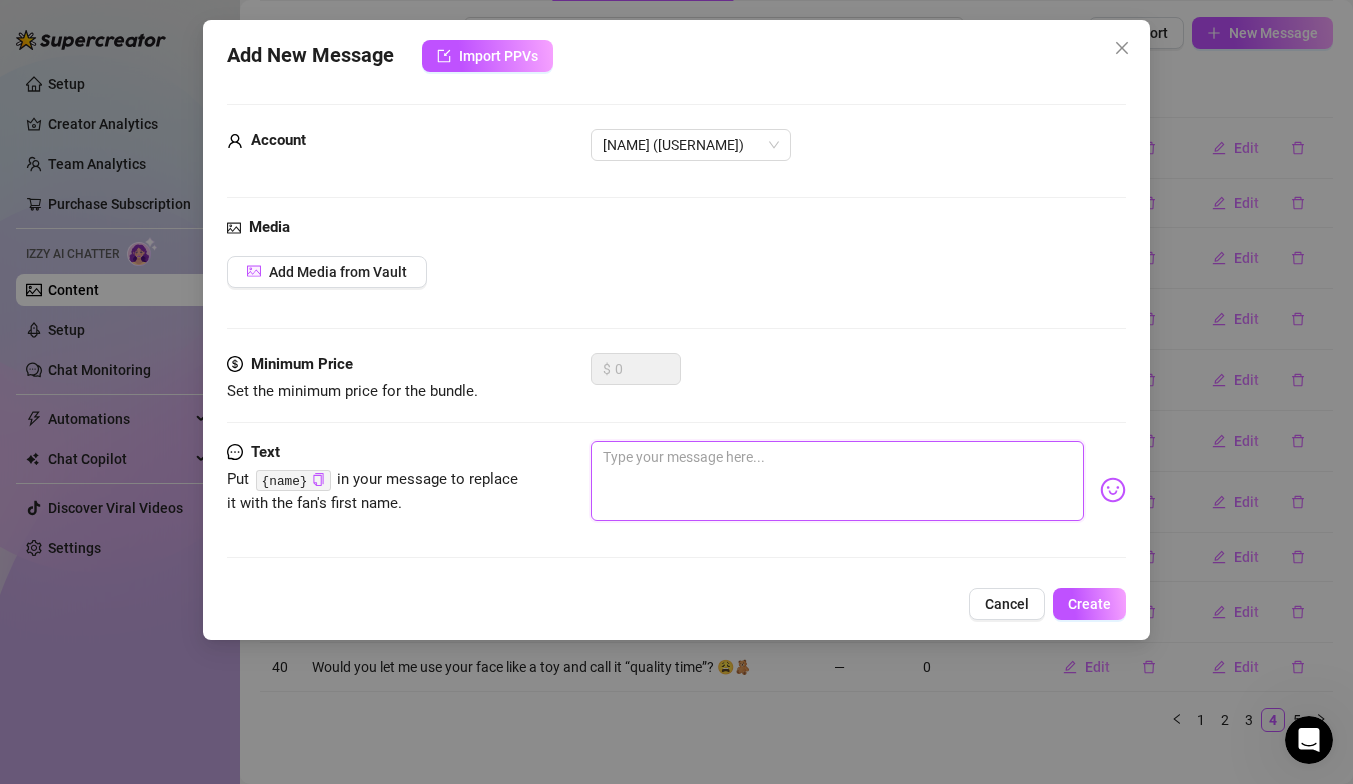 paste on "I crave being tied up, teased slow, and made to beg for every touch 😈💋" 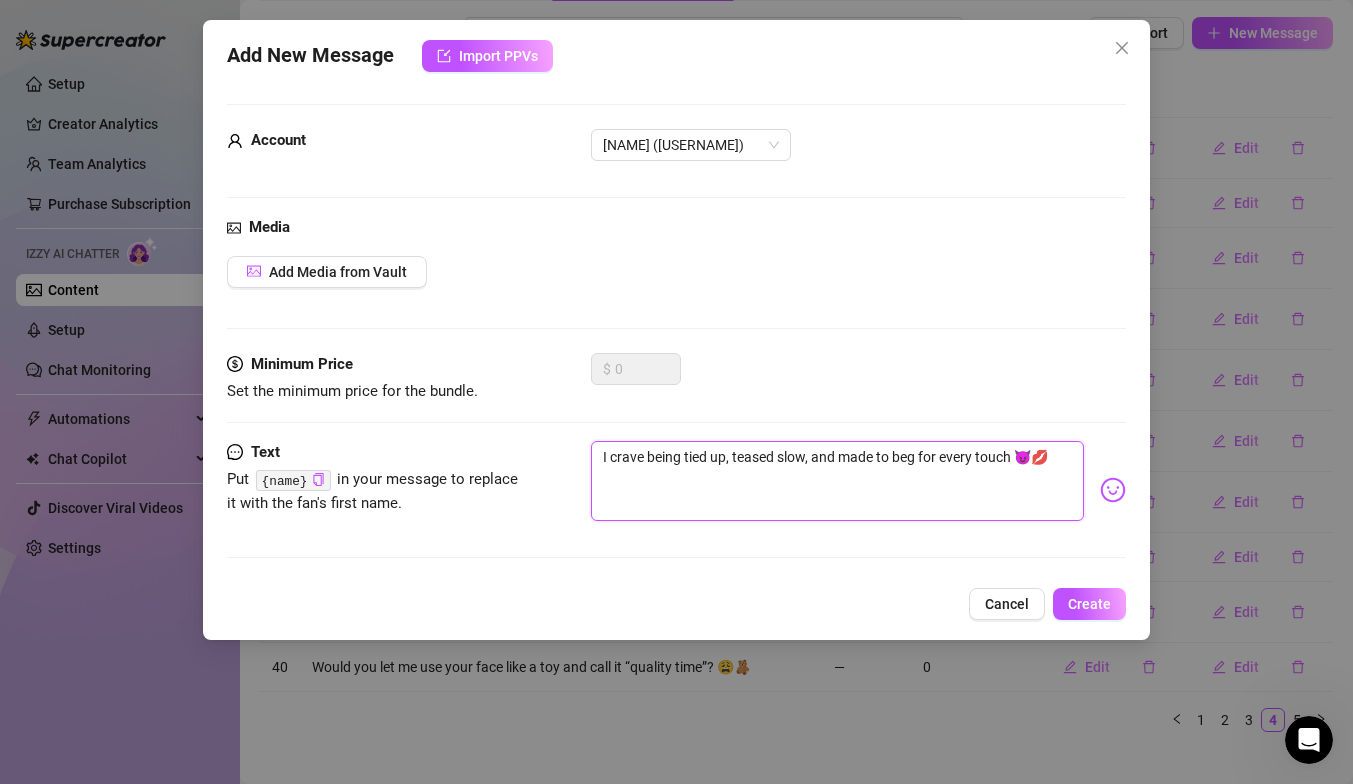 drag, startPoint x: 1051, startPoint y: 456, endPoint x: 586, endPoint y: 453, distance: 465.00967 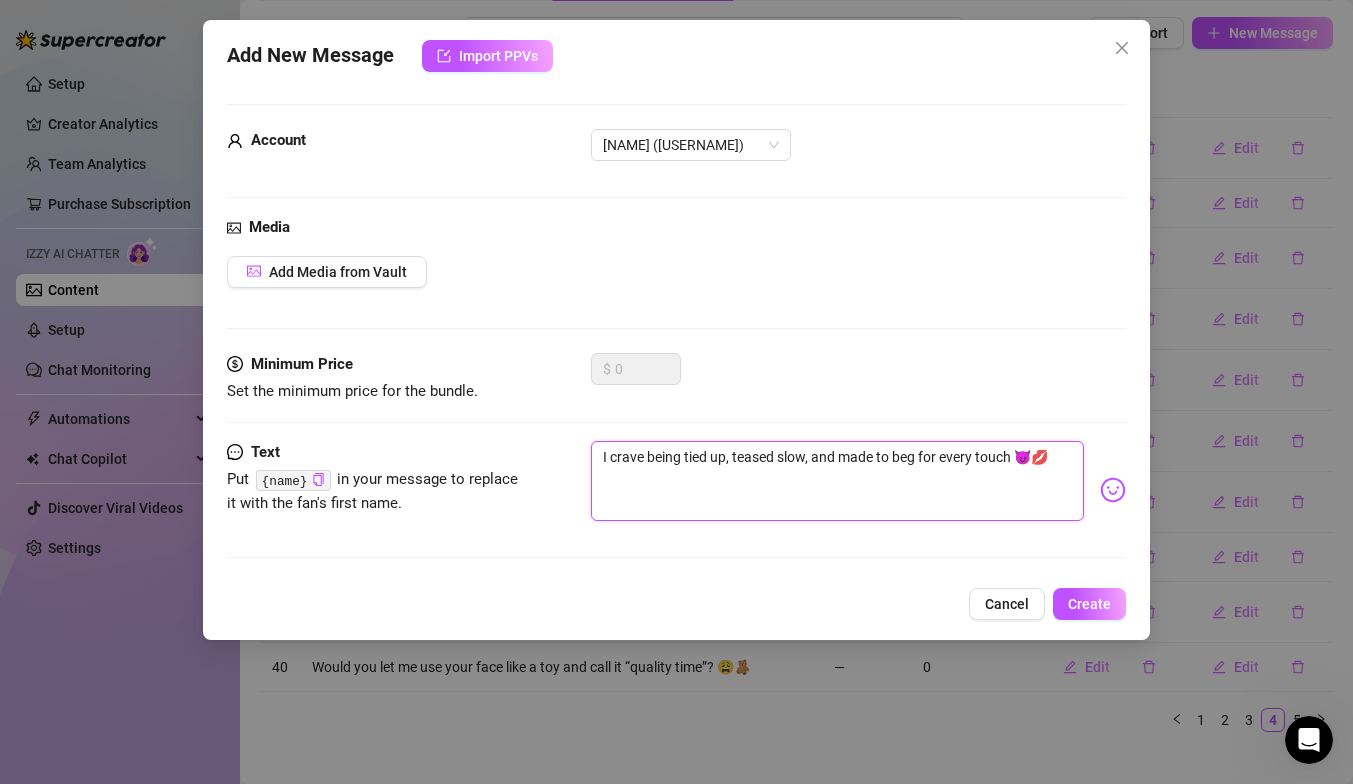 click on "Text Put {name} in your message to replace it with the fan's first name. I crave being tied up, teased slow, and made to beg for every touch 😈💋" at bounding box center [676, 490] 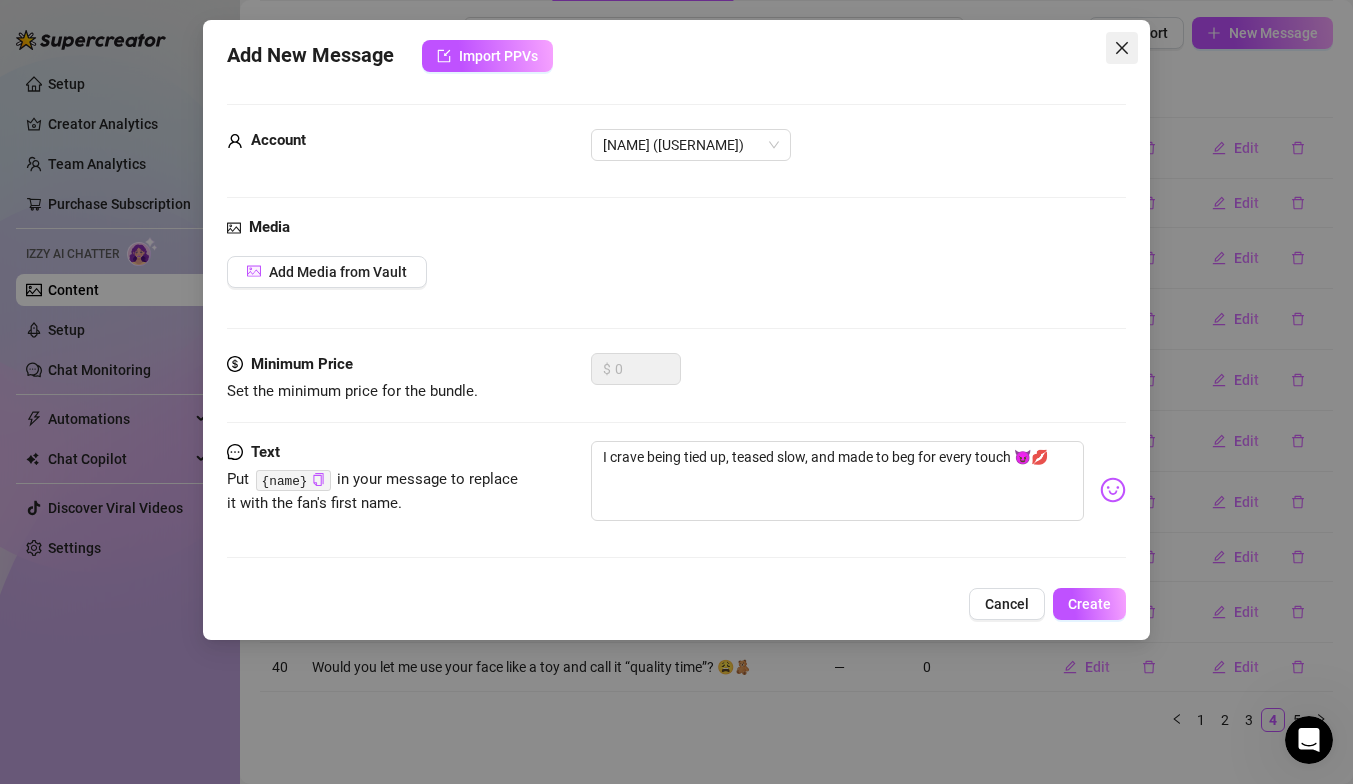 click 